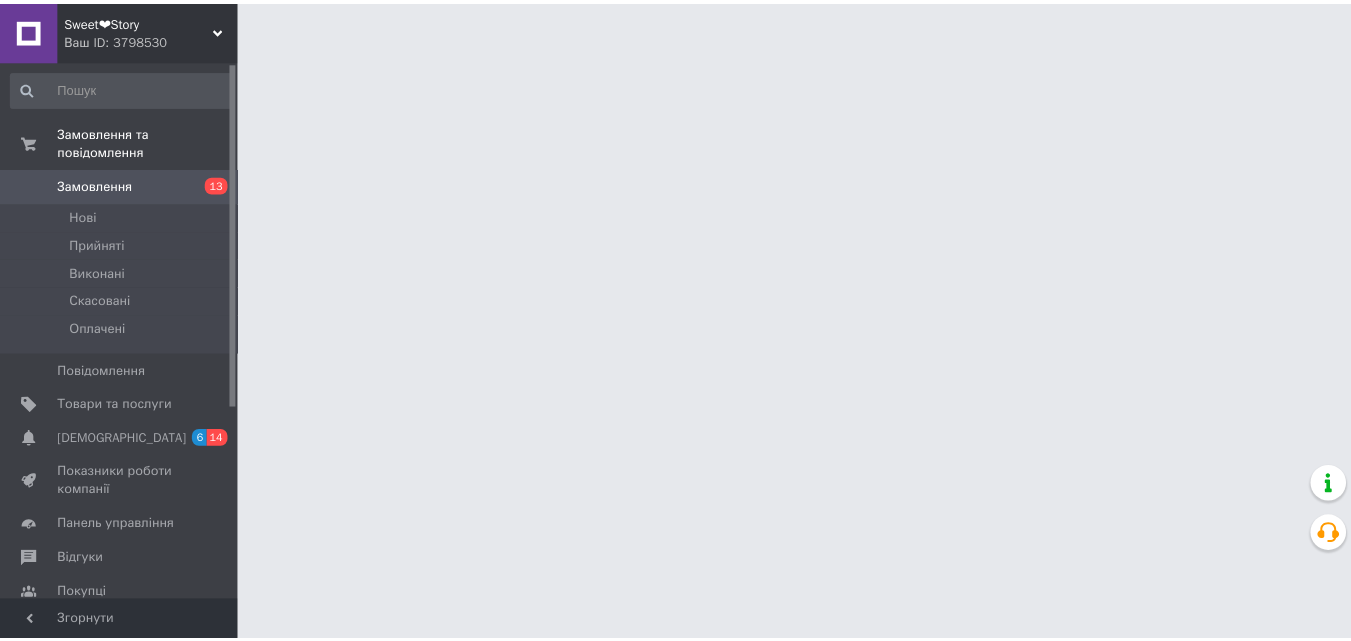 scroll, scrollTop: 0, scrollLeft: 0, axis: both 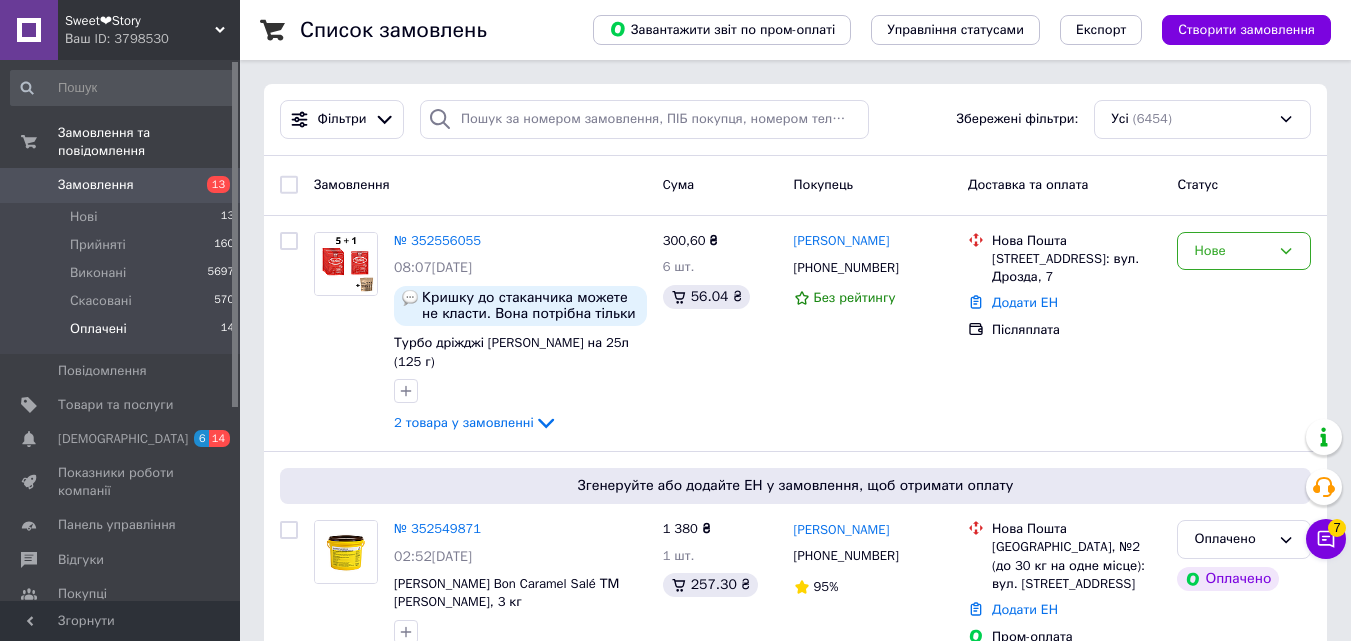 drag, startPoint x: 175, startPoint y: 255, endPoint x: 80, endPoint y: 308, distance: 108.78419 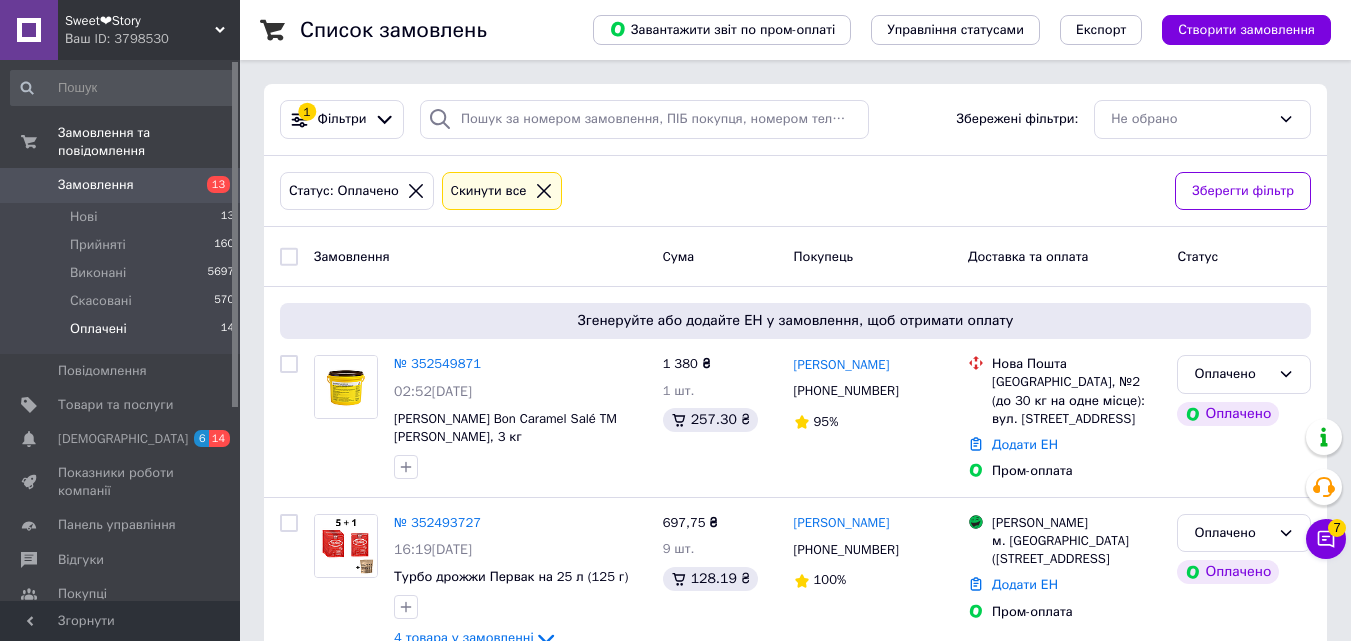 drag, startPoint x: 90, startPoint y: 307, endPoint x: 222, endPoint y: 304, distance: 132.03409 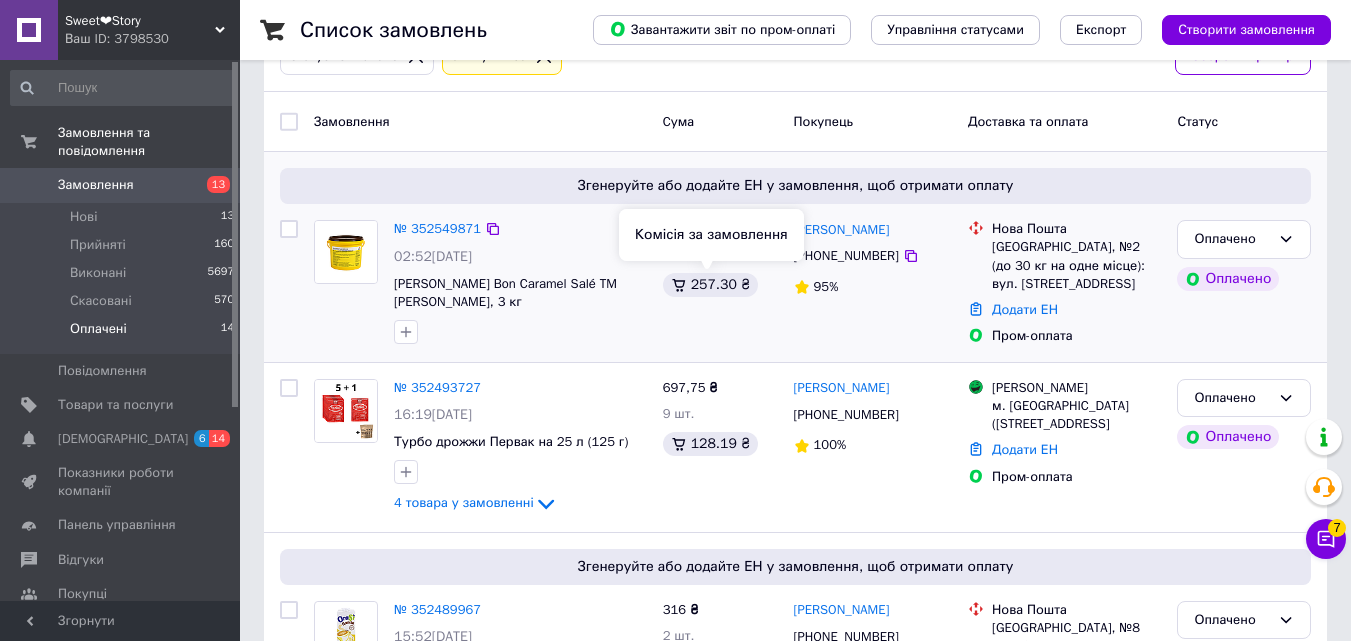 scroll, scrollTop: 100, scrollLeft: 0, axis: vertical 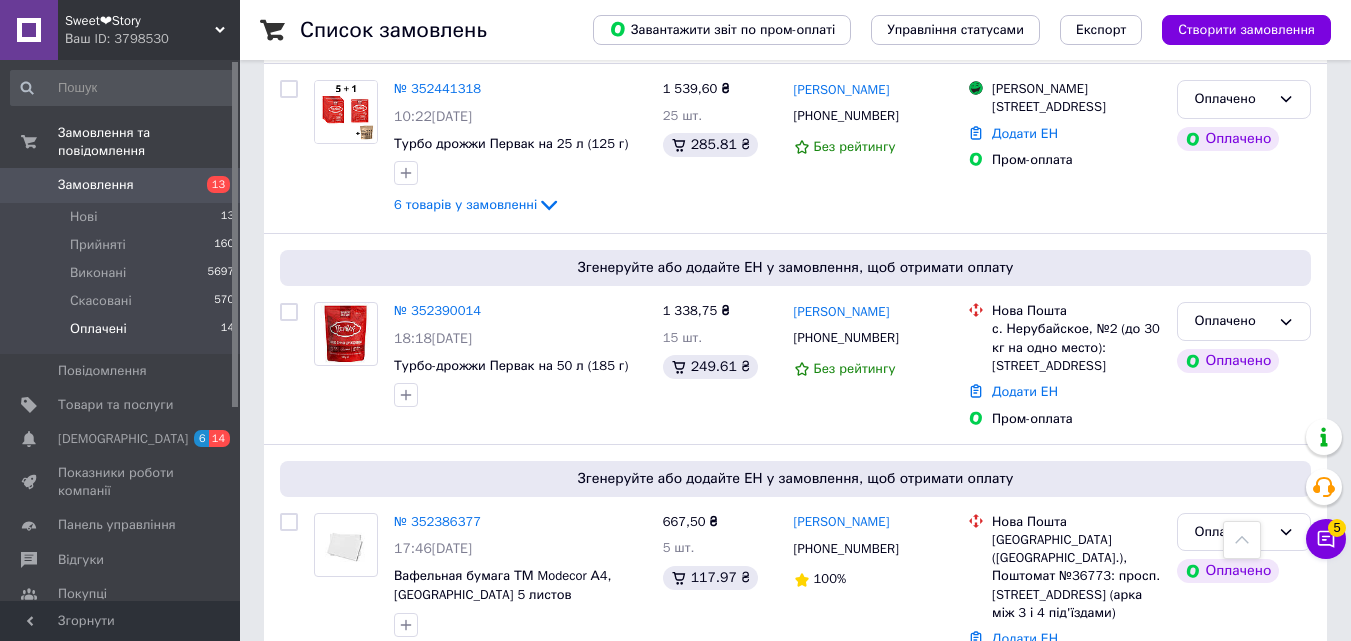 click on "Оплачені 14" at bounding box center [123, 334] 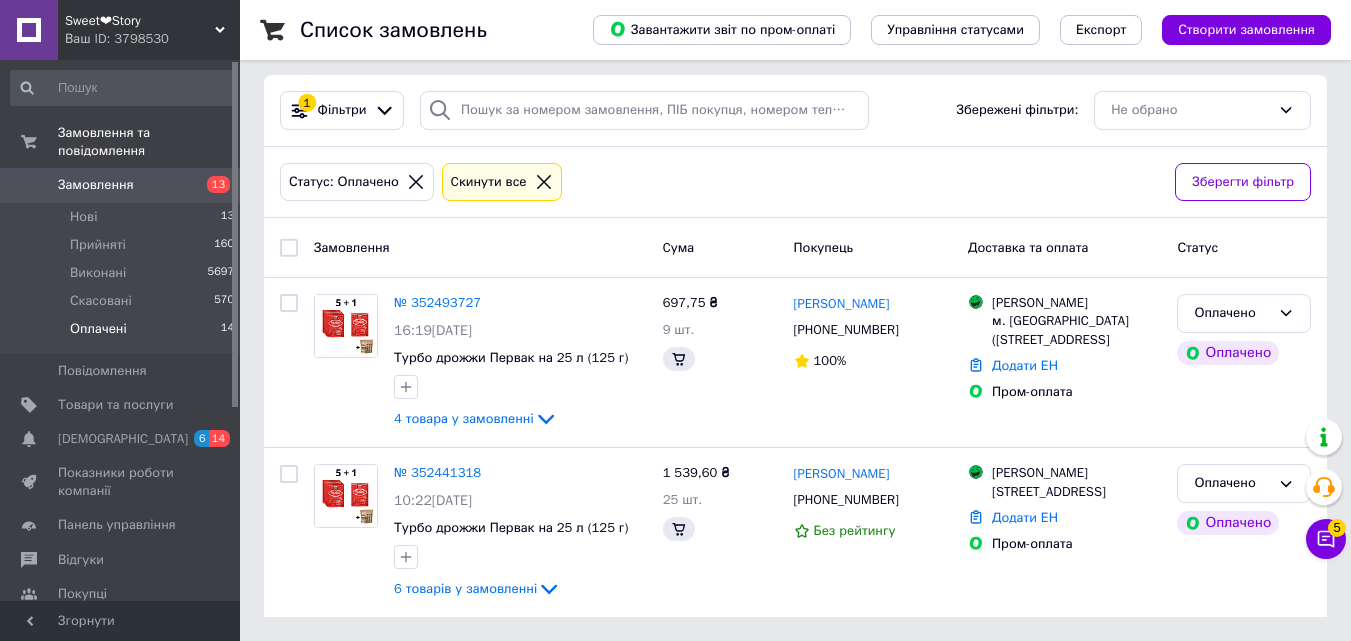 scroll, scrollTop: 0, scrollLeft: 0, axis: both 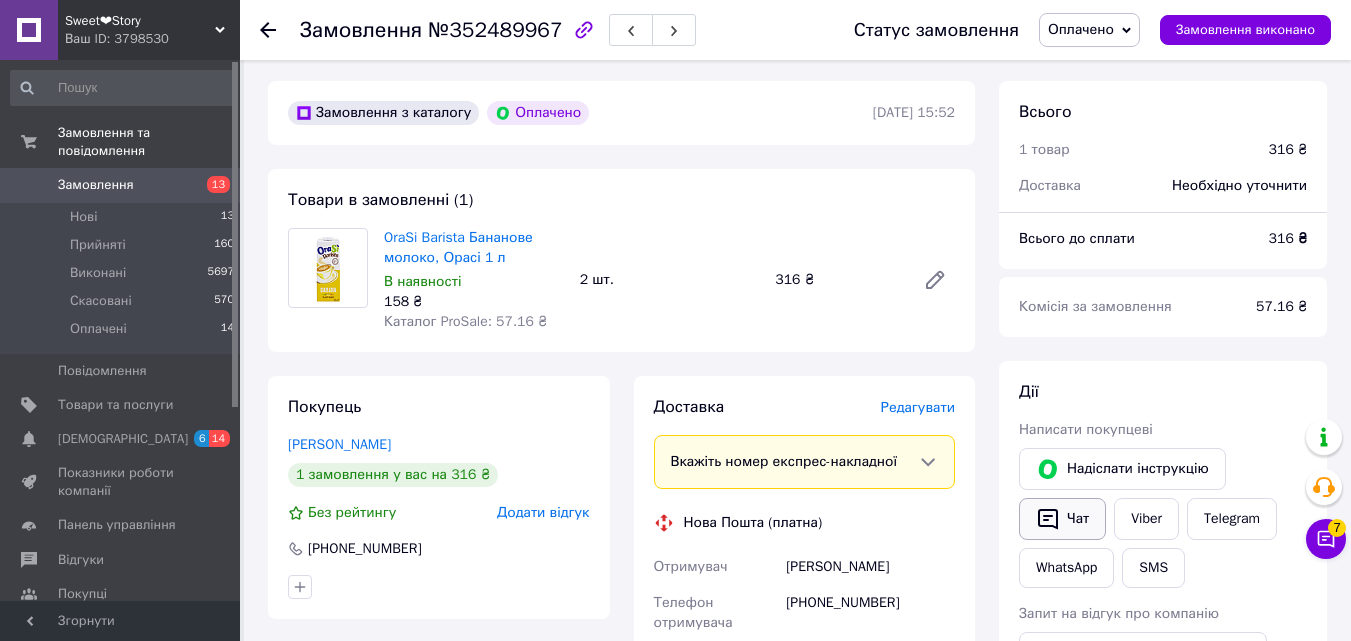 click on "Чат" at bounding box center (1062, 519) 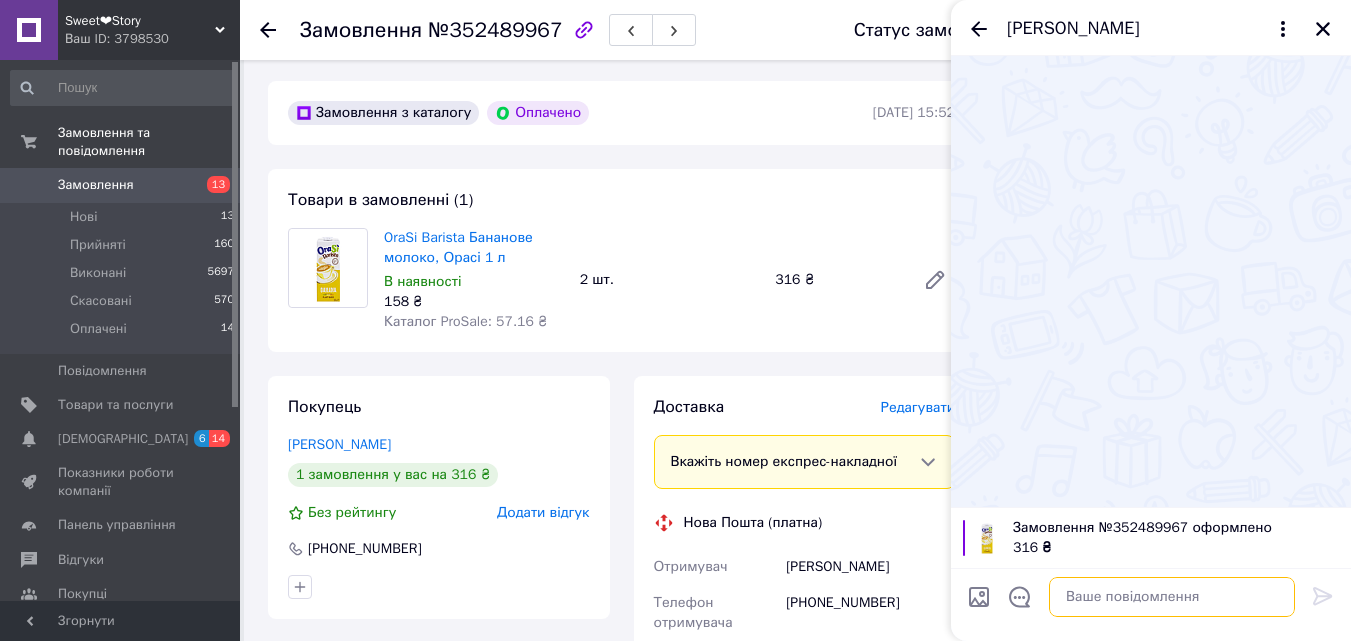 click at bounding box center [1172, 597] 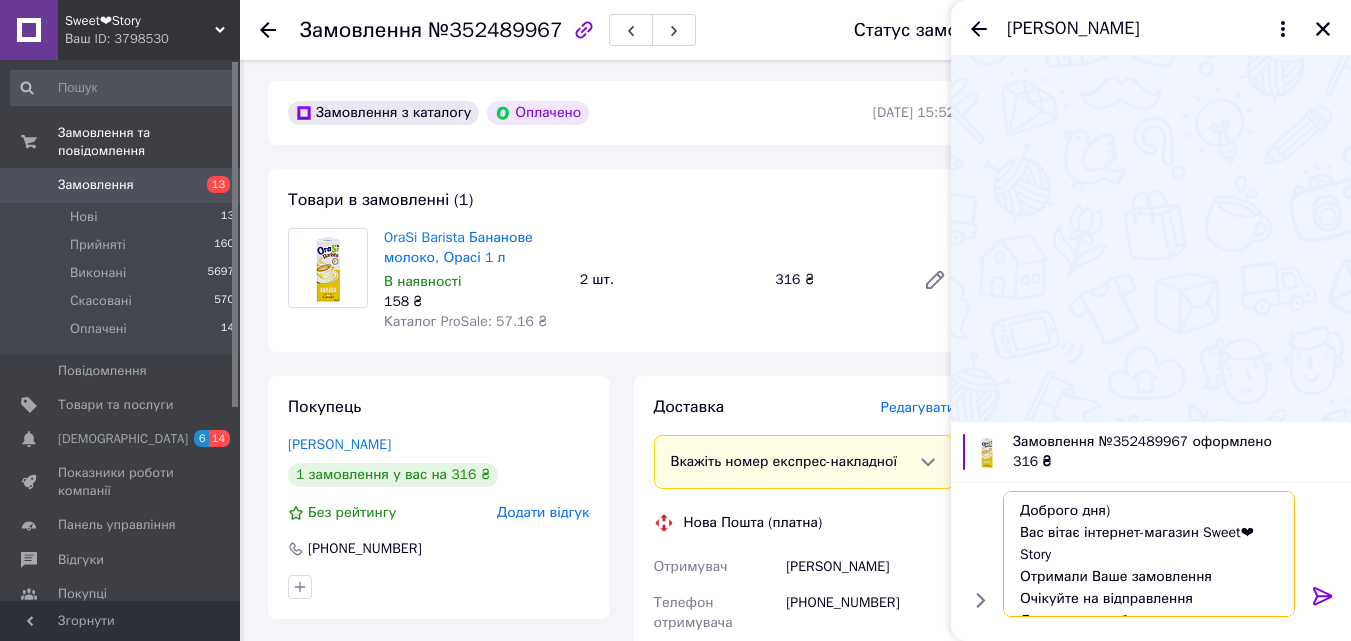 scroll, scrollTop: 36, scrollLeft: 0, axis: vertical 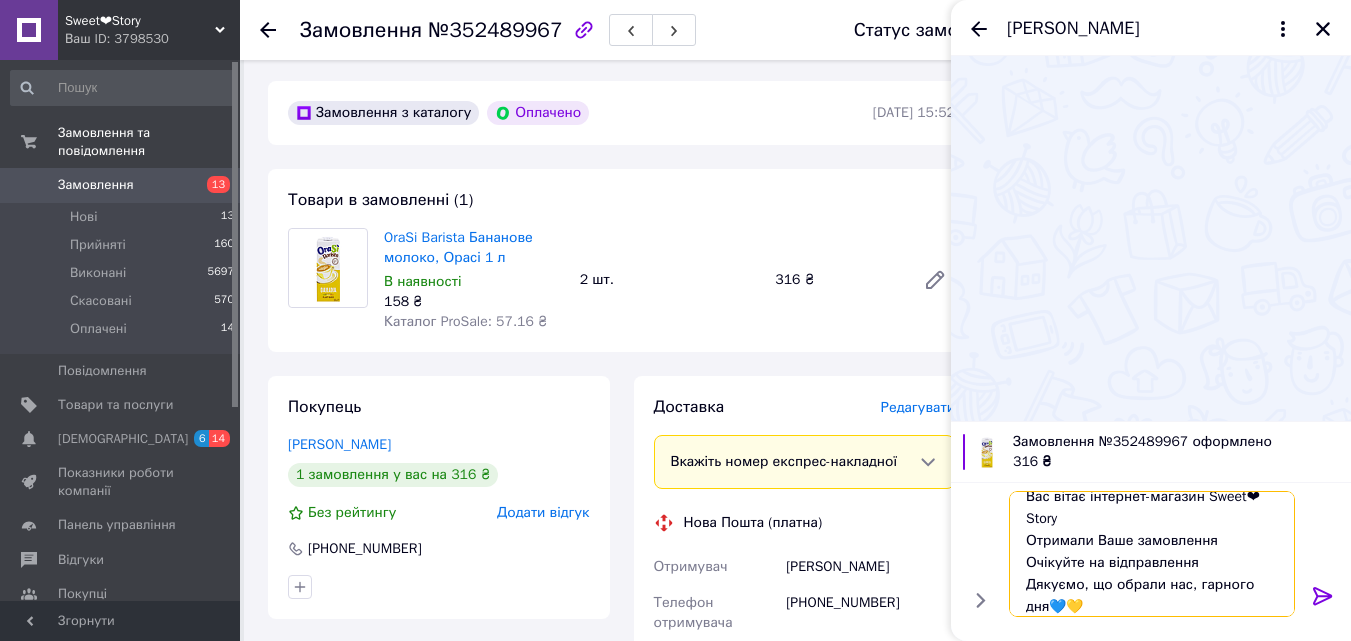 type on "Доброго дня)
Вас вітає інтернет-магазин Sweet❤Story
Отримали Ваше замовлення
Очікуйте на відправлення
Дякуємо, що обрали нас, гарного дня💙💛" 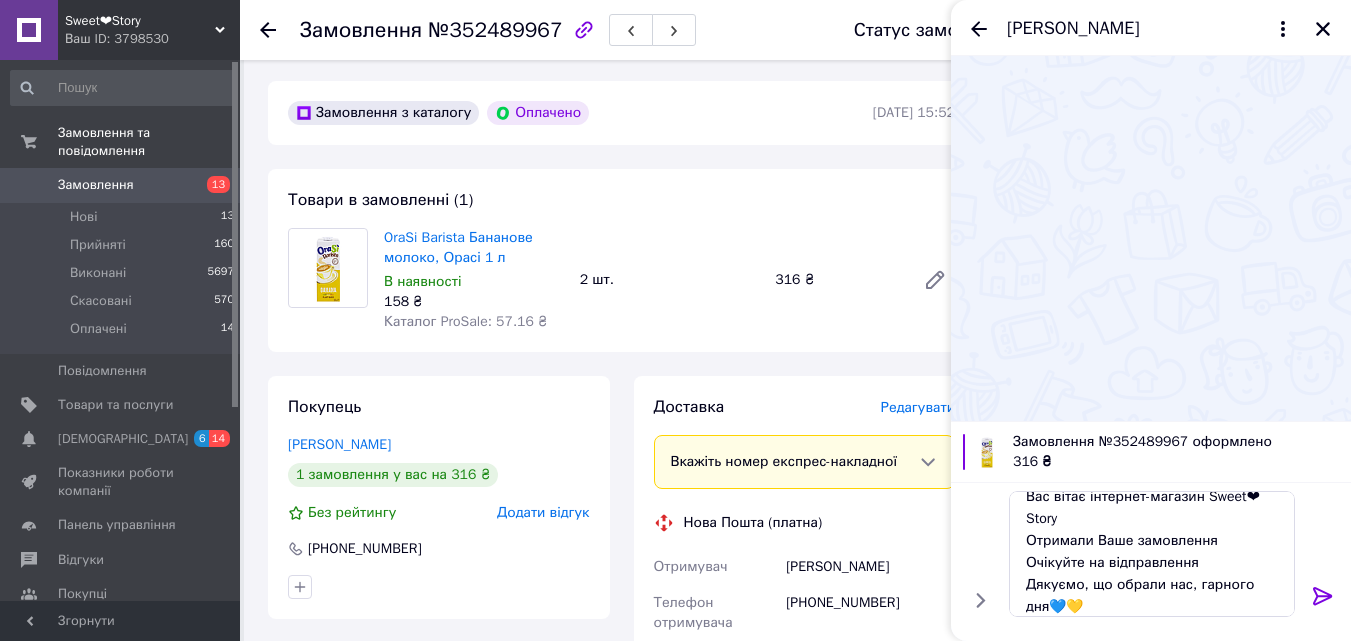 click 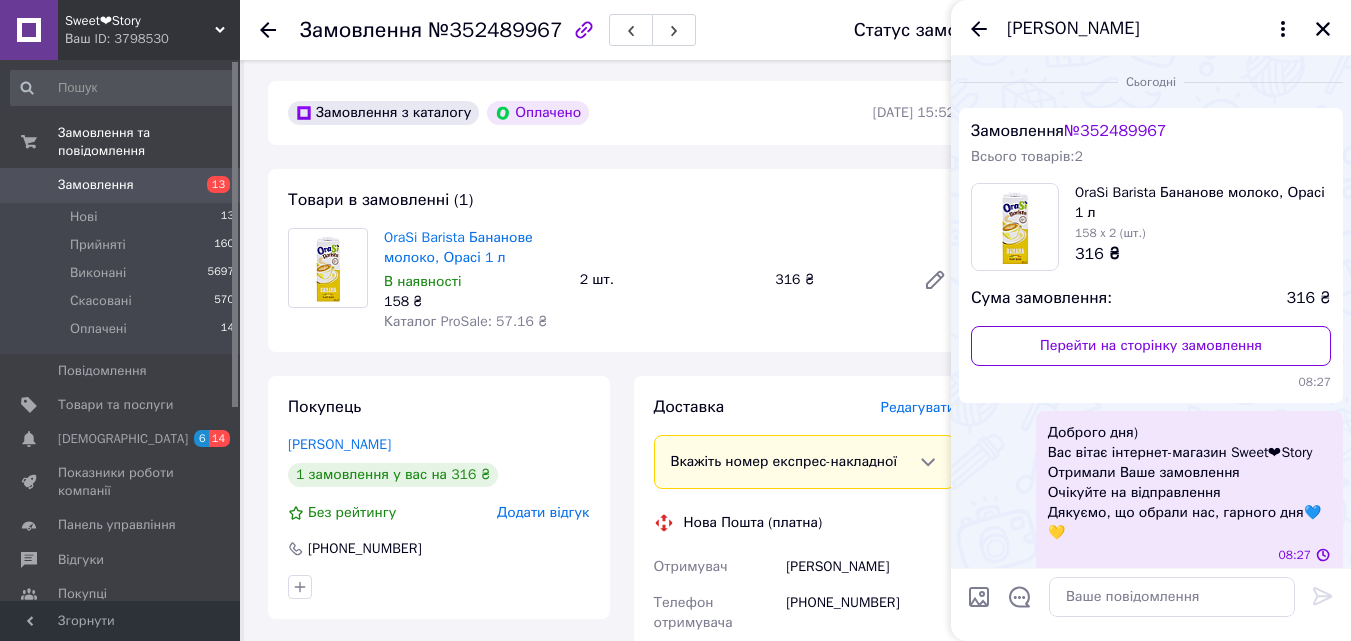 scroll, scrollTop: 0, scrollLeft: 0, axis: both 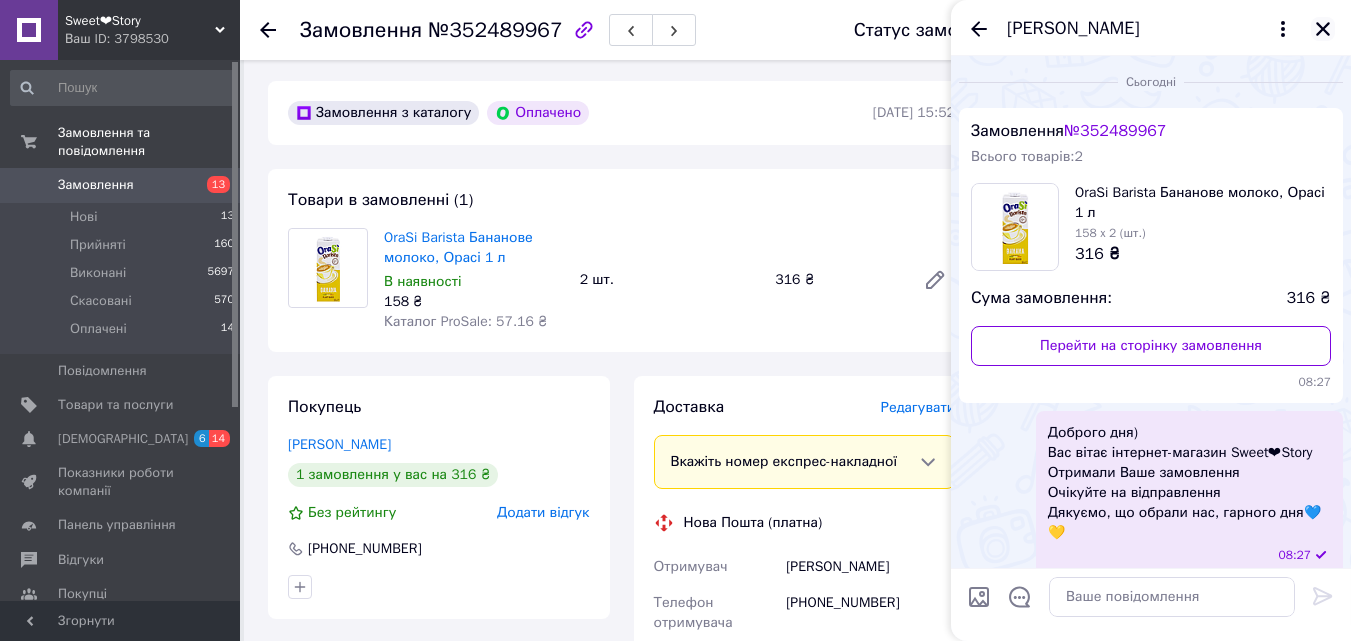 click 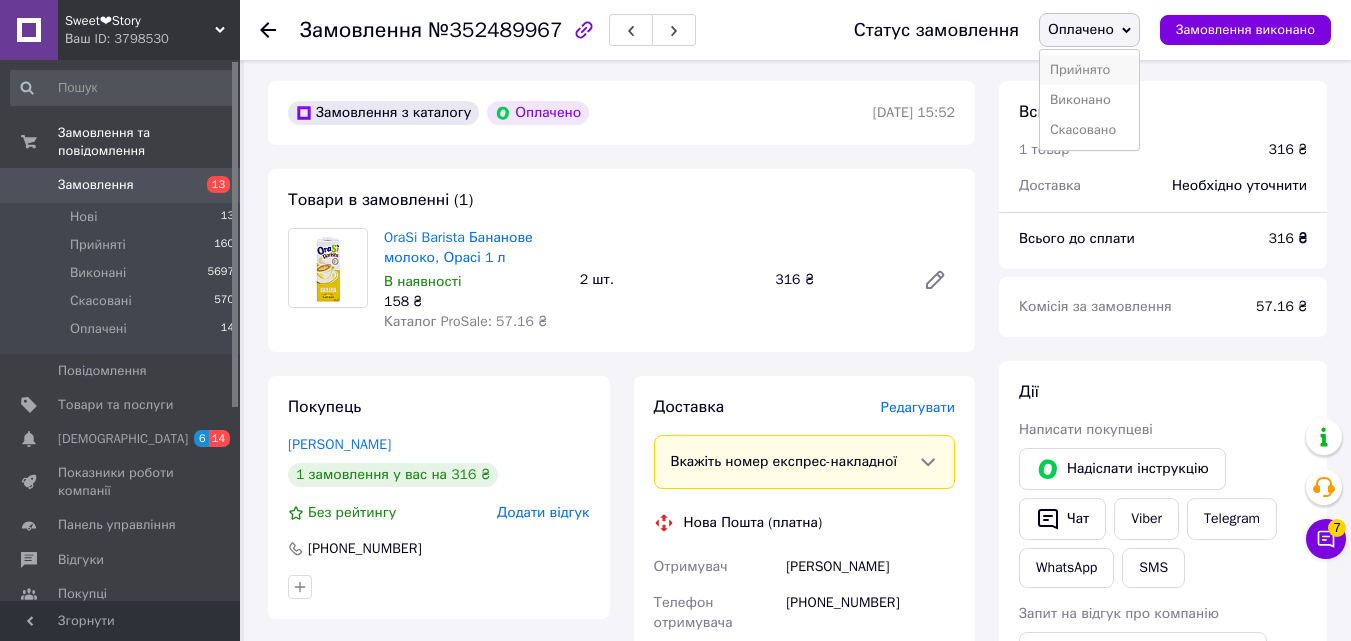click on "Прийнято" at bounding box center (1089, 70) 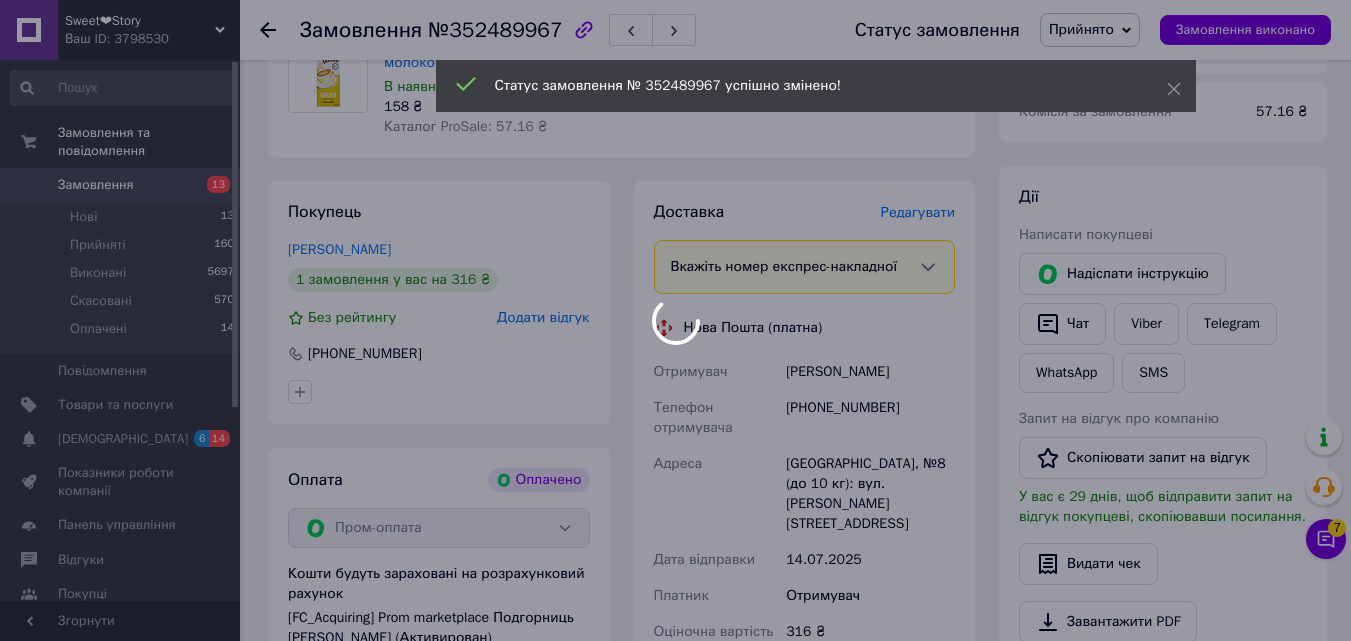 scroll, scrollTop: 800, scrollLeft: 0, axis: vertical 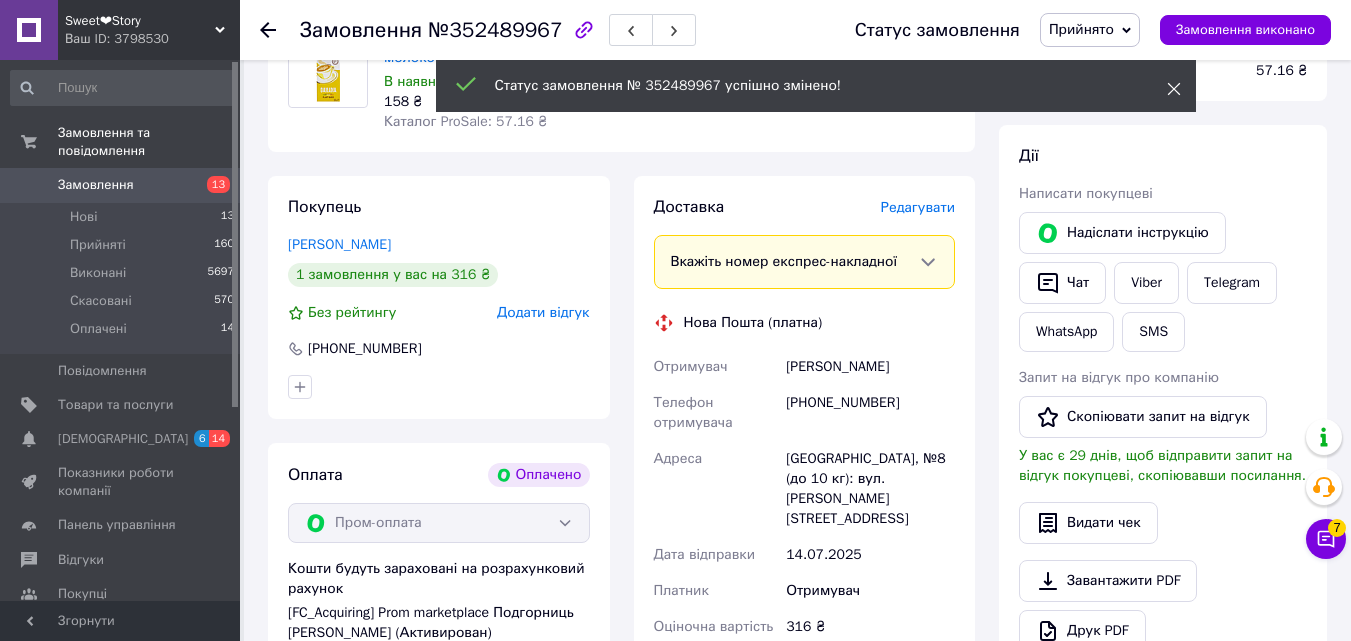 click 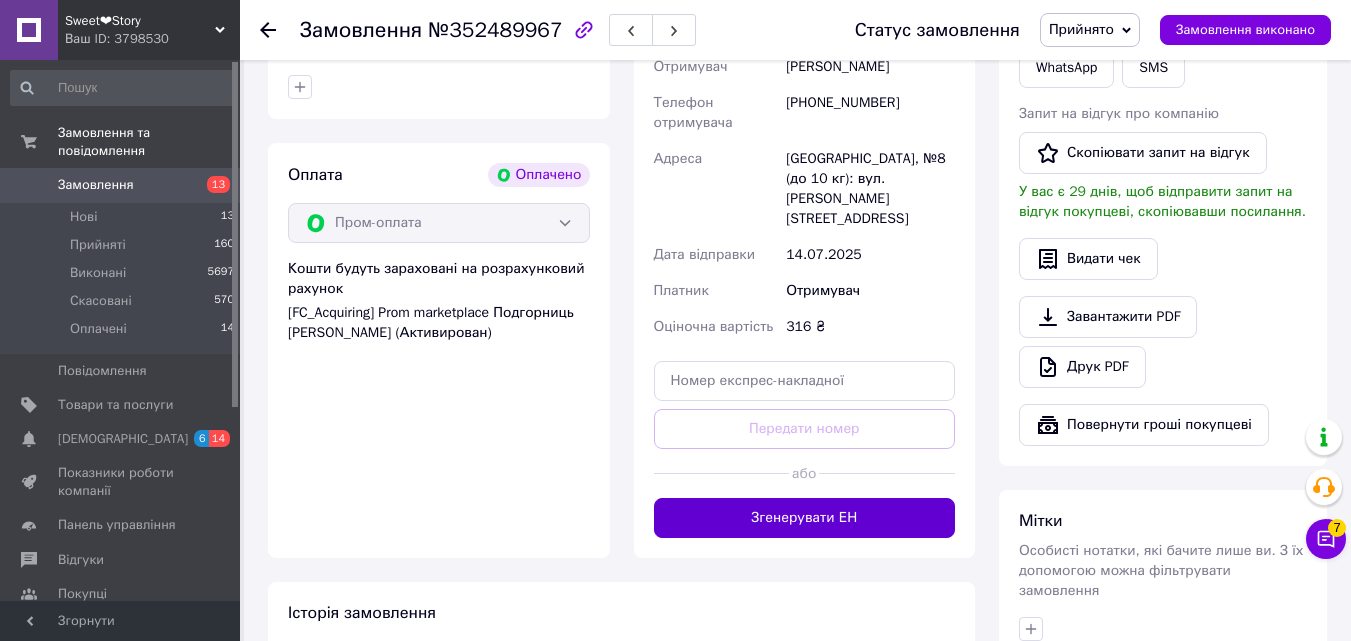click on "Згенерувати ЕН" at bounding box center (805, 518) 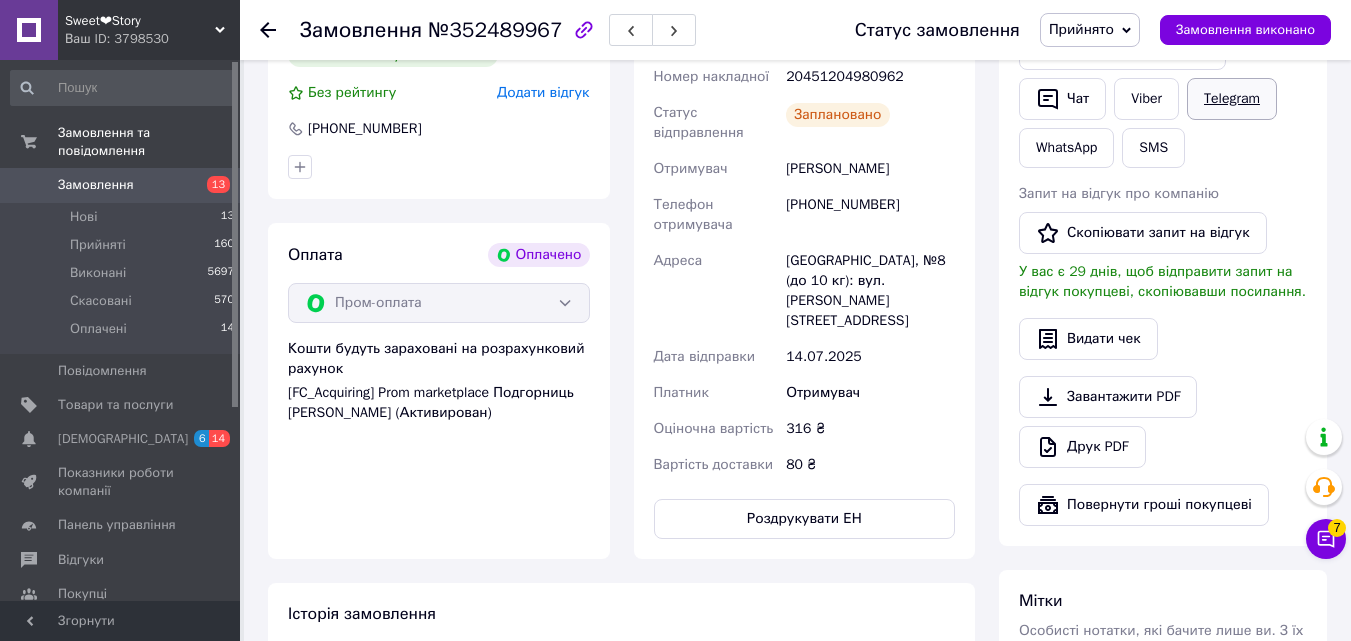 scroll, scrollTop: 900, scrollLeft: 0, axis: vertical 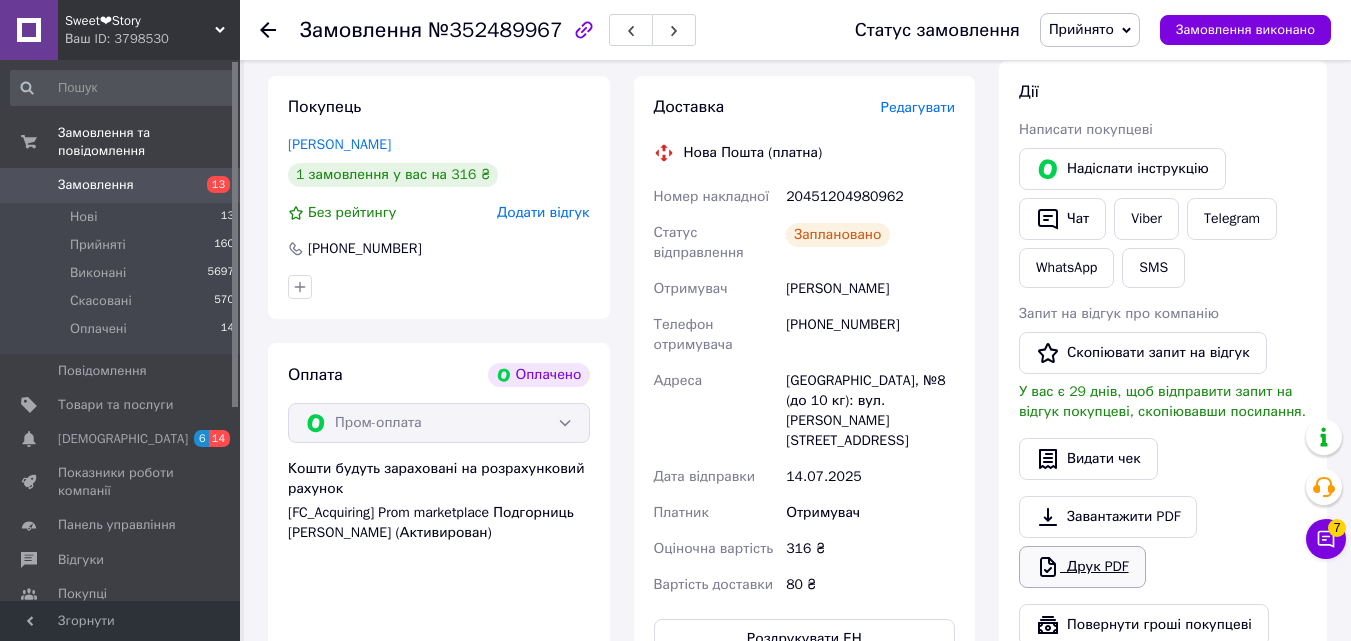 click on "Друк PDF" at bounding box center (1082, 567) 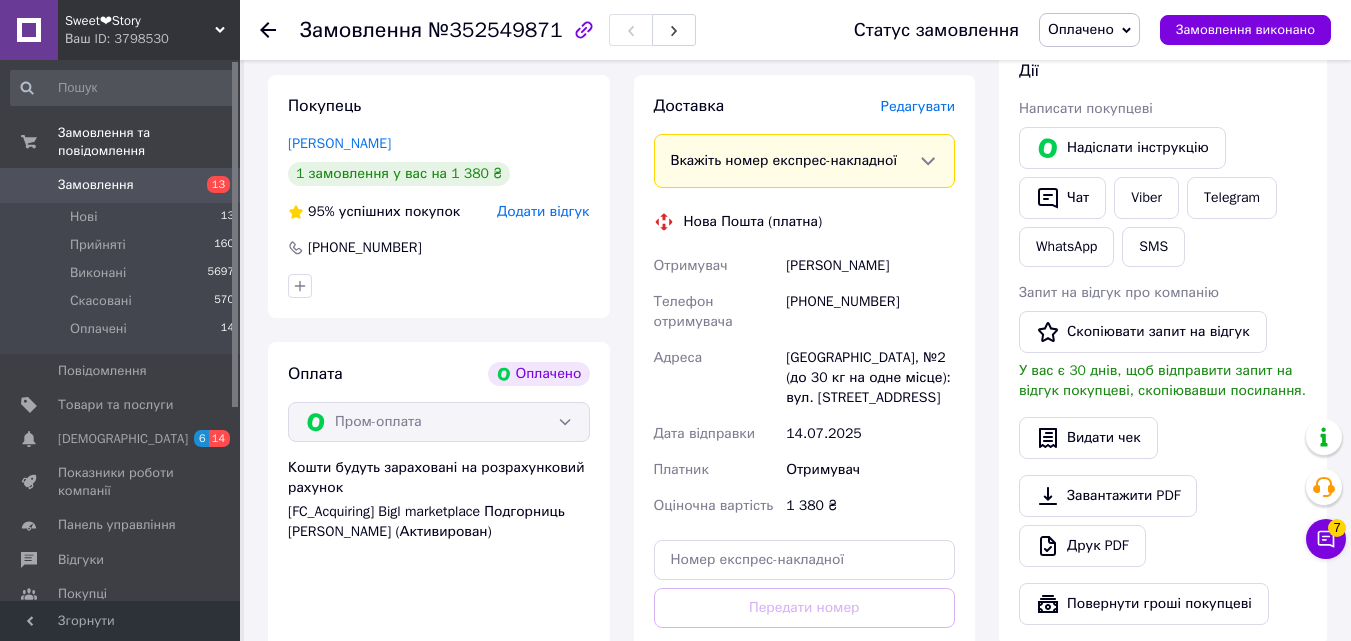 scroll, scrollTop: 900, scrollLeft: 0, axis: vertical 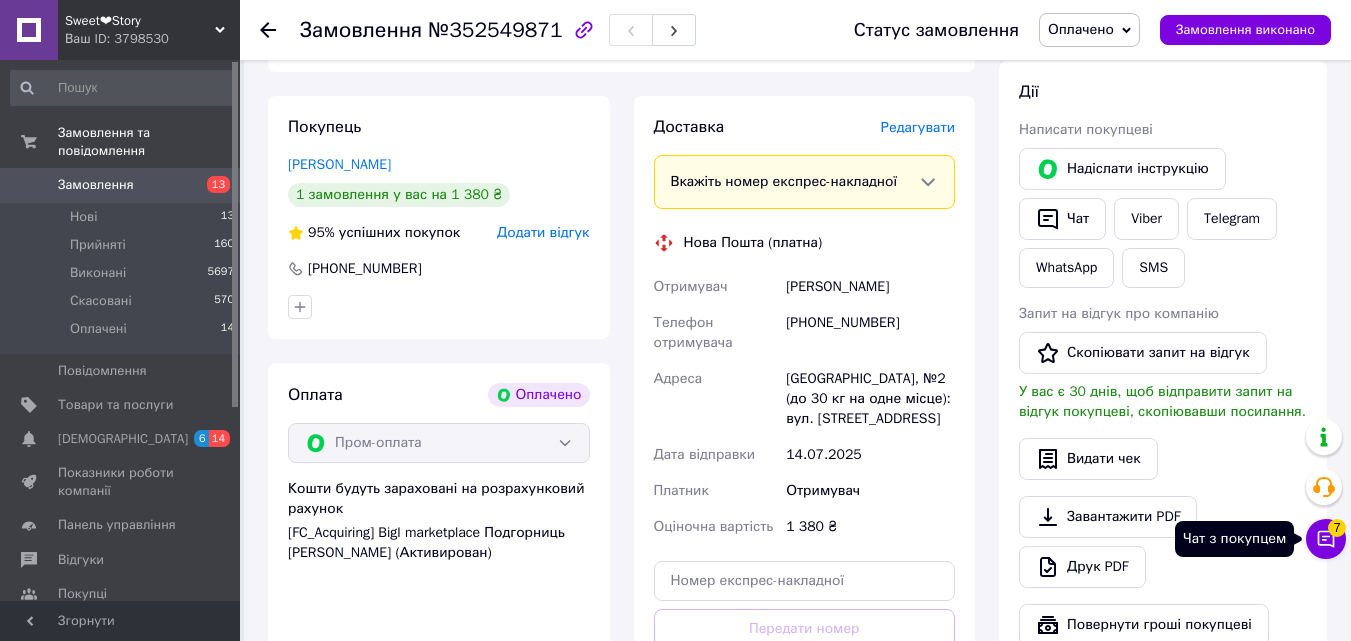 click 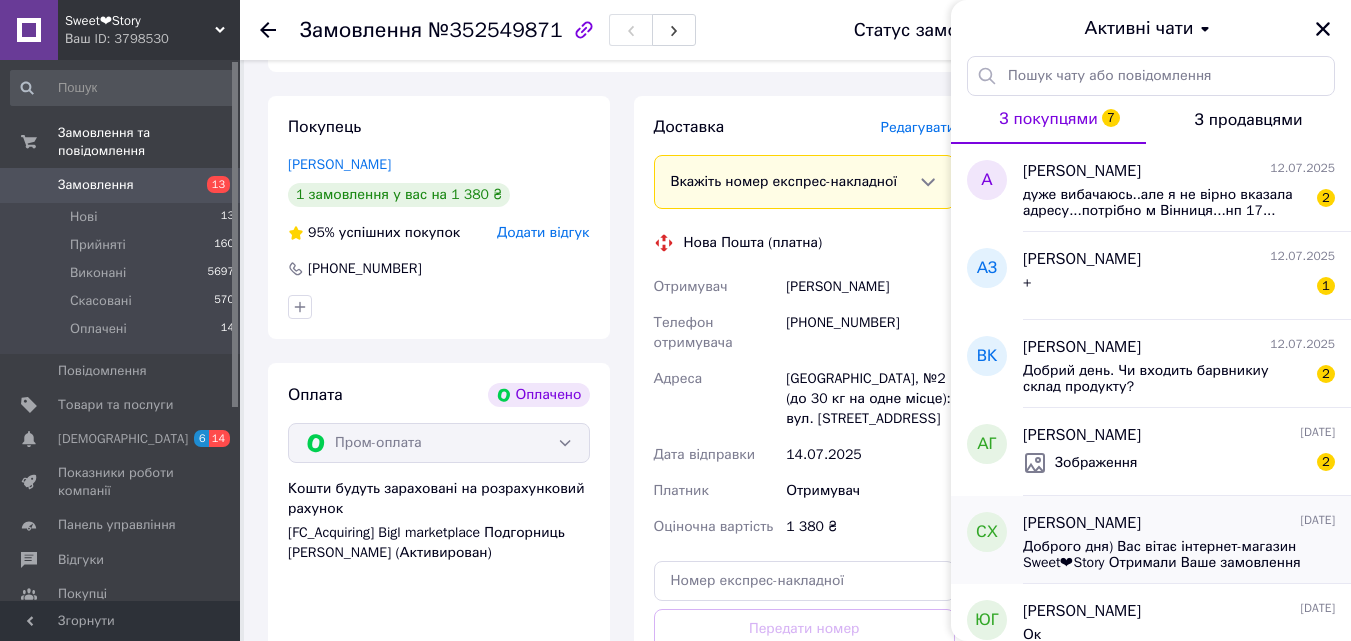 click on "Доброго дня)
Вас вітає інтернет-магазин Sweet❤Story
Отримали Ваше замовлення
Очікуйте на відправлення
Дякуємо, що обрали нас, гарного дня💙💛" at bounding box center [1165, 555] 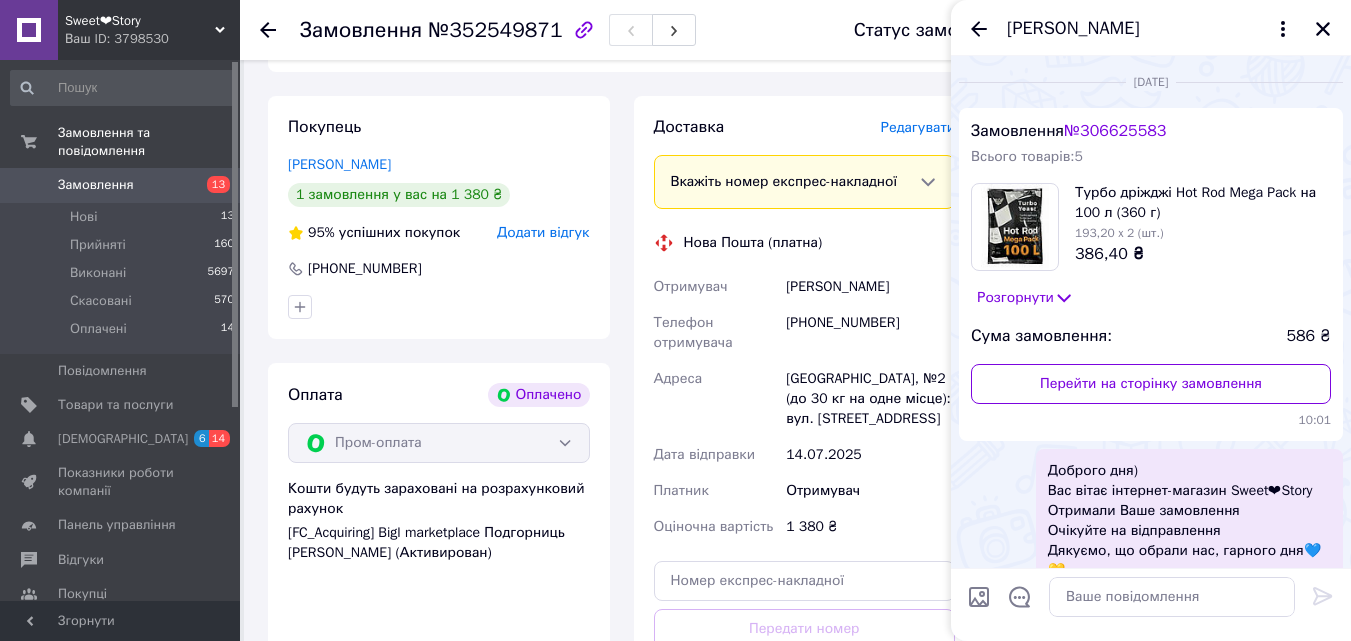 scroll, scrollTop: 1126, scrollLeft: 0, axis: vertical 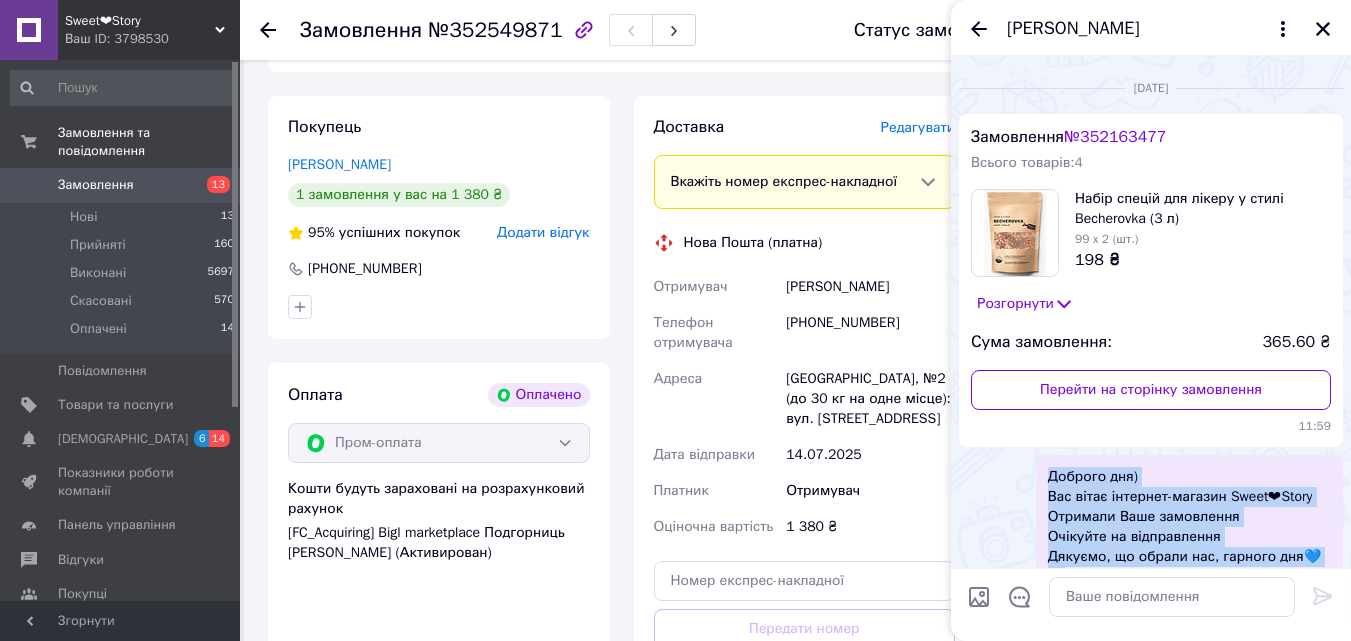 drag, startPoint x: 1050, startPoint y: 434, endPoint x: 1325, endPoint y: 502, distance: 283.28253 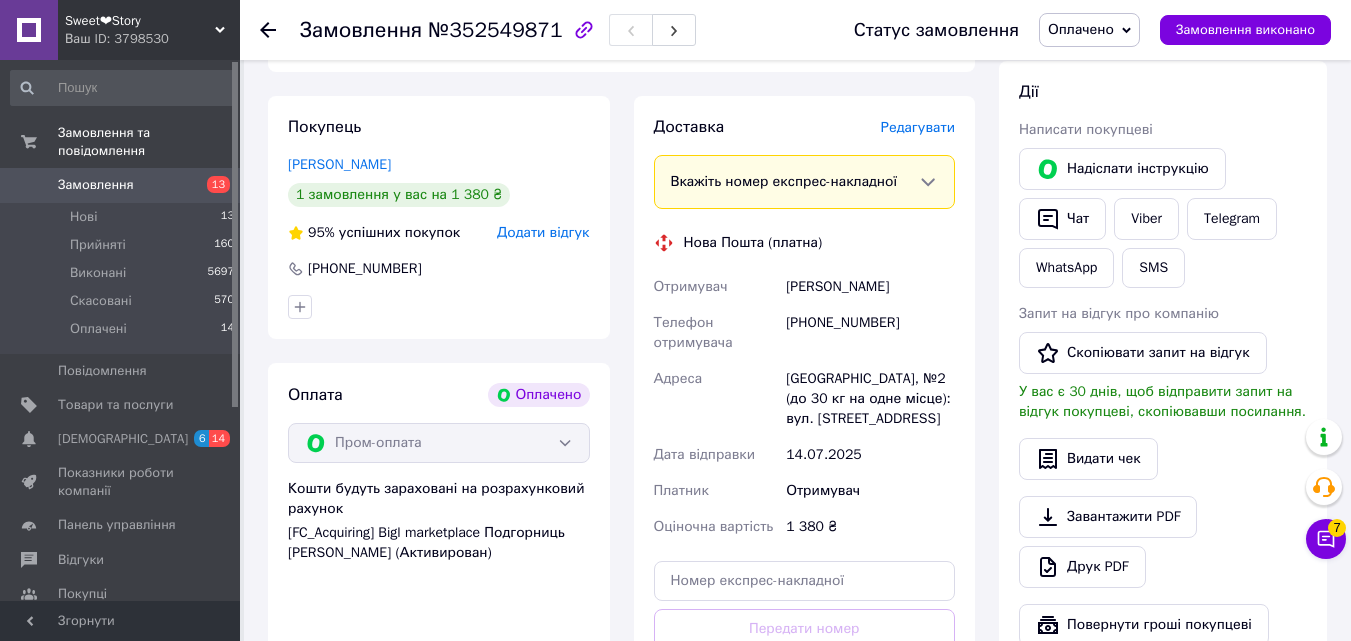 drag, startPoint x: 1073, startPoint y: 195, endPoint x: 1110, endPoint y: 224, distance: 47.010635 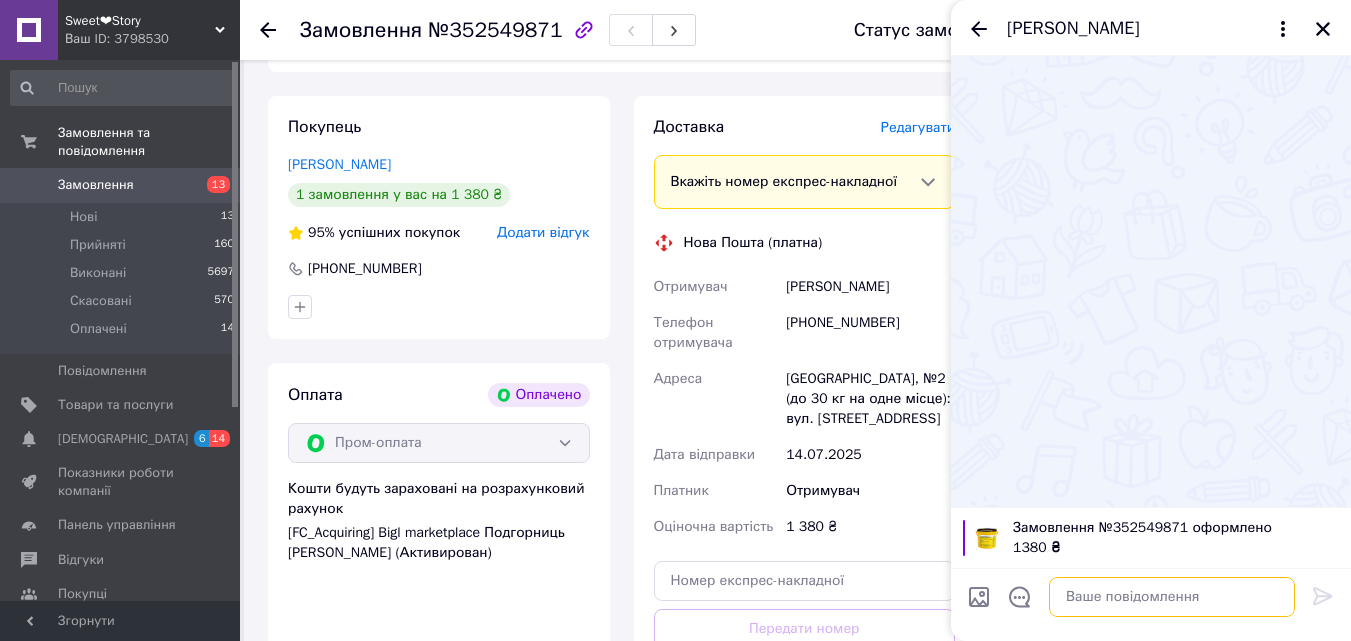 click at bounding box center (1172, 597) 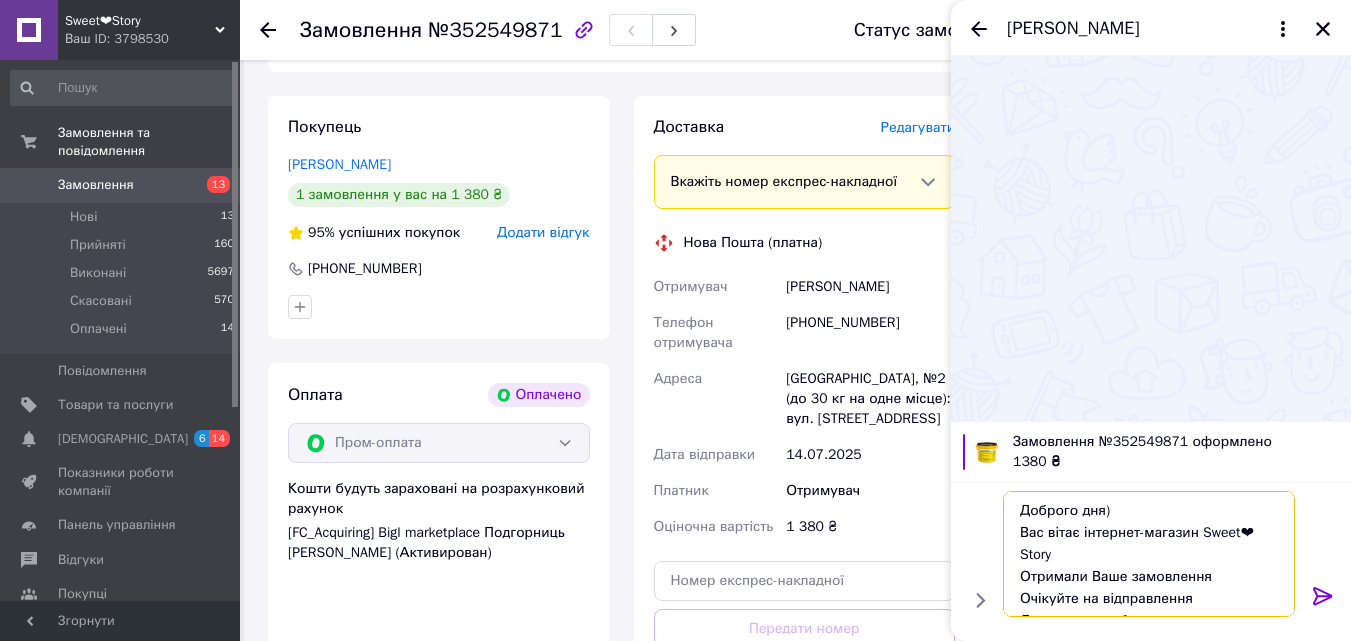 scroll, scrollTop: 36, scrollLeft: 0, axis: vertical 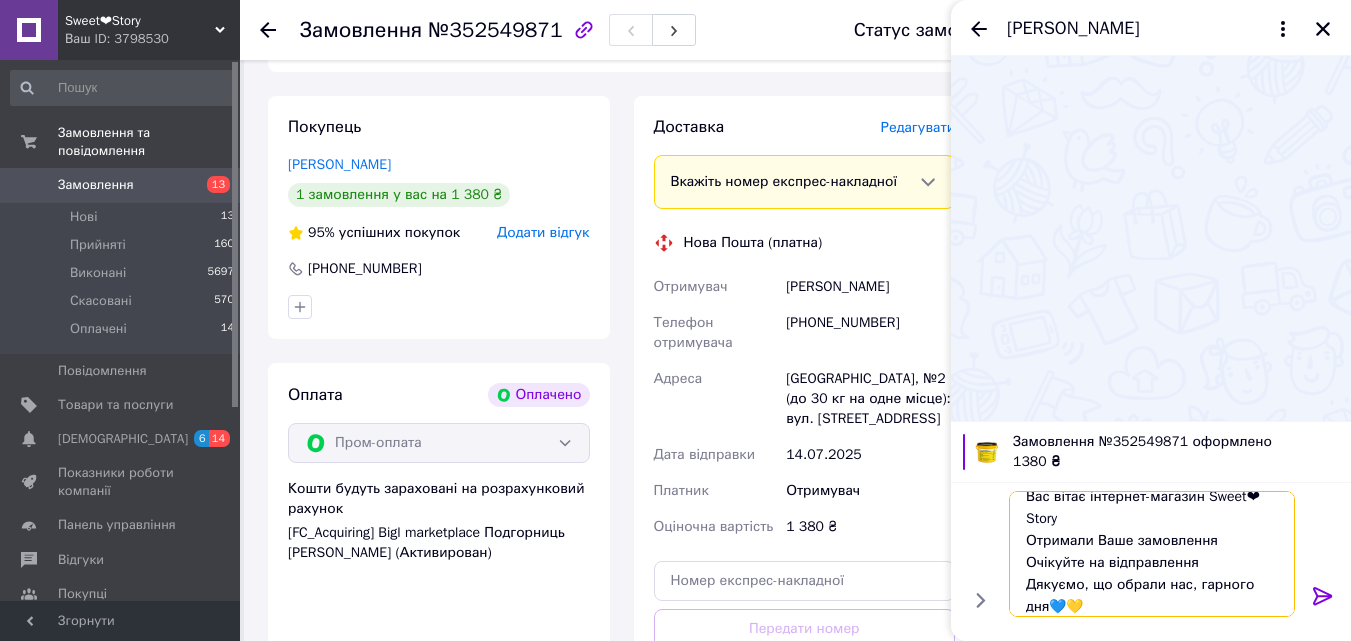 type on "Доброго дня)
Вас вітає інтернет-магазин Sweet❤Story
Отримали Ваше замовлення
Очікуйте на відправлення
Дякуємо, що обрали нас, гарного дня💙💛" 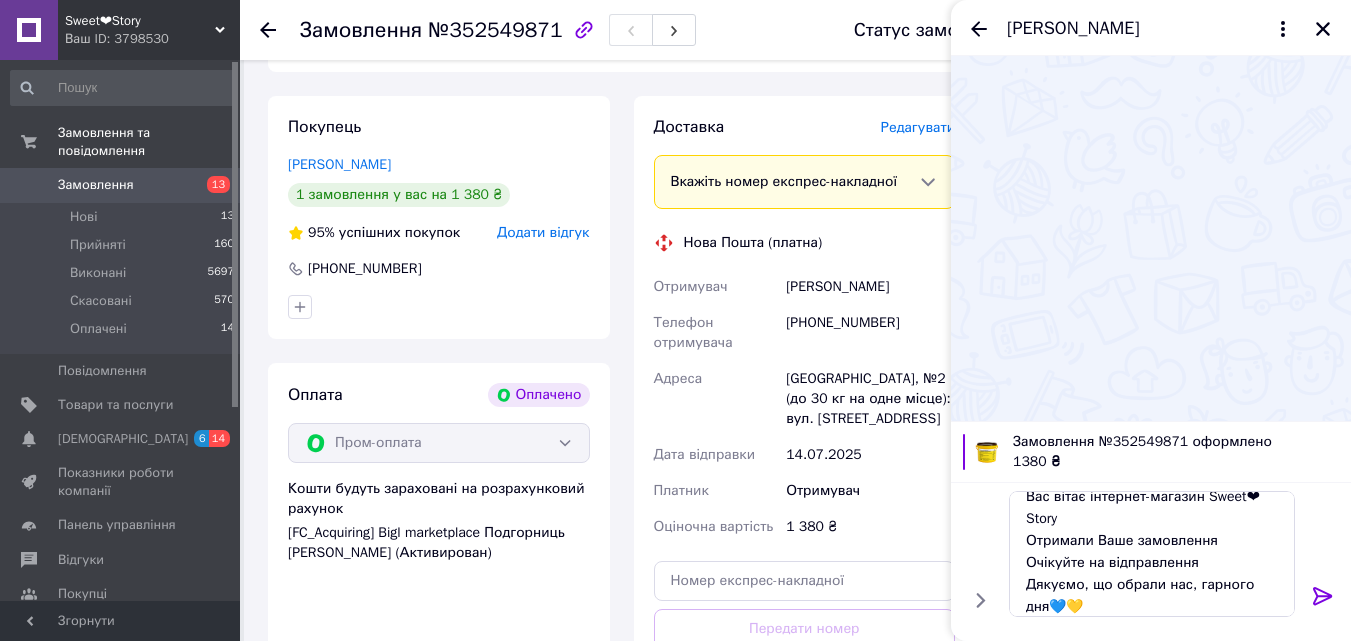 click 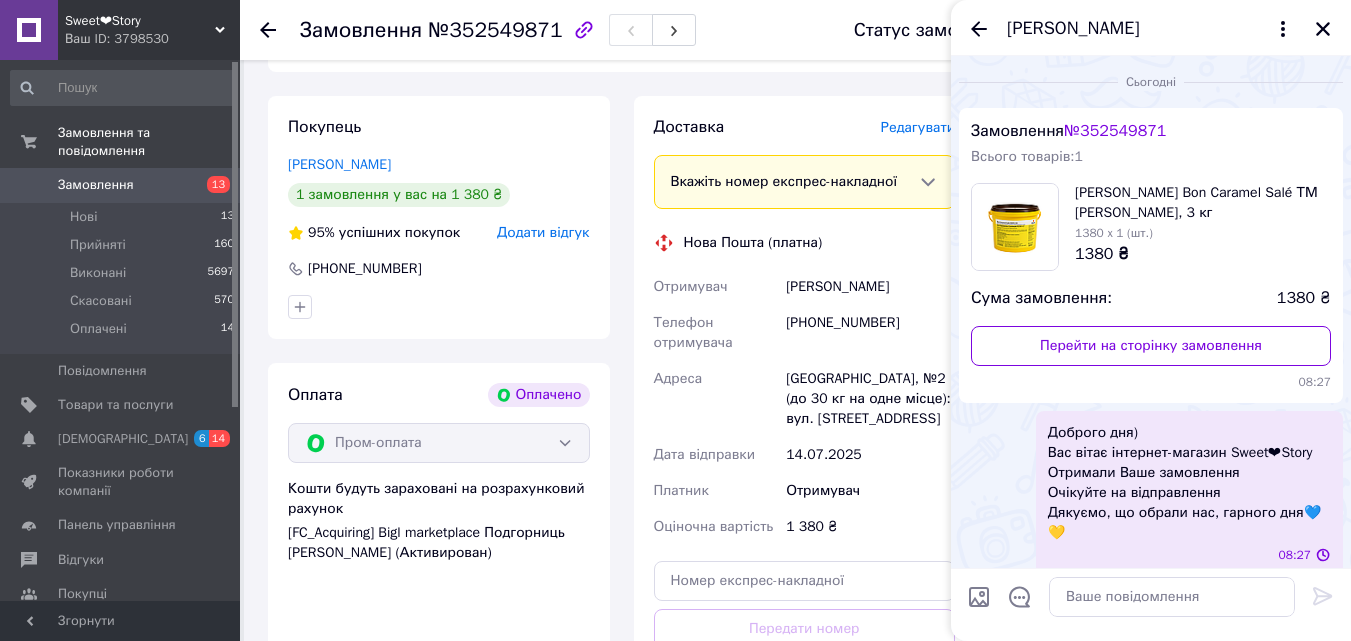 scroll, scrollTop: 0, scrollLeft: 0, axis: both 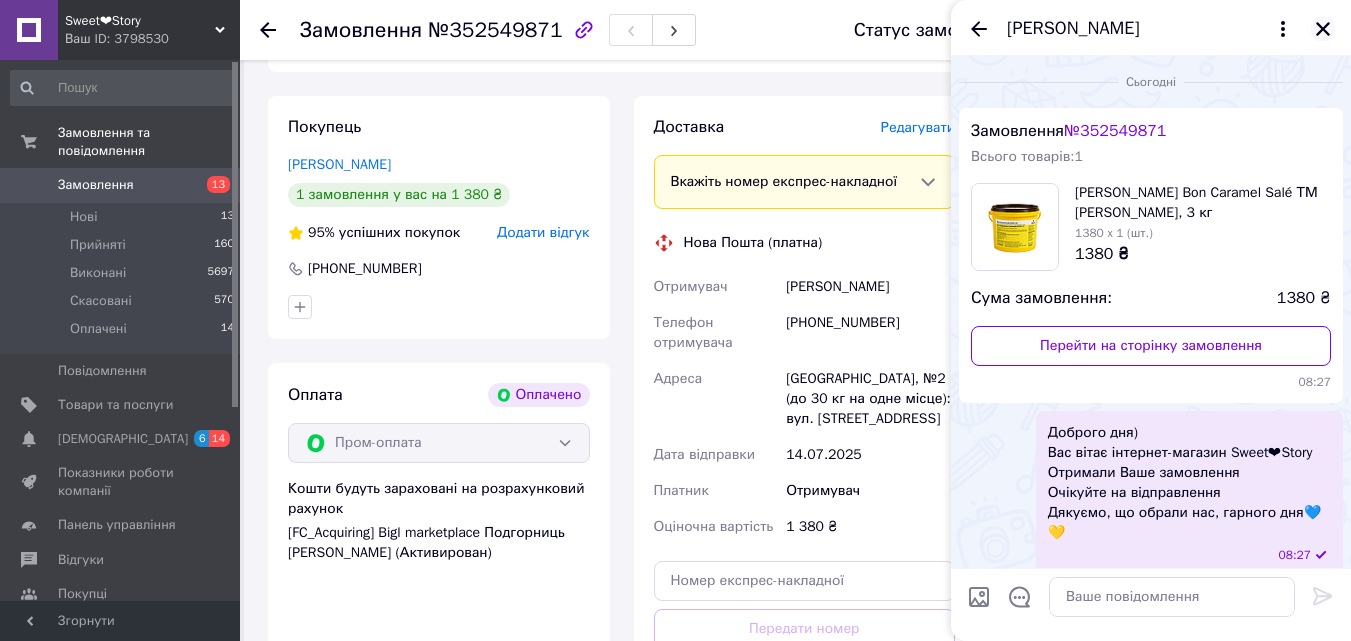 click 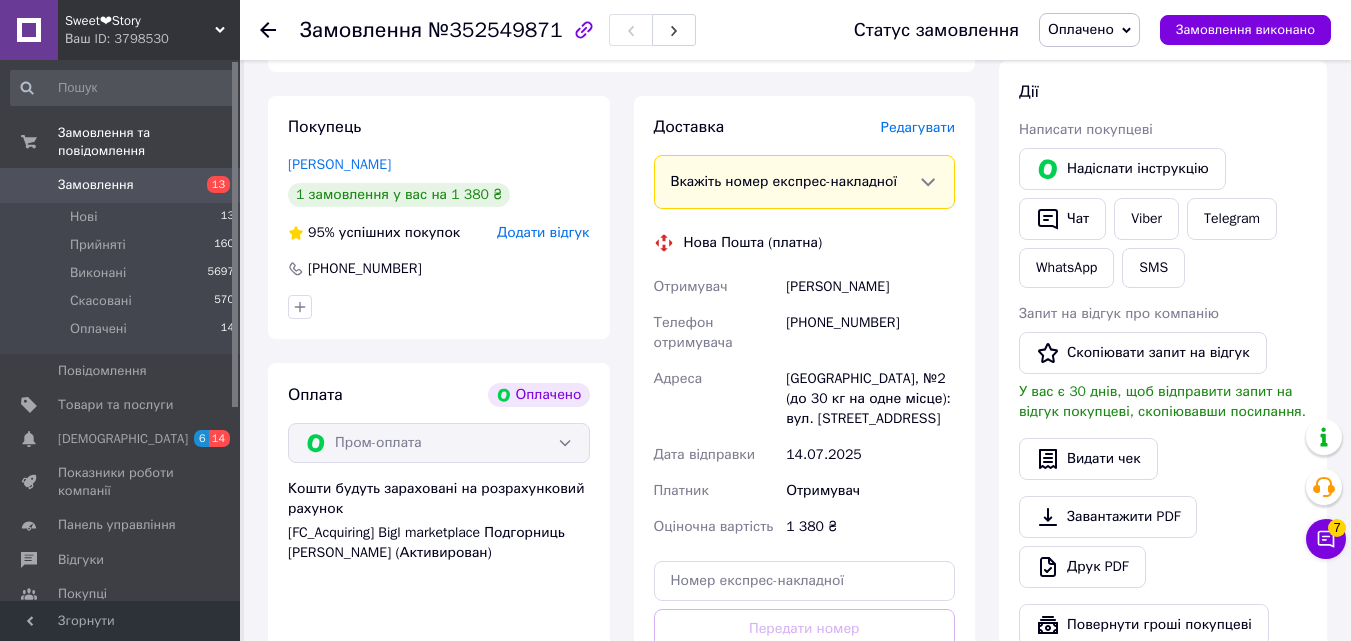click on "Оплачено" at bounding box center [1081, 29] 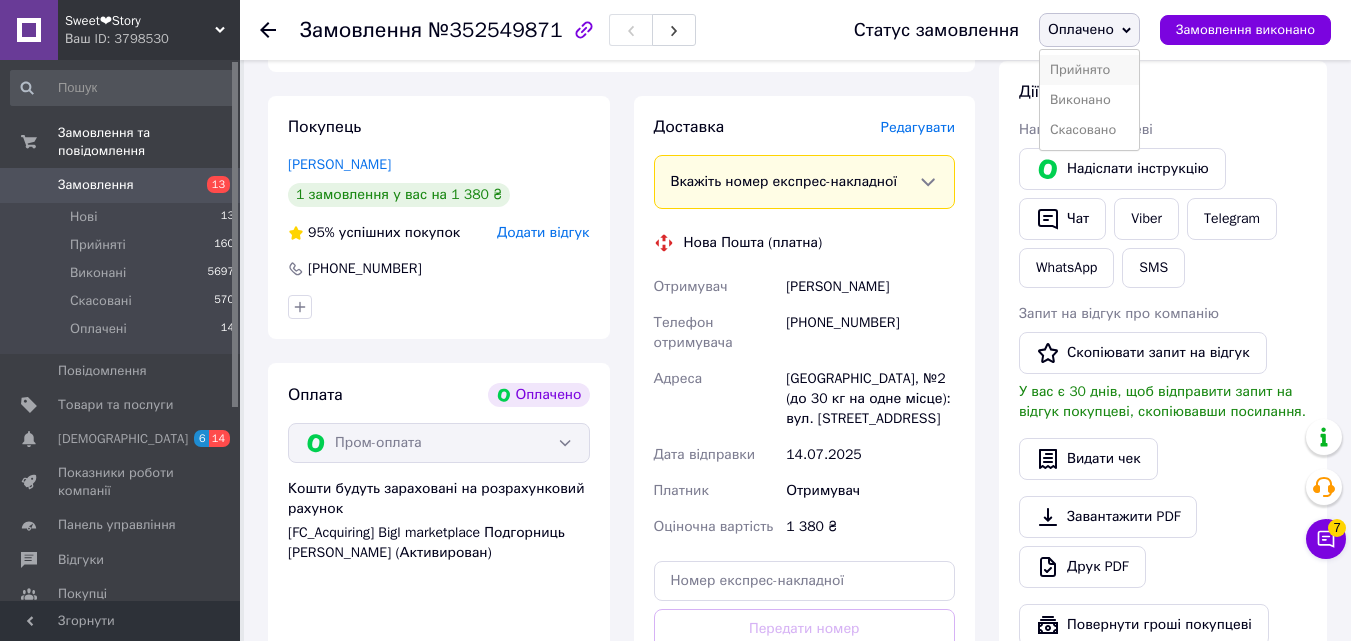 click on "Прийнято" at bounding box center [1089, 70] 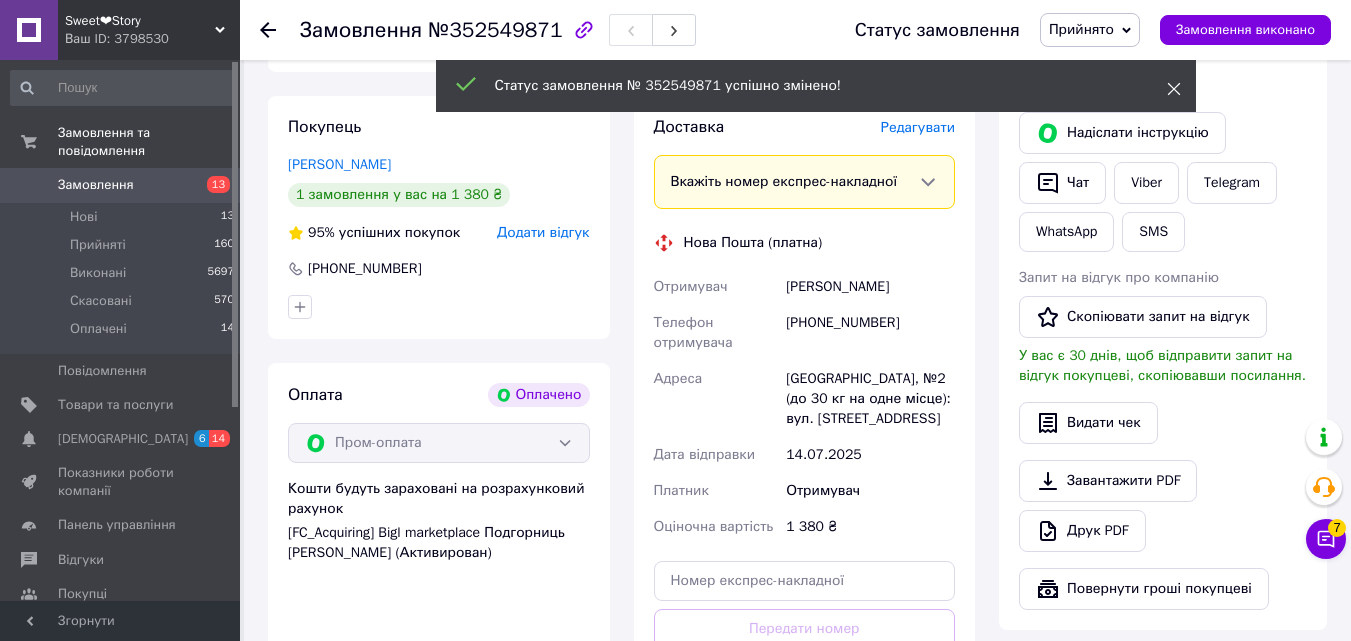 click 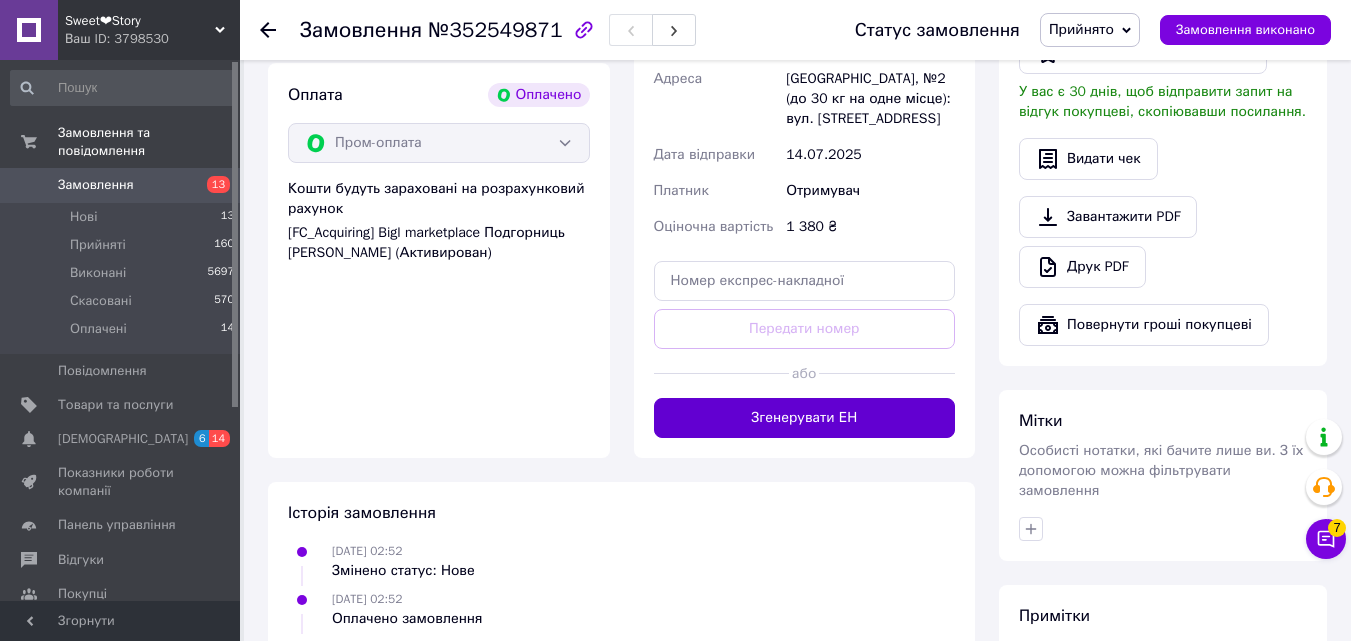click on "Згенерувати ЕН" at bounding box center (805, 418) 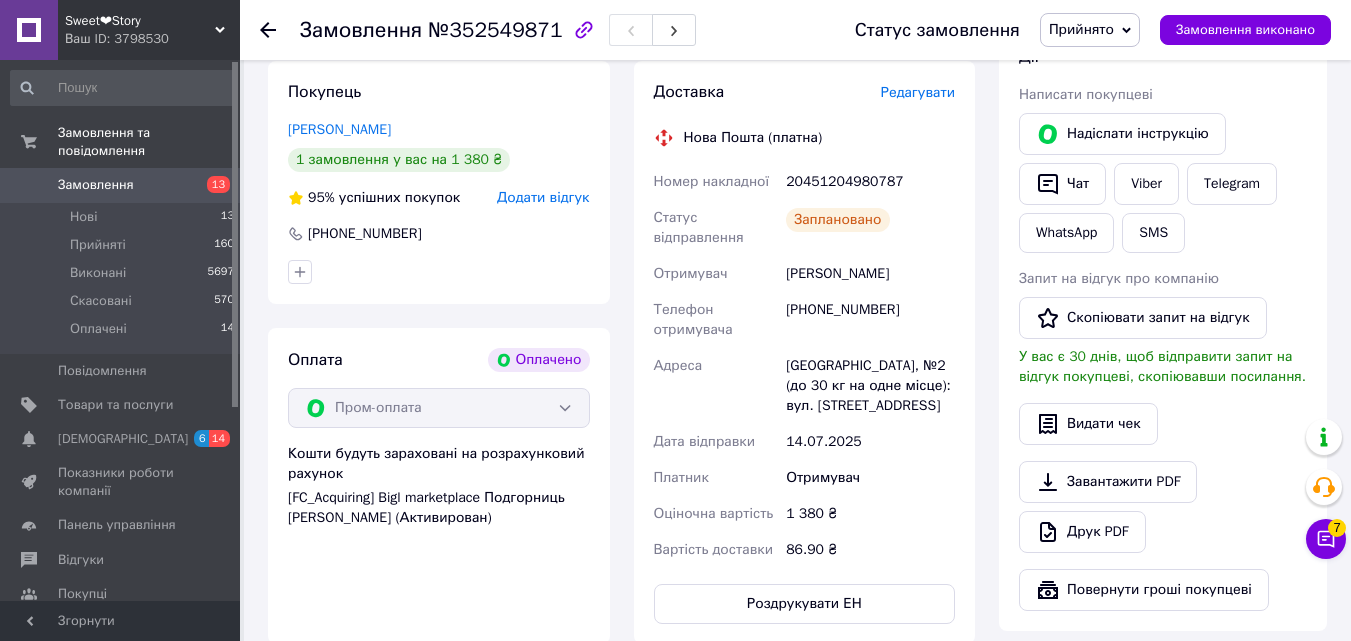 scroll, scrollTop: 900, scrollLeft: 0, axis: vertical 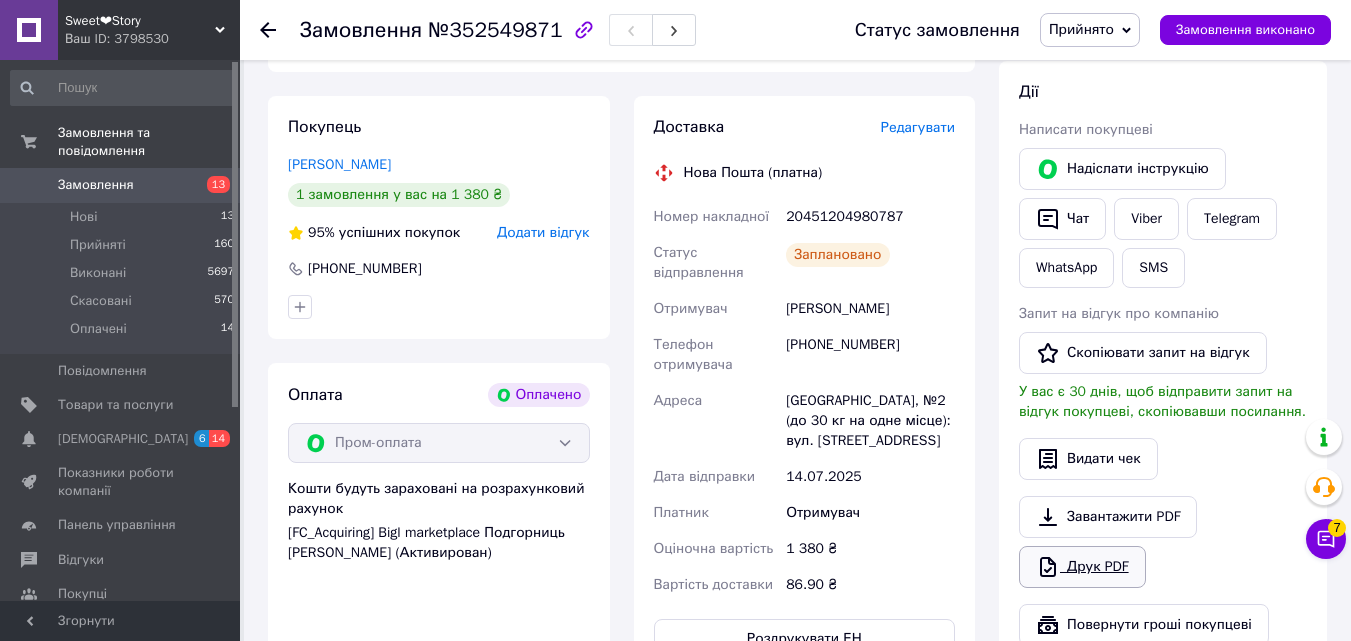 click on "Друк PDF" at bounding box center (1082, 567) 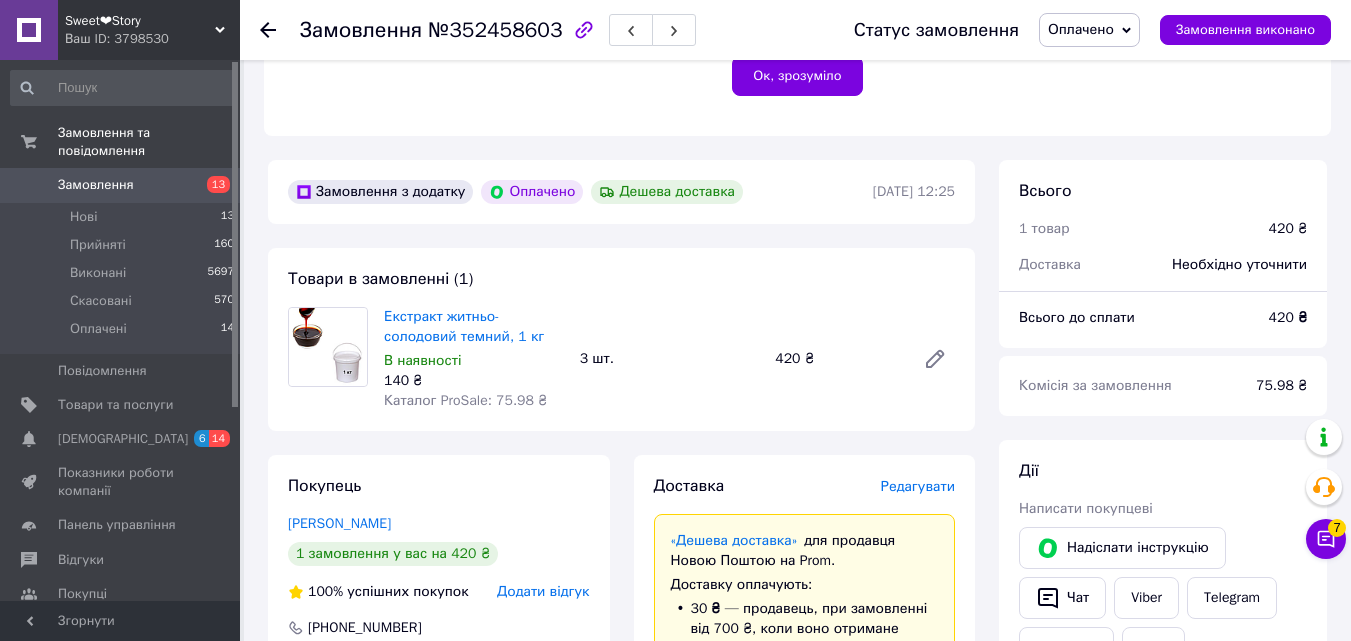 scroll, scrollTop: 600, scrollLeft: 0, axis: vertical 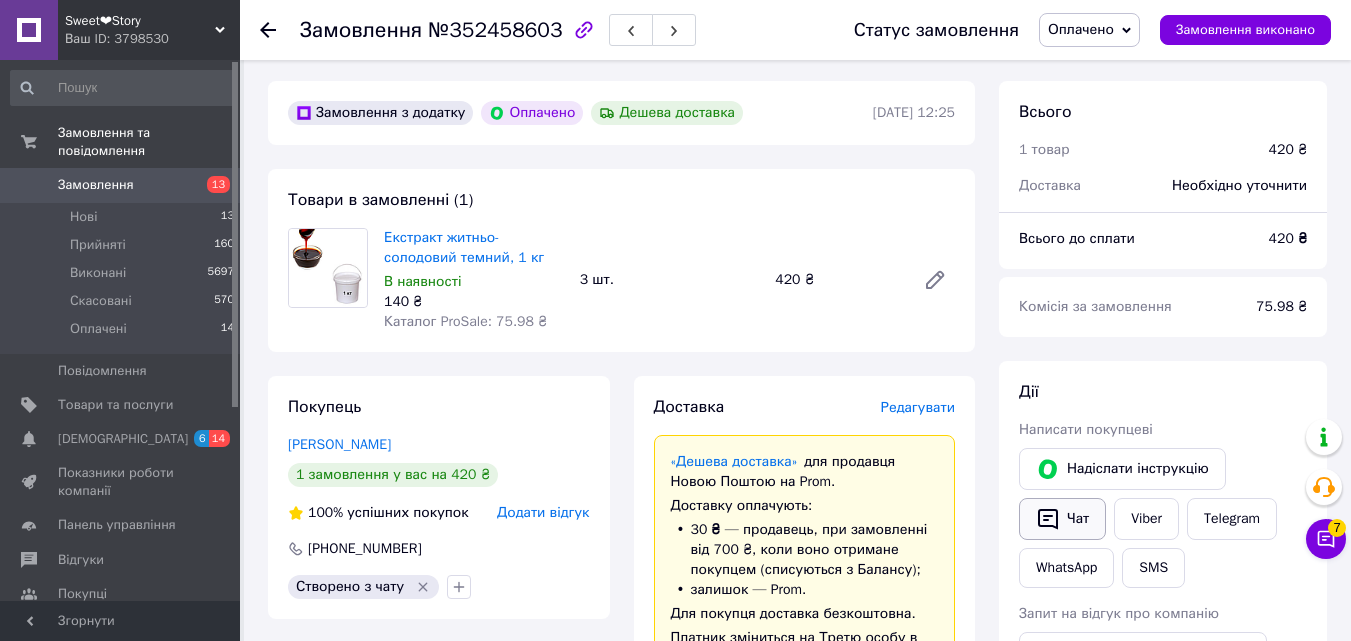 click on "Чат" at bounding box center [1062, 519] 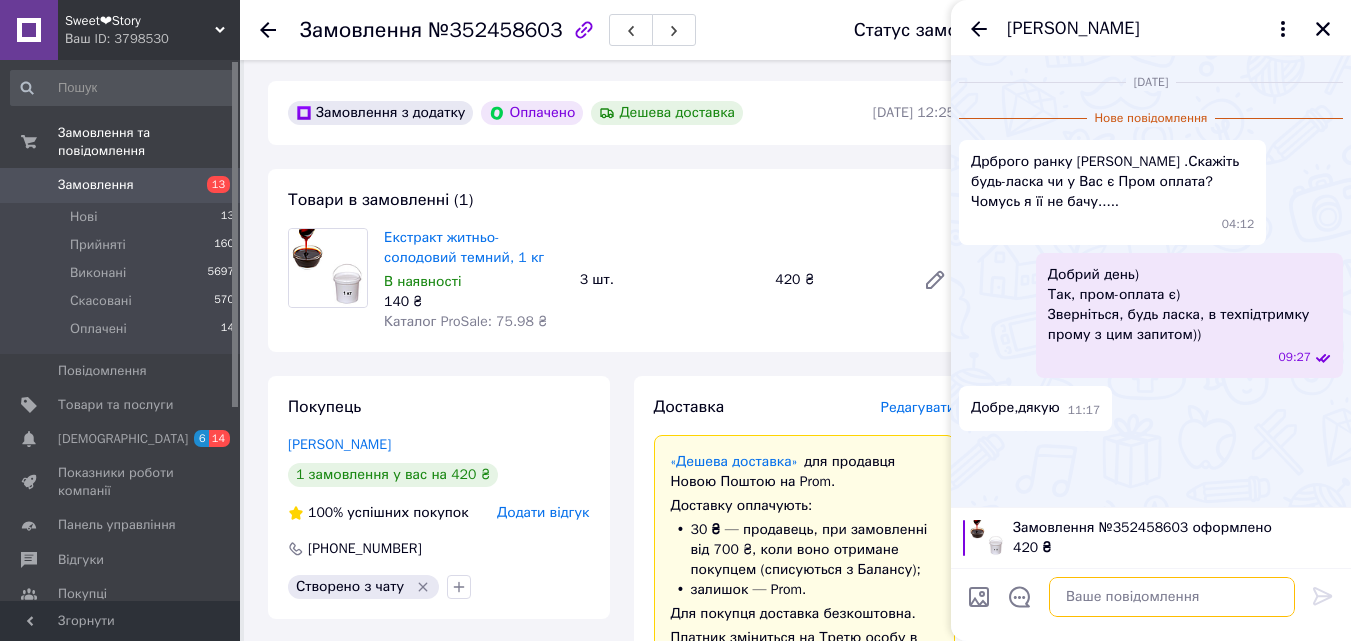 click at bounding box center [1172, 597] 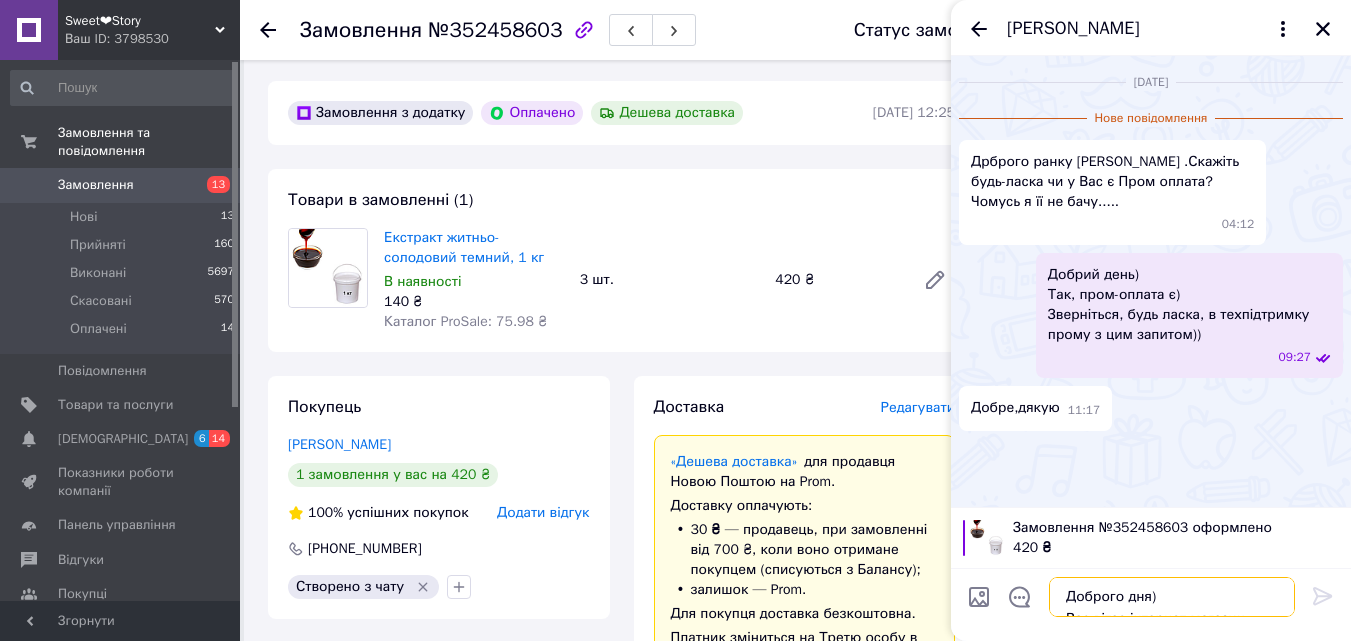 scroll, scrollTop: 36, scrollLeft: 0, axis: vertical 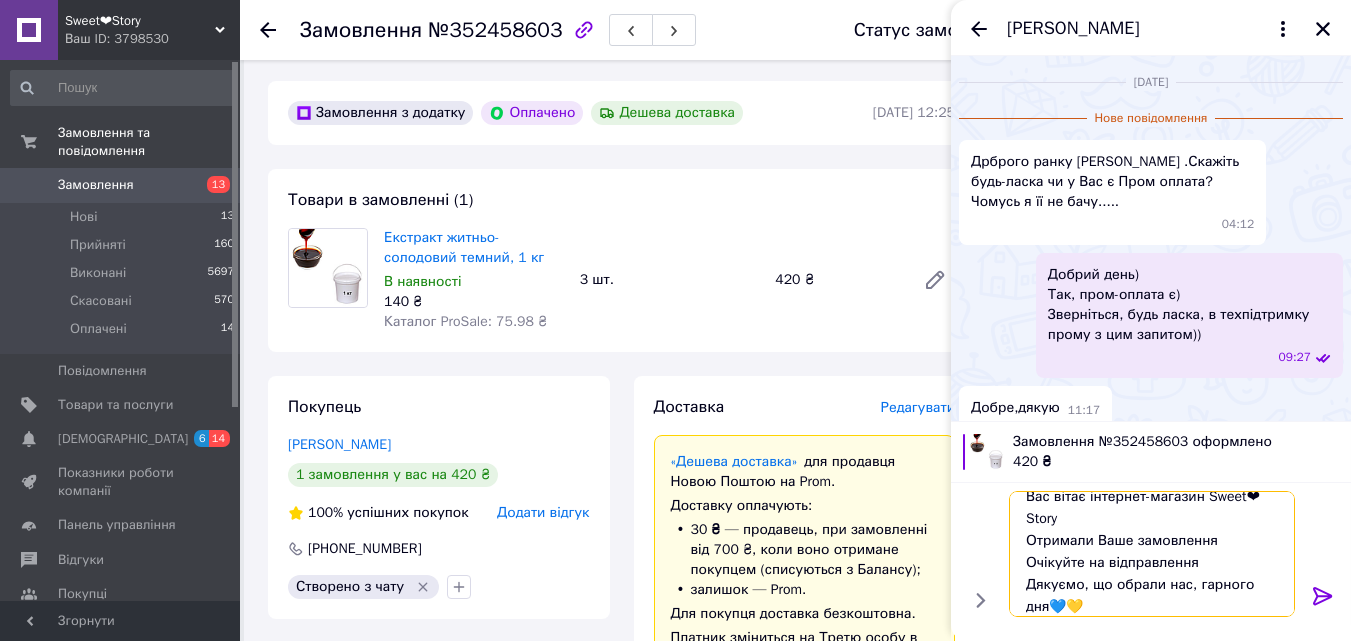 type on "Доброго дня)
Вас вітає інтернет-магазин Sweet❤Story
Отримали Ваше замовлення
Очікуйте на відправлення
Дякуємо, що обрали нас, гарного дня💙💛" 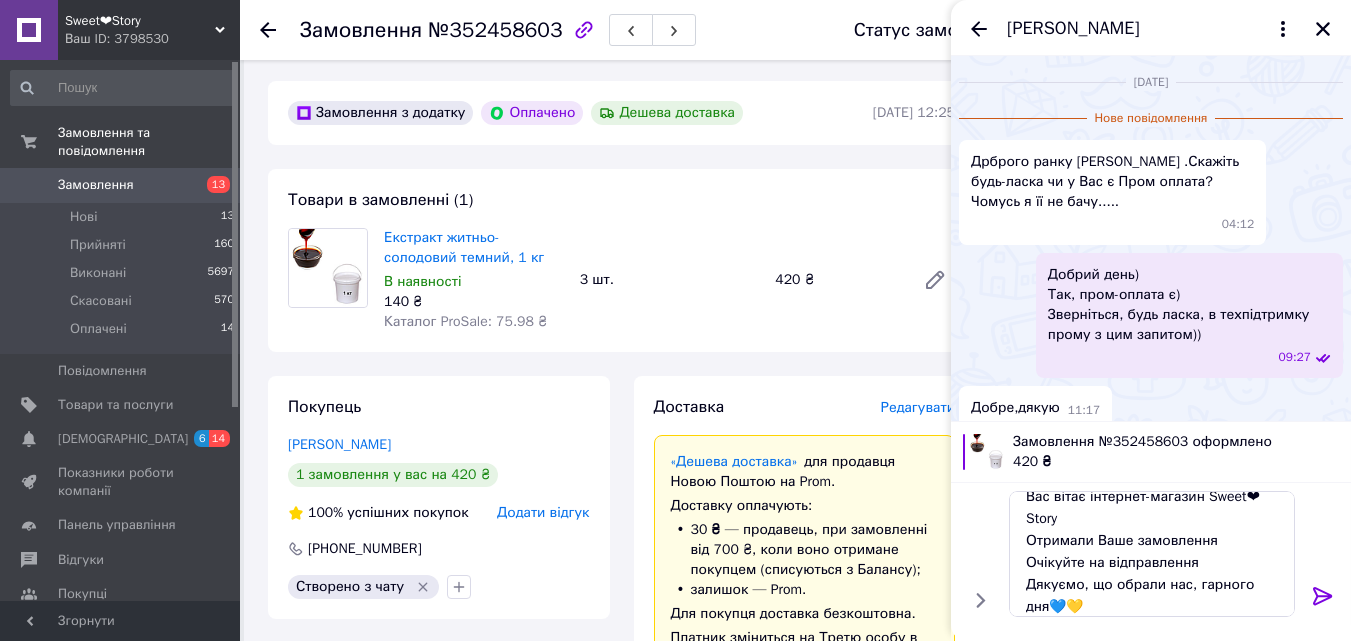 drag, startPoint x: 1326, startPoint y: 598, endPoint x: 1338, endPoint y: 5, distance: 593.1214 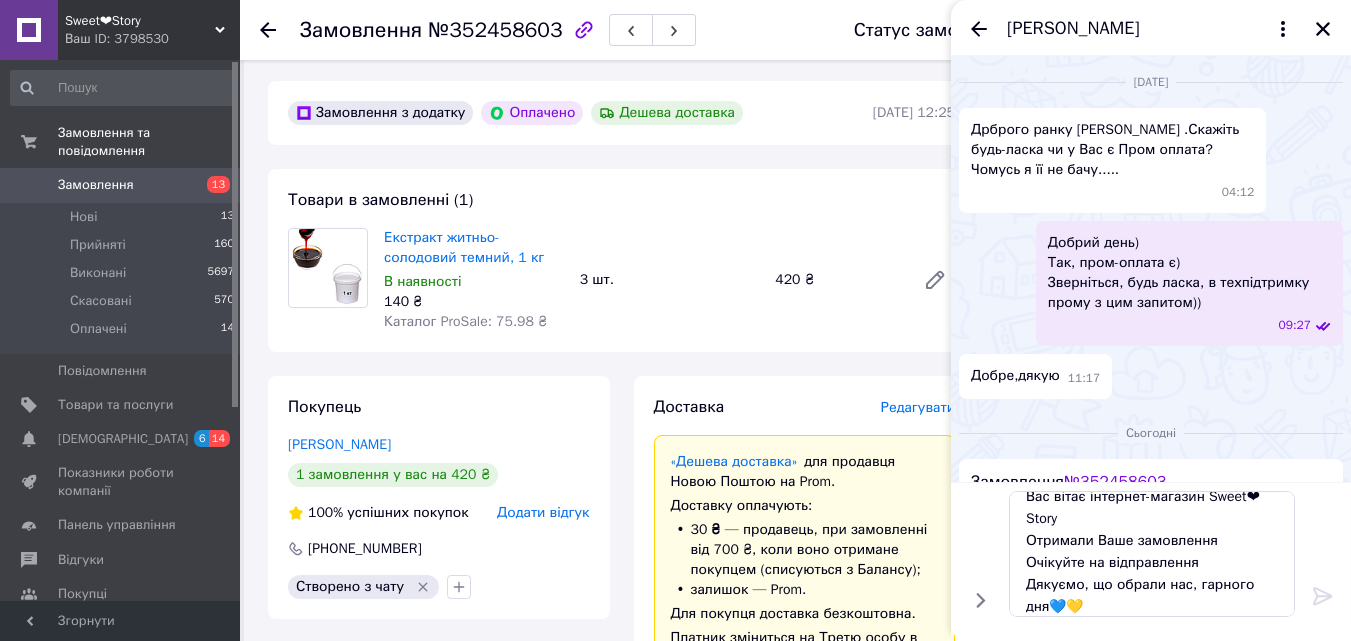 type 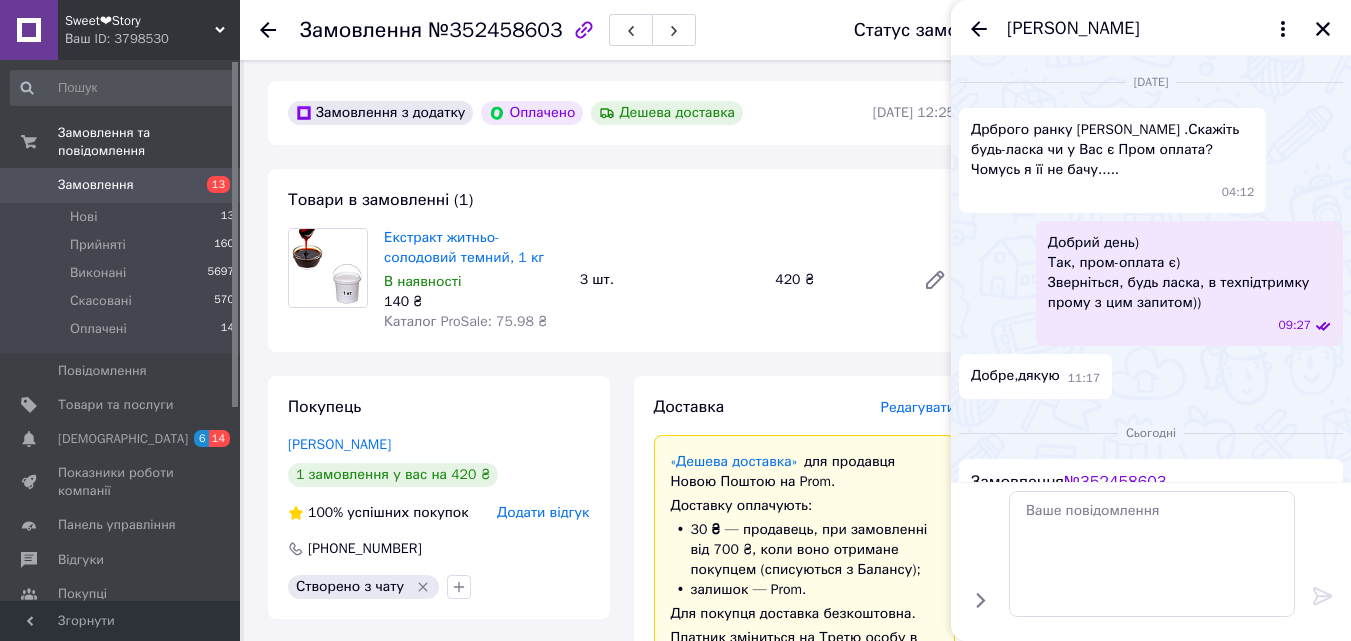 scroll, scrollTop: 0, scrollLeft: 0, axis: both 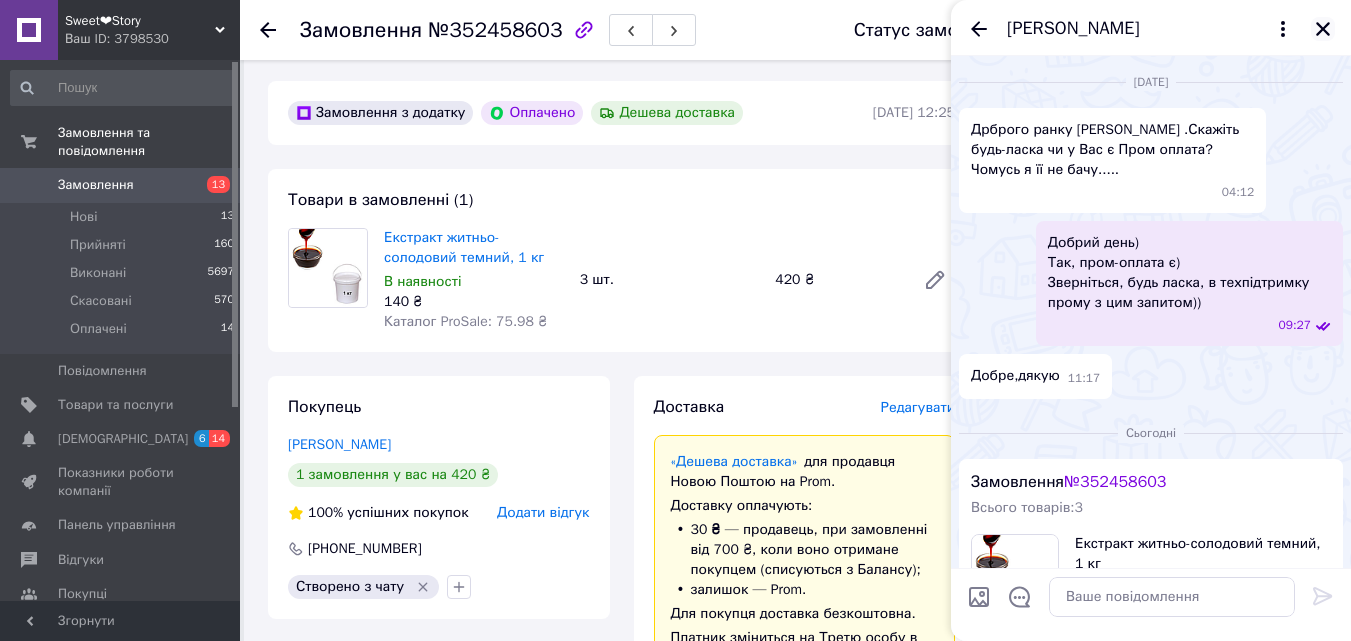click 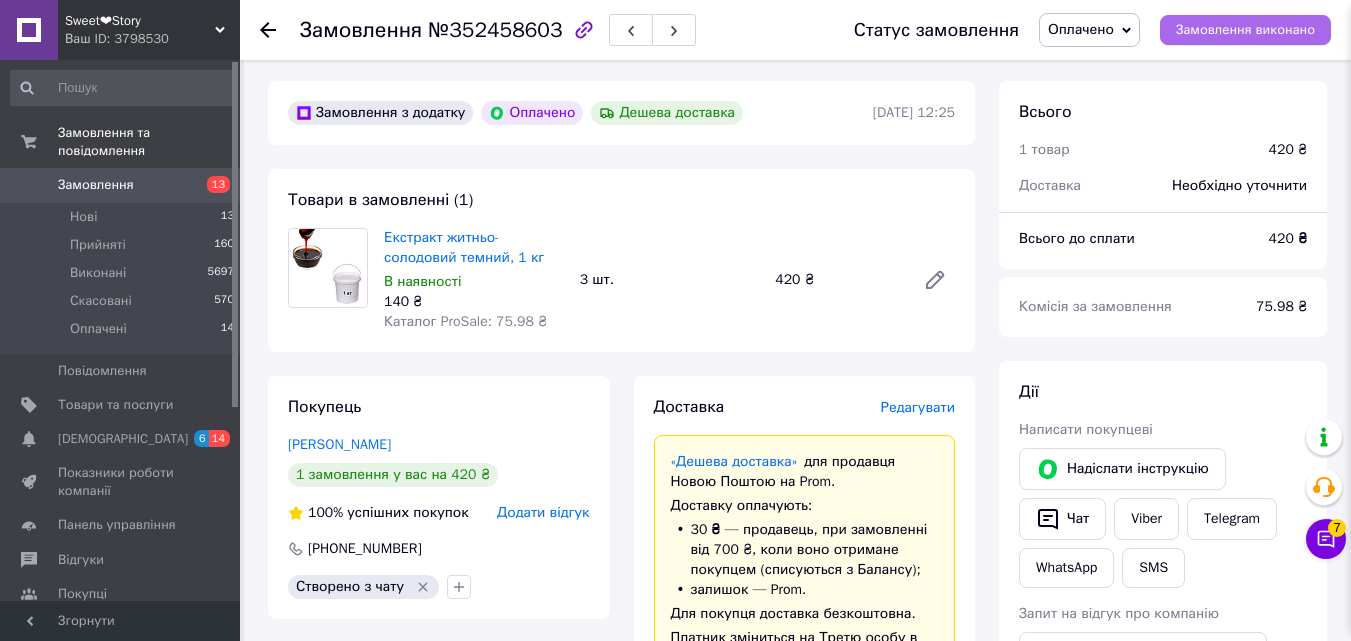 scroll, scrollTop: 327, scrollLeft: 0, axis: vertical 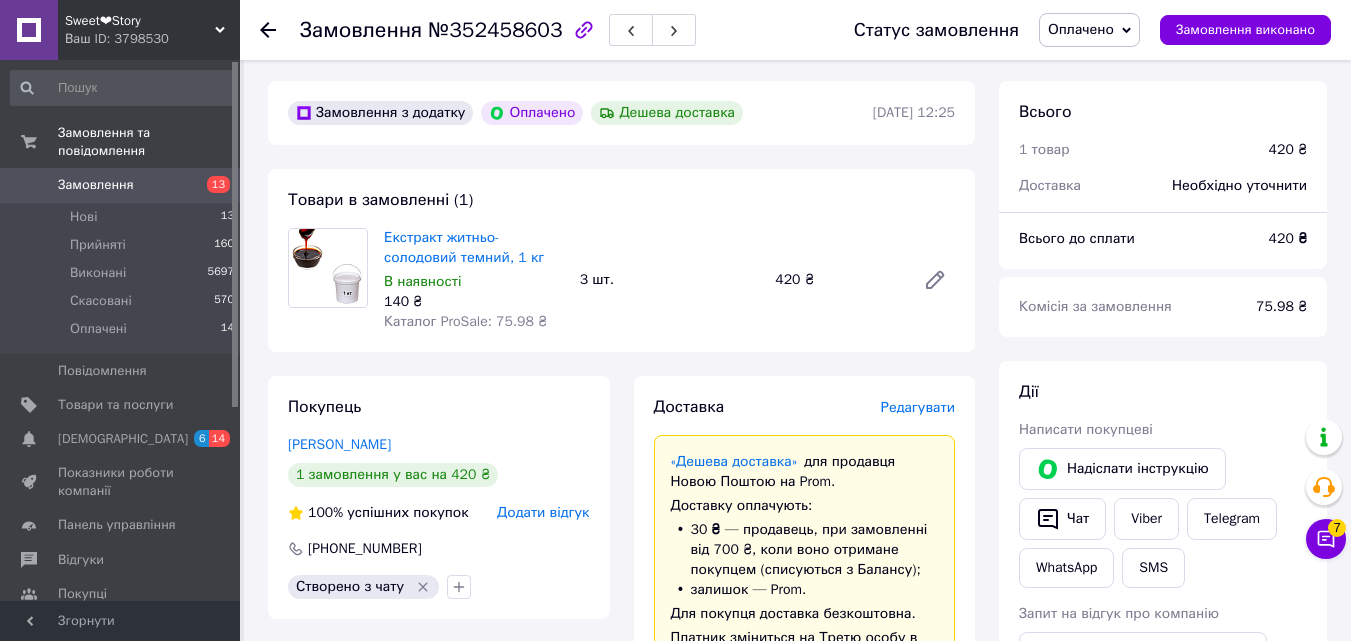 click 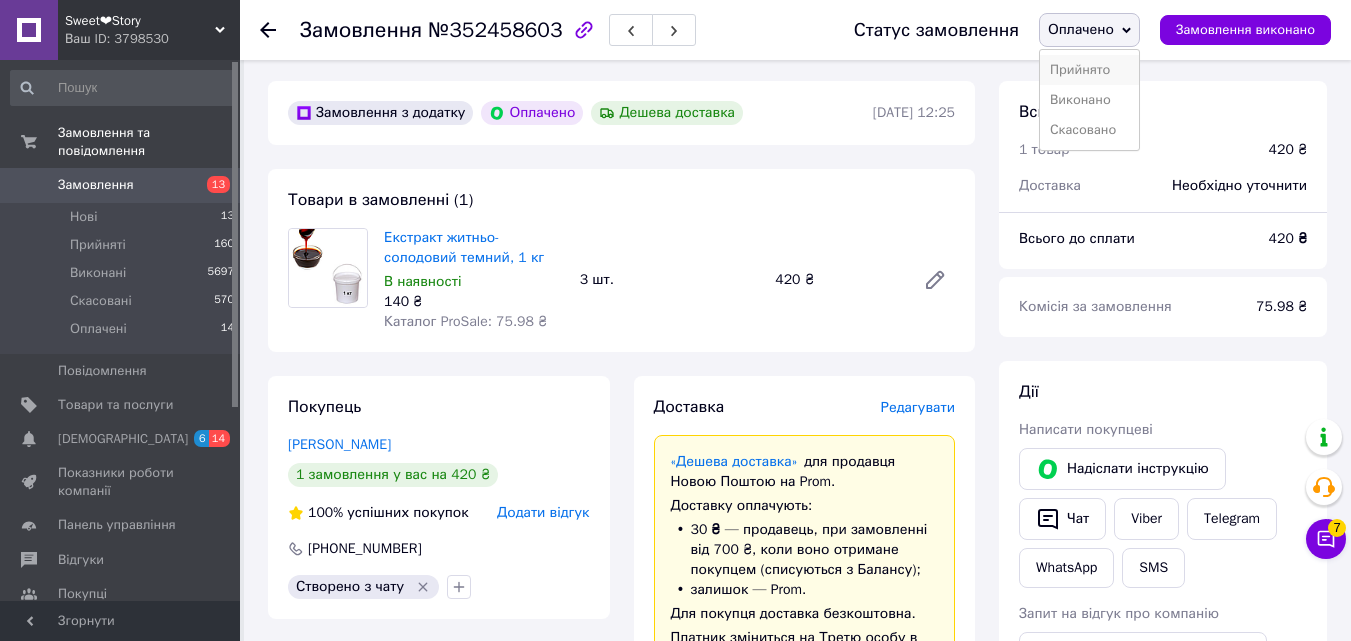 click on "Прийнято" at bounding box center [1089, 70] 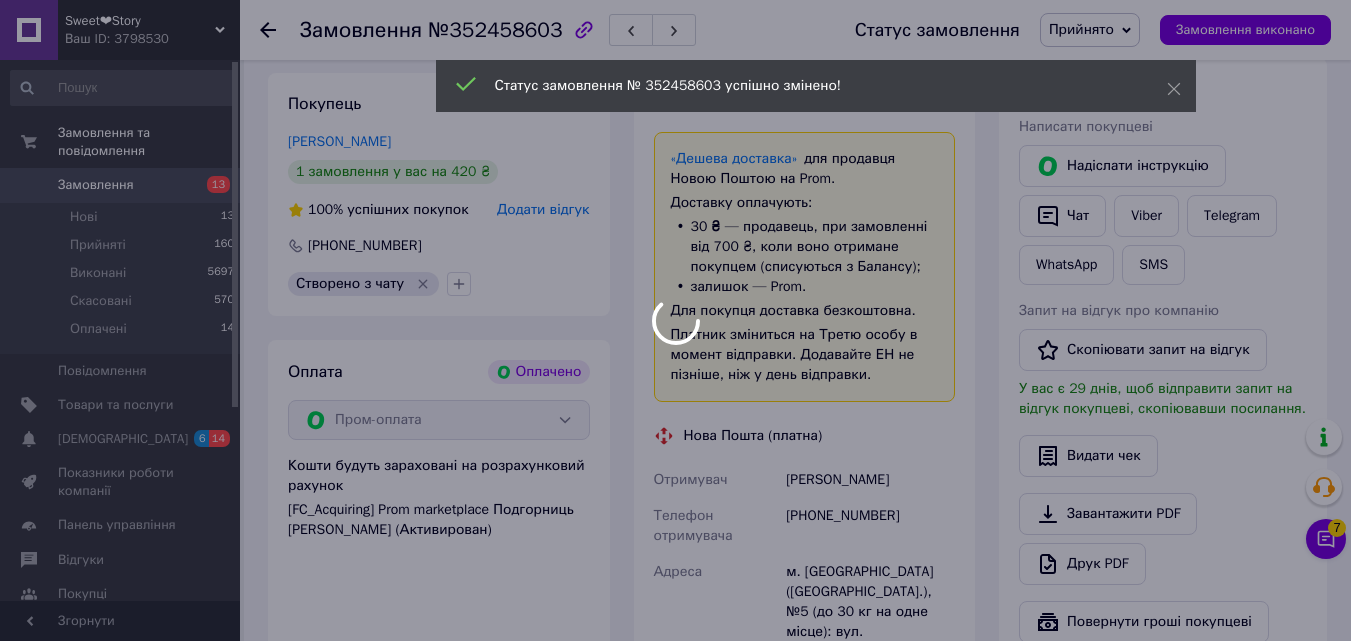 scroll, scrollTop: 1000, scrollLeft: 0, axis: vertical 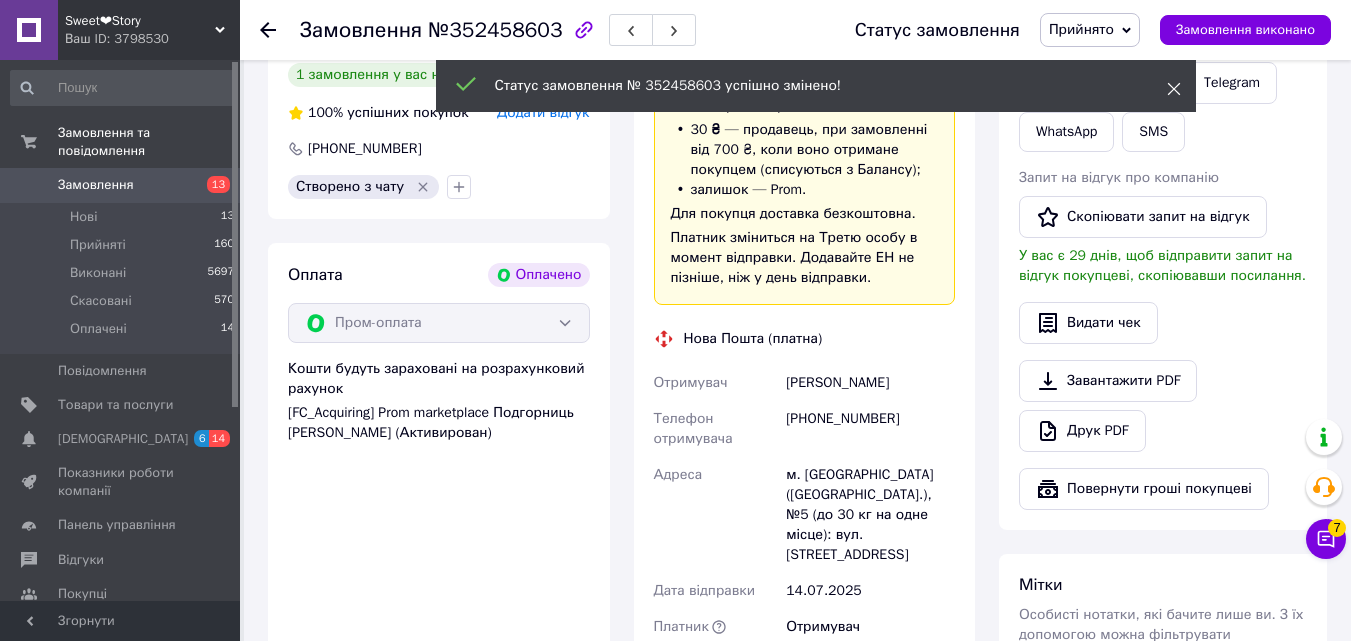 click 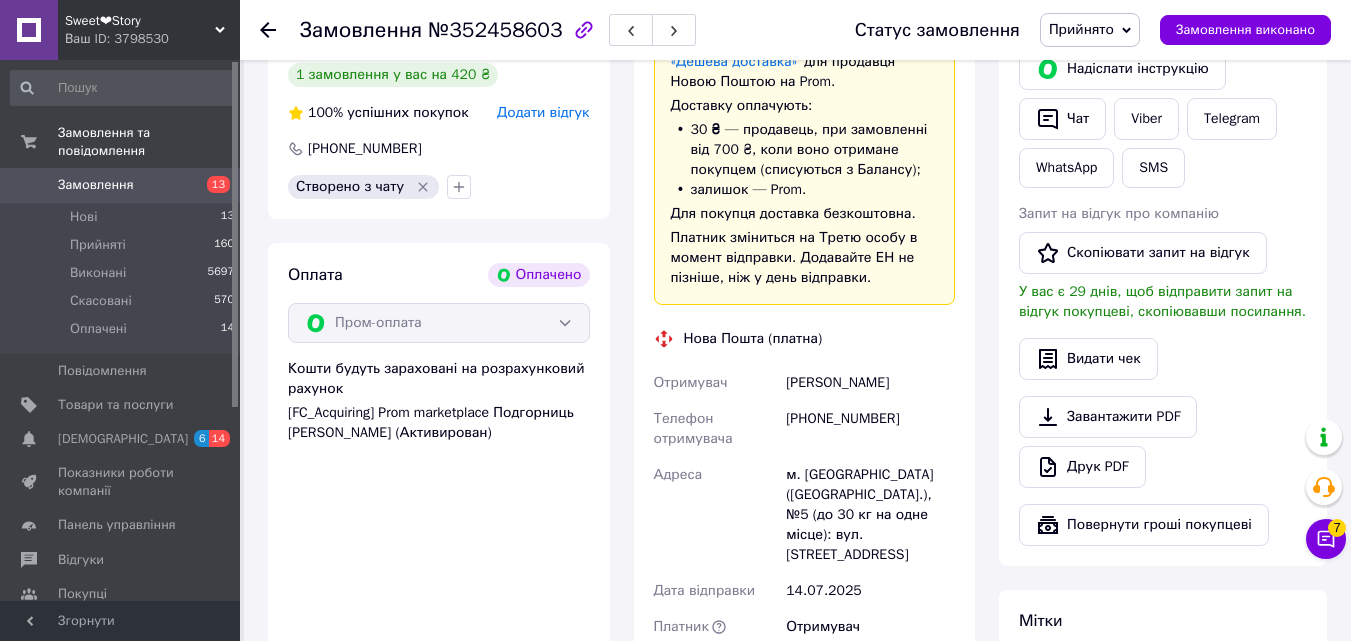 scroll, scrollTop: 1300, scrollLeft: 0, axis: vertical 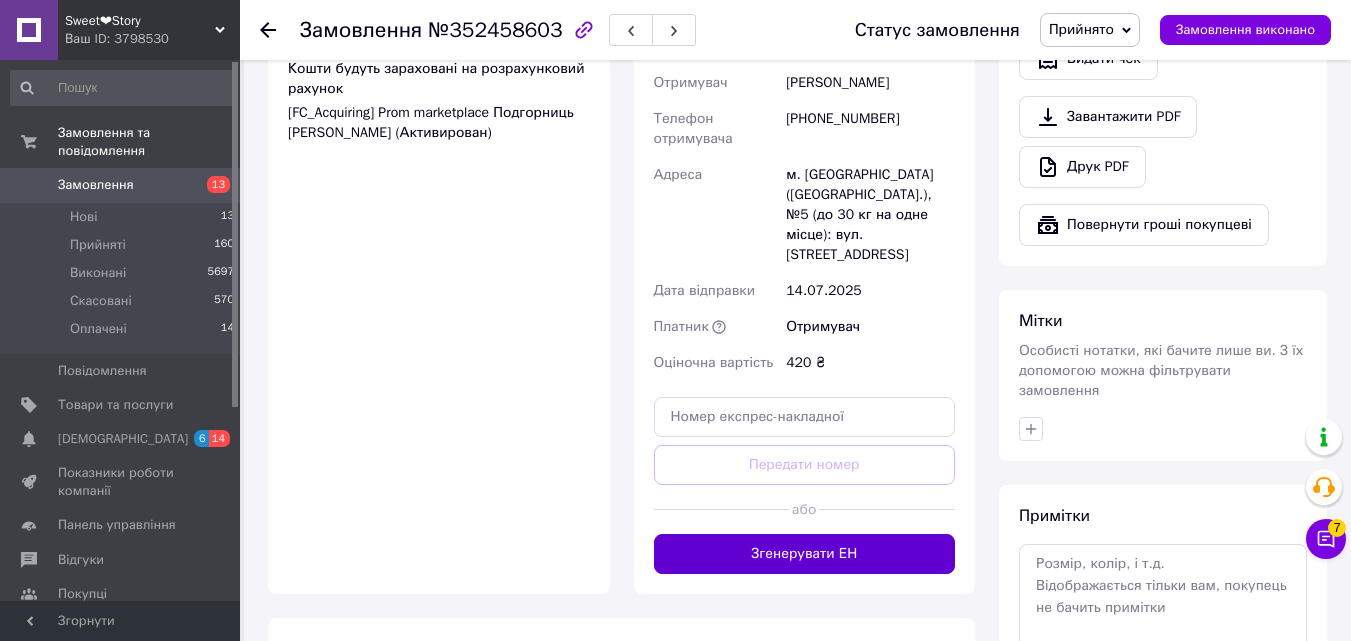 click on "Згенерувати ЕН" at bounding box center (805, 554) 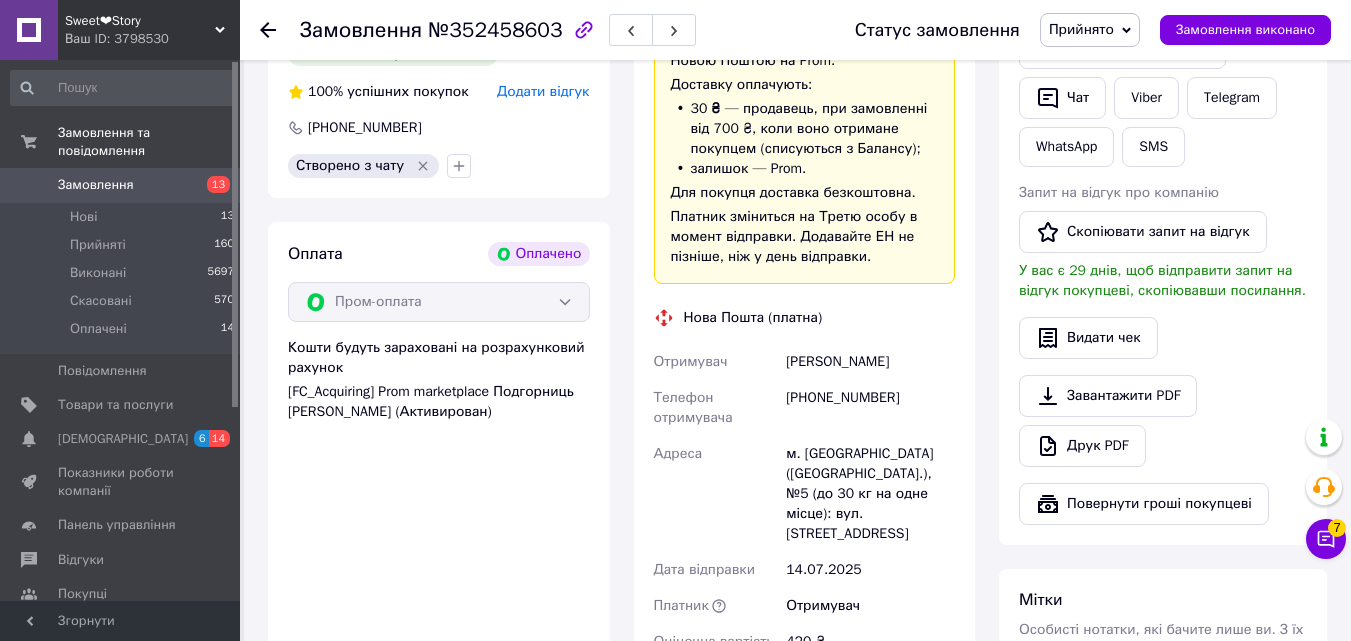 scroll, scrollTop: 1000, scrollLeft: 0, axis: vertical 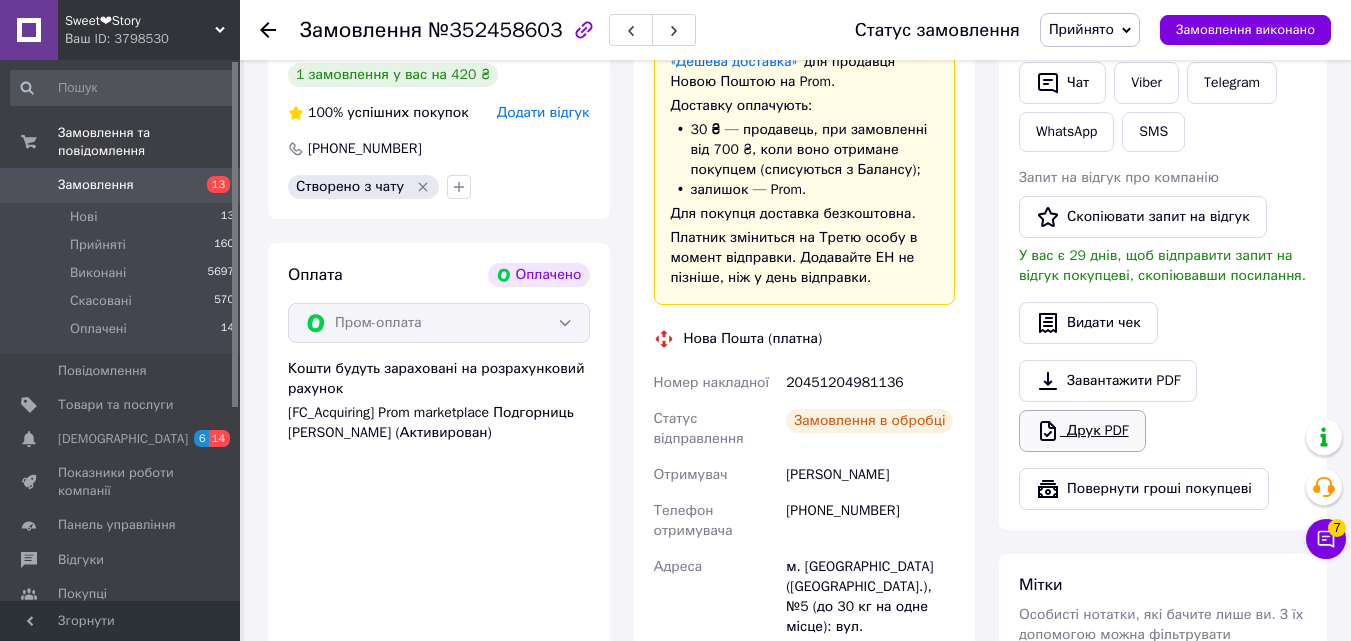 click on "Друк PDF" at bounding box center [1082, 431] 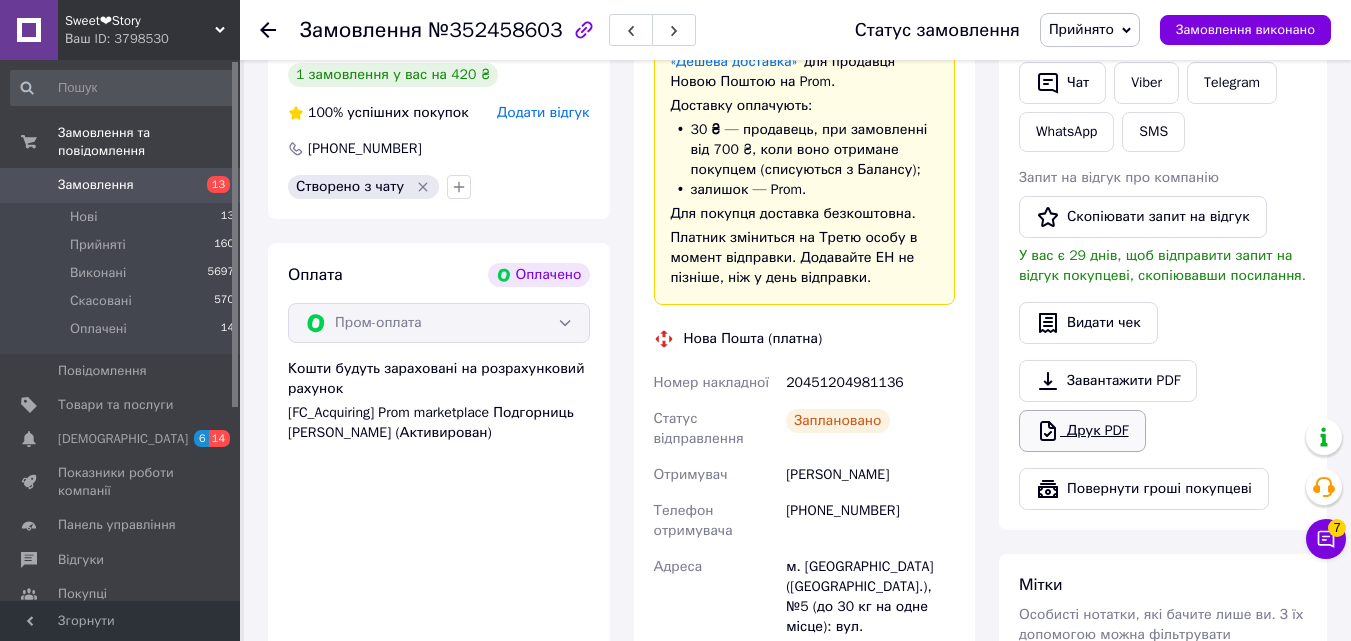click on "Друк PDF" at bounding box center [1082, 431] 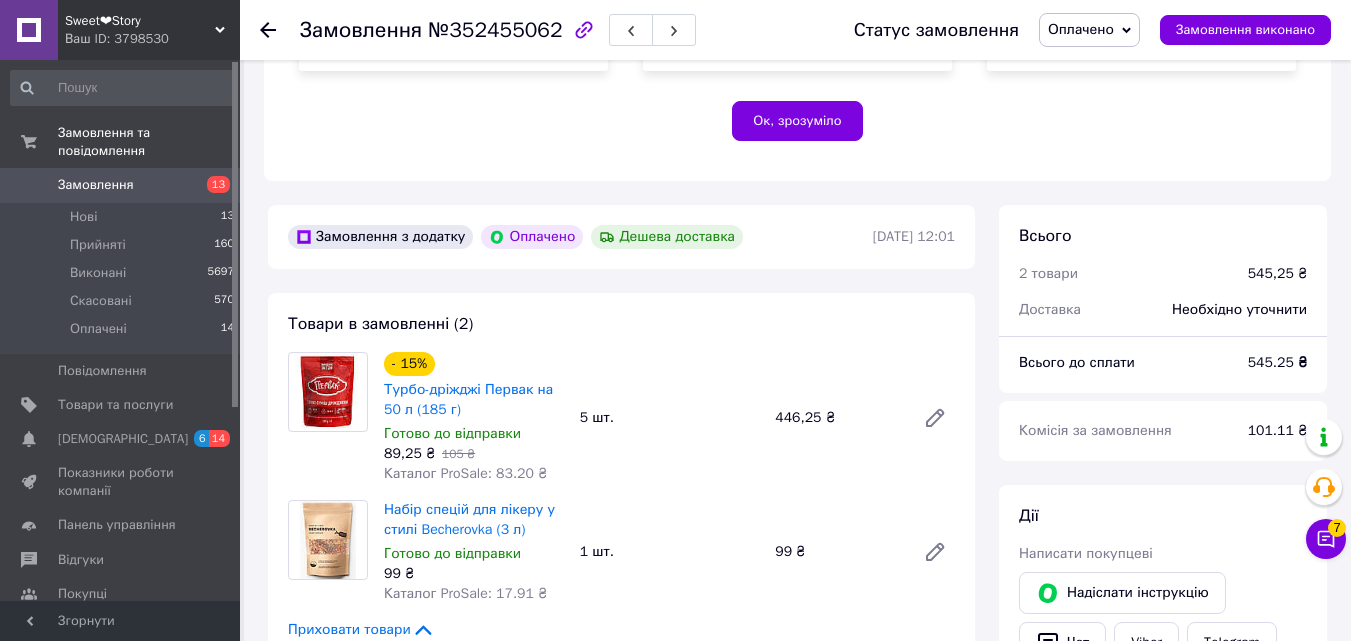 scroll, scrollTop: 800, scrollLeft: 0, axis: vertical 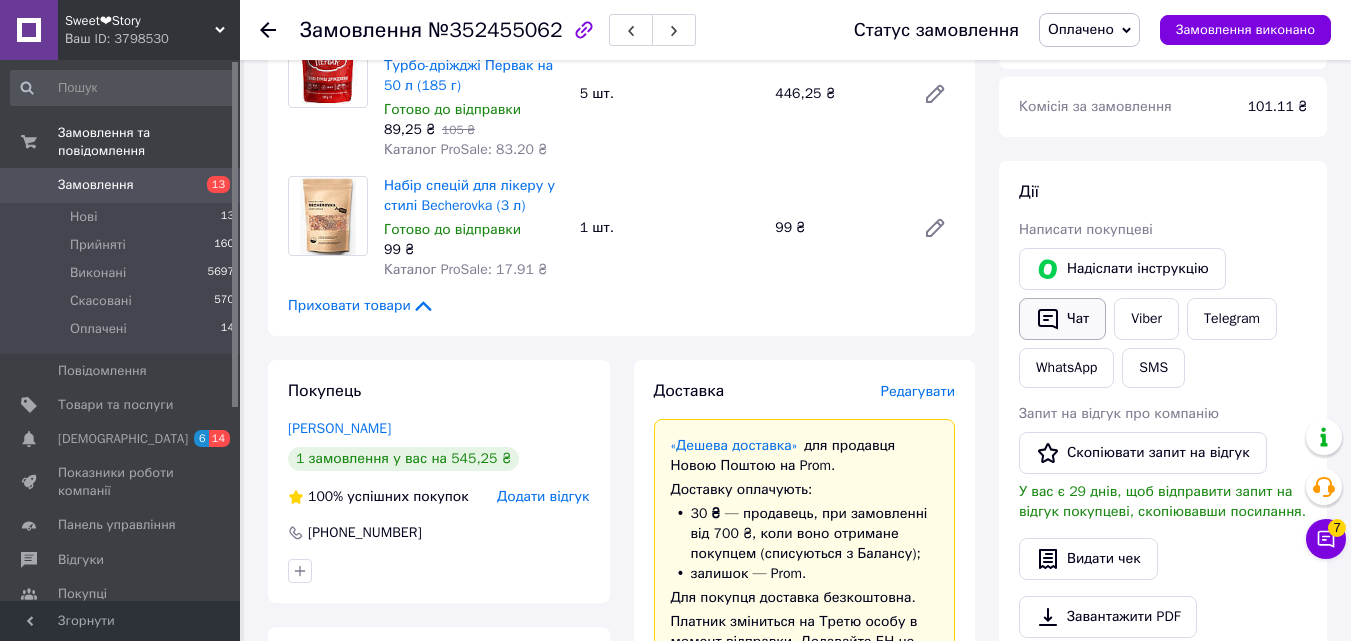 click on "Чат" at bounding box center (1062, 319) 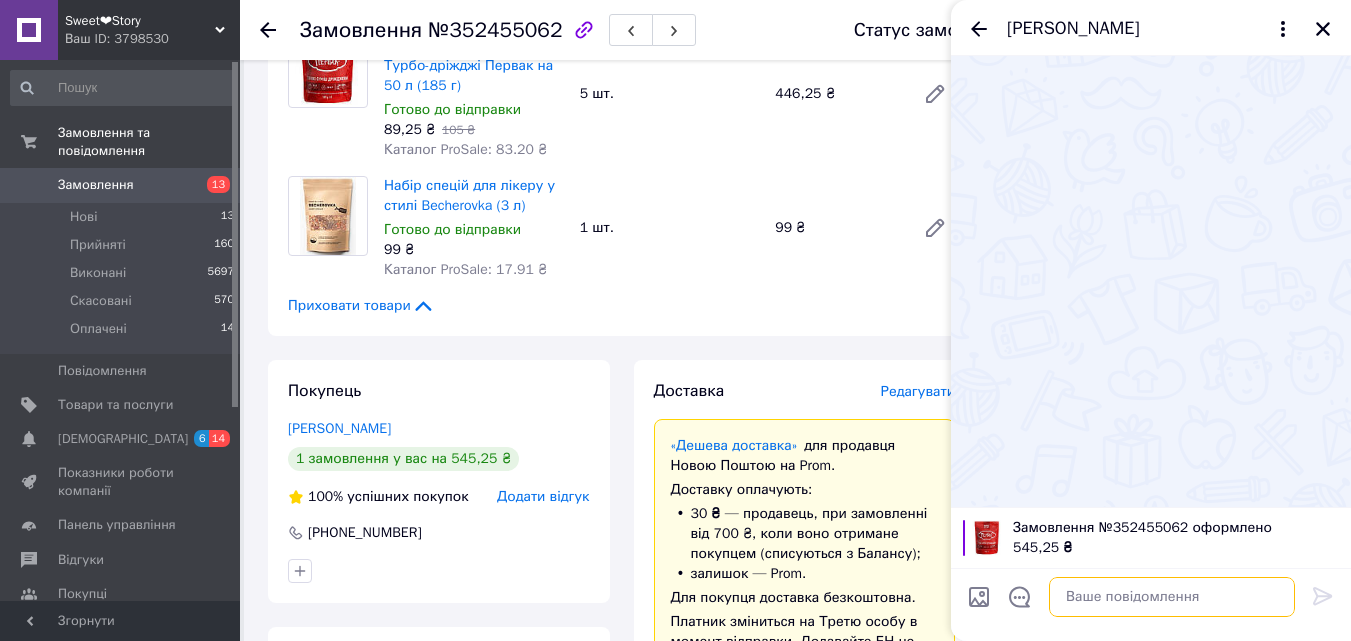 click at bounding box center (1172, 597) 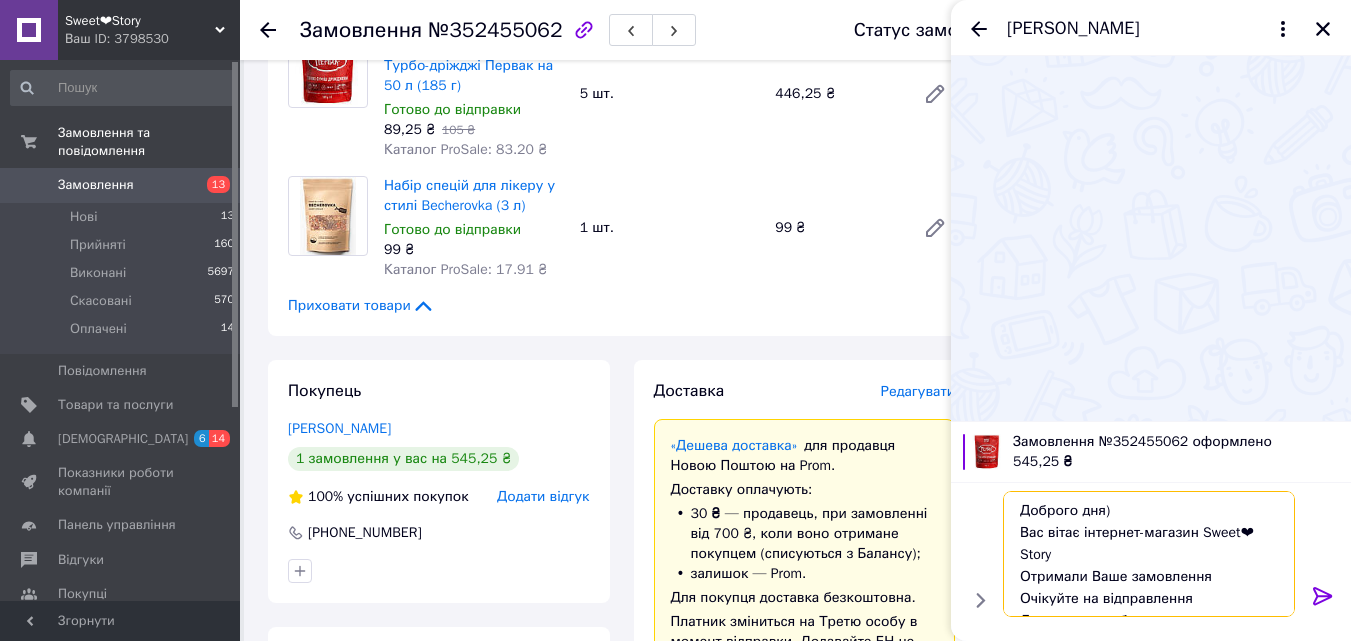 scroll, scrollTop: 36, scrollLeft: 0, axis: vertical 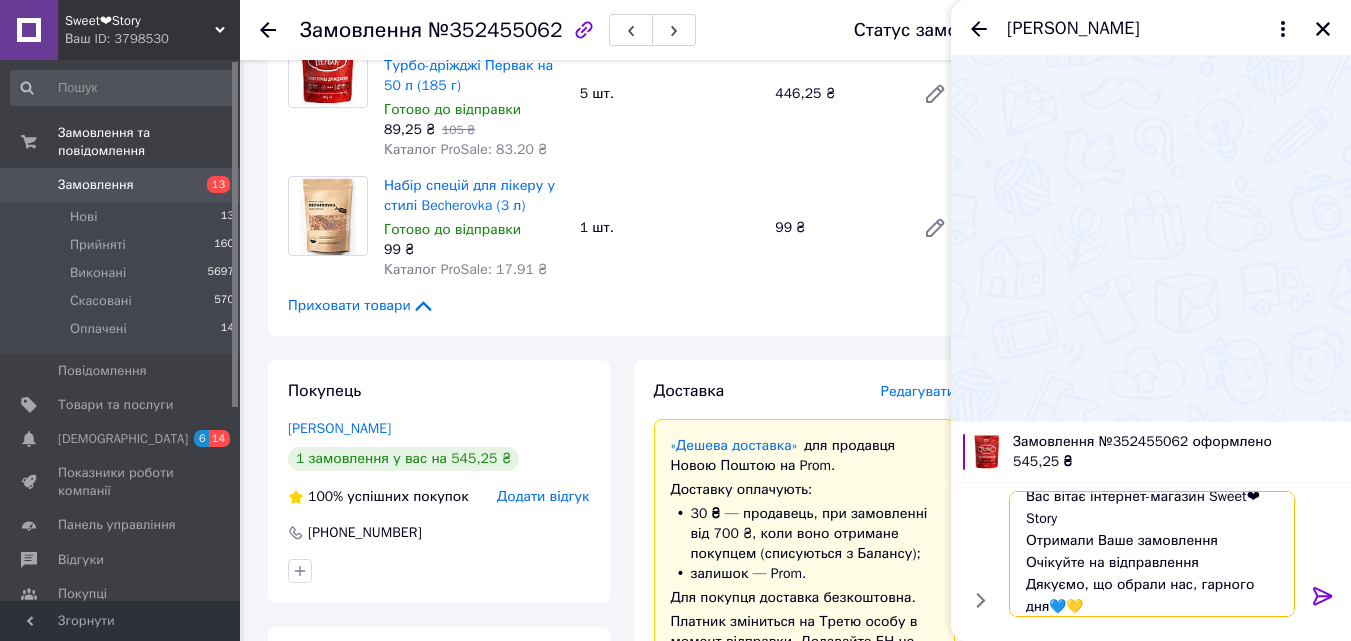 type on "Доброго дня)
Вас вітає інтернет-магазин Sweet❤Story
Отримали Ваше замовлення
Очікуйте на відправлення
Дякуємо, що обрали нас, гарного дня💙💛" 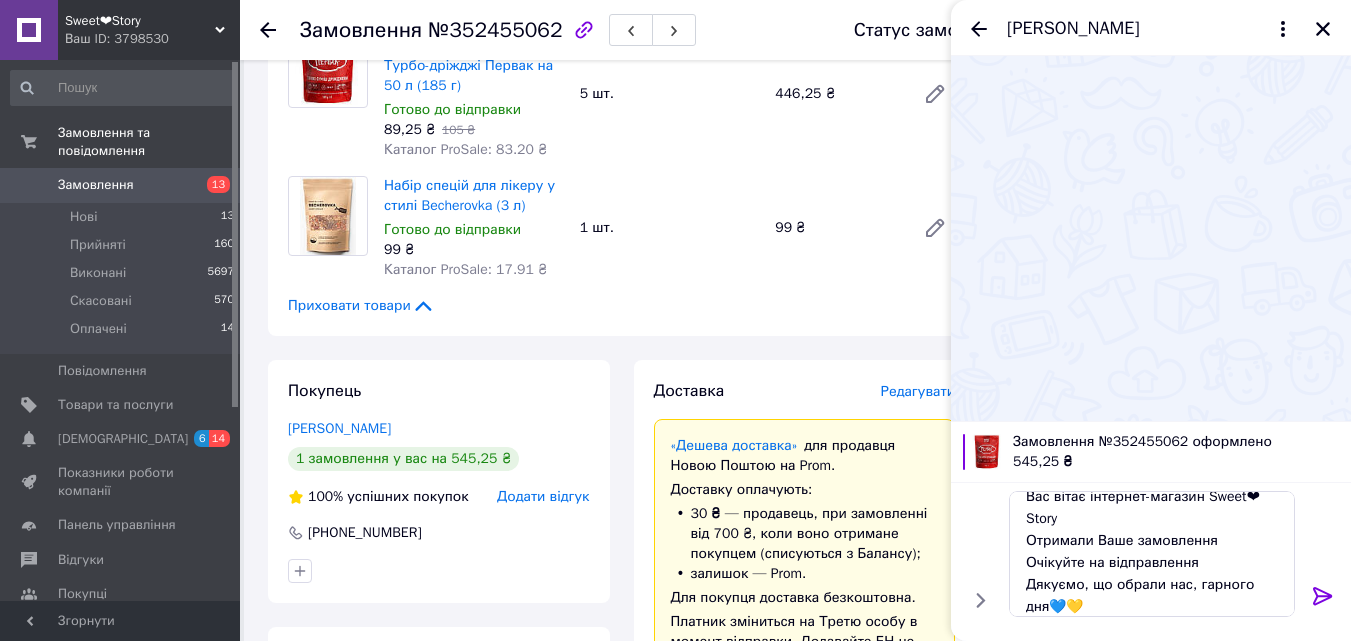 click 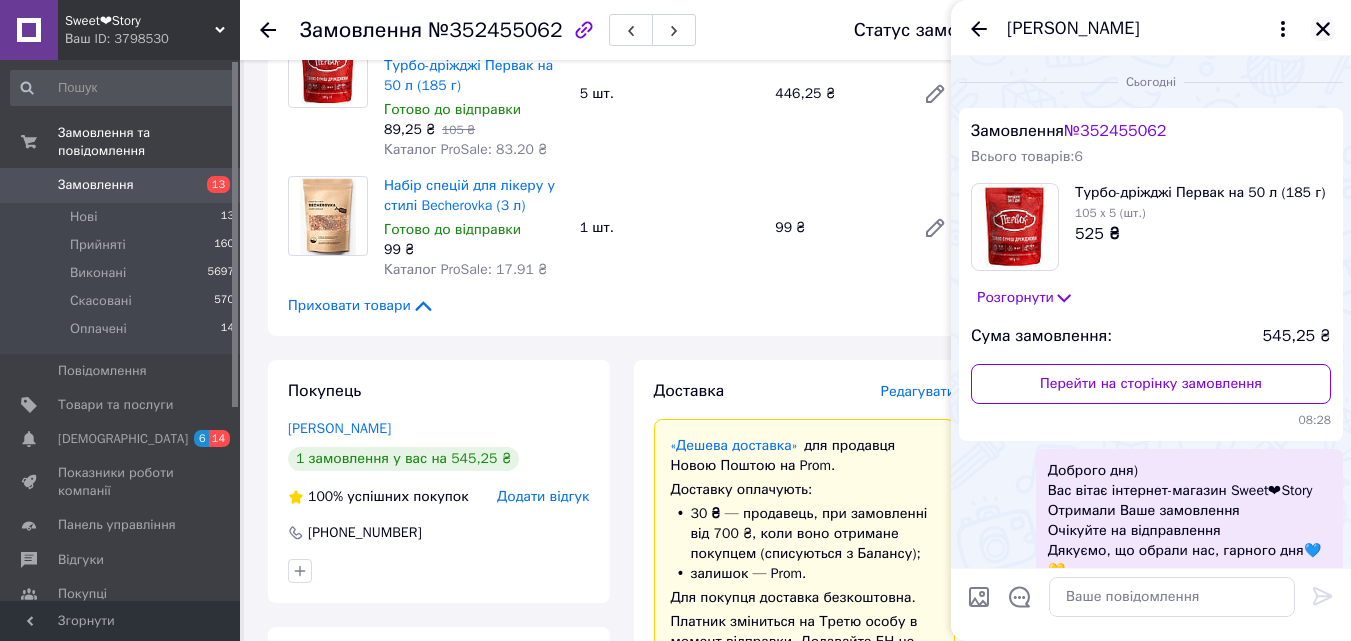 scroll, scrollTop: 0, scrollLeft: 0, axis: both 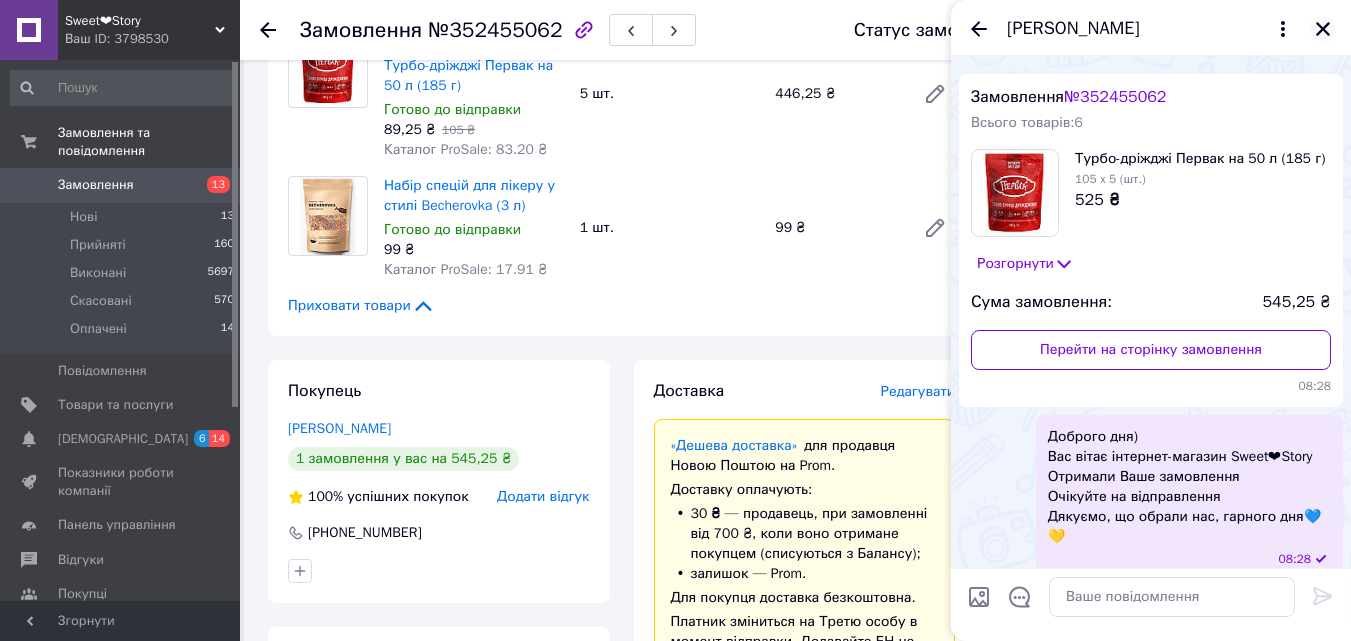 click 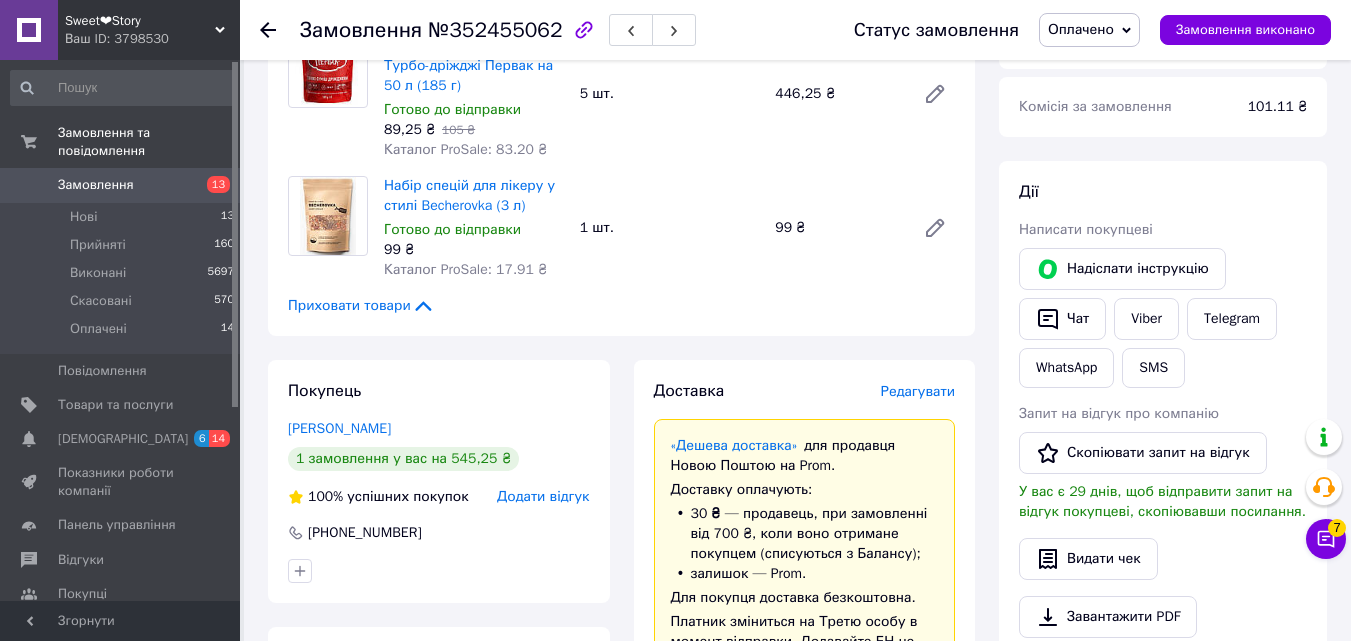 click 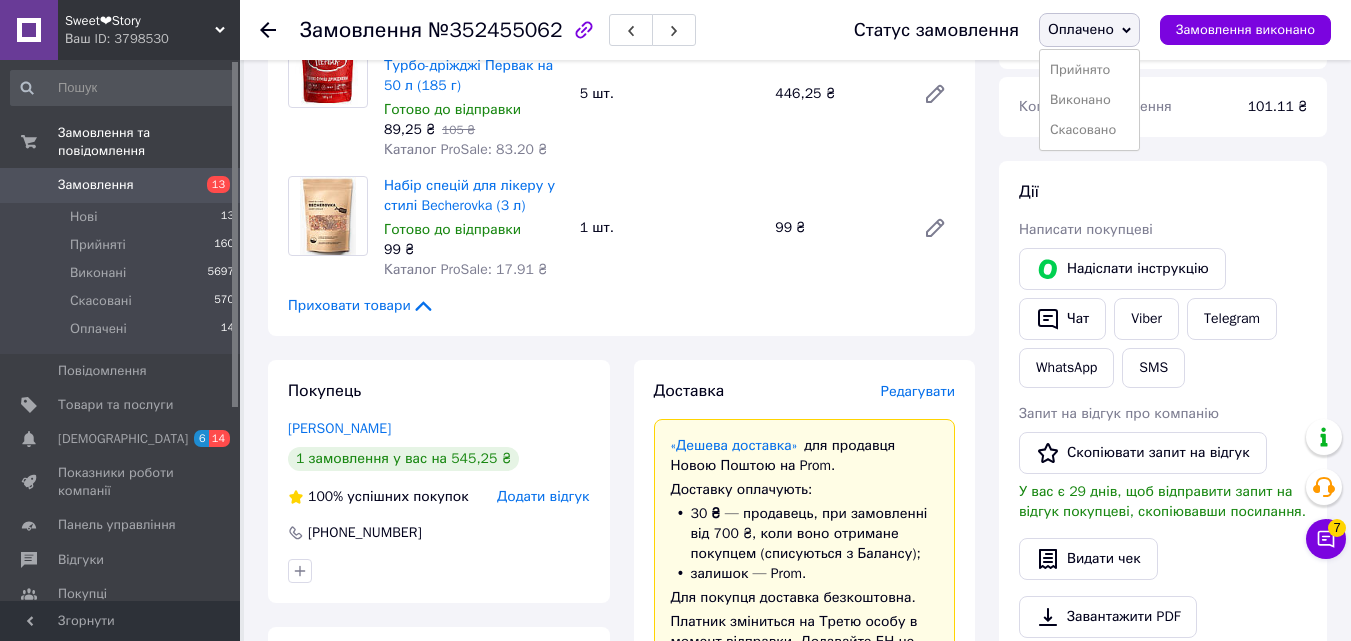 click on "Прийнято" at bounding box center (1089, 70) 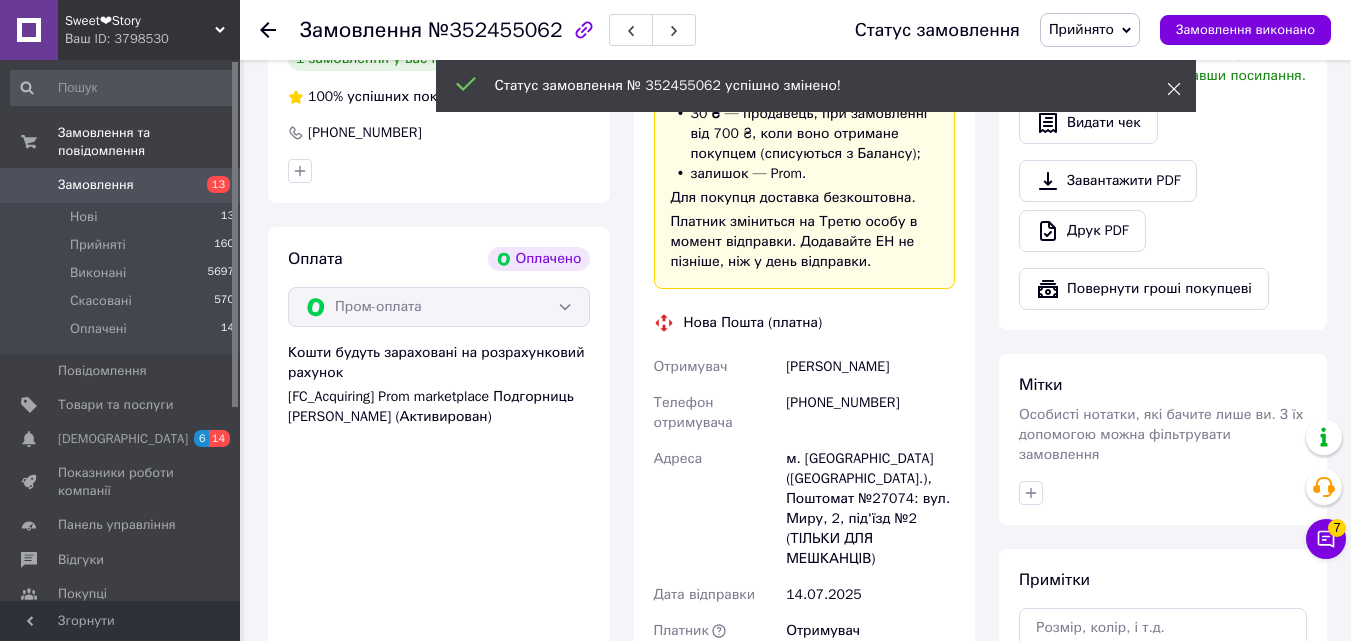 click 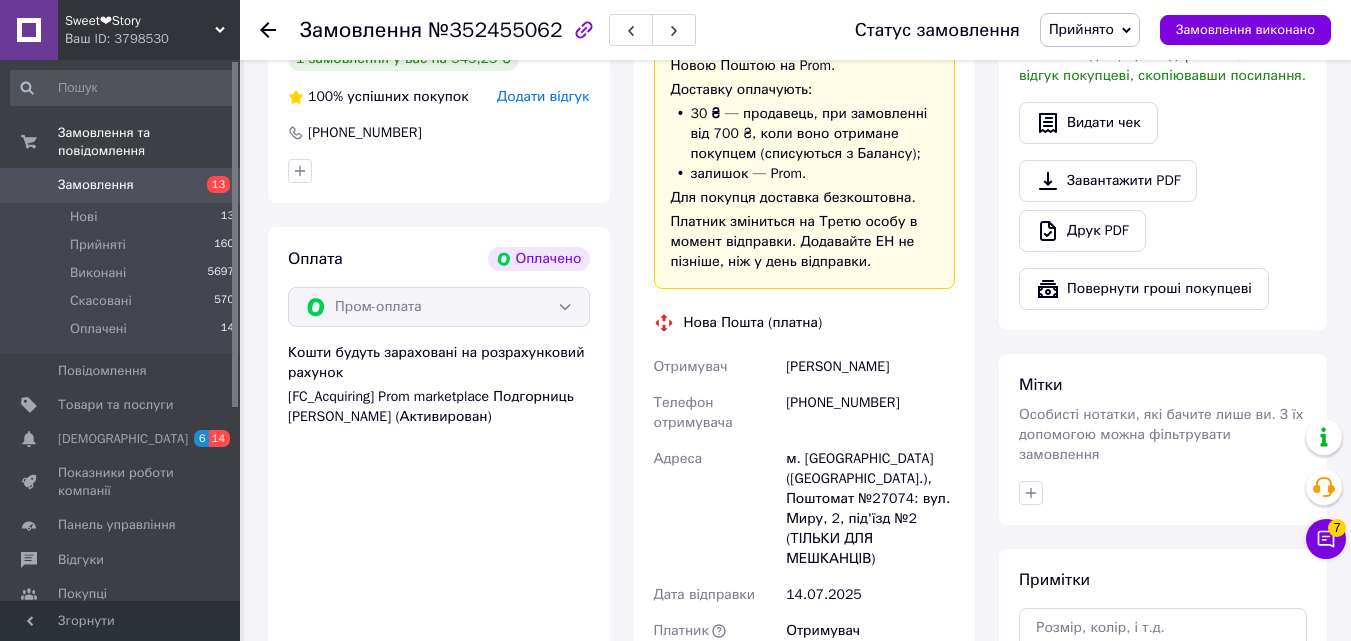 scroll, scrollTop: 1600, scrollLeft: 0, axis: vertical 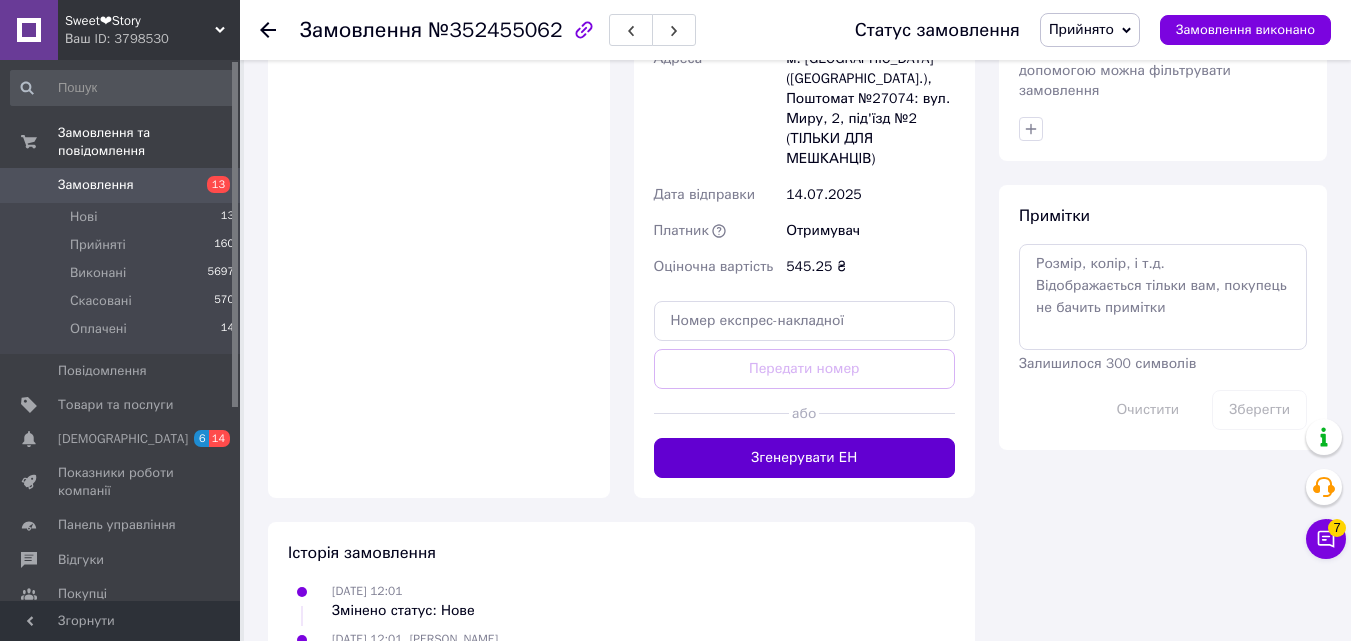 click on "Згенерувати ЕН" at bounding box center (805, 458) 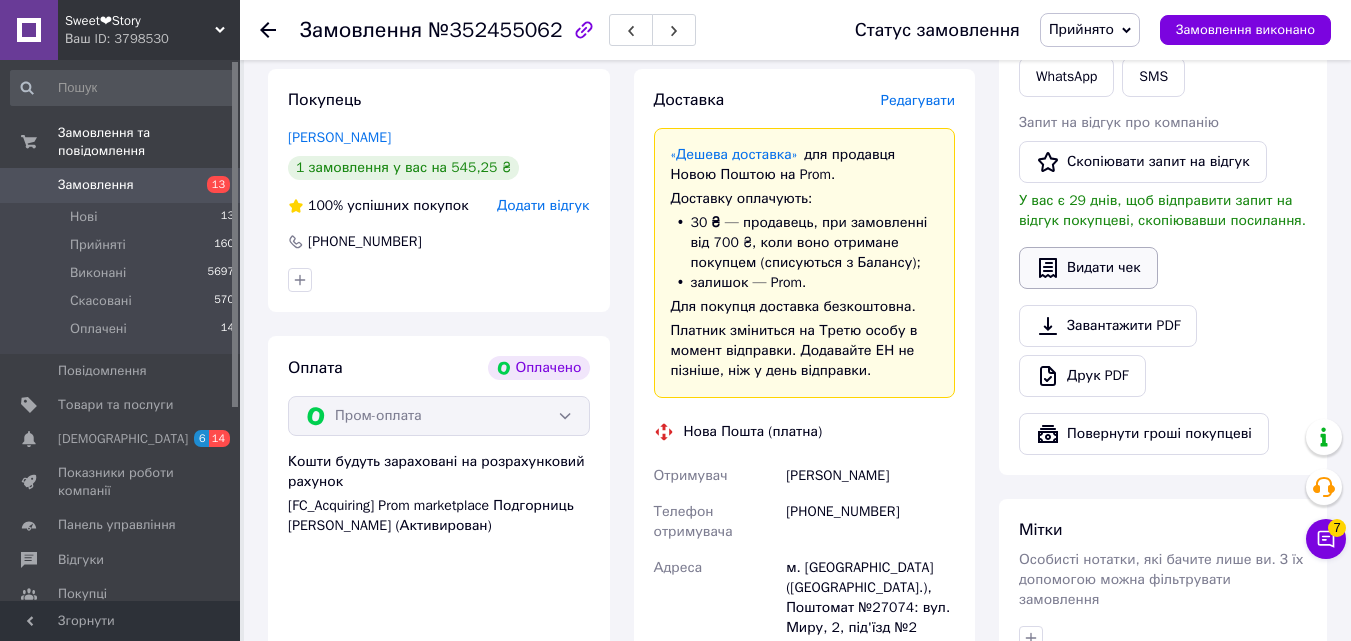 scroll, scrollTop: 1000, scrollLeft: 0, axis: vertical 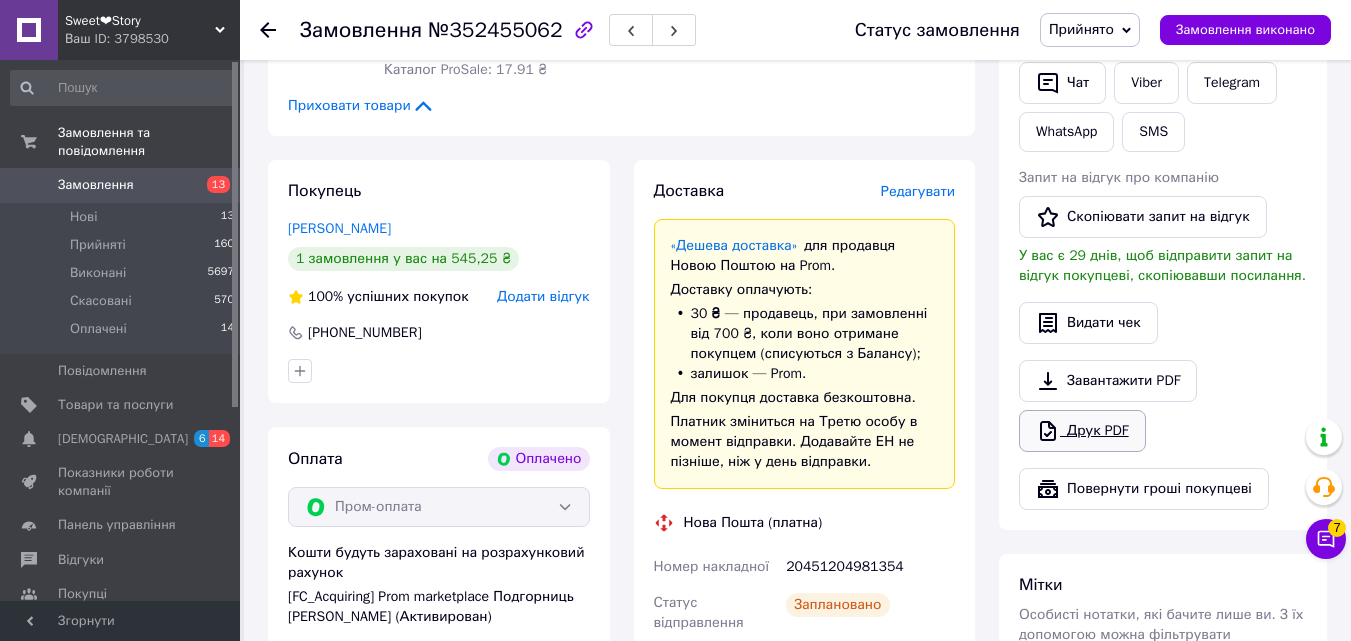 click on "Друк PDF" at bounding box center [1082, 431] 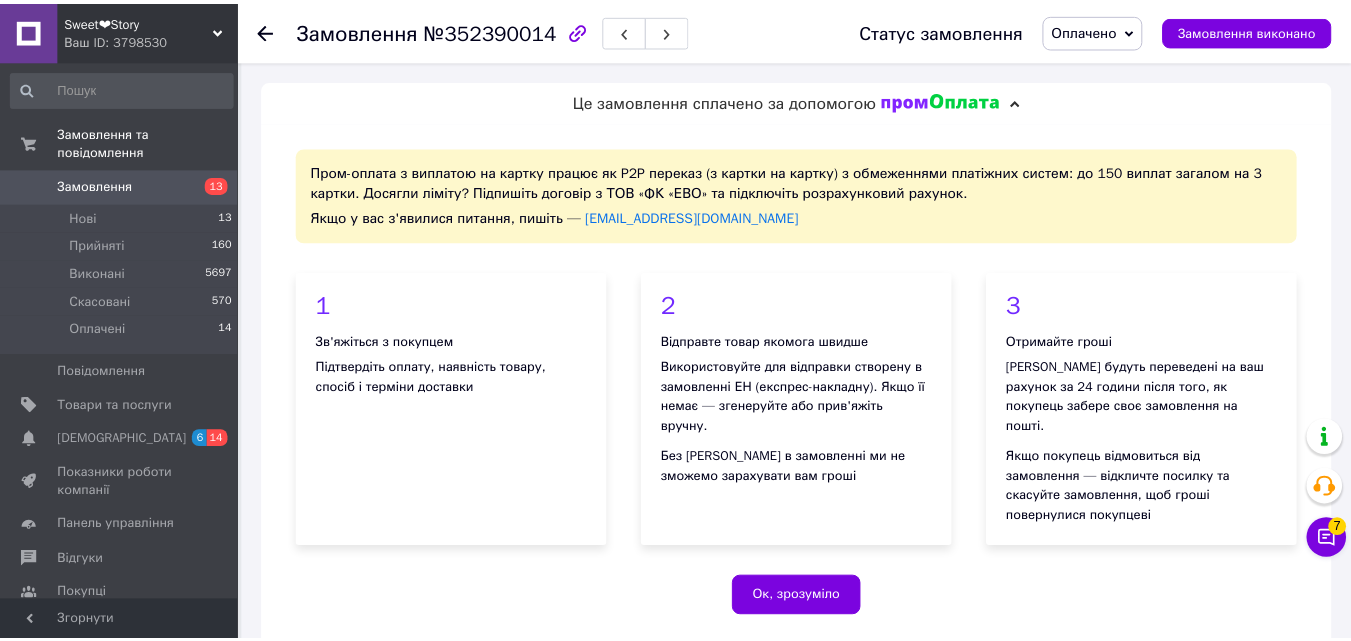 scroll, scrollTop: 0, scrollLeft: 0, axis: both 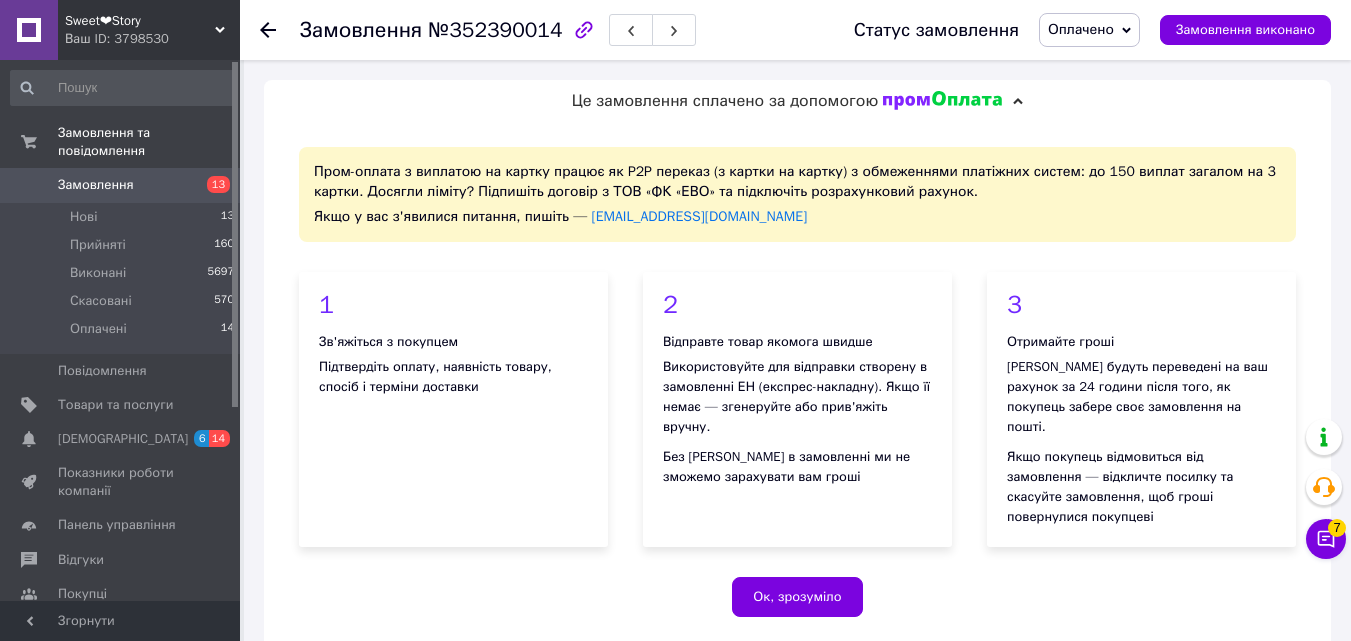 click on "Оплачено" at bounding box center (1081, 29) 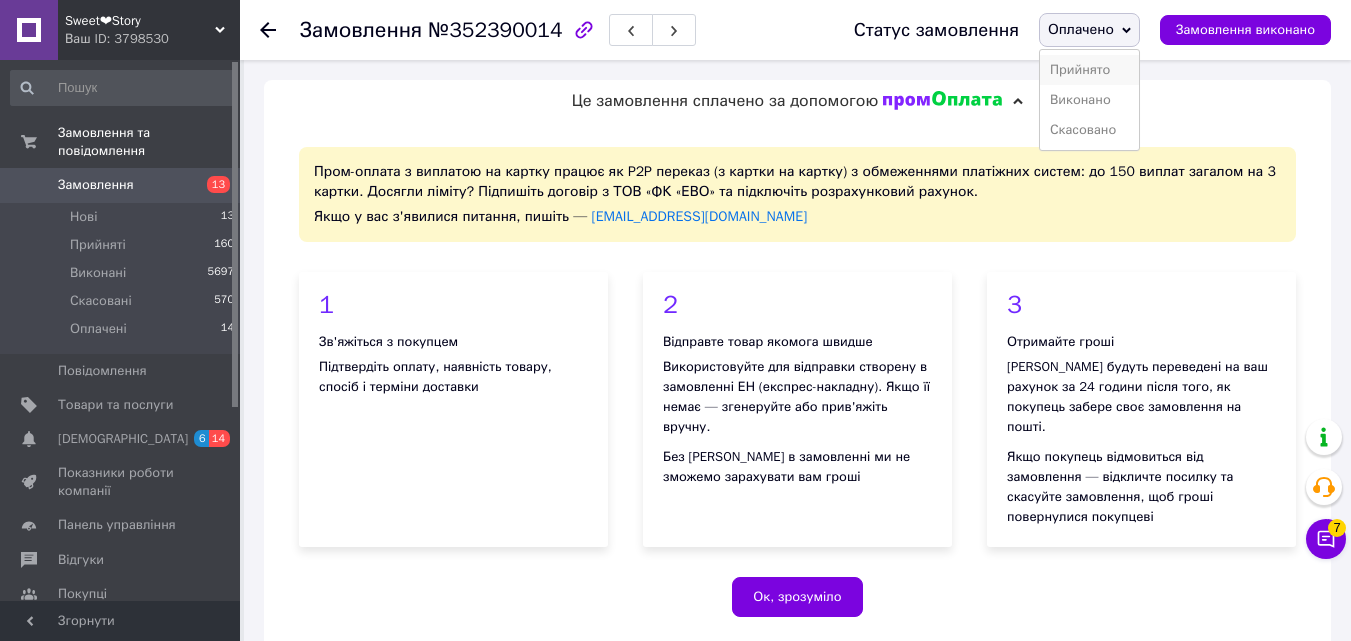 click on "Прийнято" at bounding box center (1089, 70) 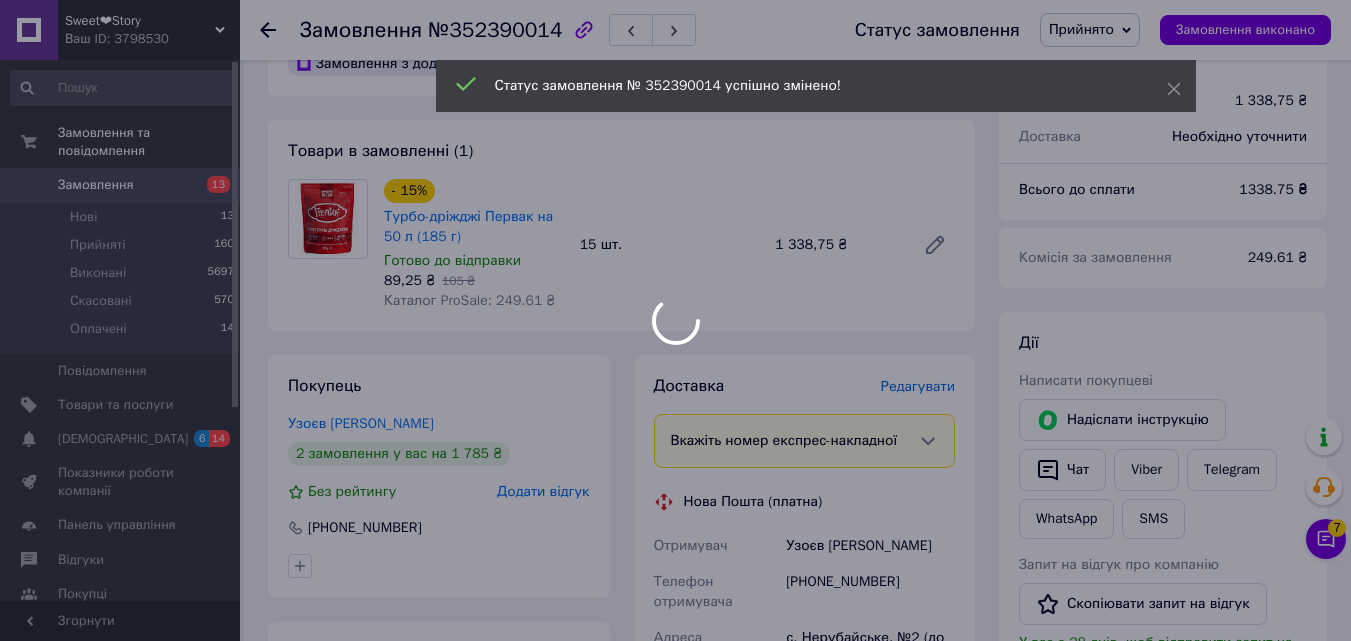 scroll, scrollTop: 700, scrollLeft: 0, axis: vertical 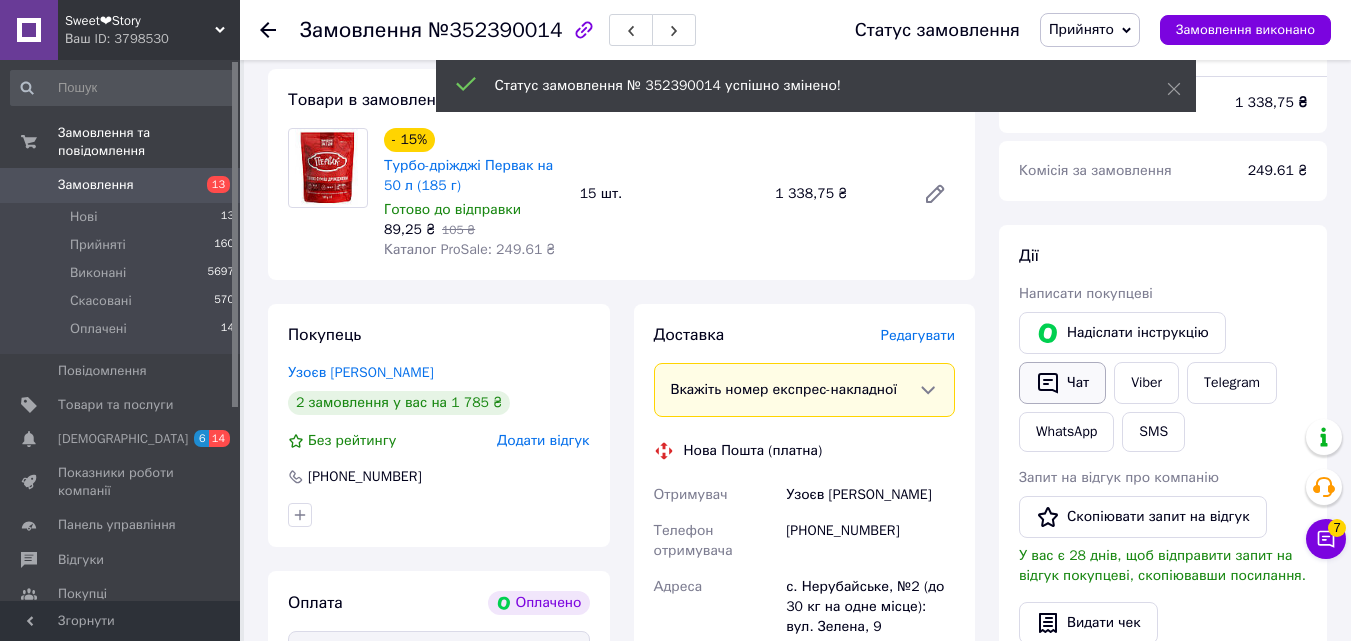 click on "Надіслати інструкцію   Чат Viber Telegram WhatsApp SMS" at bounding box center (1163, 382) 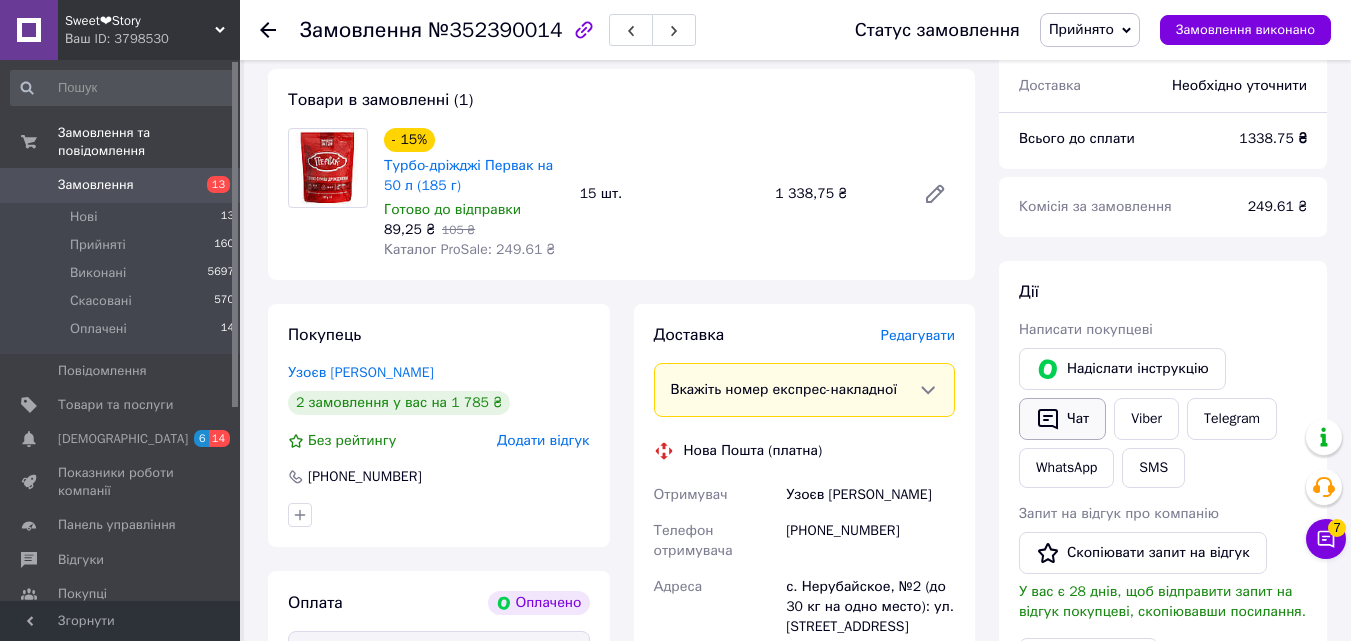 click on "Чат" at bounding box center [1062, 419] 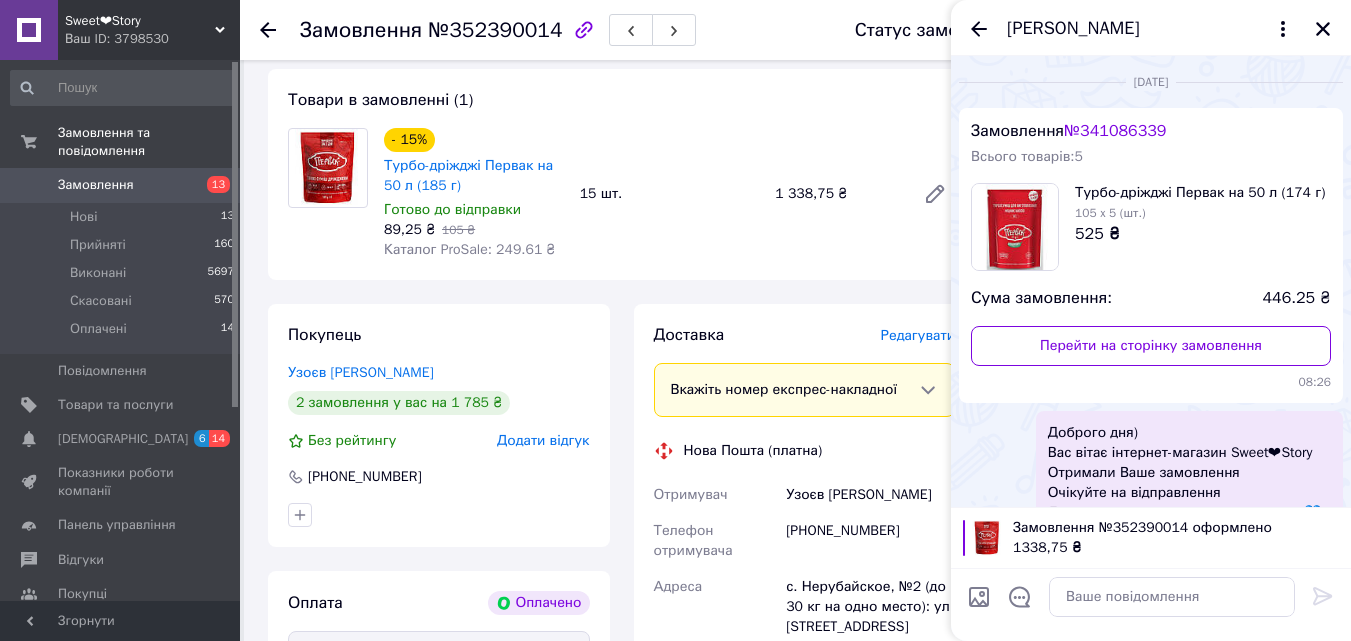 scroll, scrollTop: 49, scrollLeft: 0, axis: vertical 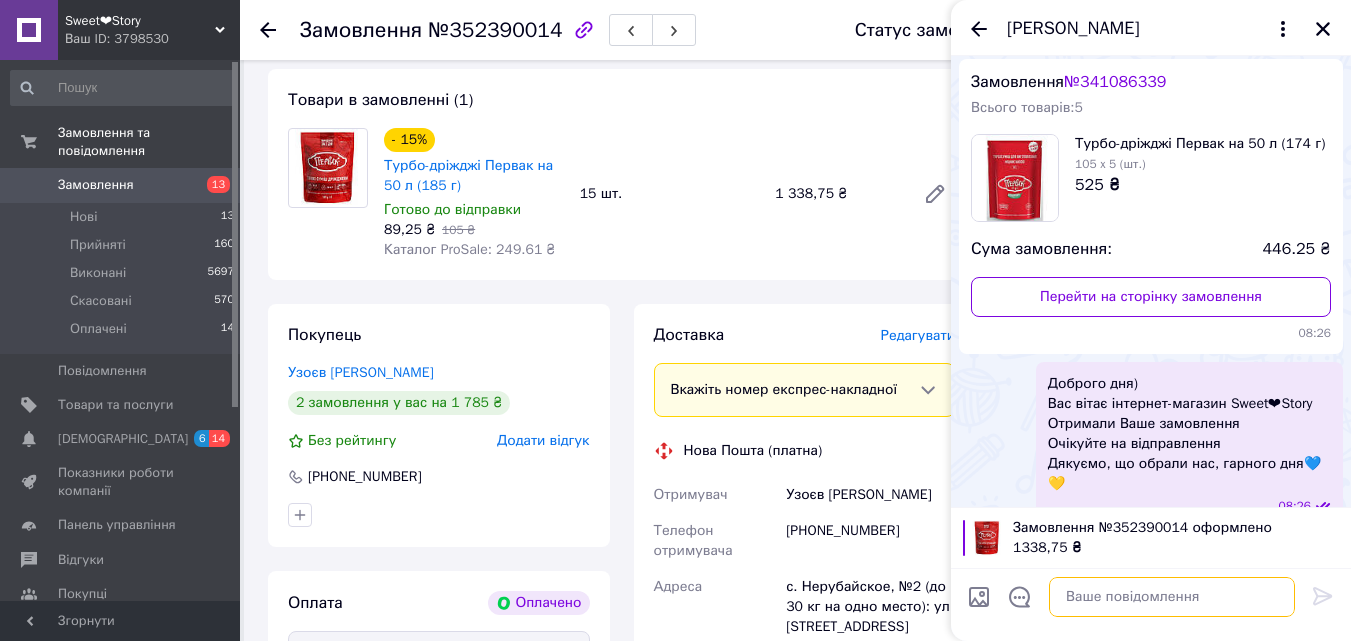 click at bounding box center (1172, 597) 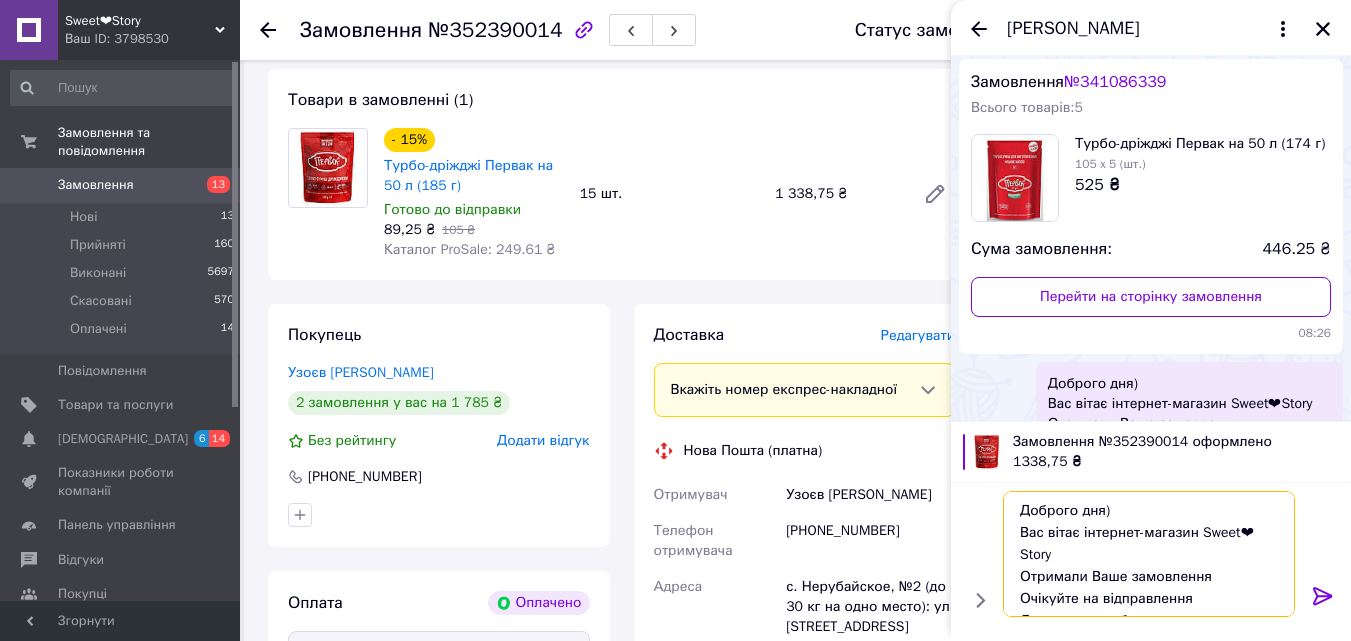 scroll, scrollTop: 36, scrollLeft: 0, axis: vertical 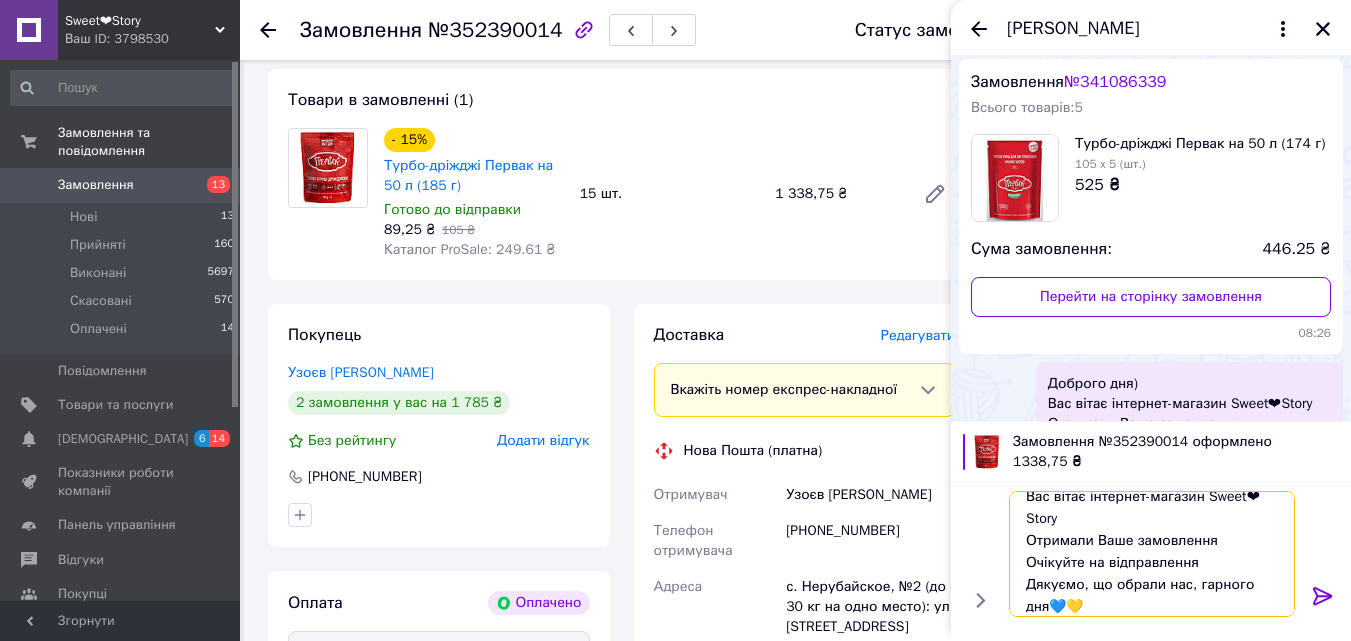 type on "Доброго дня)
Вас вітає інтернет-магазин Sweet❤Story
Отримали Ваше замовлення
Очікуйте на відправлення
Дякуємо, що обрали нас, гарного дня💙💛" 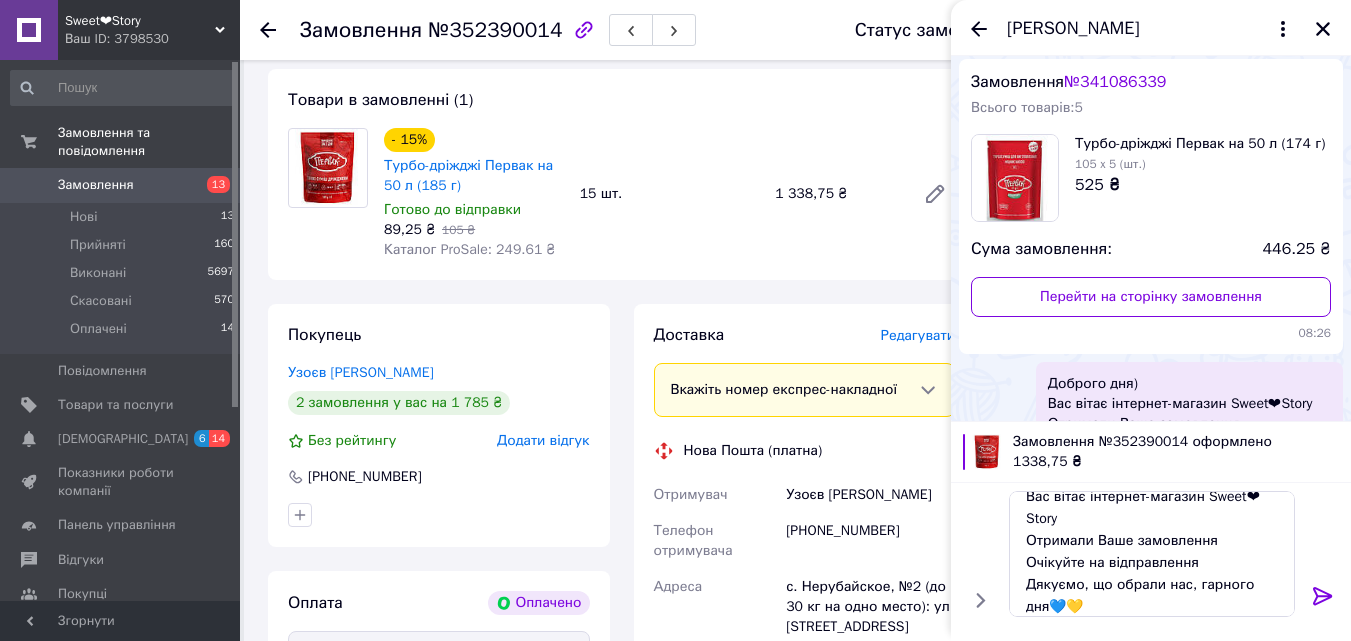 click 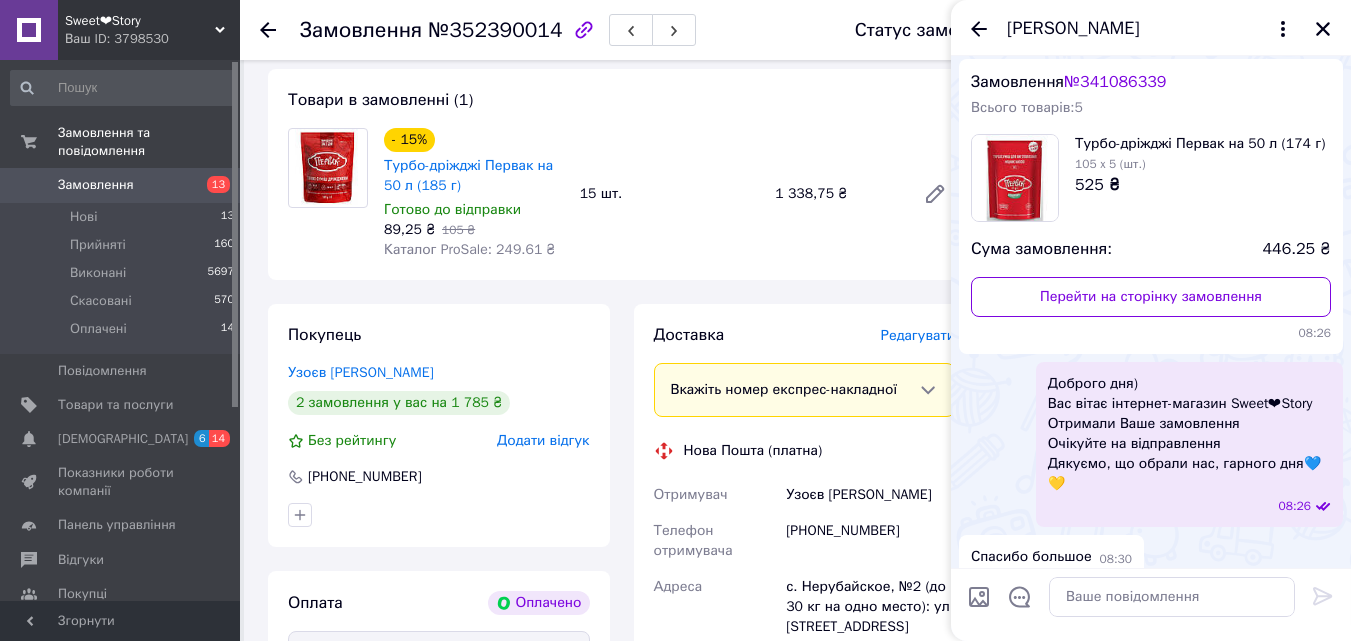 scroll, scrollTop: 0, scrollLeft: 0, axis: both 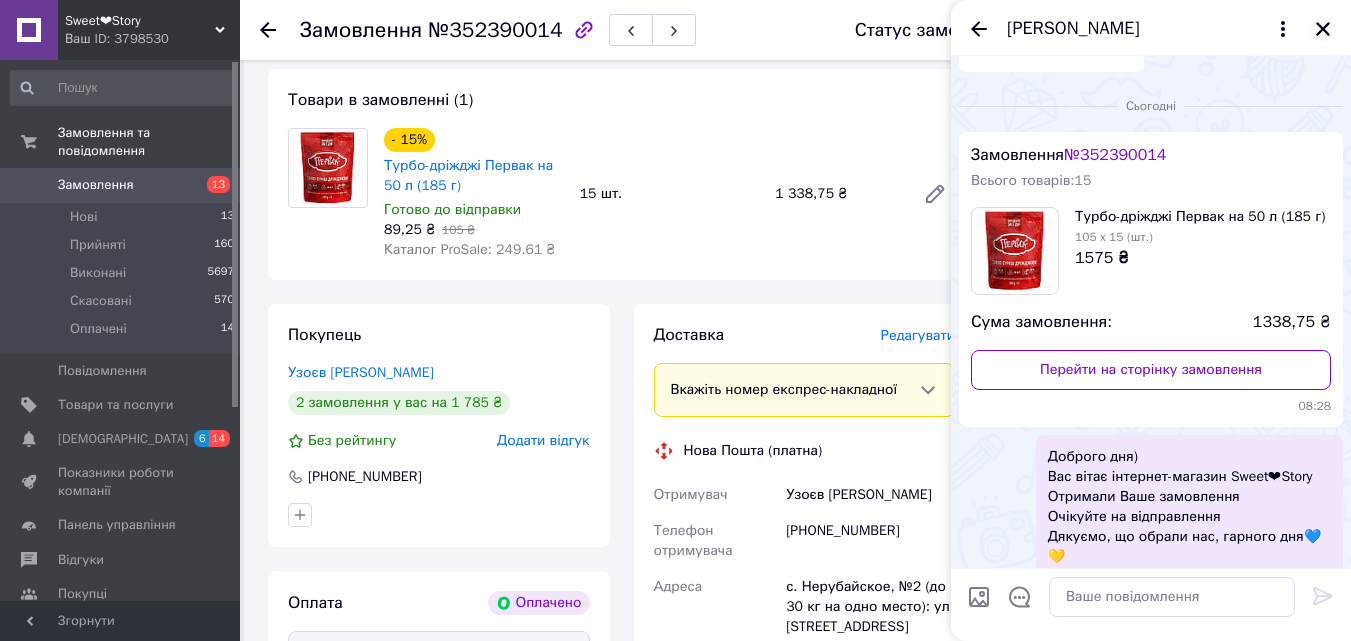 click 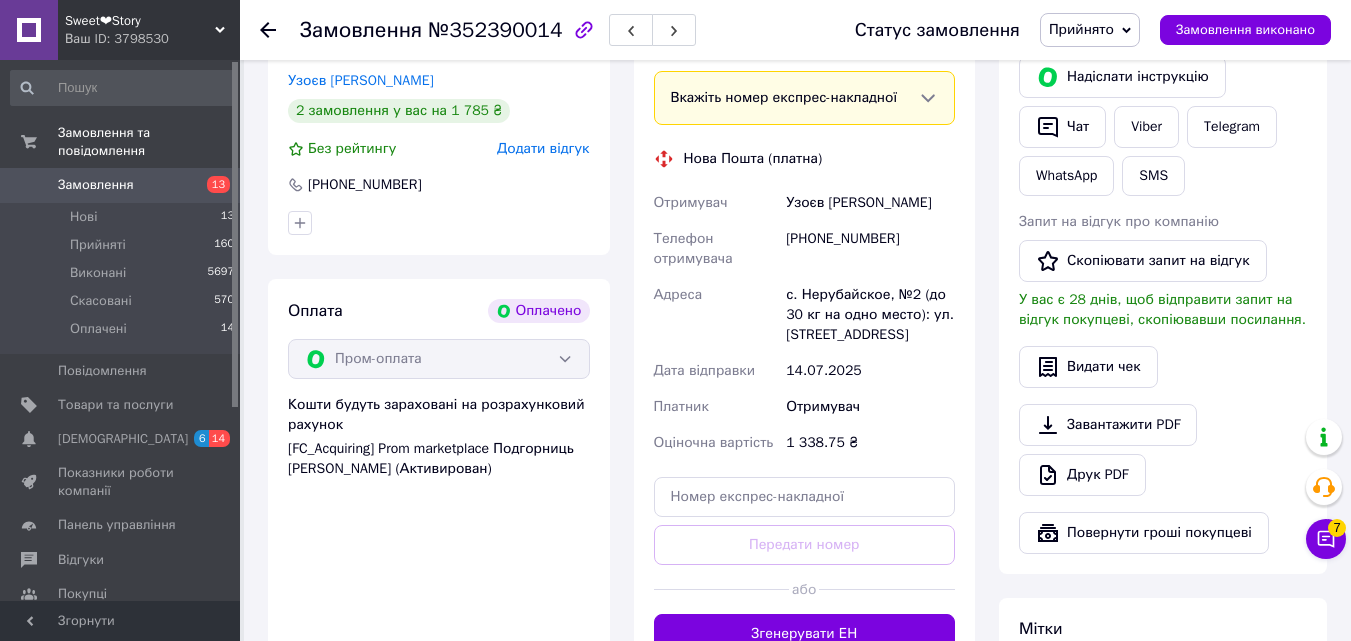 scroll, scrollTop: 1000, scrollLeft: 0, axis: vertical 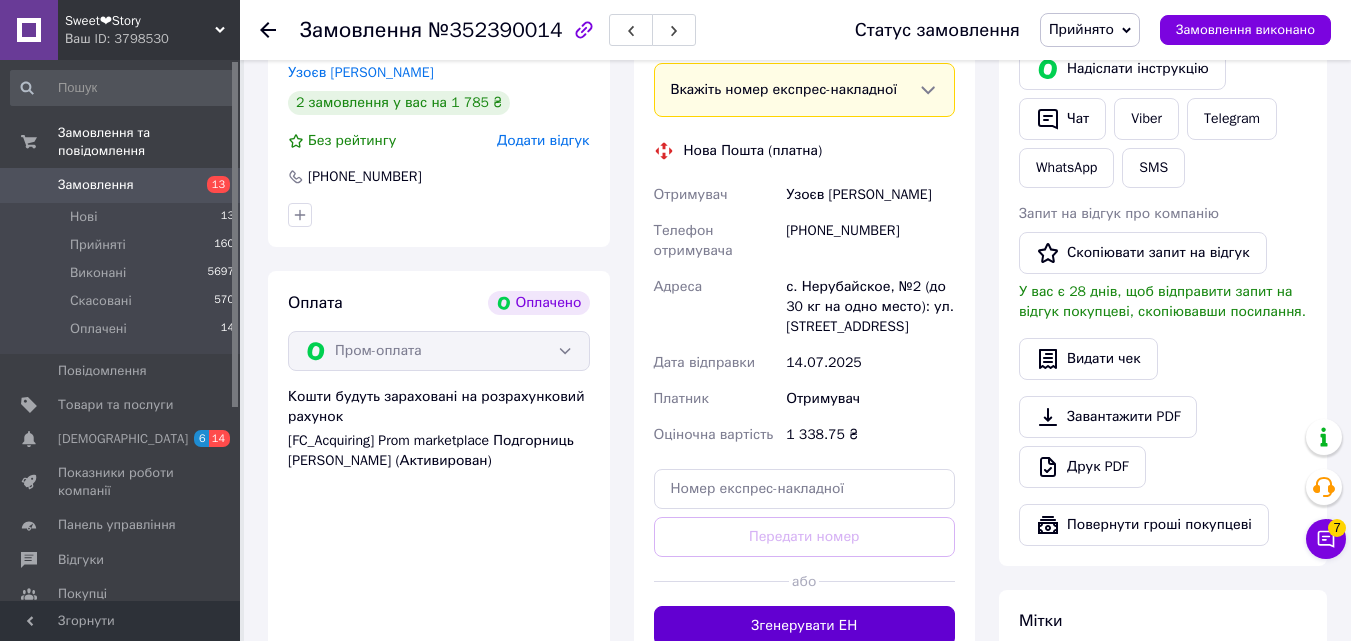 click on "Згенерувати ЕН" at bounding box center (805, 626) 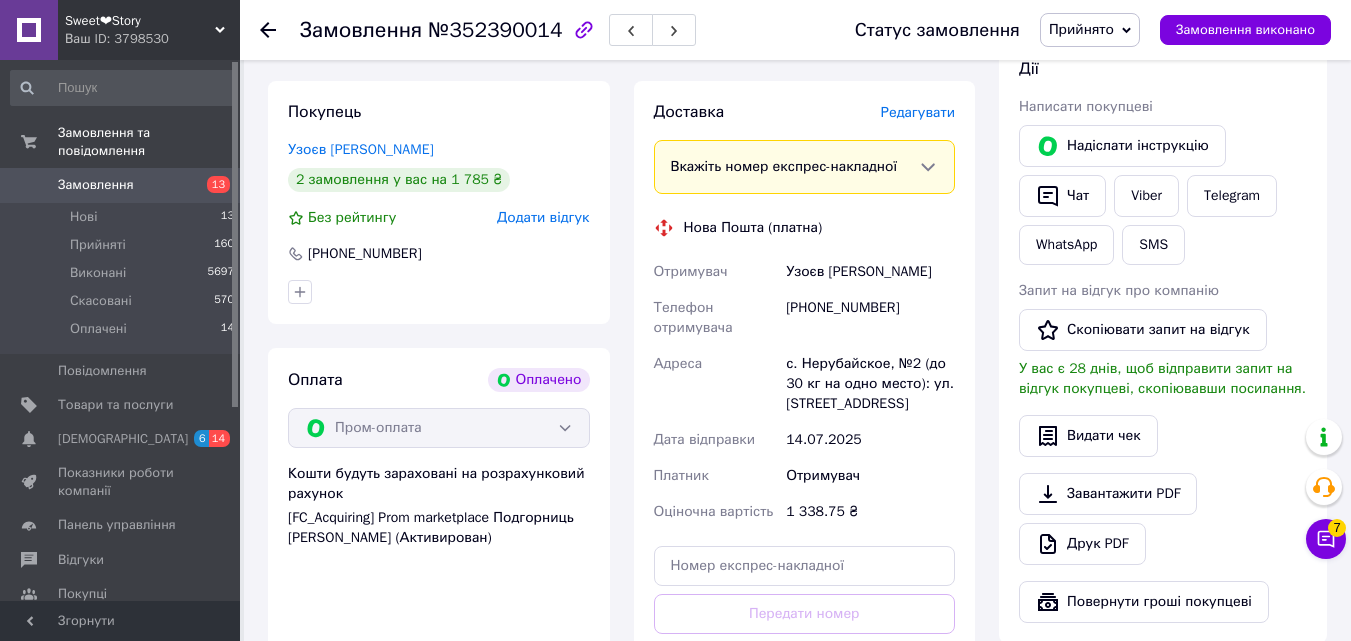 scroll, scrollTop: 900, scrollLeft: 0, axis: vertical 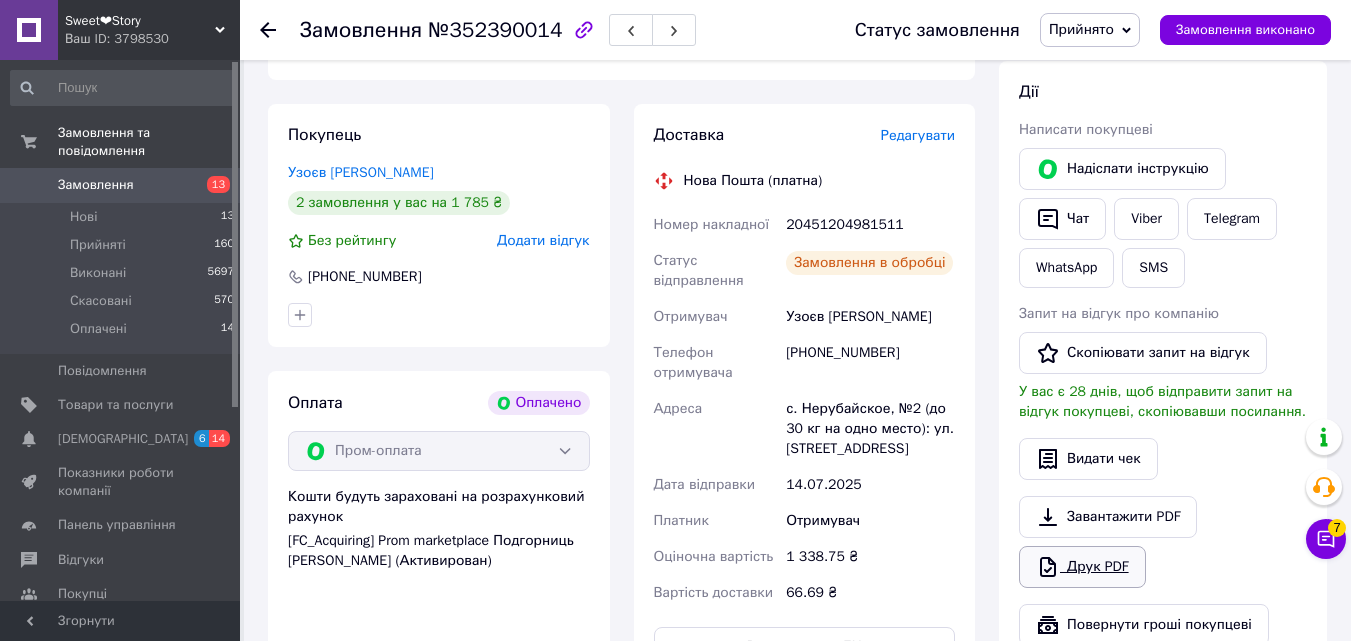 click on "Друк PDF" at bounding box center [1082, 567] 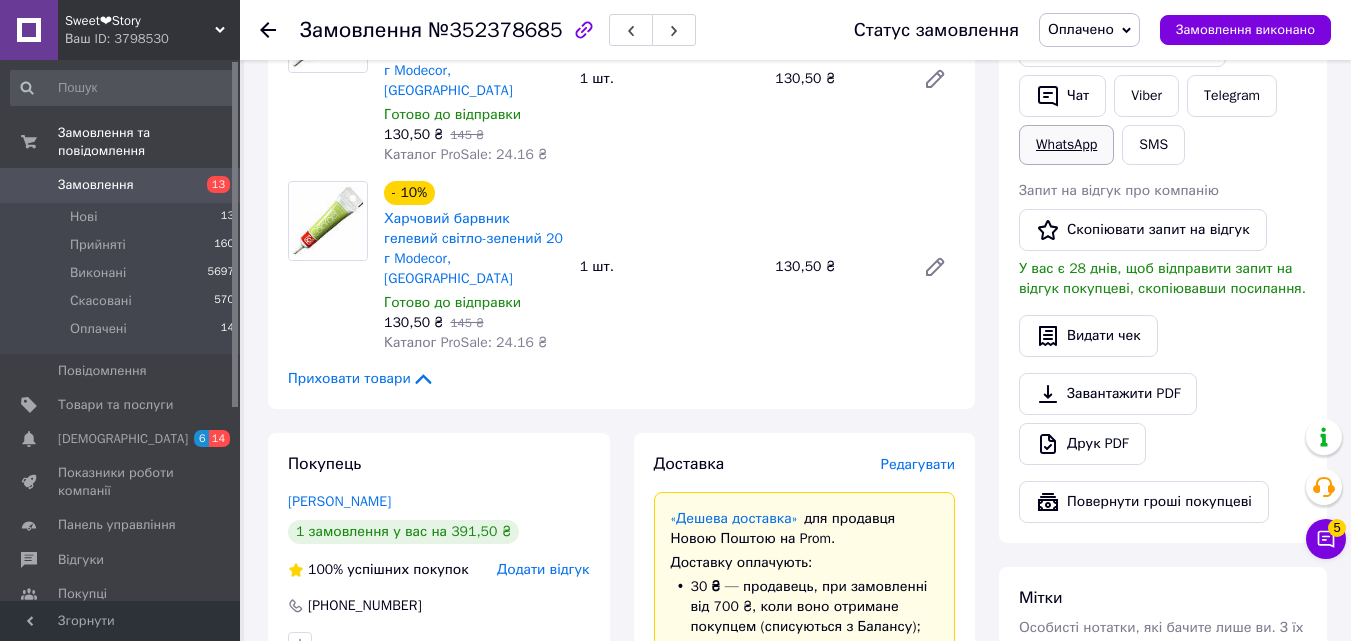 scroll, scrollTop: 900, scrollLeft: 0, axis: vertical 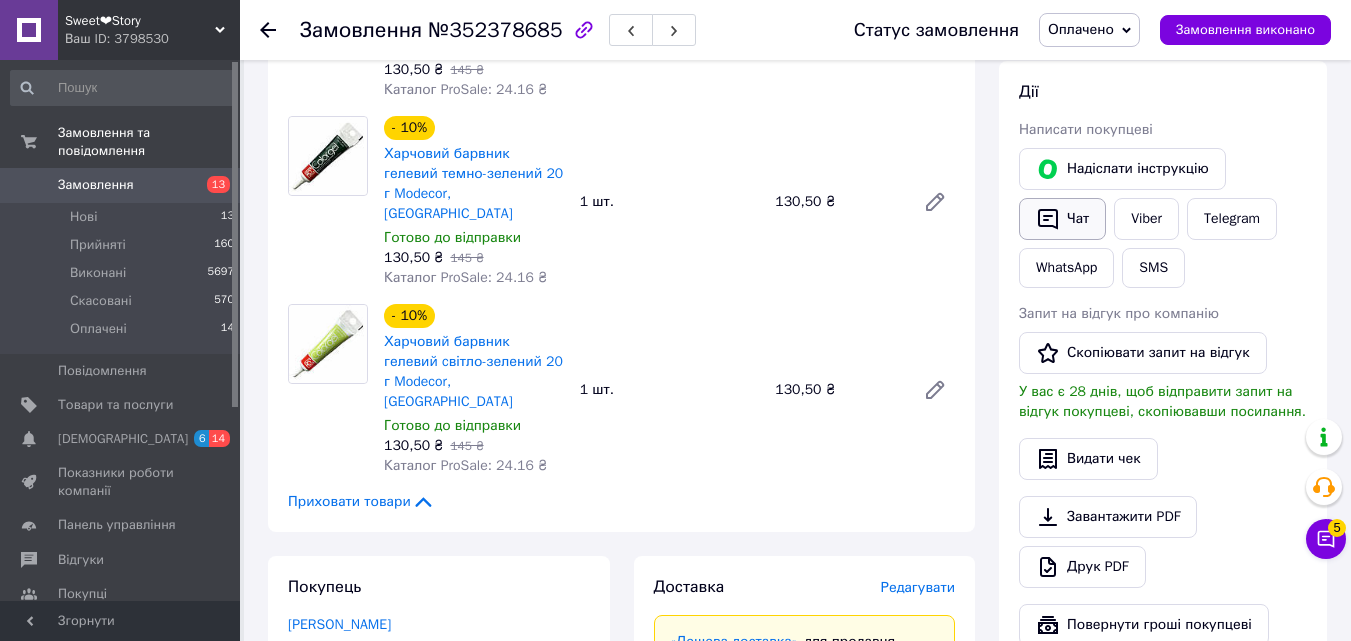click on "Чат" at bounding box center (1062, 219) 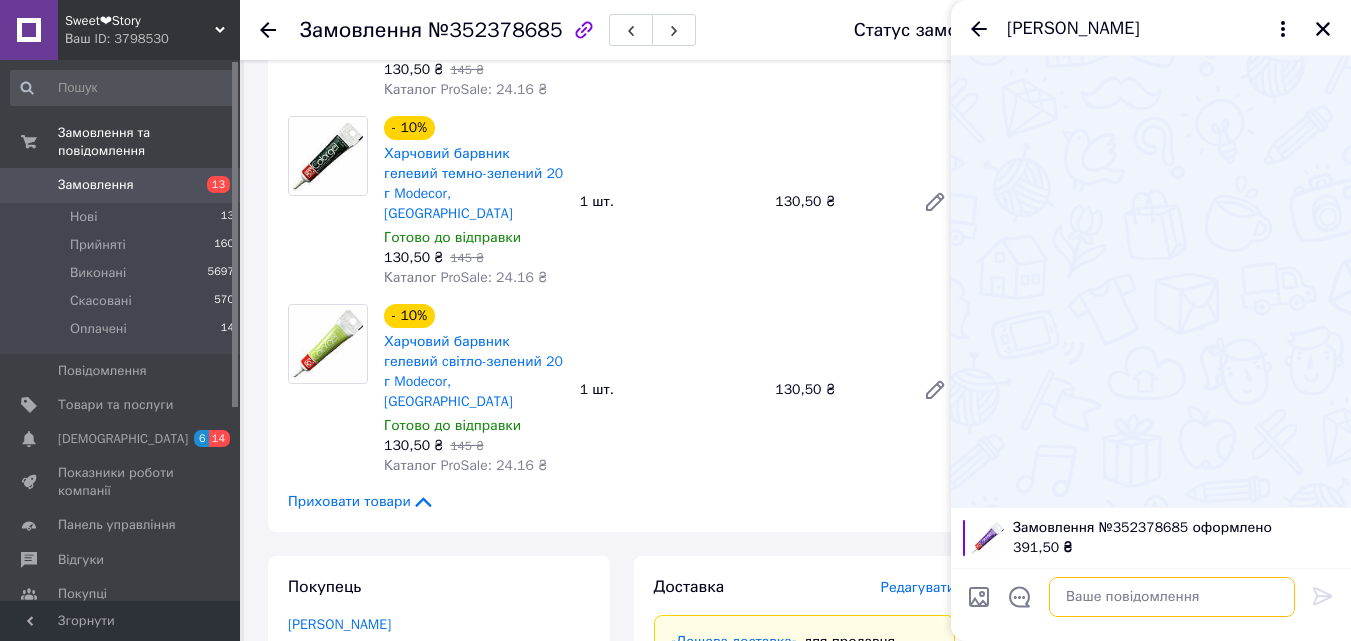 click at bounding box center [1172, 597] 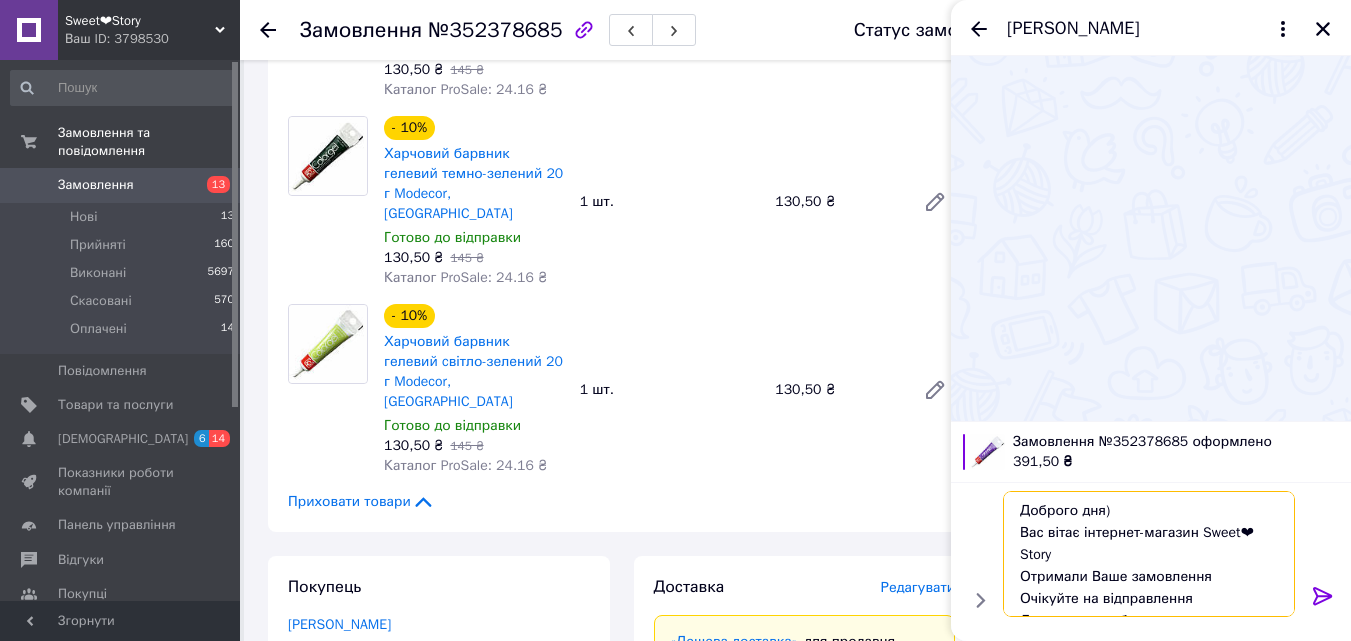 scroll, scrollTop: 36, scrollLeft: 0, axis: vertical 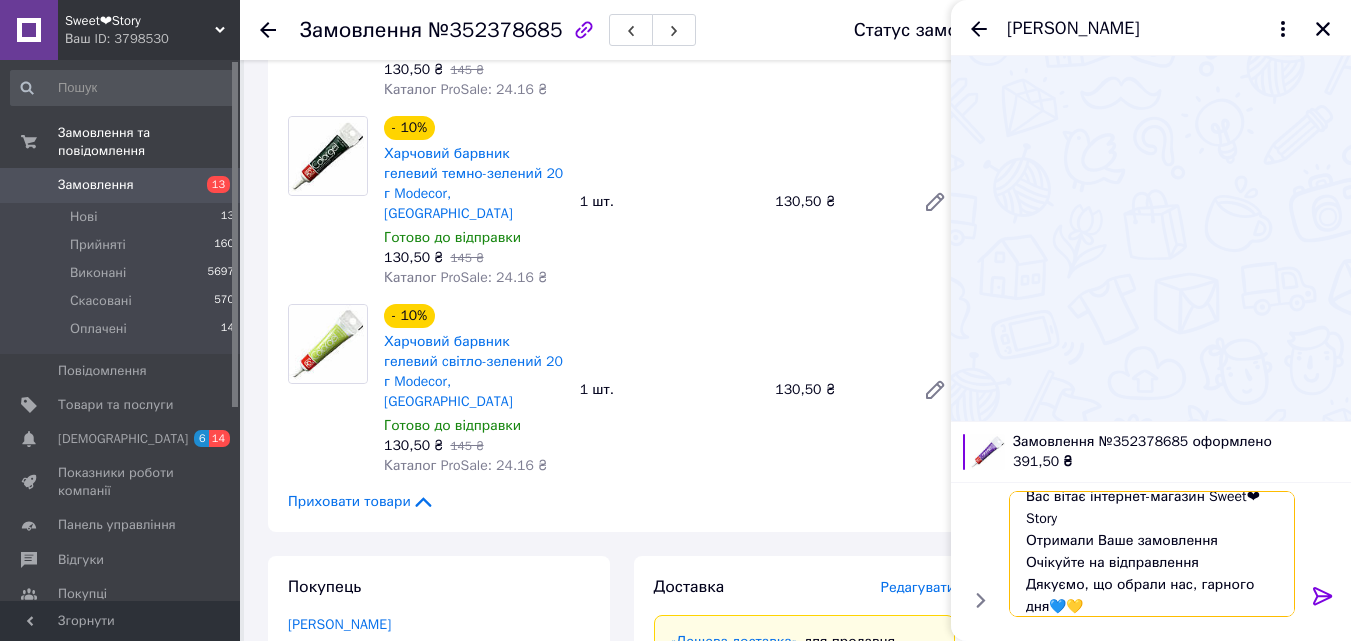 type on "Доброго дня)
Вас вітає інтернет-магазин Sweet❤Story
Отримали Ваше замовлення
Очікуйте на відправлення
Дякуємо, що обрали нас, гарного дня💙💛" 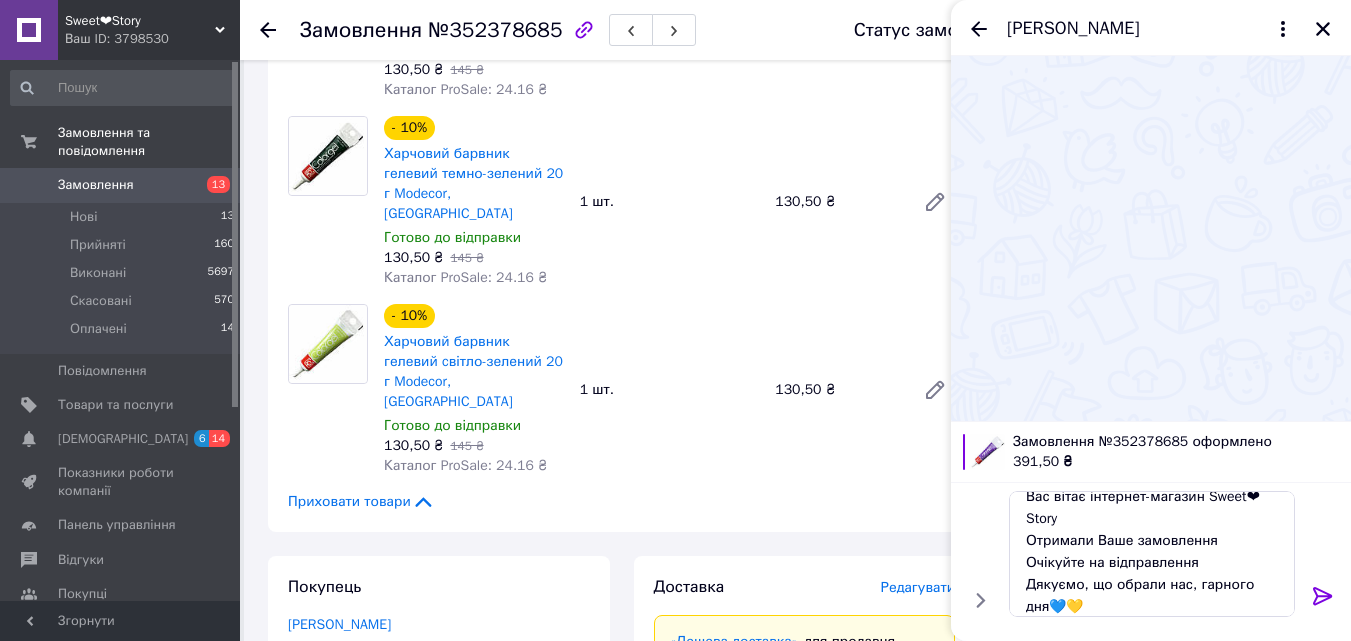 click at bounding box center [1323, 600] 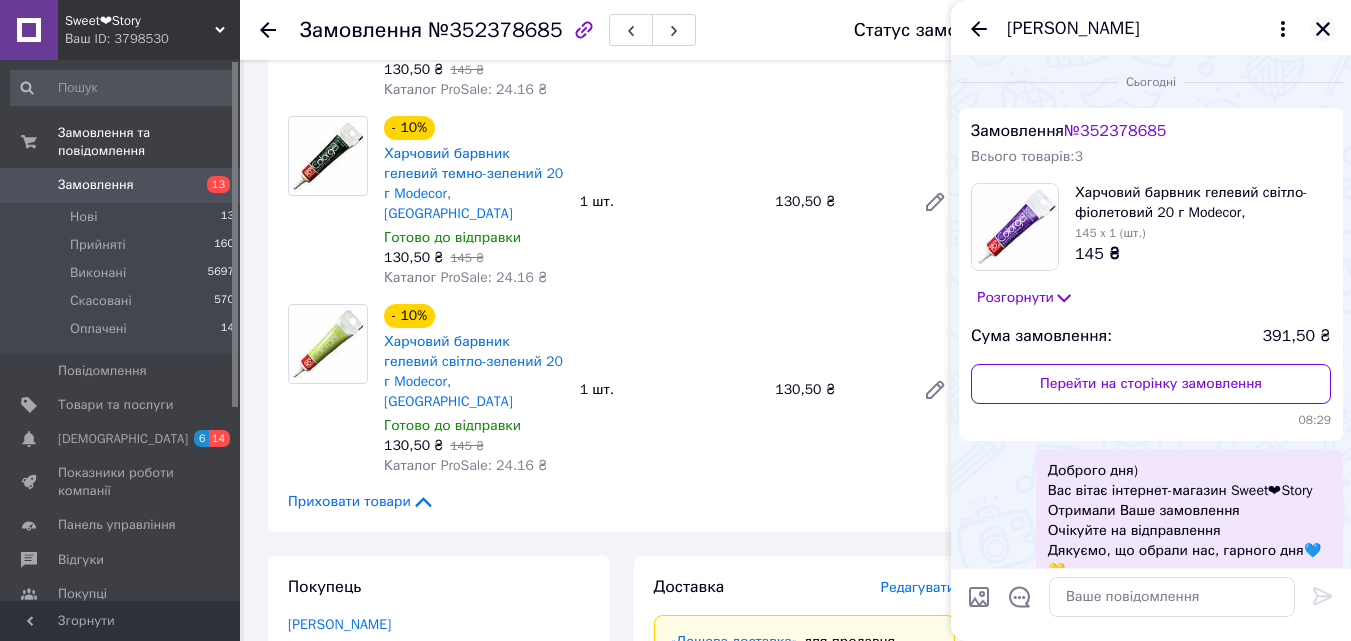 scroll, scrollTop: 0, scrollLeft: 0, axis: both 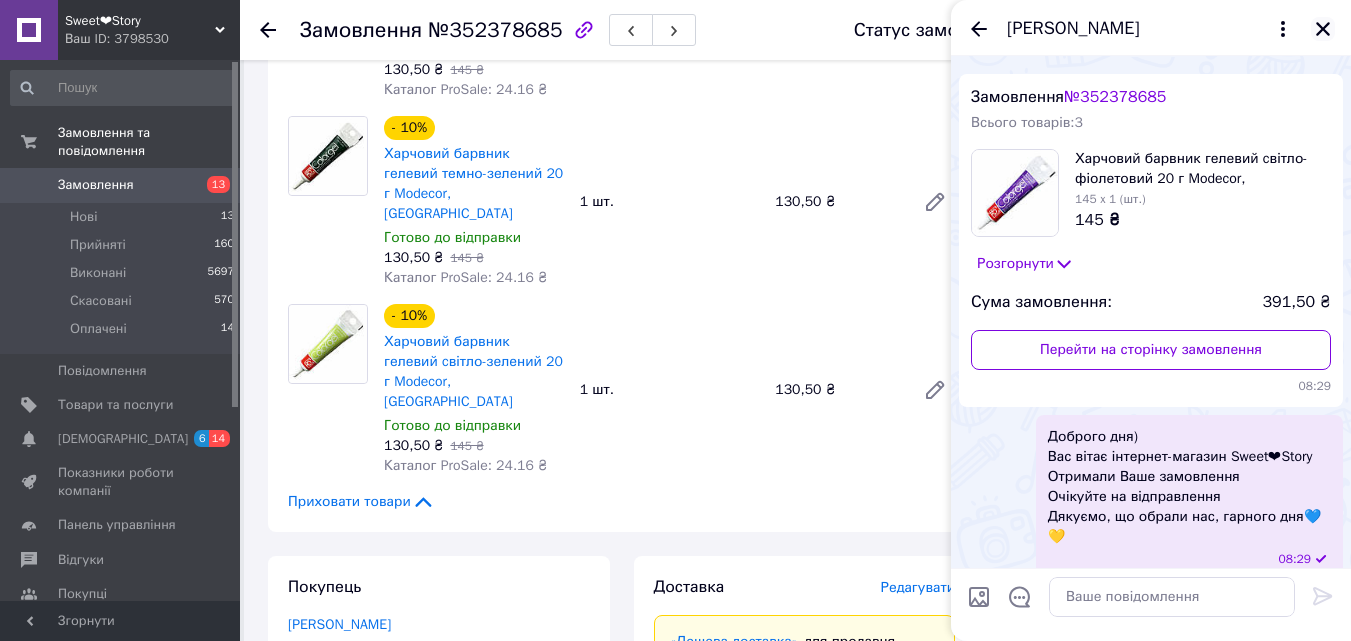 click 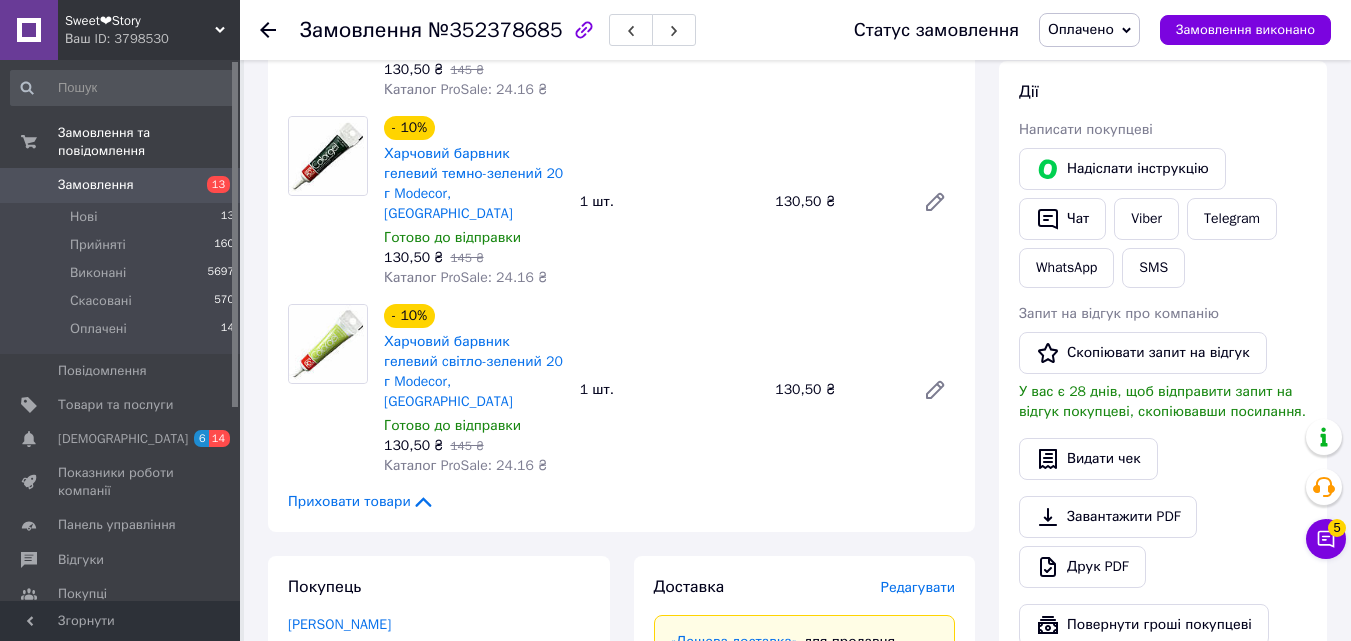click on "Оплачено" at bounding box center (1089, 30) 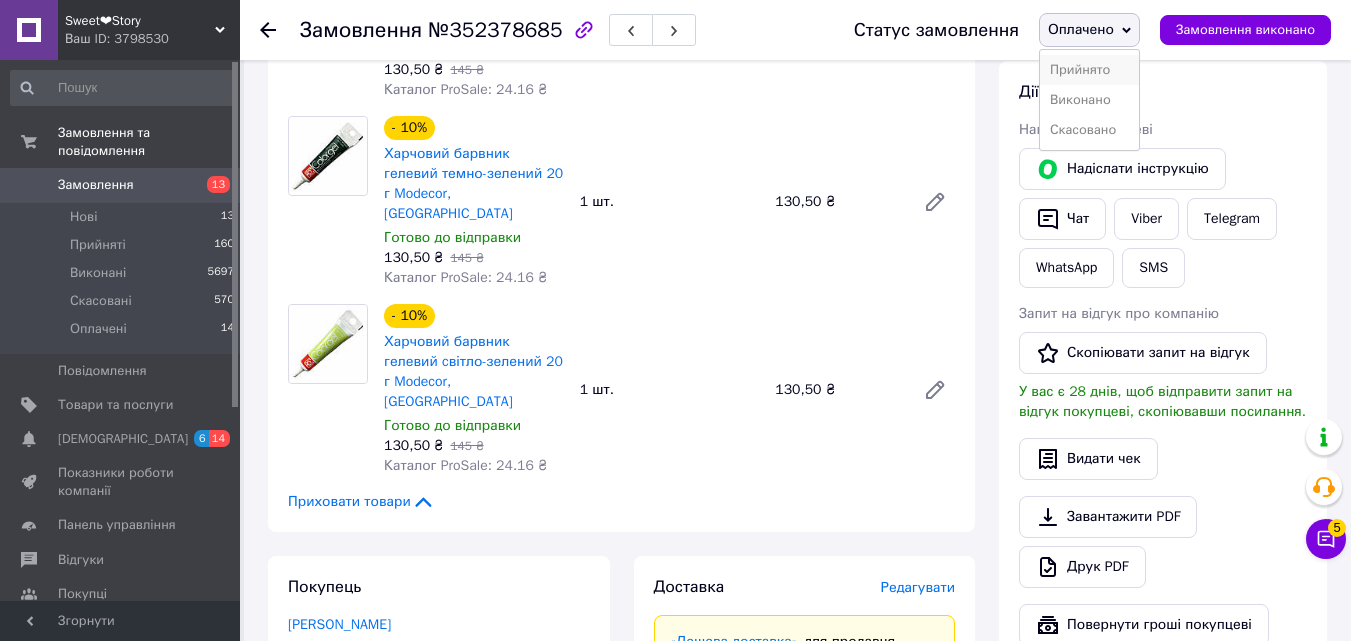 click on "Прийнято" at bounding box center [1089, 70] 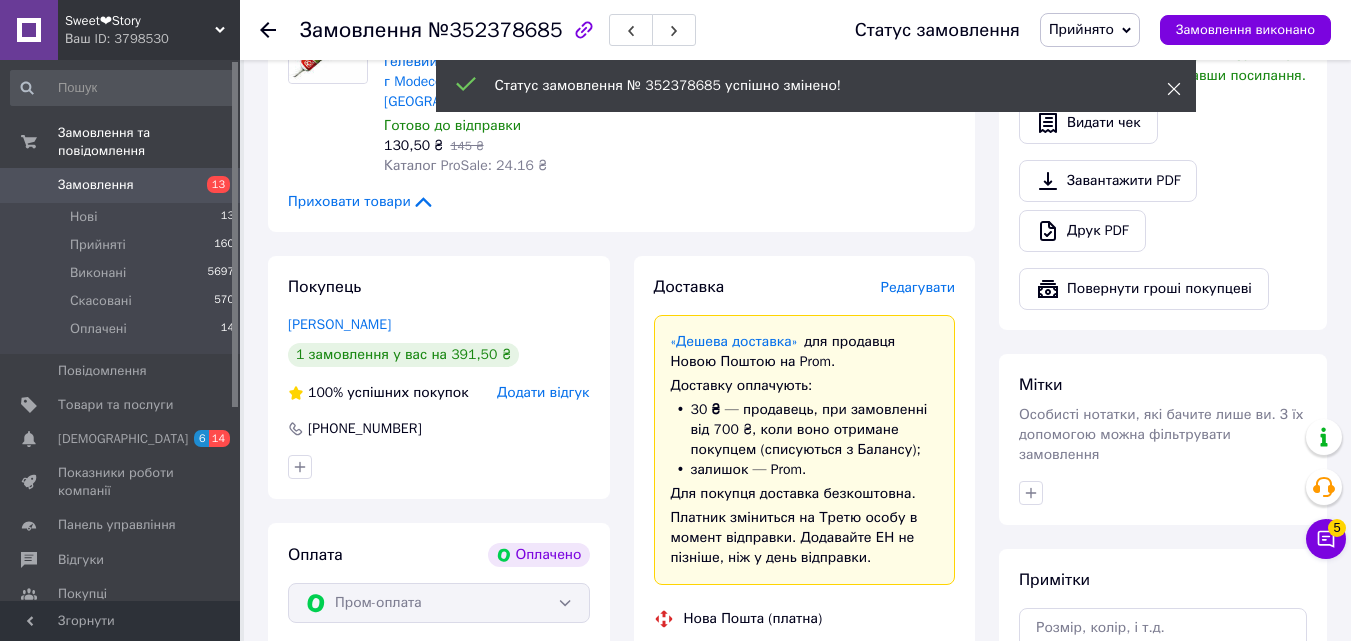 click 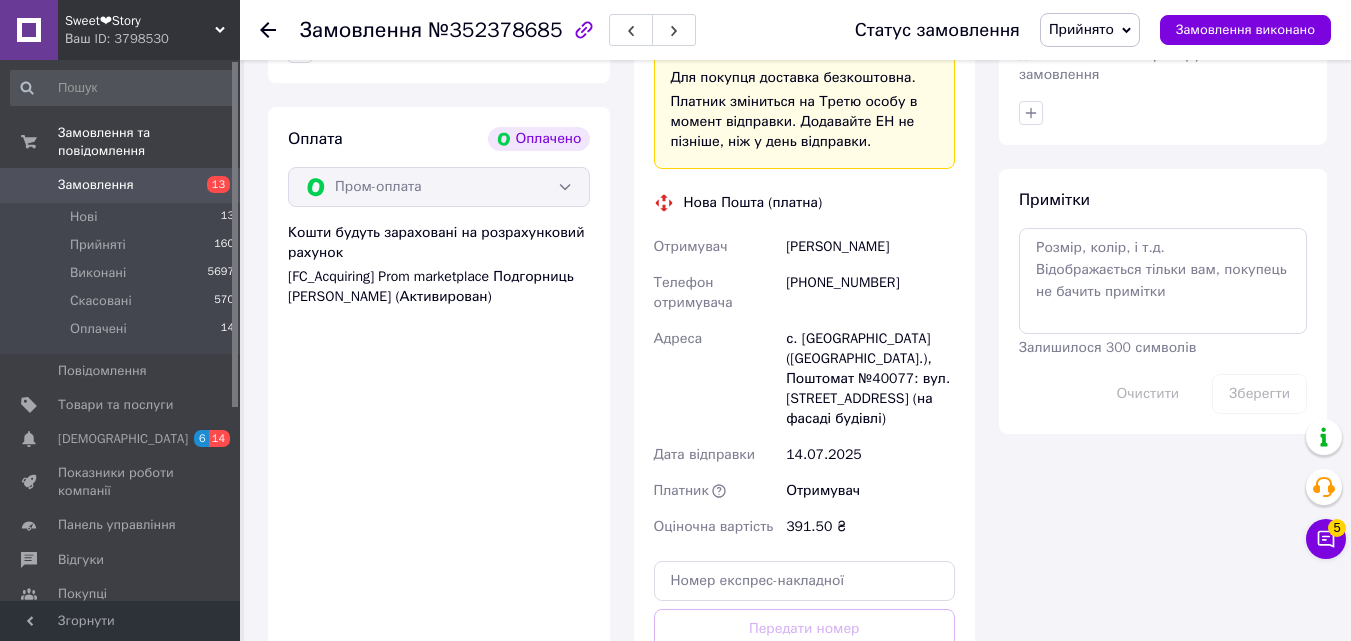 scroll, scrollTop: 1700, scrollLeft: 0, axis: vertical 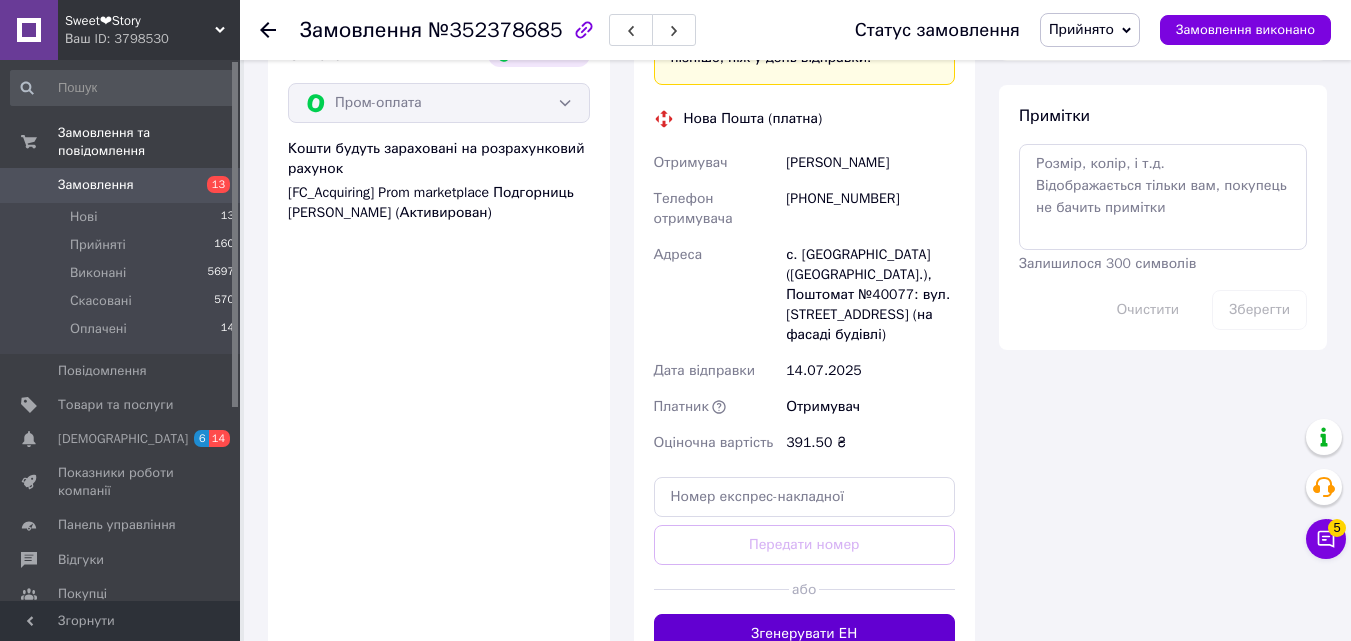 click on "Згенерувати ЕН" at bounding box center [805, 634] 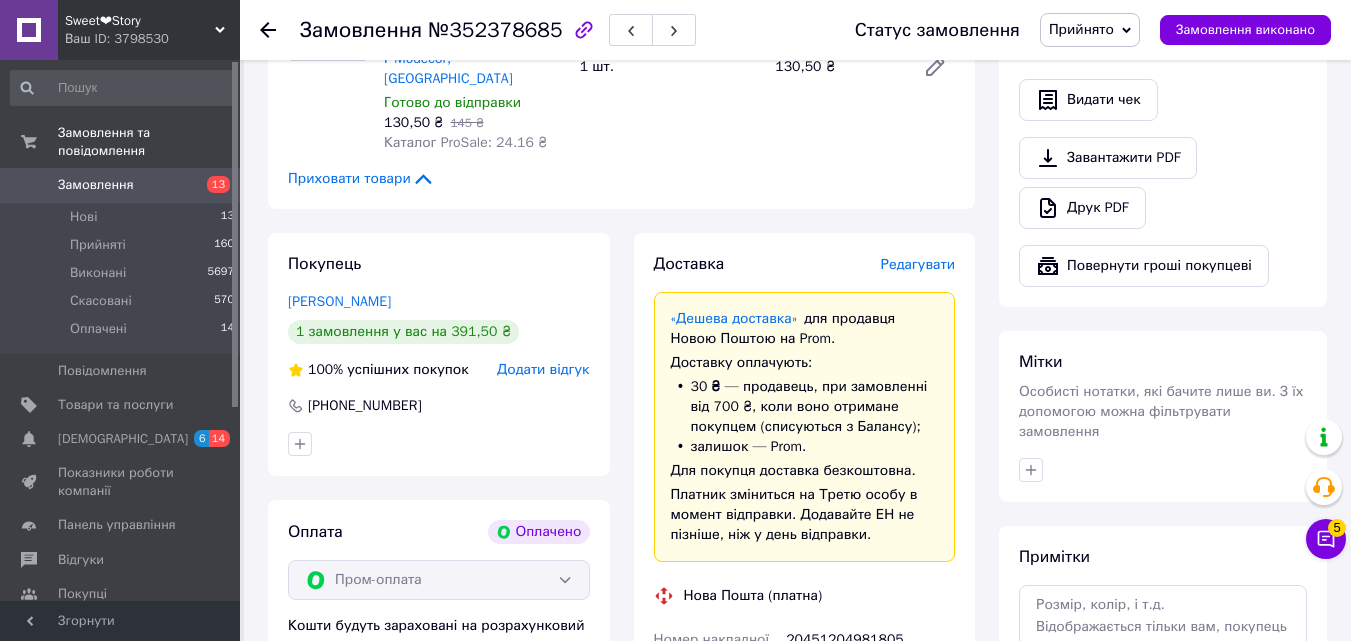 scroll, scrollTop: 1200, scrollLeft: 0, axis: vertical 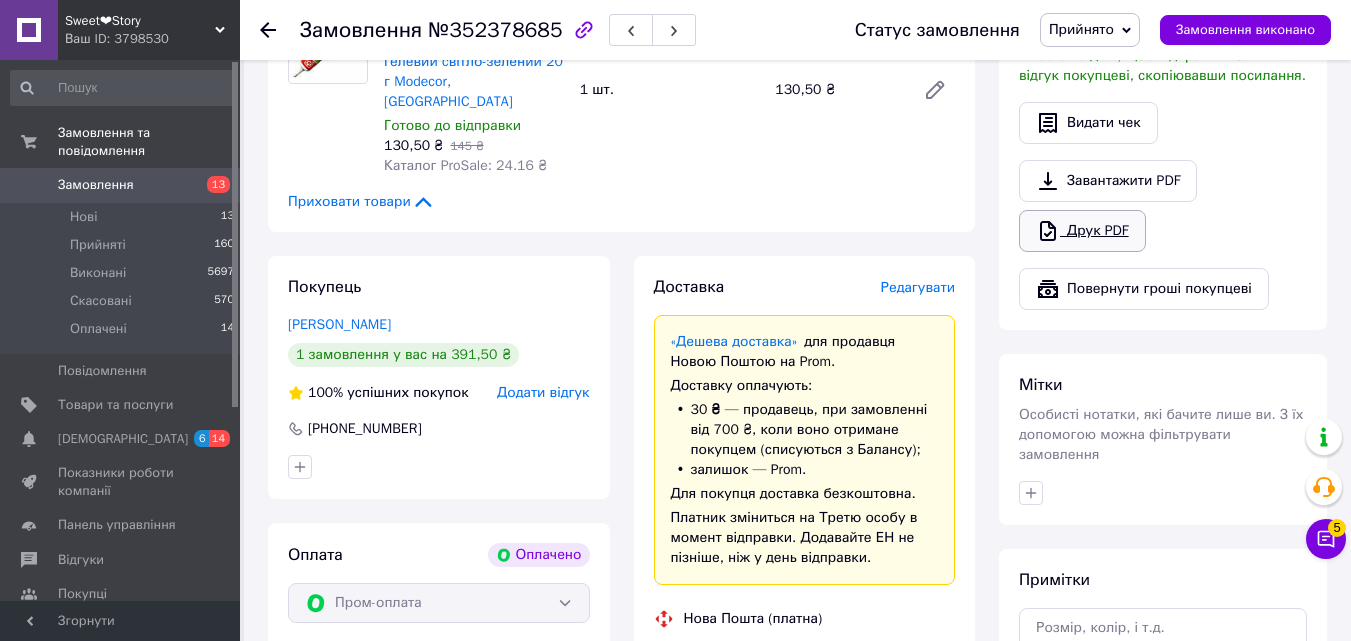 click on "Друк PDF" at bounding box center (1082, 231) 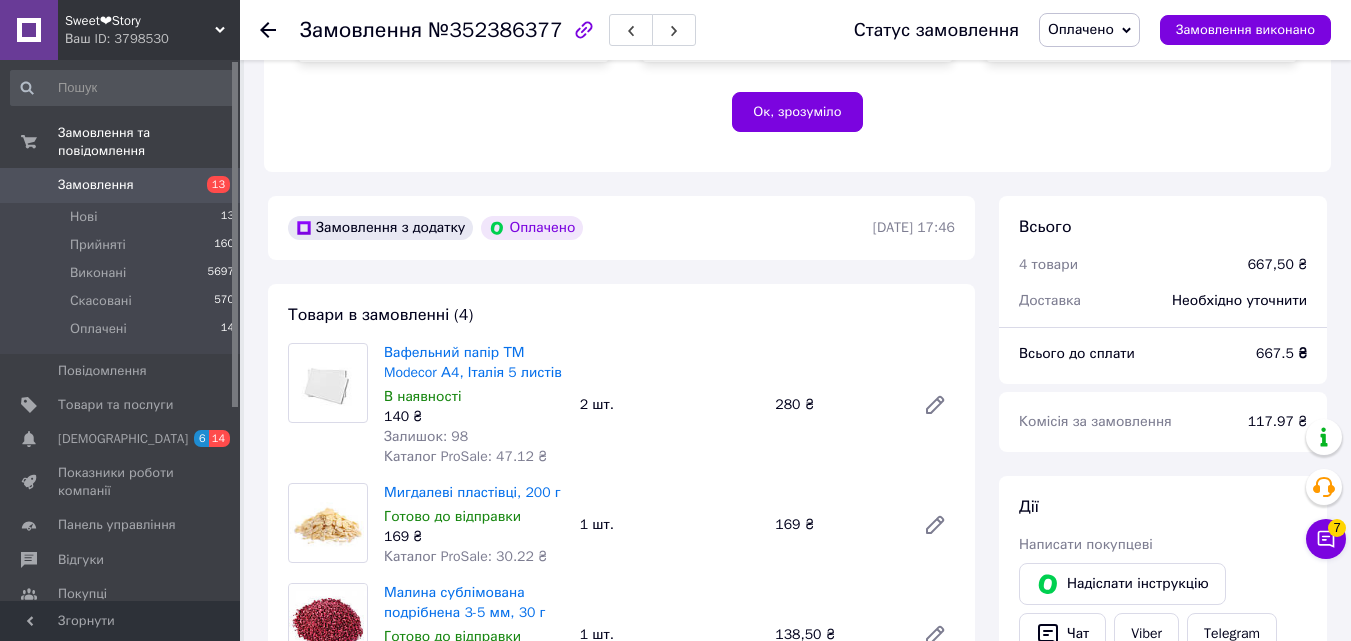 scroll, scrollTop: 600, scrollLeft: 0, axis: vertical 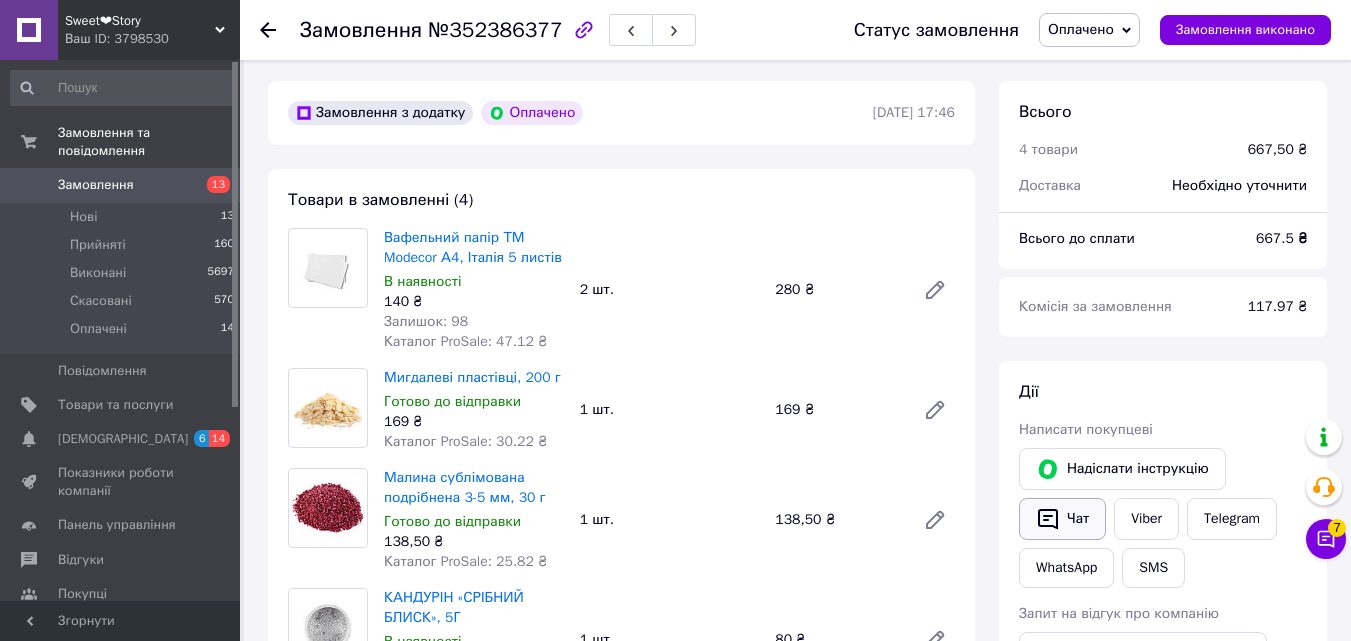 click on "Чат" at bounding box center [1062, 519] 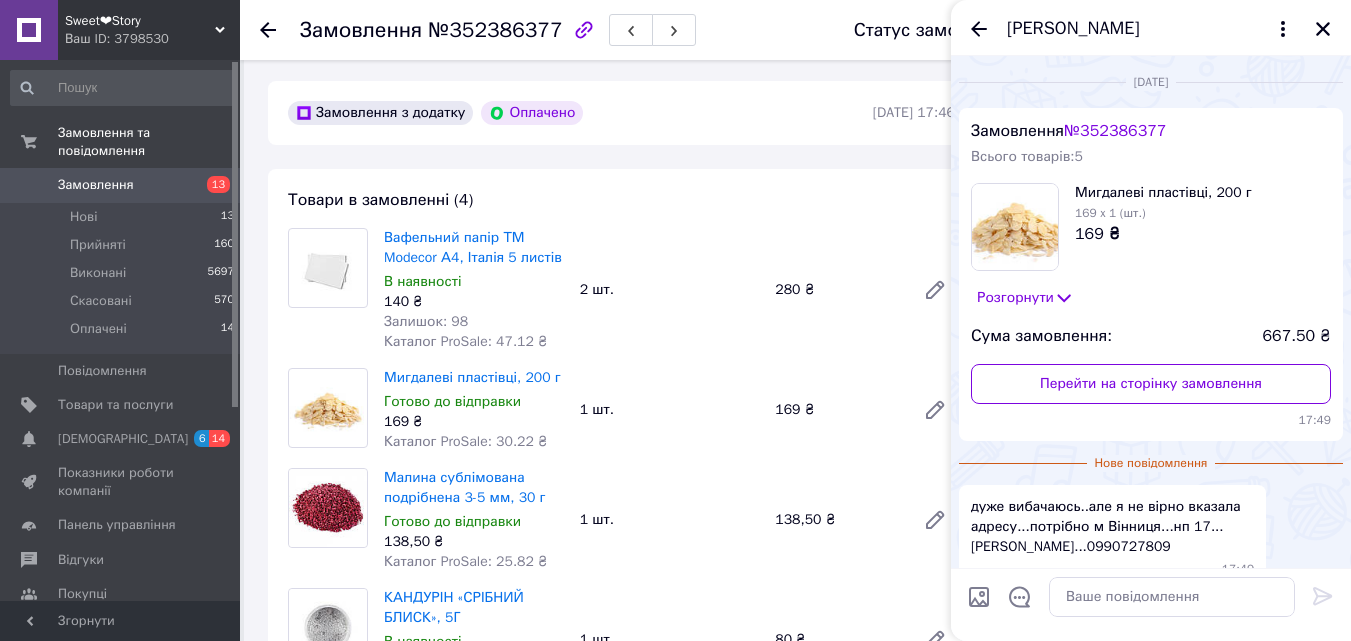 scroll, scrollTop: 103, scrollLeft: 0, axis: vertical 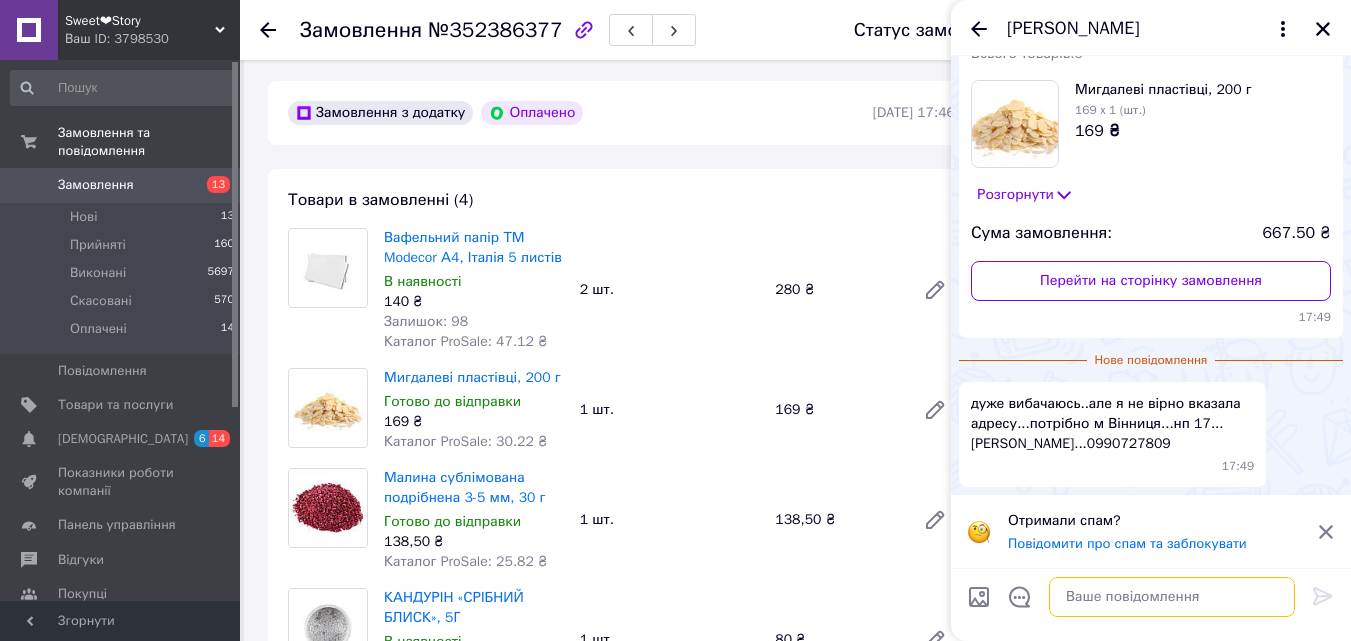 click at bounding box center (1172, 597) 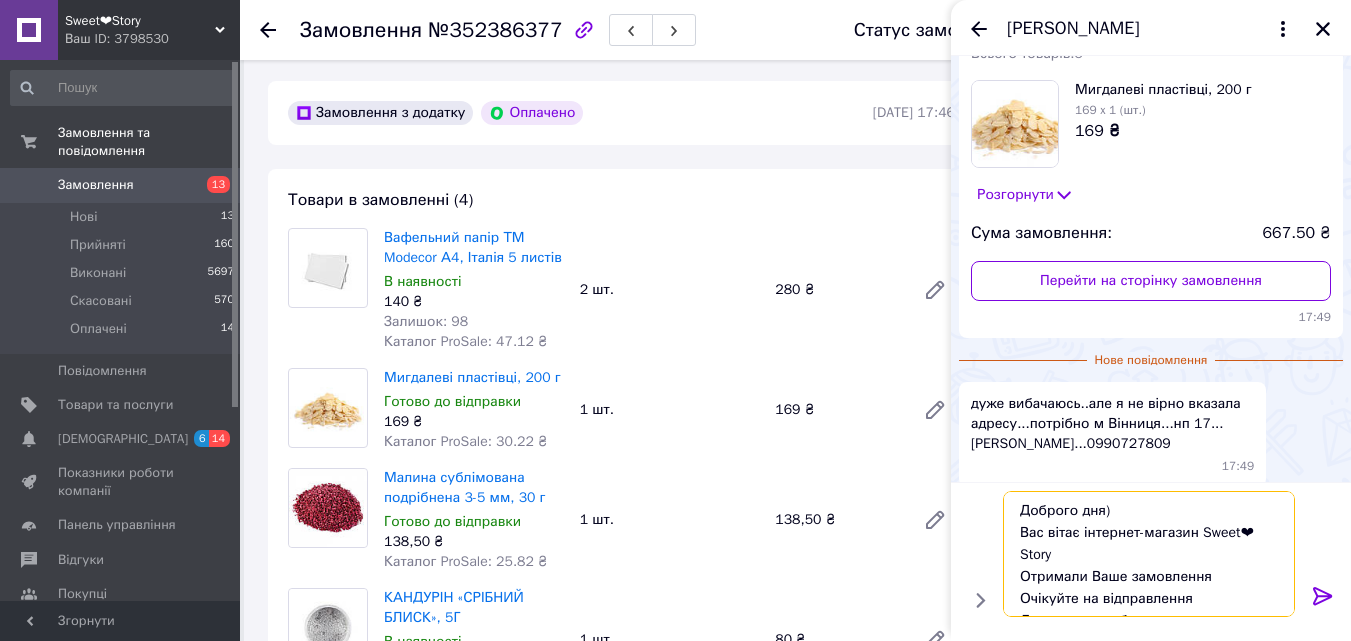 scroll, scrollTop: 36, scrollLeft: 0, axis: vertical 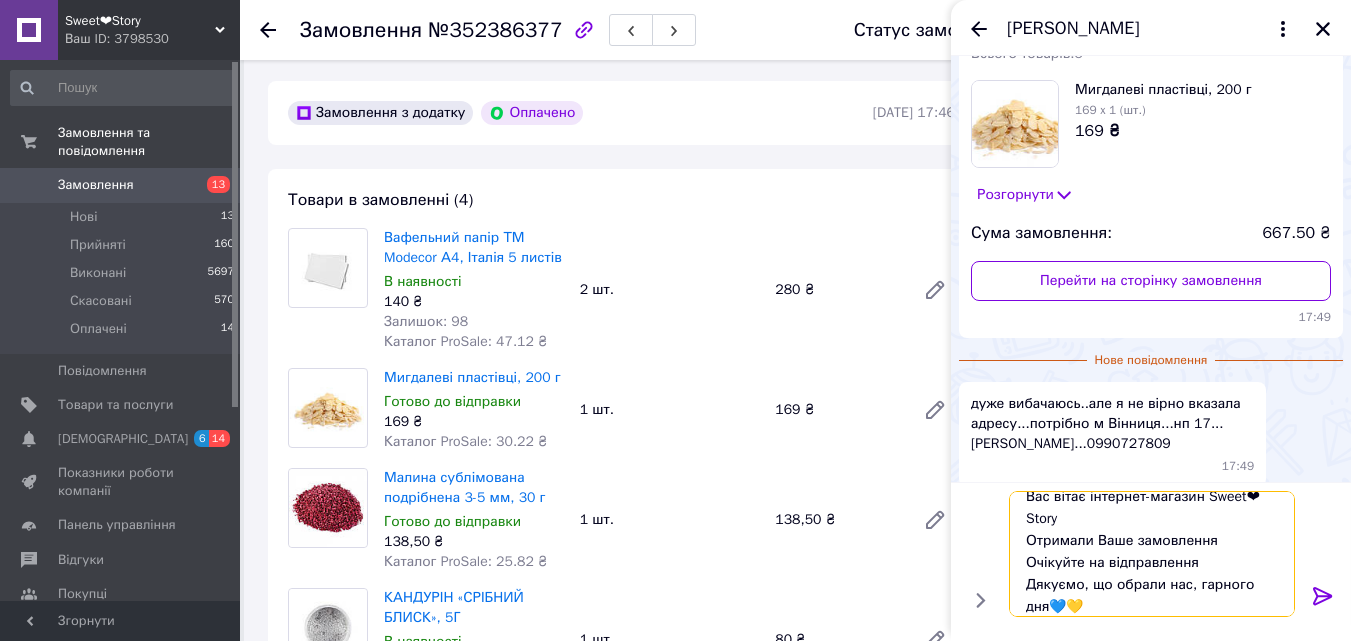type on "Доброго дня)
Вас вітає інтернет-магазин Sweet❤Story
Отримали Ваше замовлення
Очікуйте на відправлення
Дякуємо, що обрали нас, гарного дня💙💛" 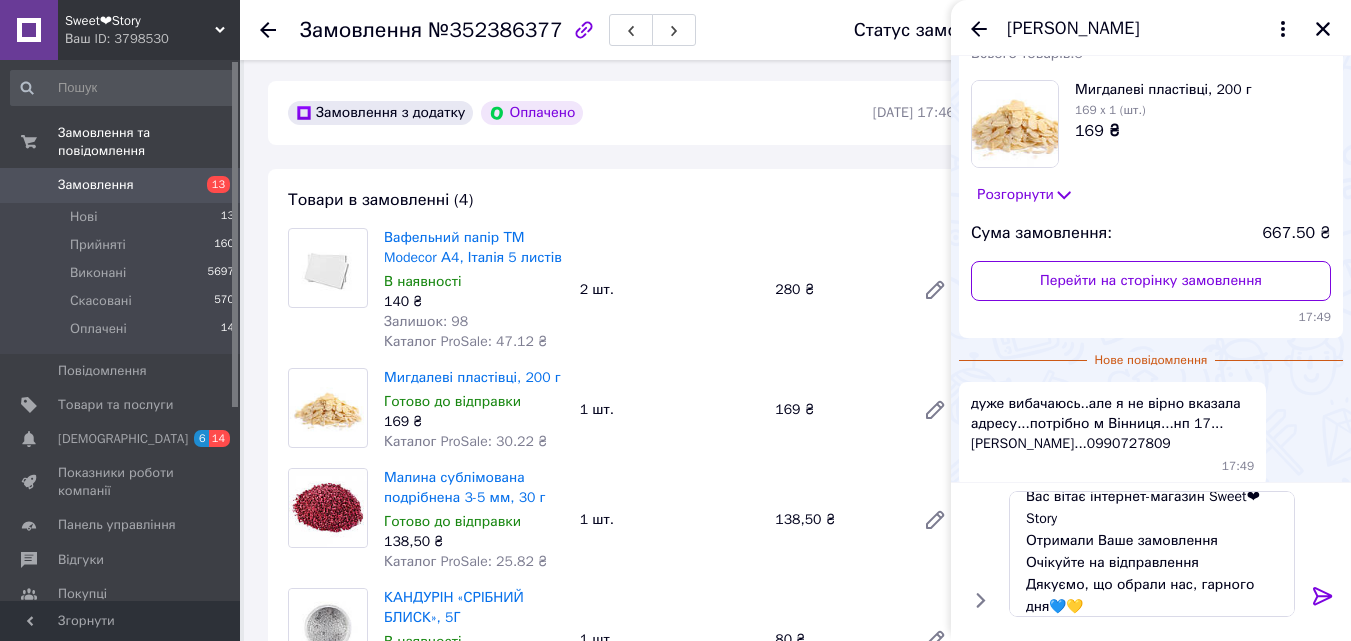 click 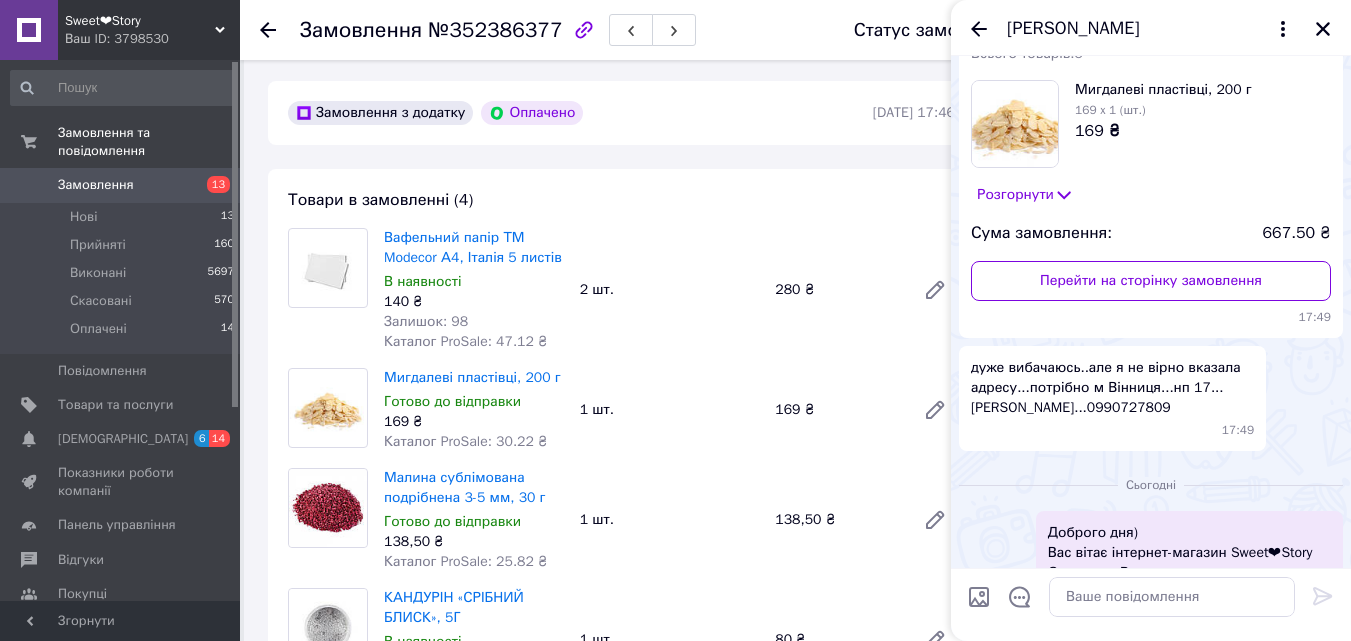 scroll, scrollTop: 0, scrollLeft: 0, axis: both 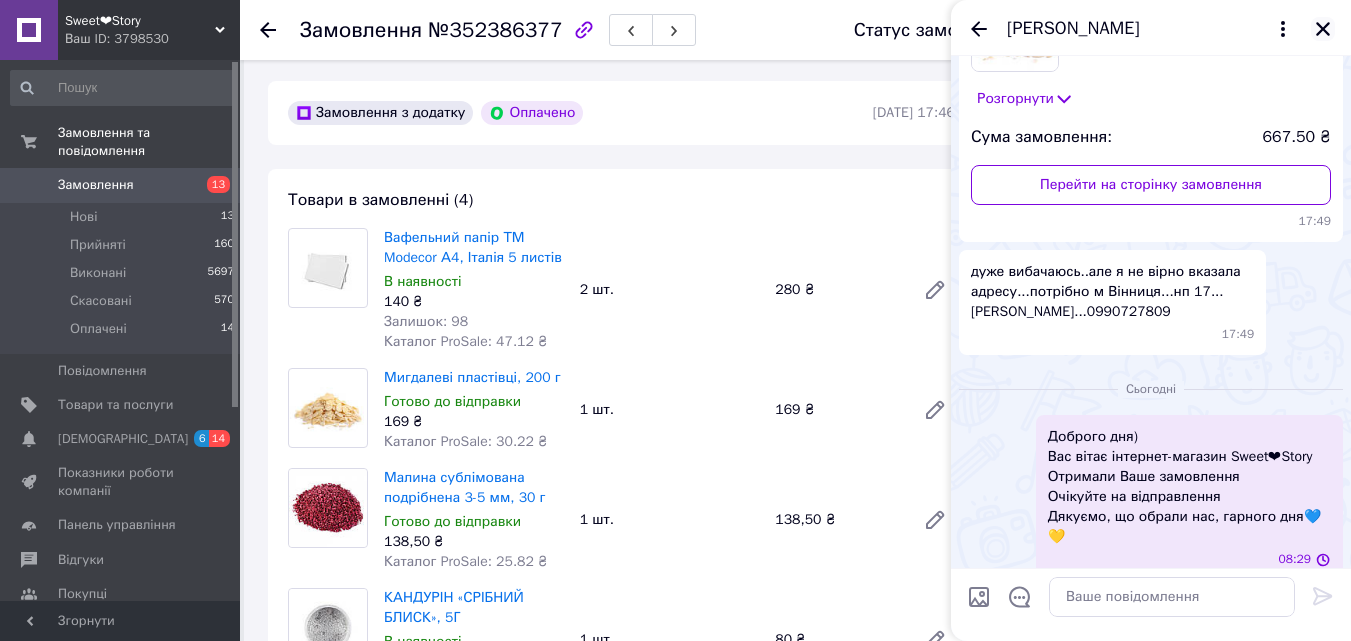 click 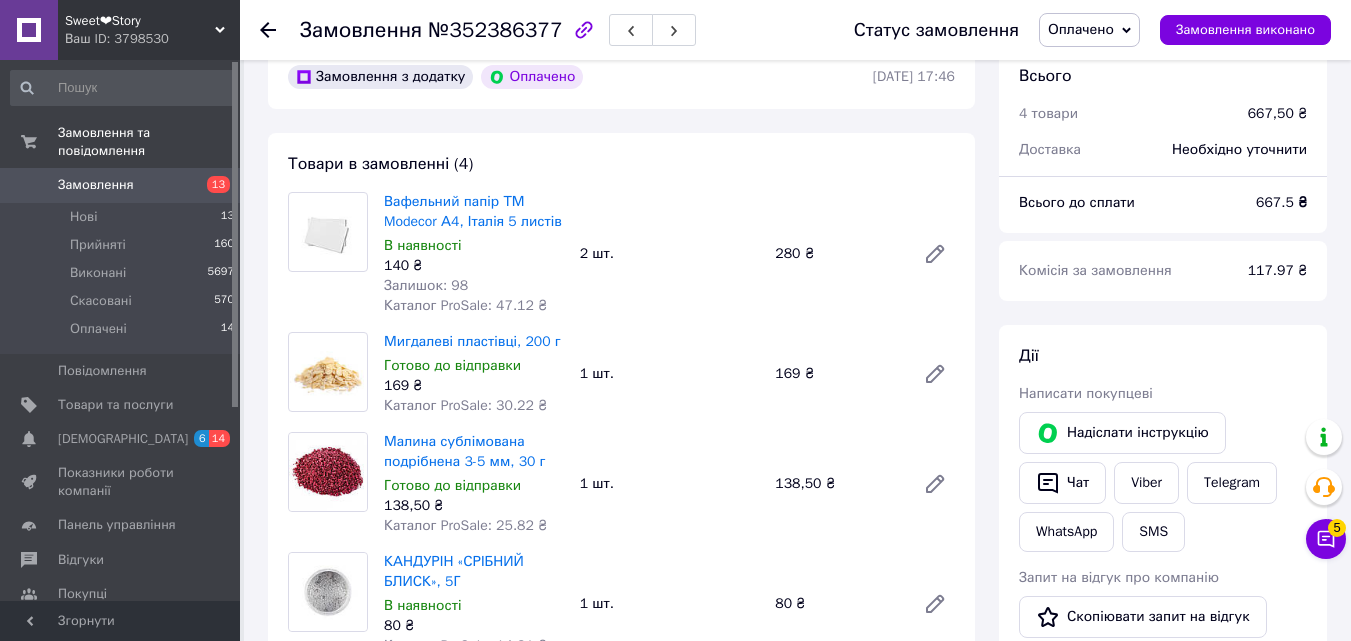 scroll, scrollTop: 700, scrollLeft: 0, axis: vertical 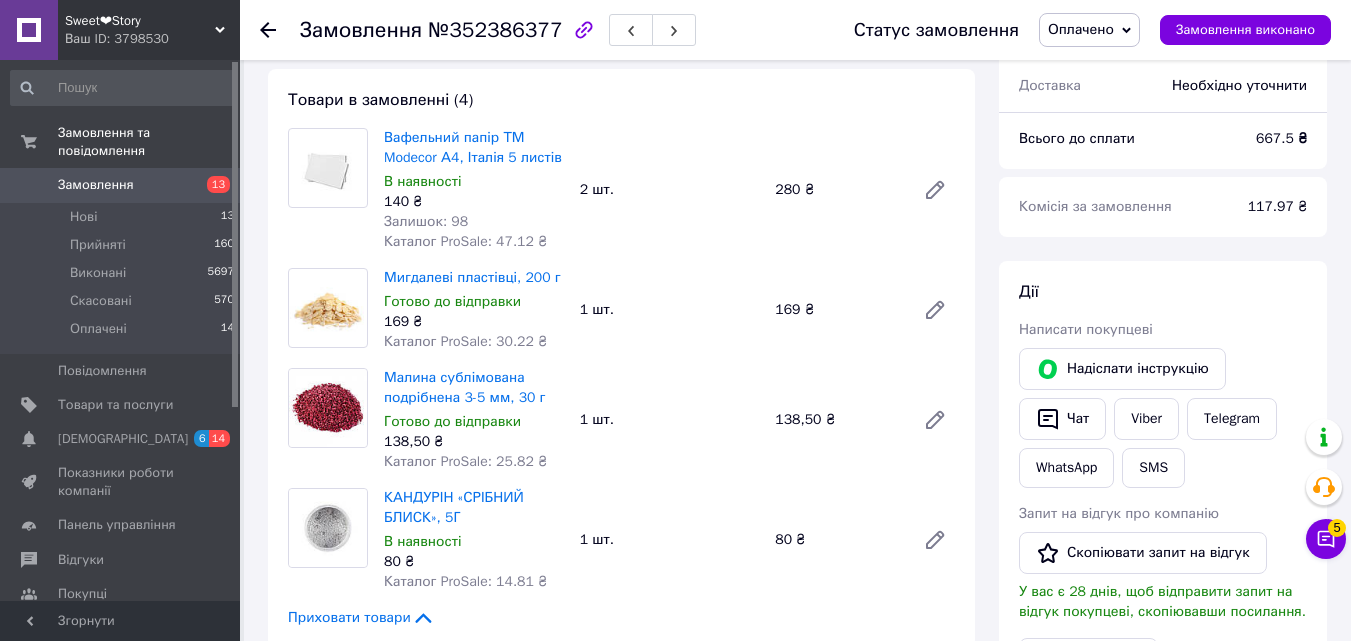 click on "Оплачено" at bounding box center [1081, 29] 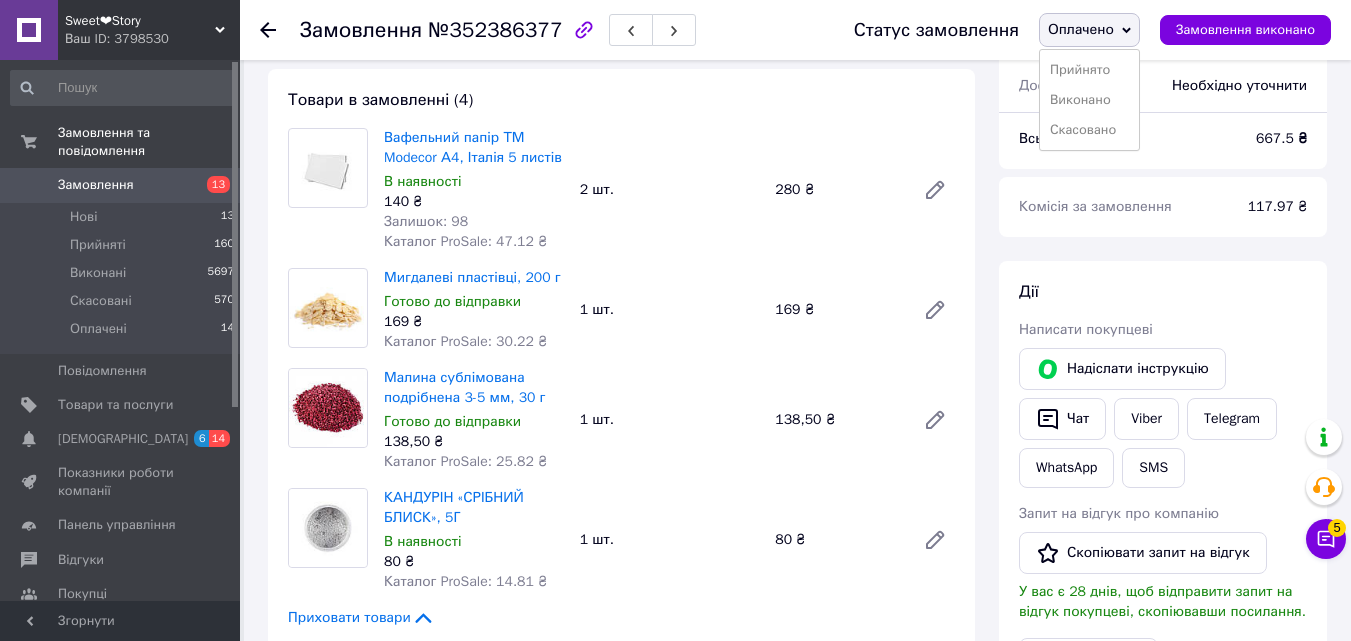 click on "Прийнято [PERSON_NAME]" at bounding box center (1089, 100) 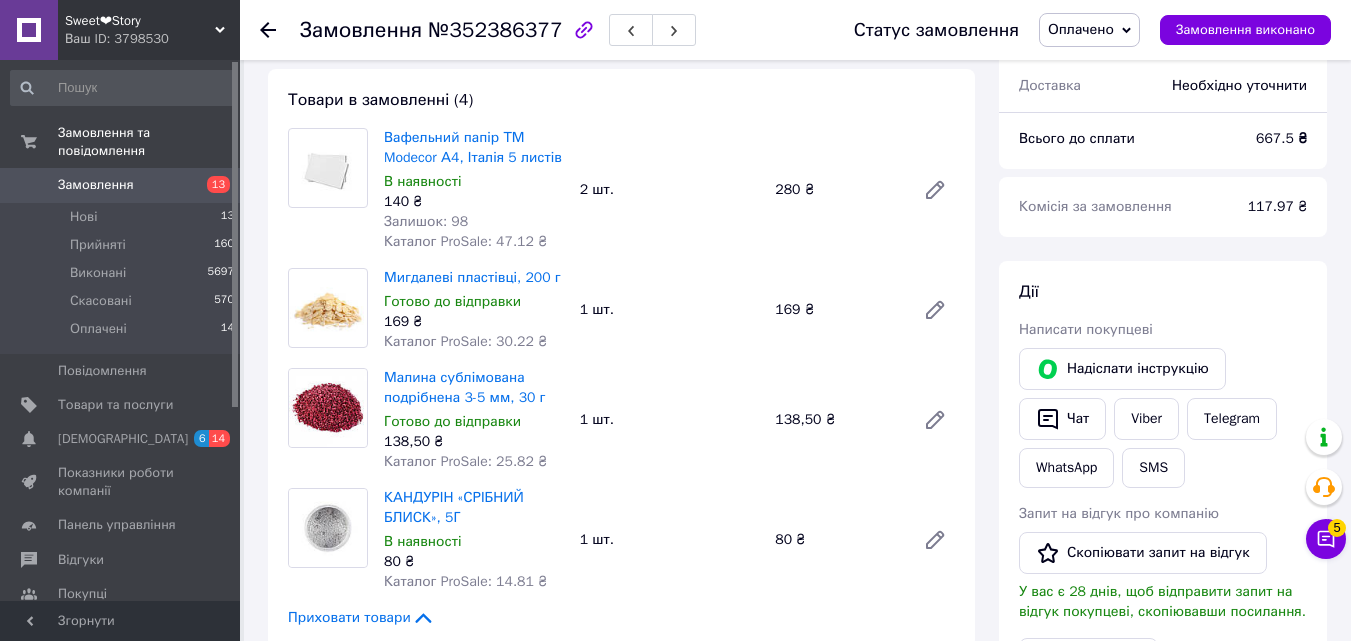 drag, startPoint x: 1100, startPoint y: 36, endPoint x: 1116, endPoint y: 59, distance: 28.01785 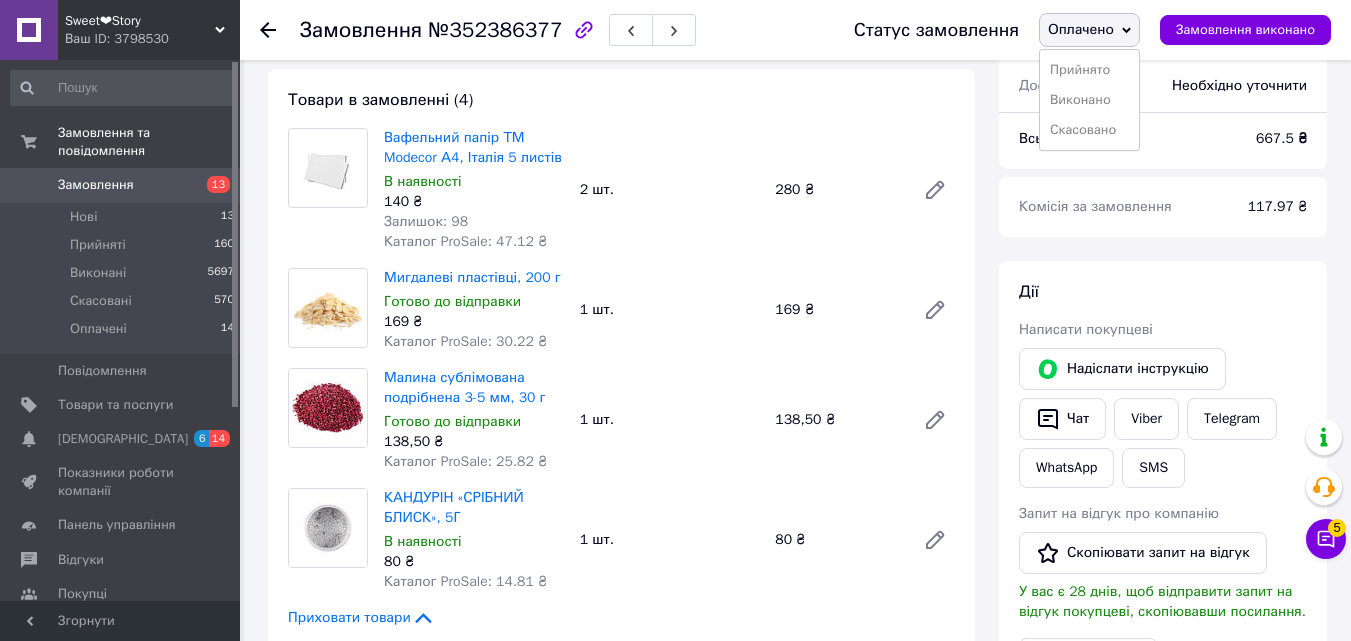 click on "Прийнято" at bounding box center [1089, 70] 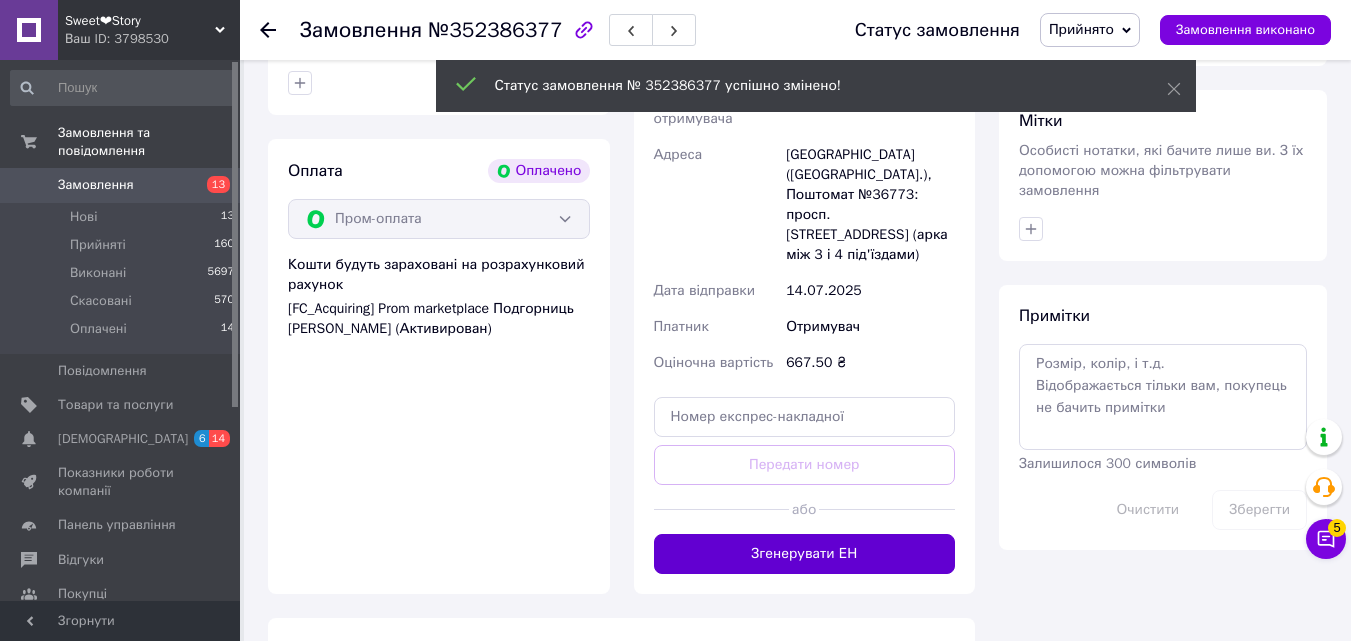 click on "Згенерувати ЕН" at bounding box center (805, 554) 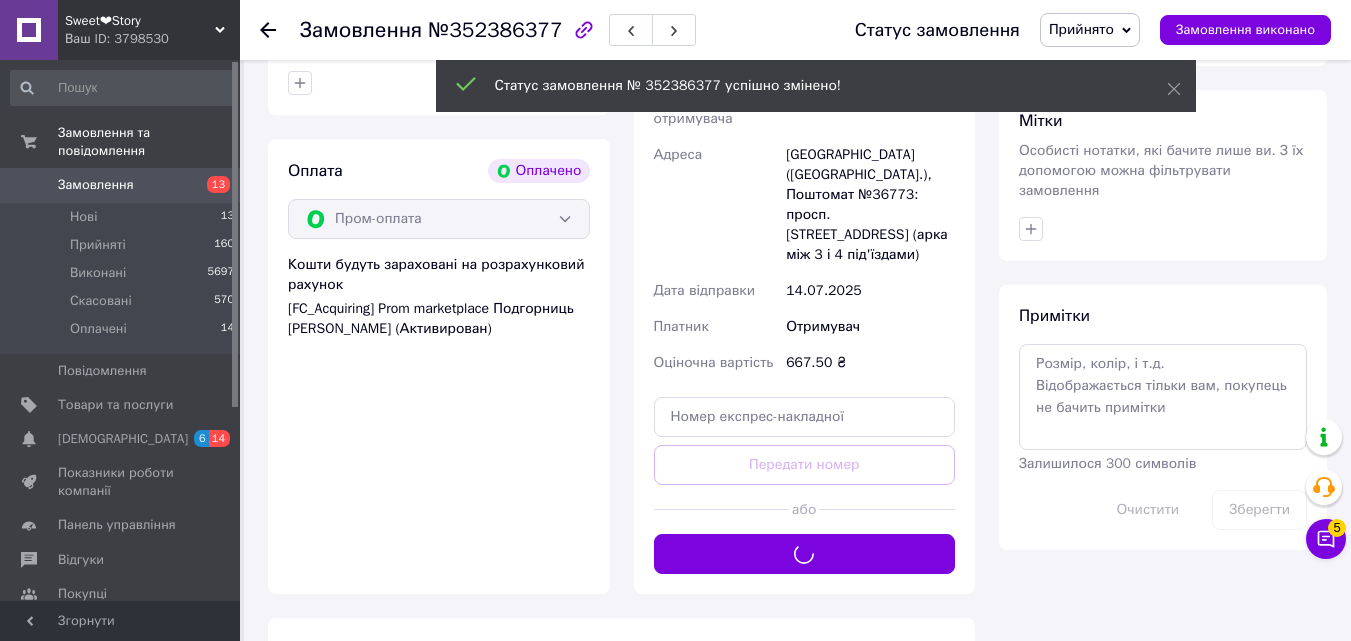 scroll, scrollTop: 1300, scrollLeft: 0, axis: vertical 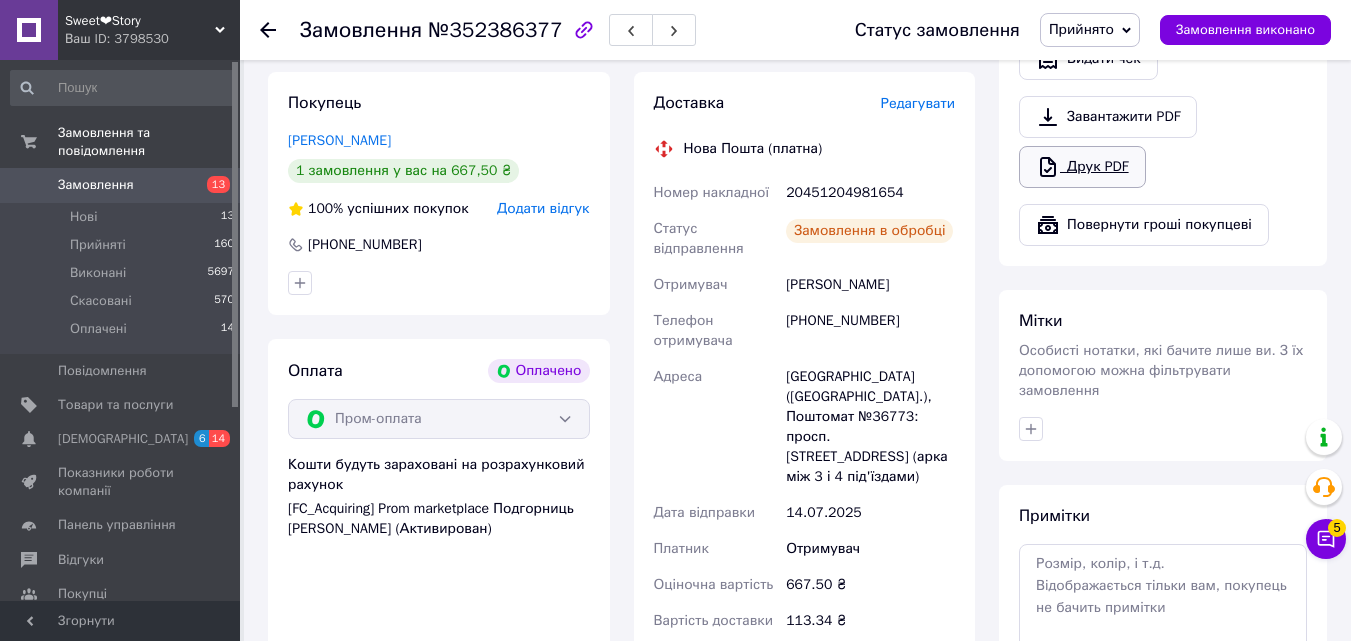 click on "Друк PDF" at bounding box center [1082, 167] 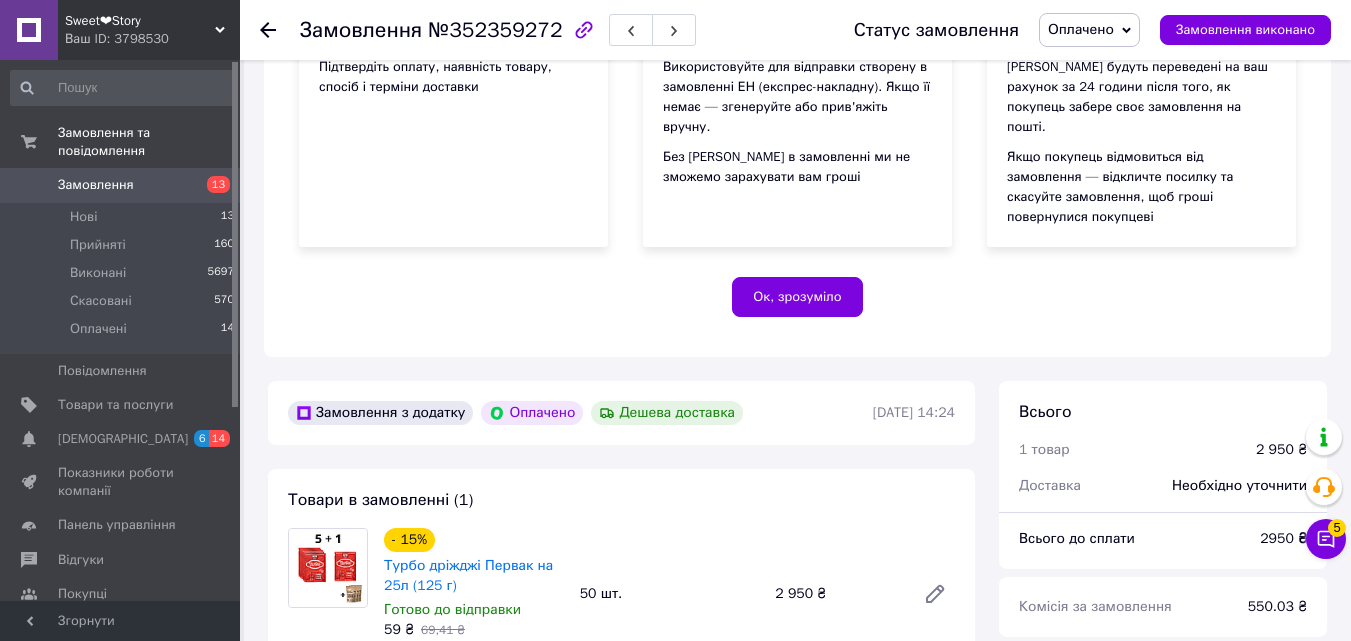 scroll, scrollTop: 600, scrollLeft: 0, axis: vertical 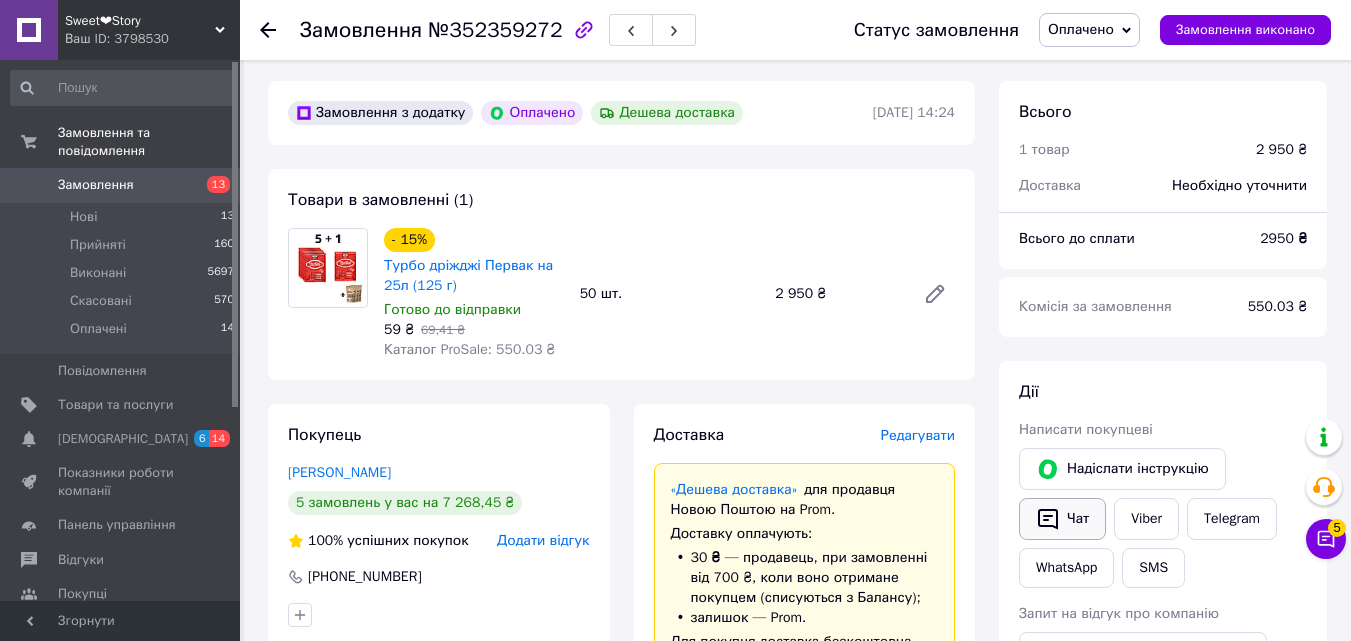 drag, startPoint x: 1064, startPoint y: 495, endPoint x: 1091, endPoint y: 483, distance: 29.546574 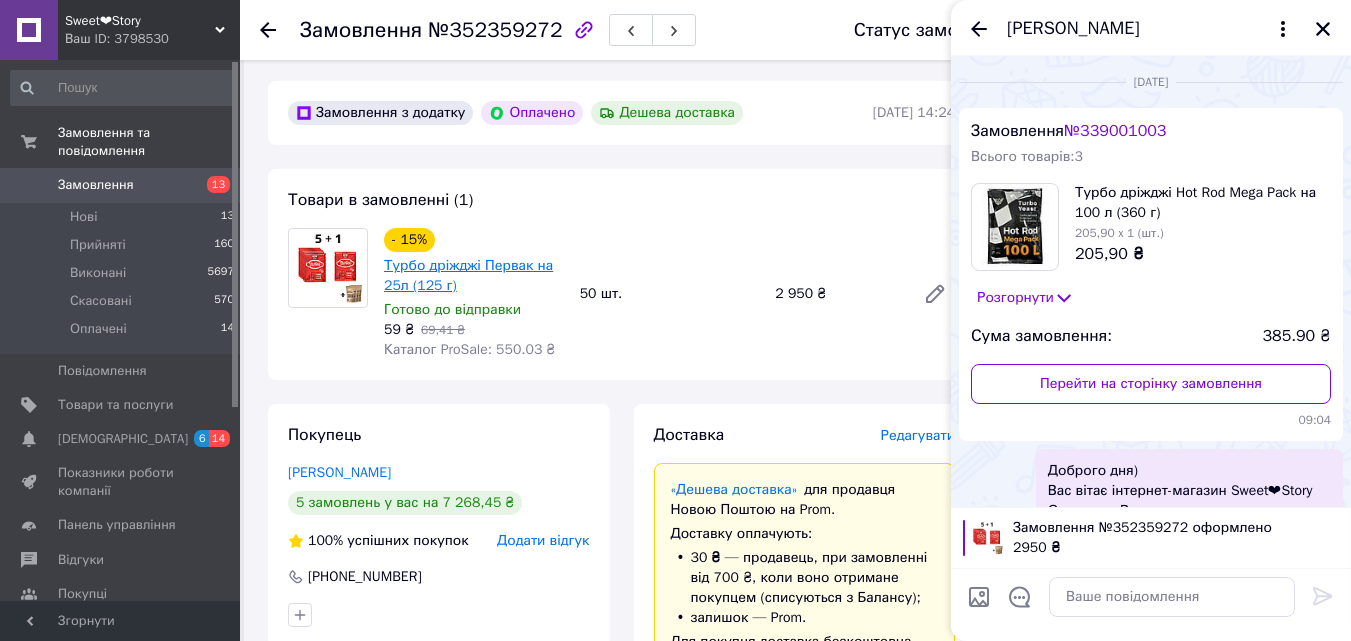 scroll, scrollTop: 280, scrollLeft: 0, axis: vertical 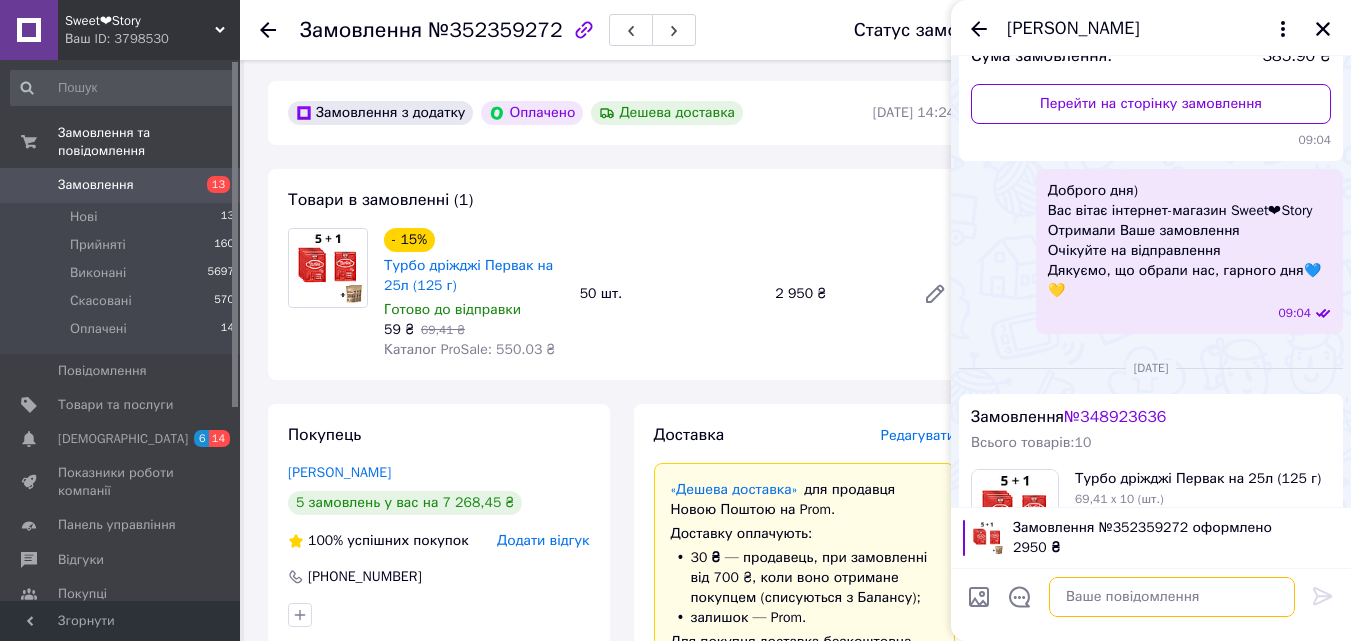 click at bounding box center [1172, 597] 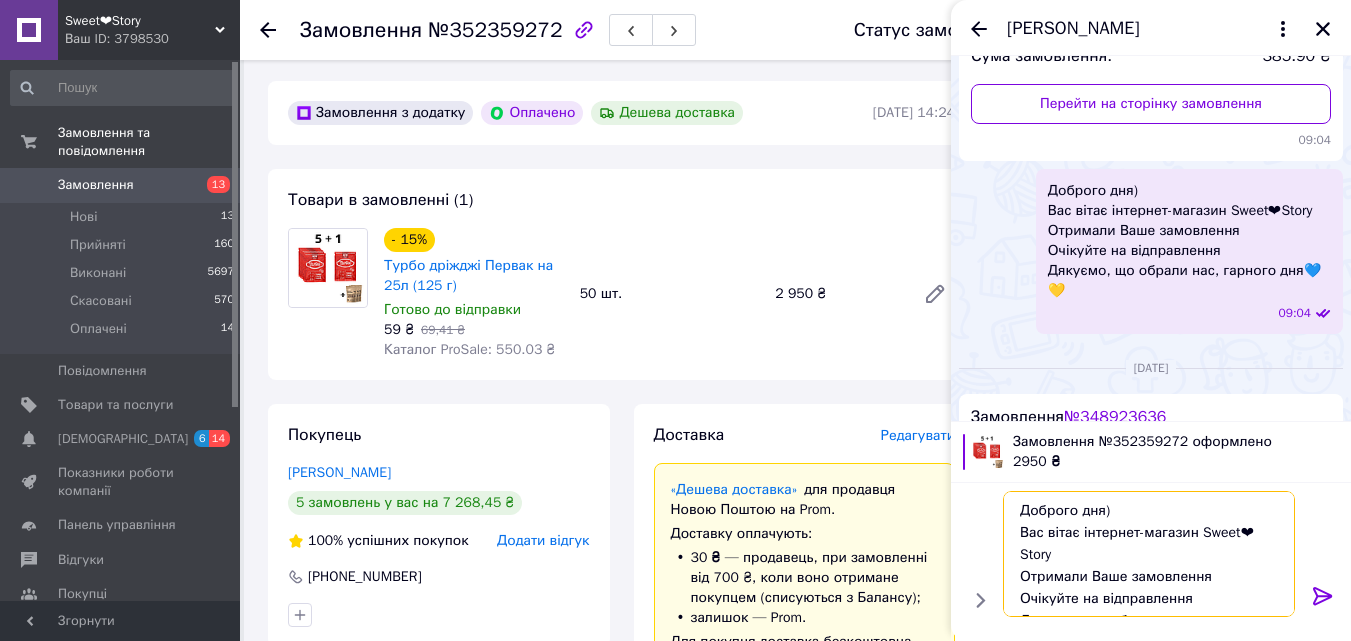 scroll, scrollTop: 36, scrollLeft: 0, axis: vertical 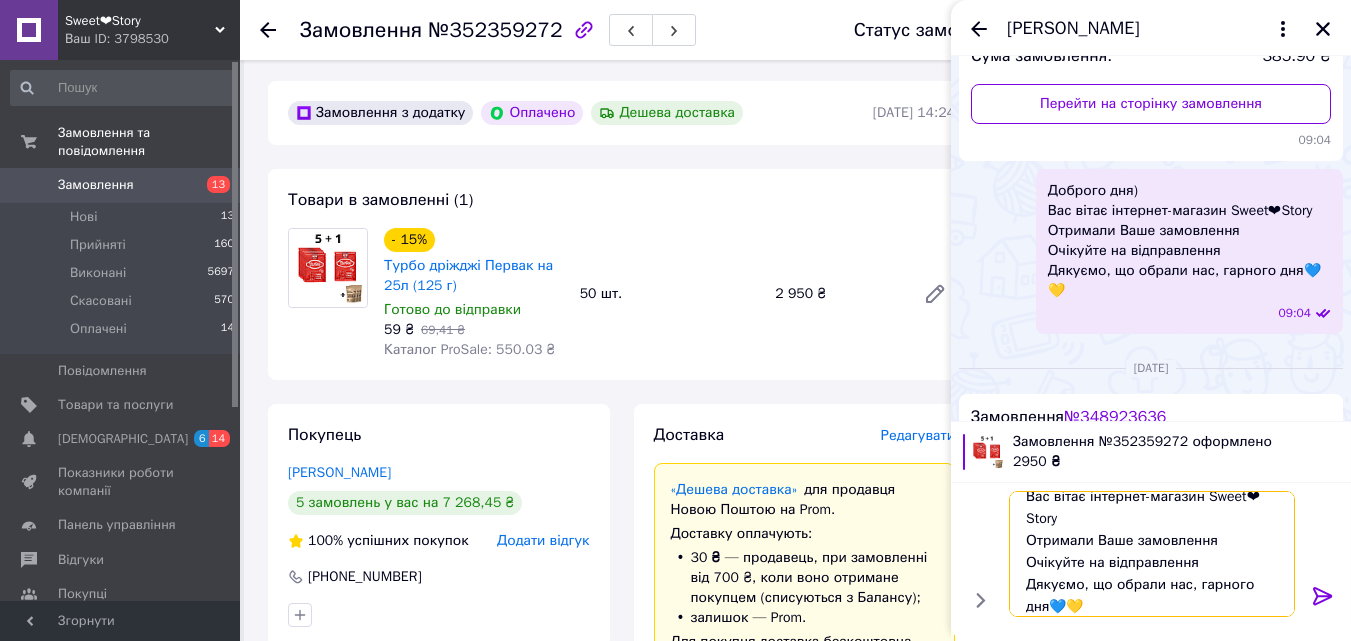 type on "Доброго дня)
Вас вітає інтернет-магазин Sweet❤Story
Отримали Ваше замовлення
Очікуйте на відправлення
Дякуємо, що обрали нас, гарного дня💙💛" 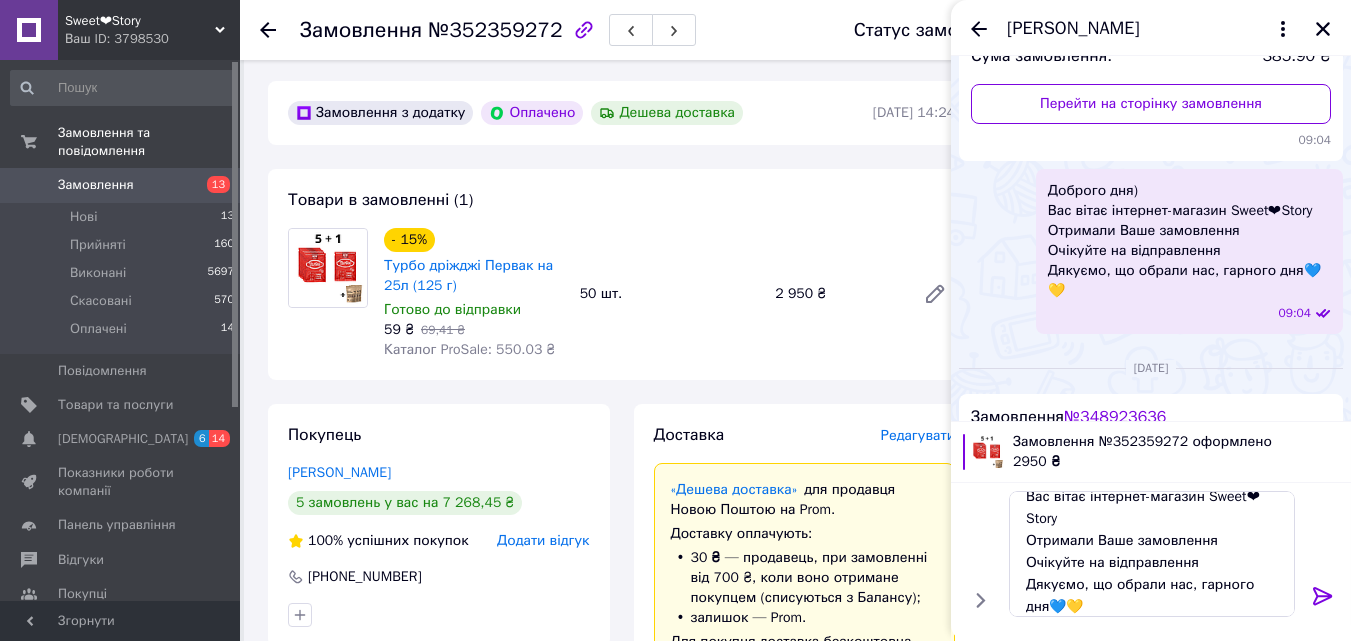 click 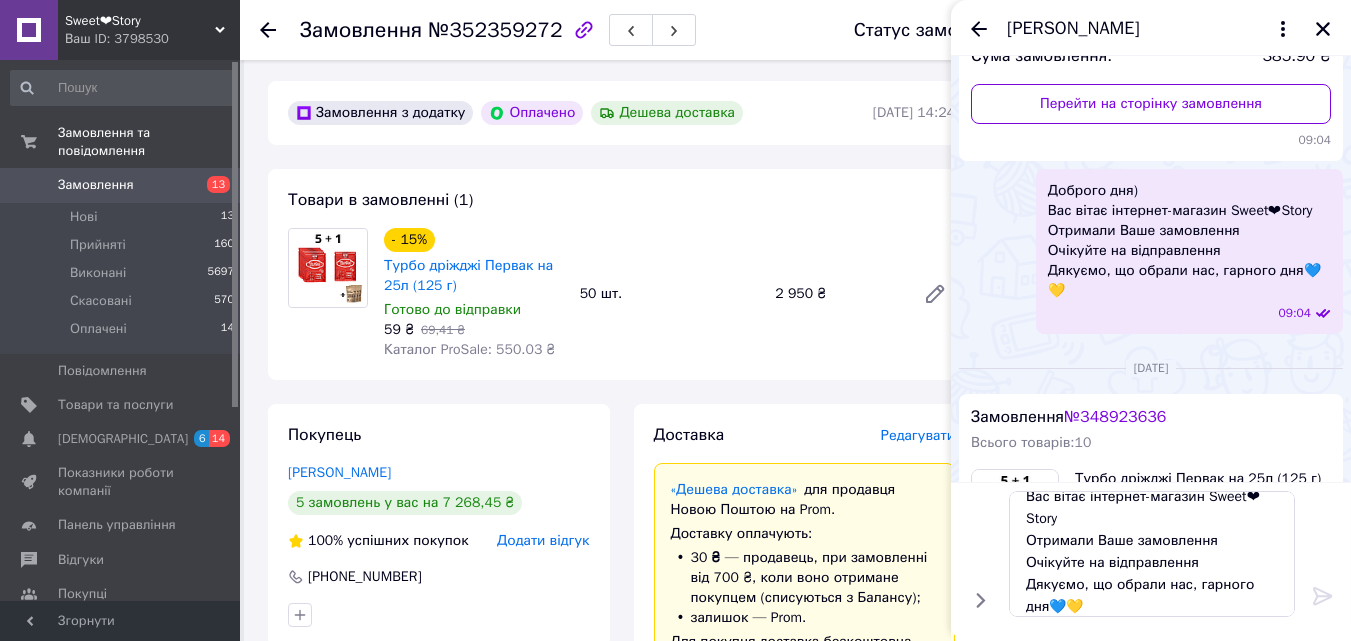 type 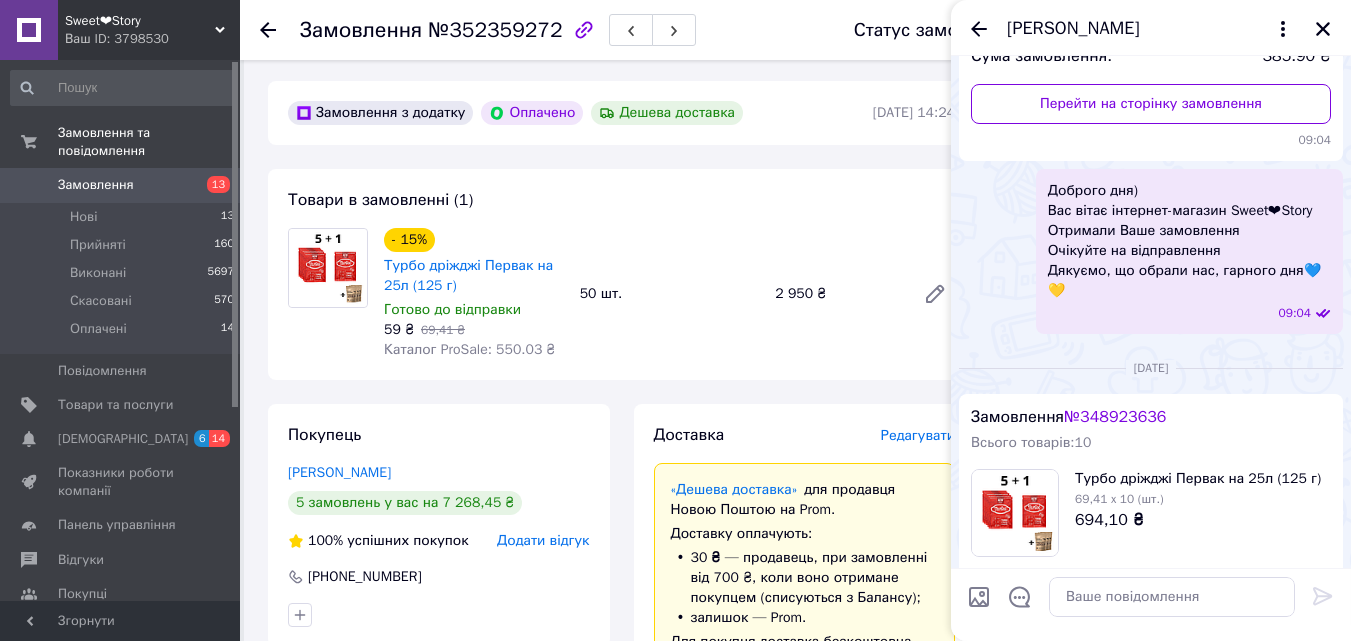 scroll, scrollTop: 0, scrollLeft: 0, axis: both 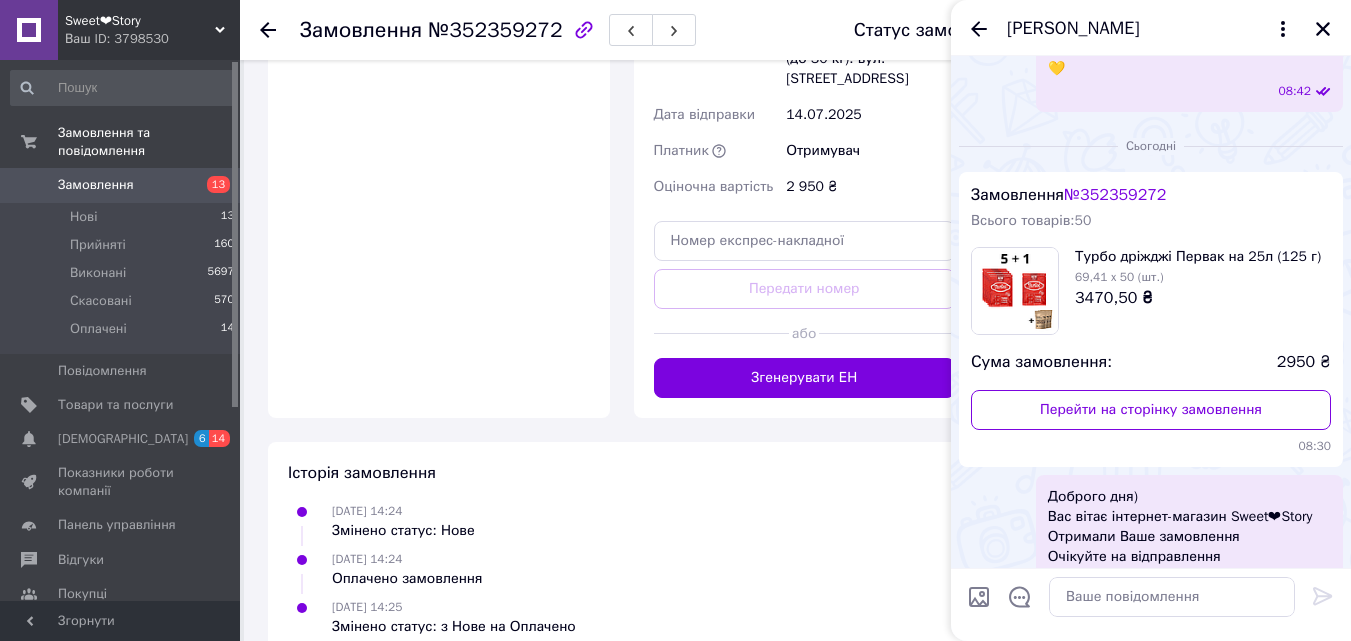 click 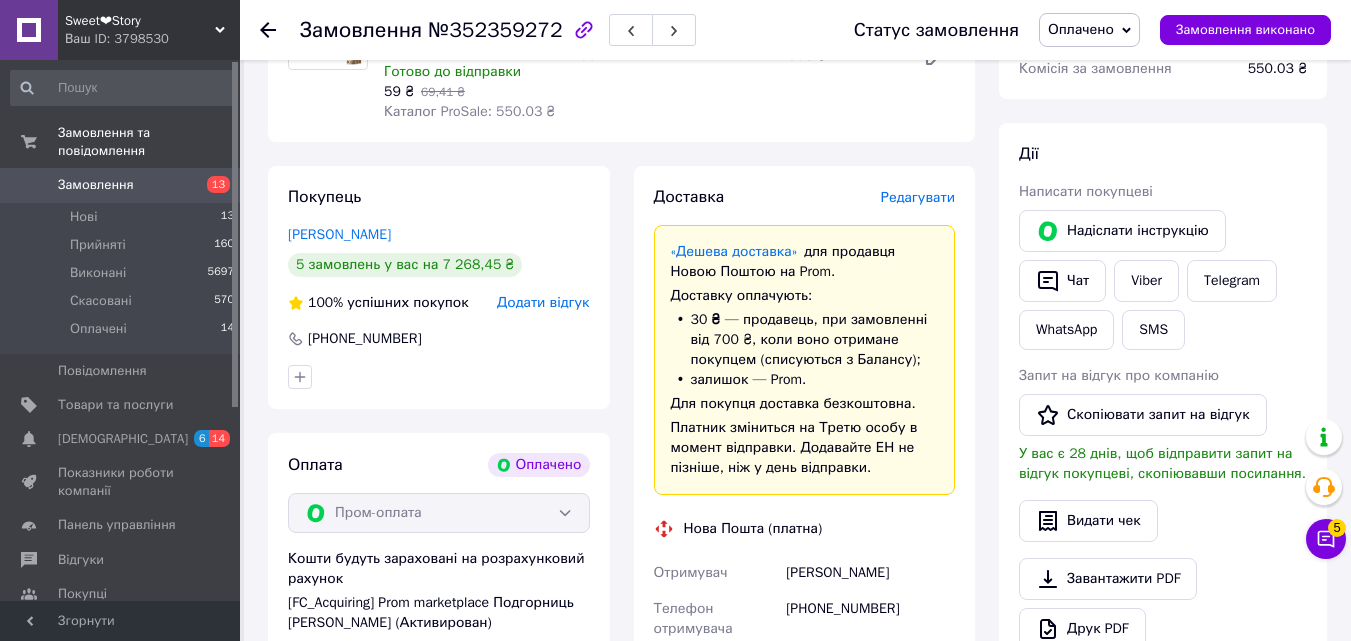 scroll, scrollTop: 824, scrollLeft: 0, axis: vertical 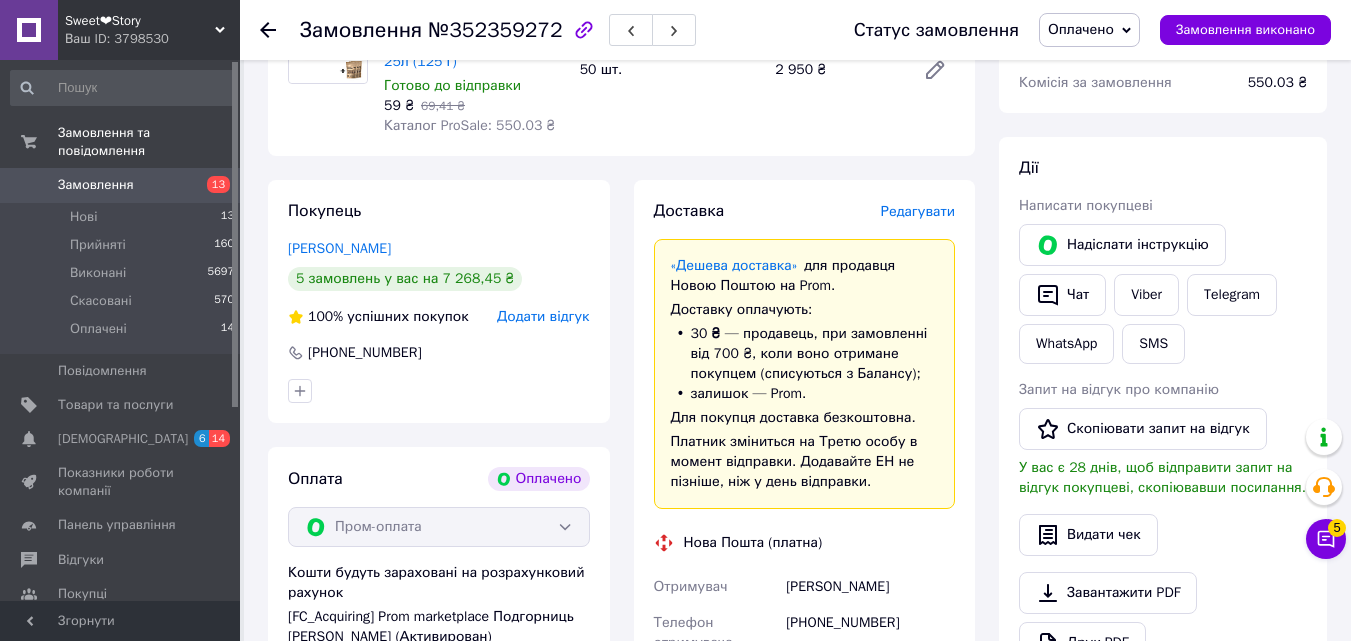 click on "Оплачено" at bounding box center (1089, 30) 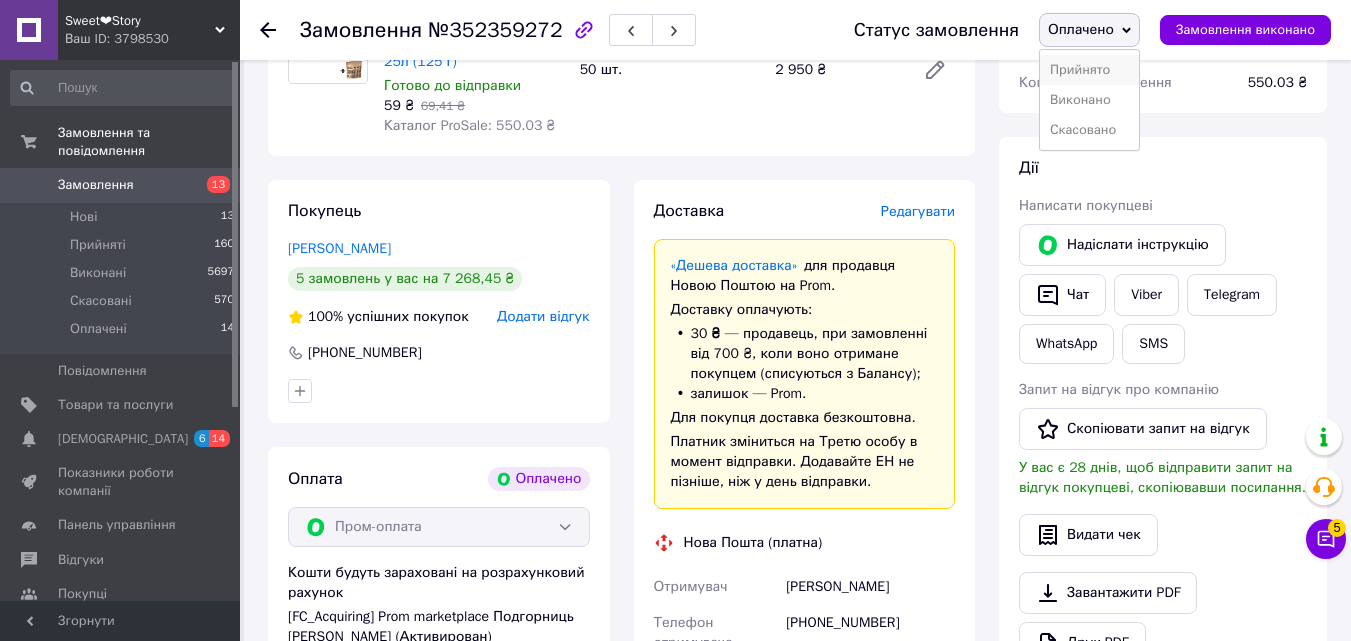 click on "Прийнято" at bounding box center (1089, 70) 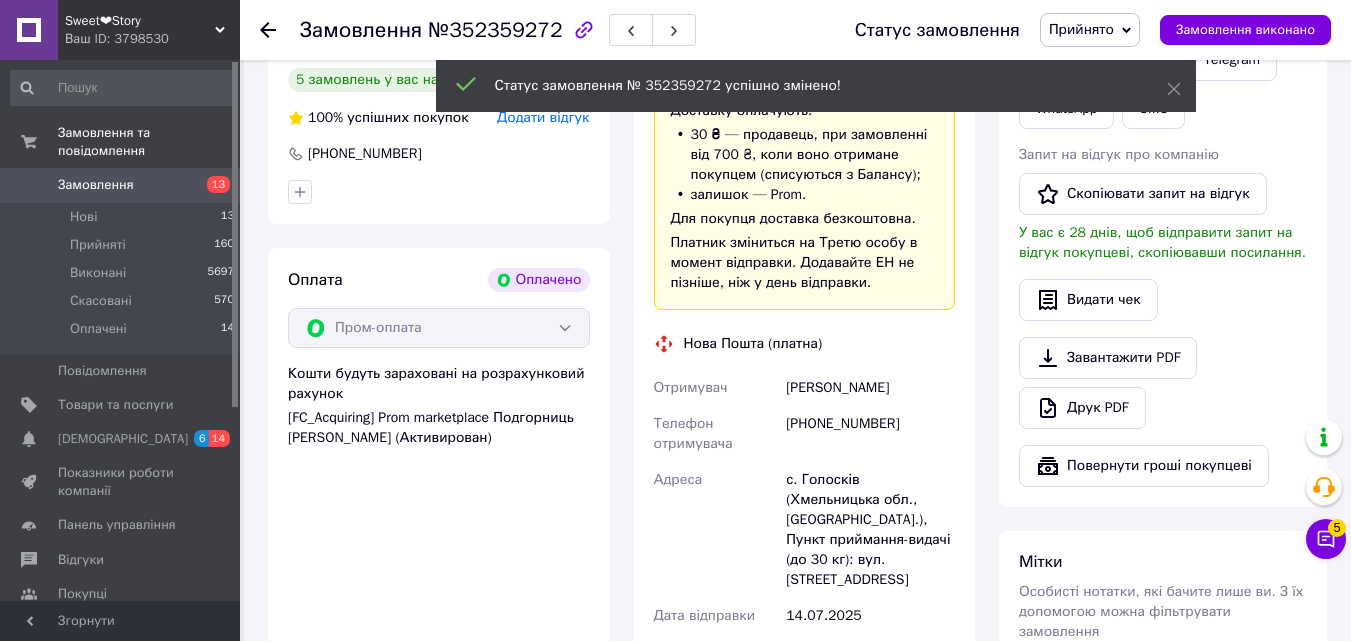scroll, scrollTop: 1324, scrollLeft: 0, axis: vertical 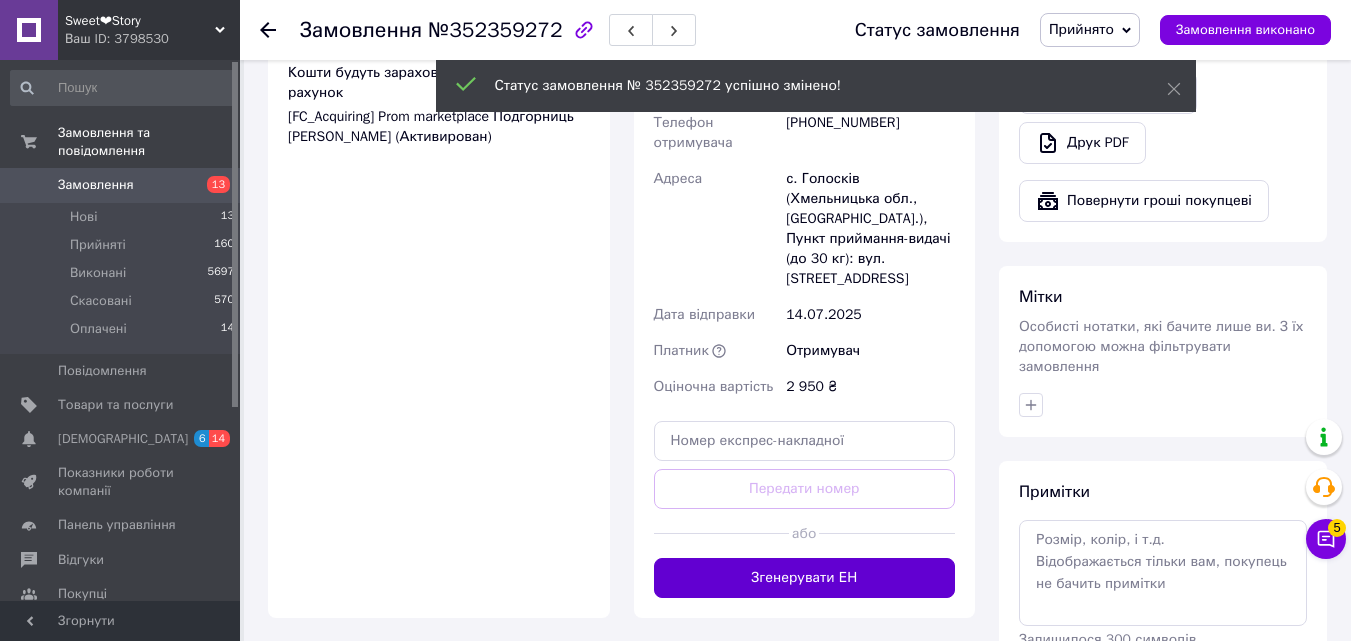 click on "Згенерувати ЕН" at bounding box center [805, 578] 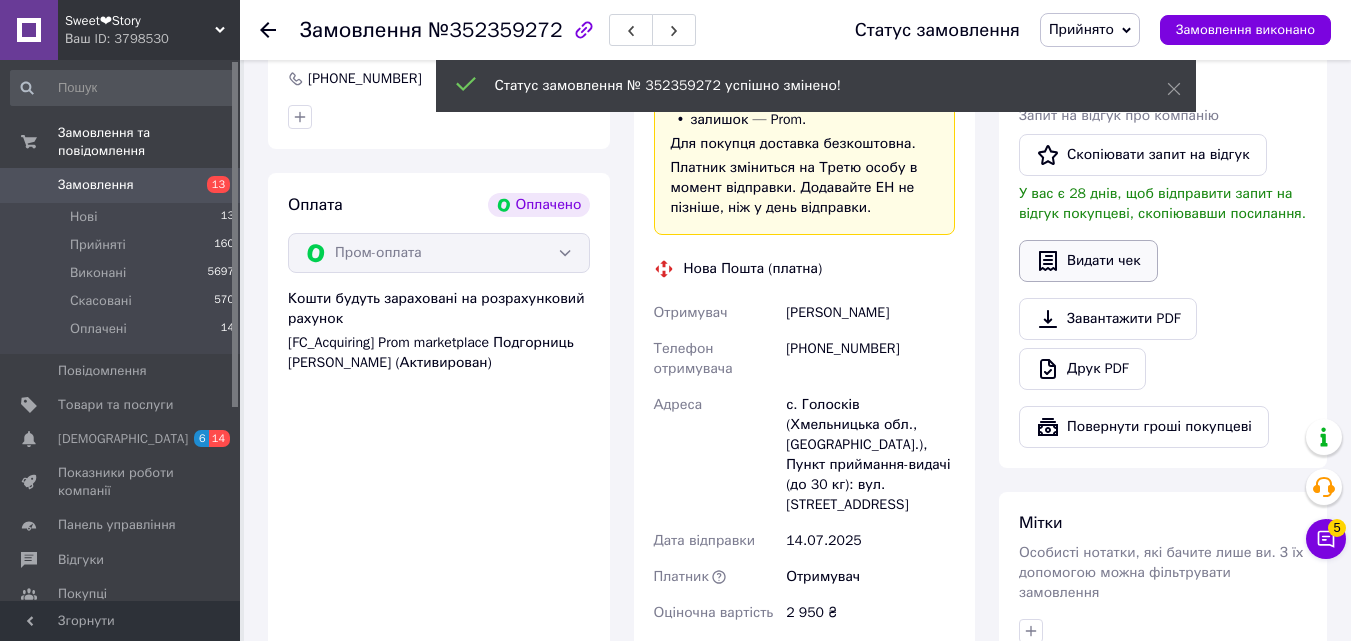 scroll, scrollTop: 1024, scrollLeft: 0, axis: vertical 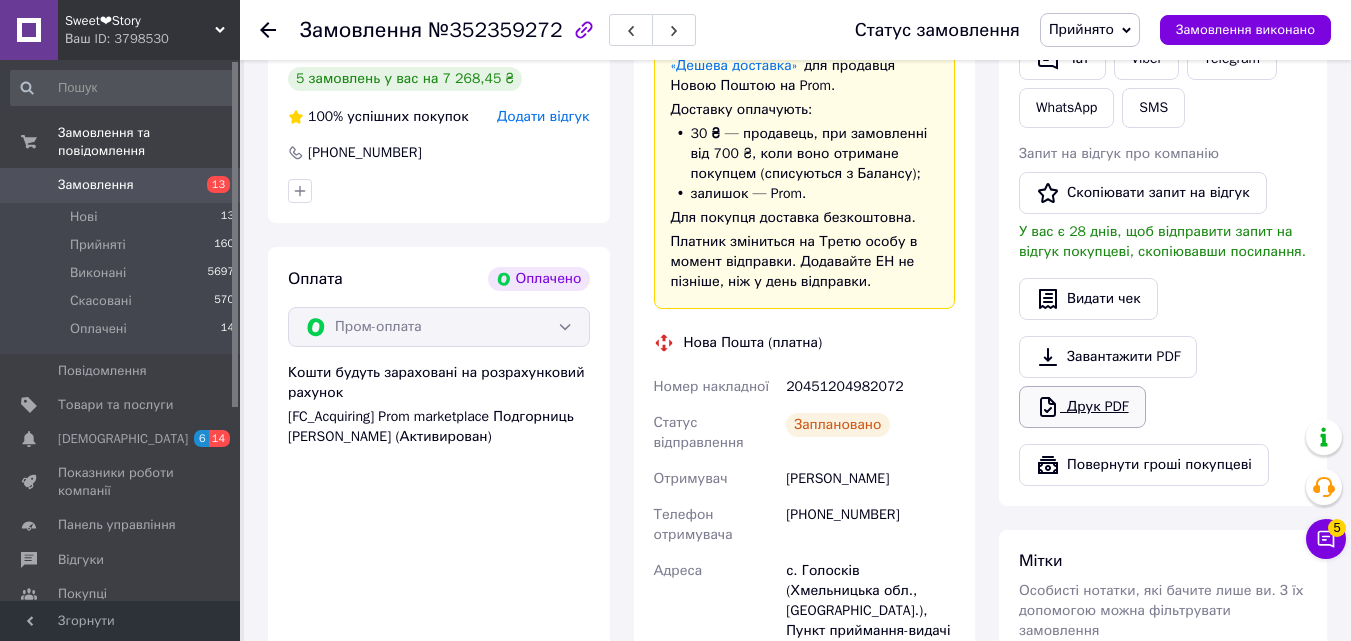 click on "Друк PDF" at bounding box center [1082, 407] 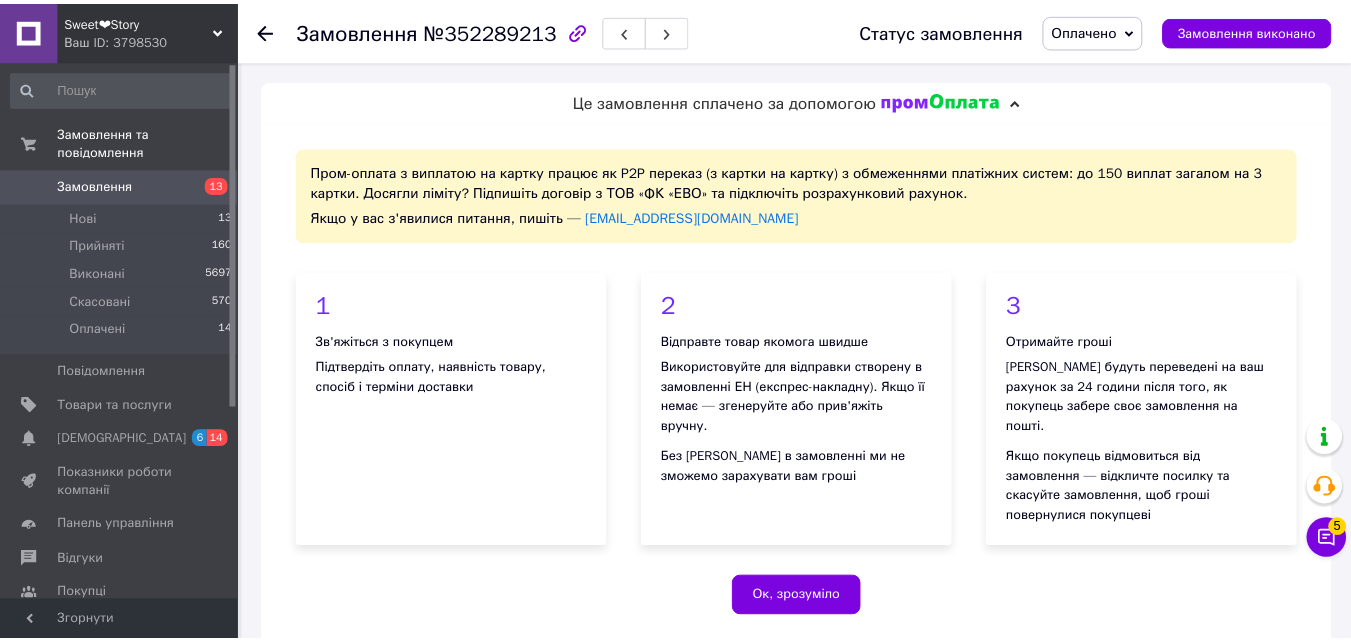 scroll, scrollTop: 0, scrollLeft: 0, axis: both 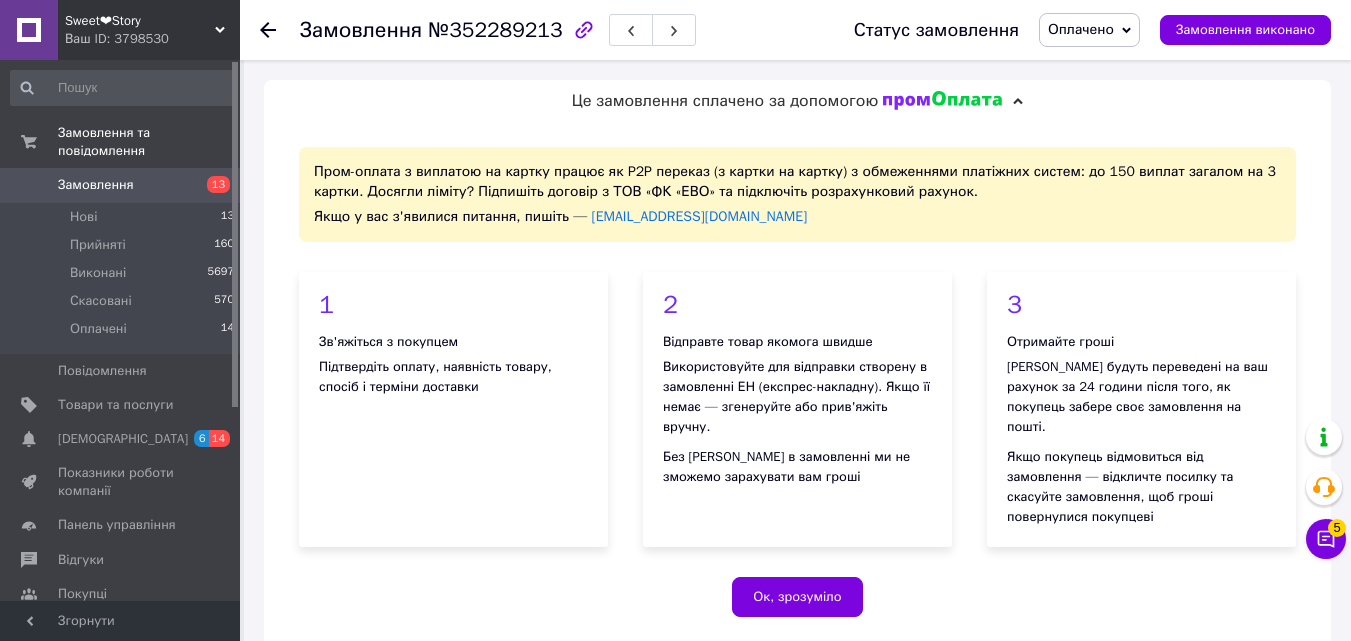 click on "Оплачено" at bounding box center (1081, 29) 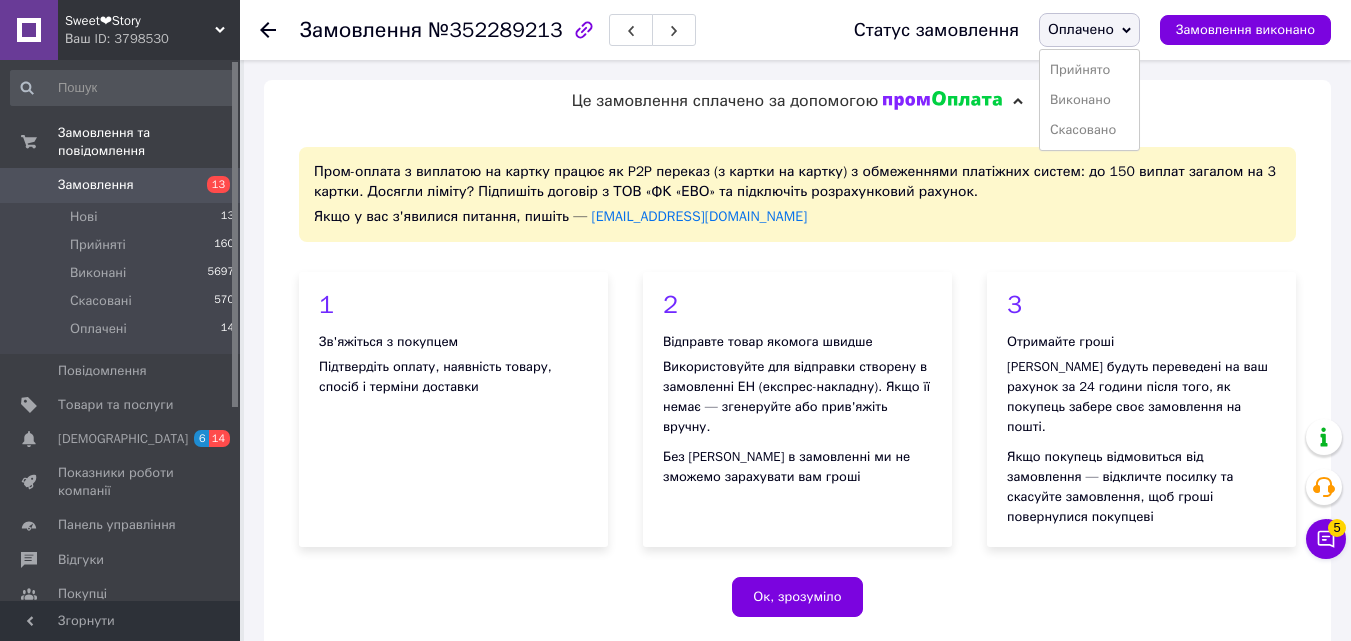 drag, startPoint x: 1101, startPoint y: 72, endPoint x: 1114, endPoint y: 66, distance: 14.3178215 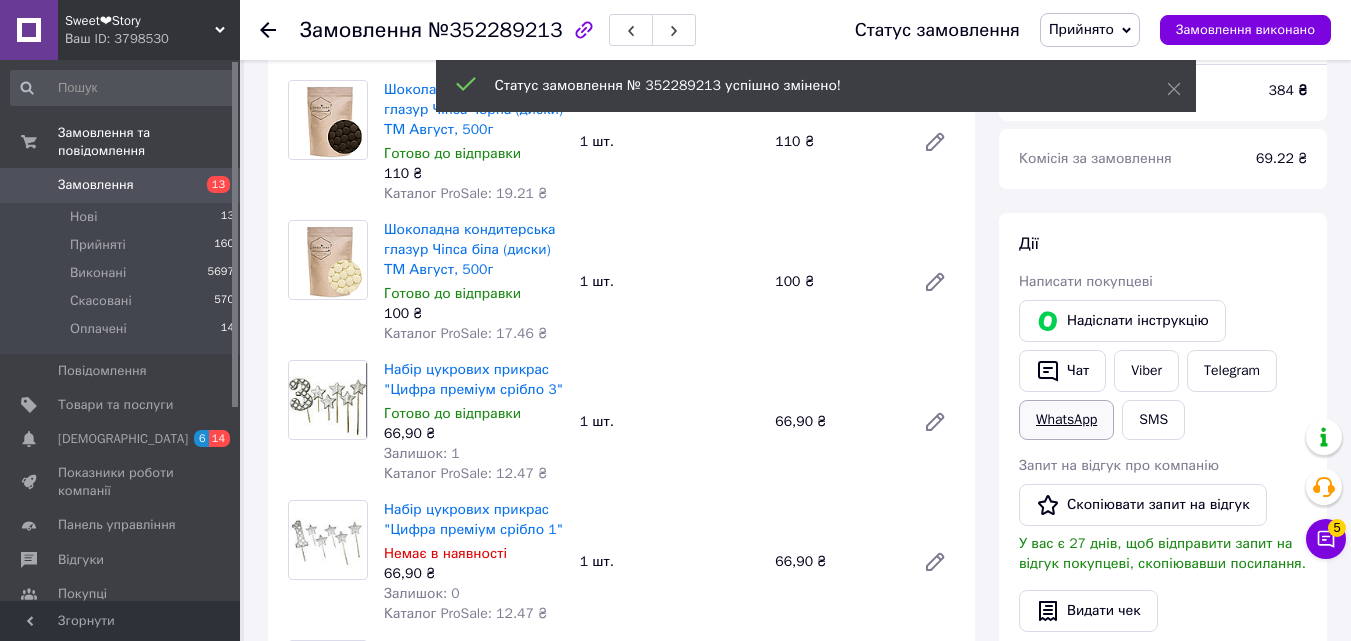 scroll, scrollTop: 800, scrollLeft: 0, axis: vertical 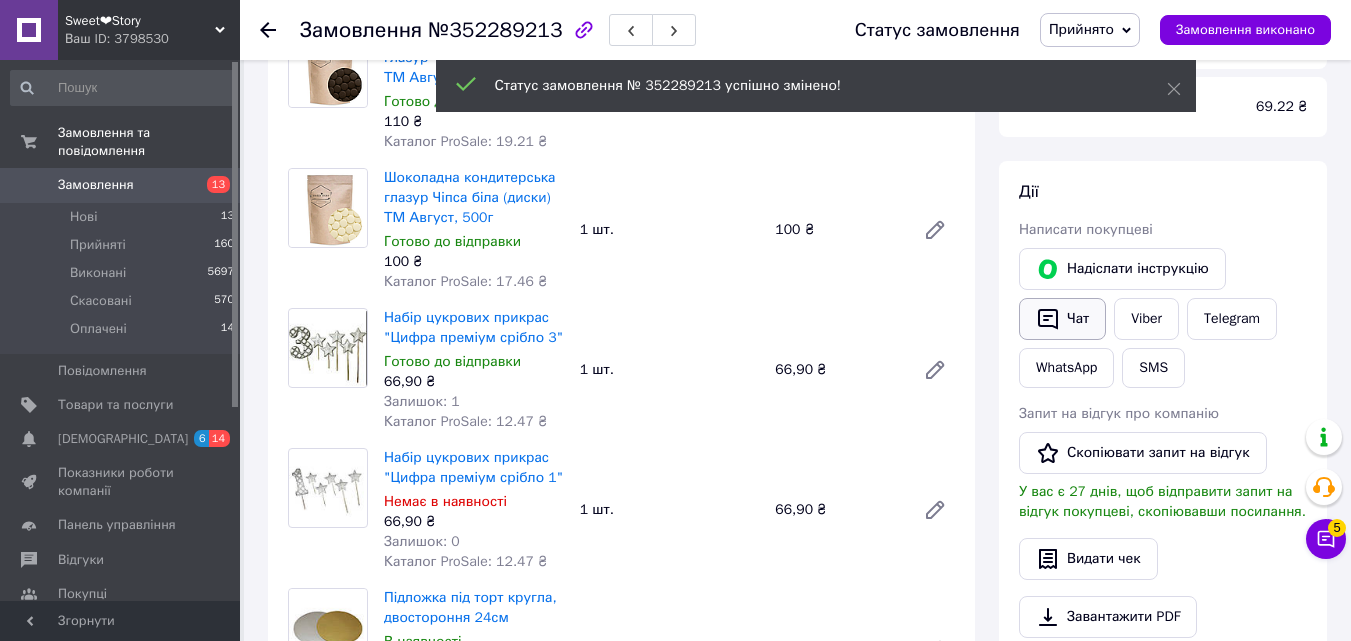 click on "Чат" at bounding box center (1062, 319) 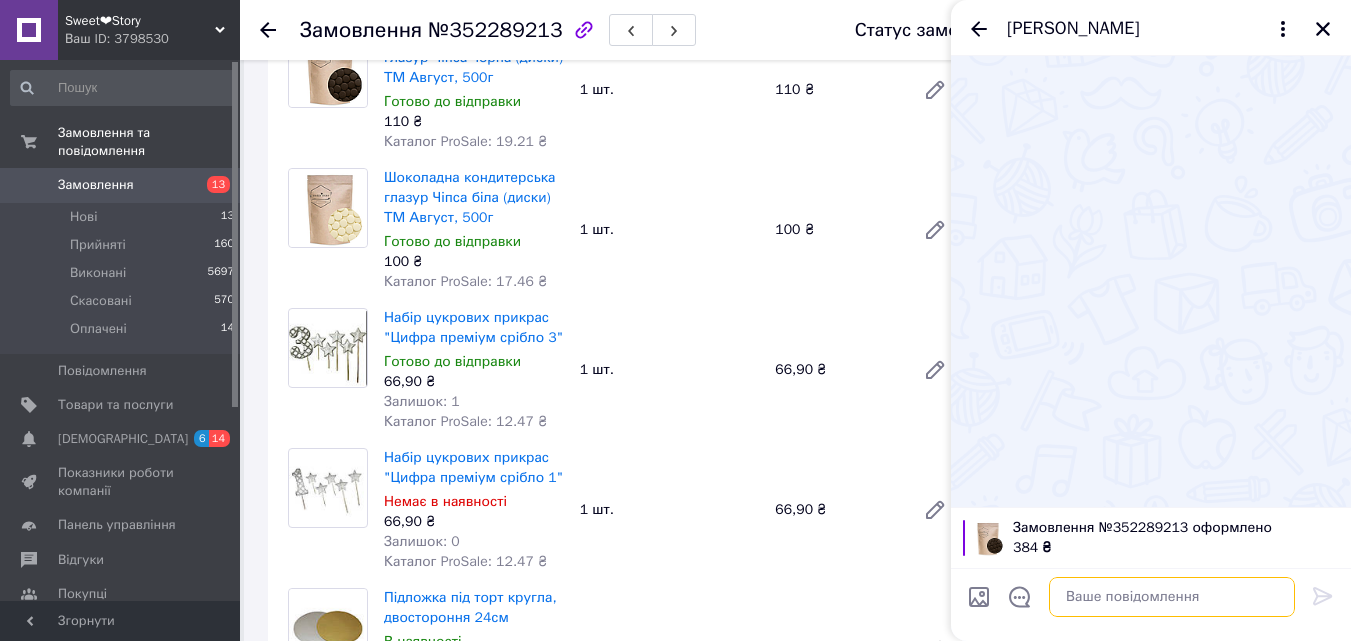 click at bounding box center (1172, 597) 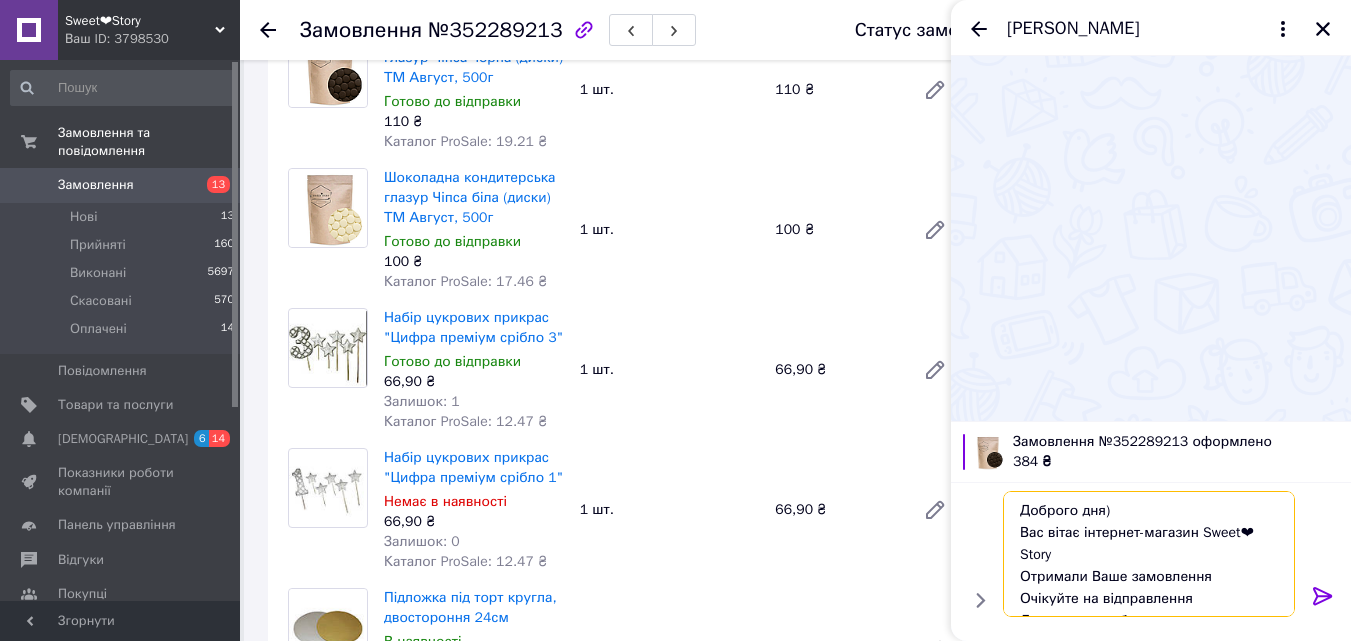 scroll, scrollTop: 36, scrollLeft: 0, axis: vertical 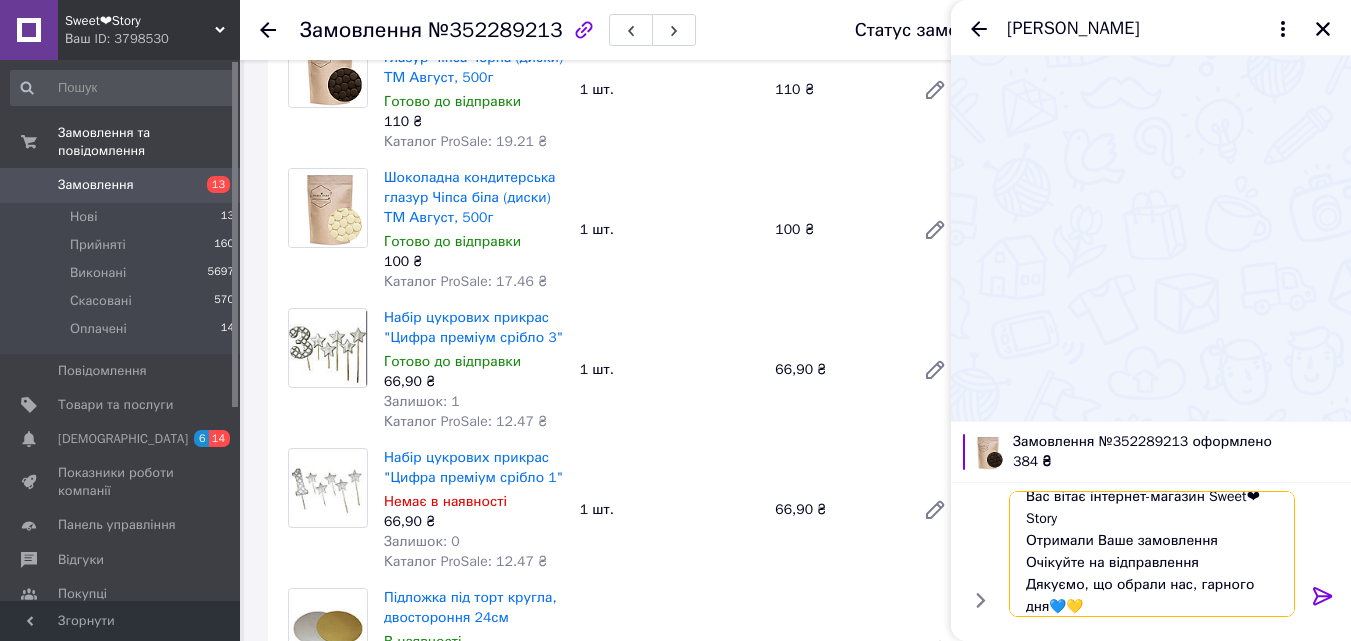 type on "Доброго дня)
Вас вітає інтернет-магазин Sweet❤Story
Отримали Ваше замовлення
Очікуйте на відправлення
Дякуємо, що обрали нас, гарного дня💙💛" 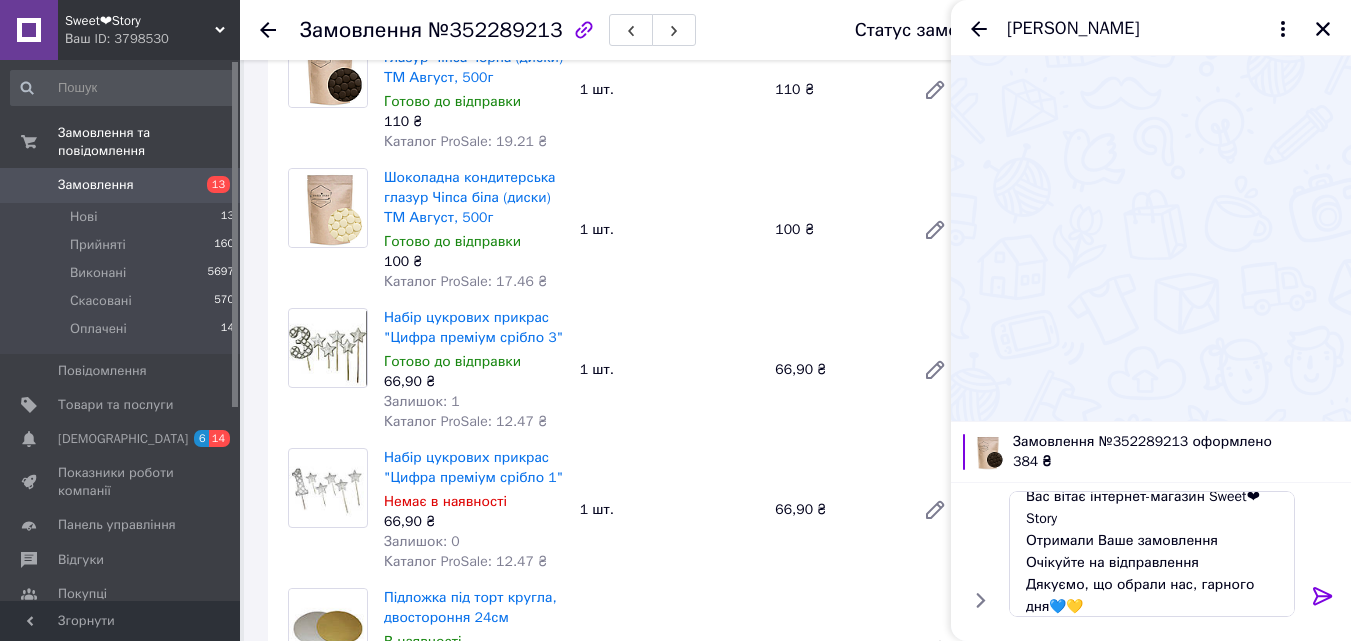 click 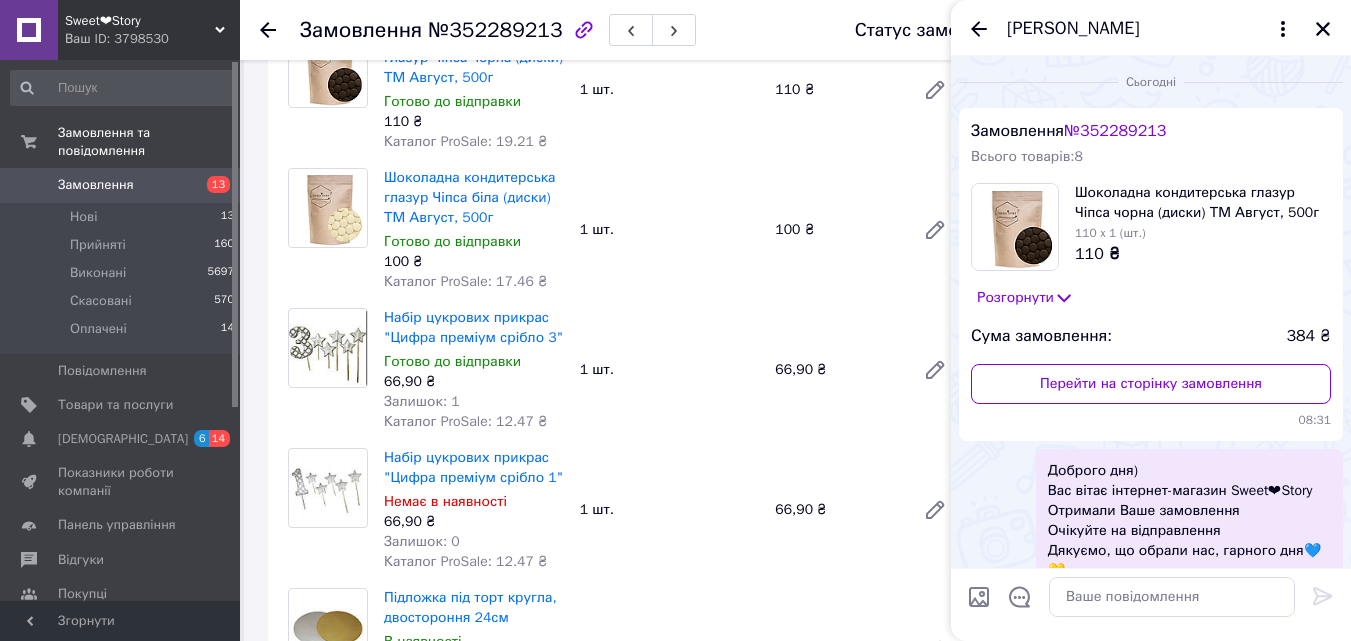 scroll, scrollTop: 0, scrollLeft: 0, axis: both 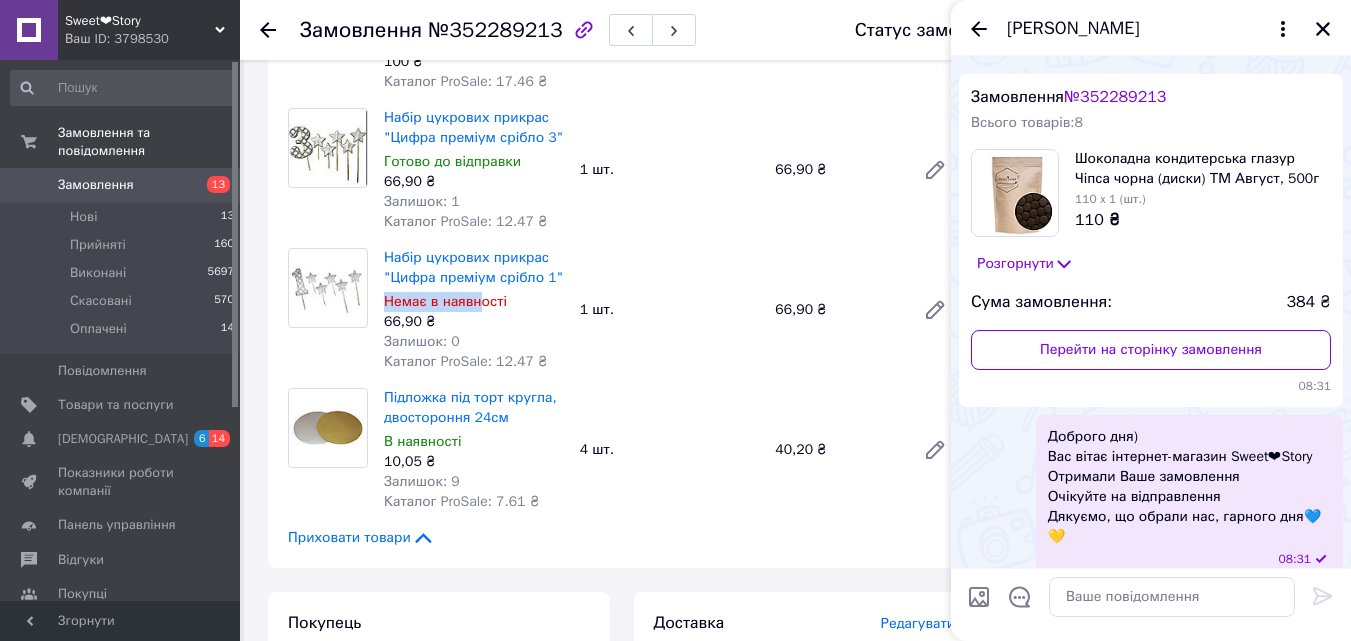 drag, startPoint x: 452, startPoint y: 275, endPoint x: 570, endPoint y: 281, distance: 118.15244 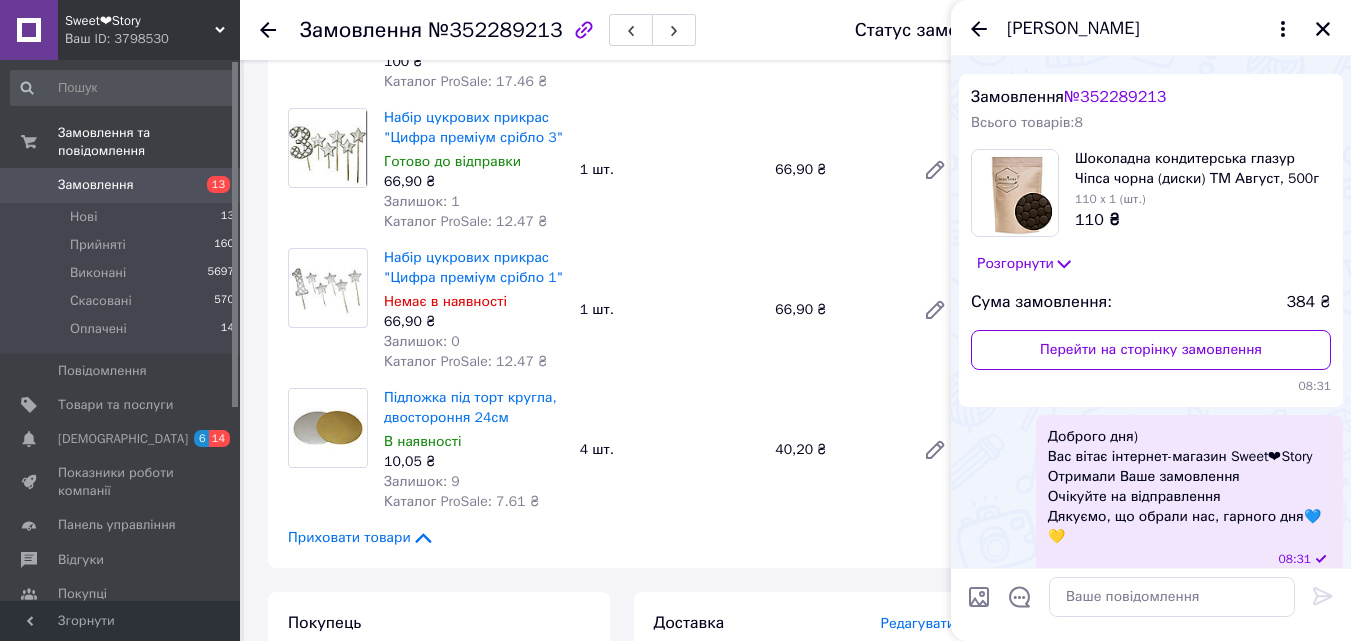 click on "1 шт." at bounding box center [670, 310] 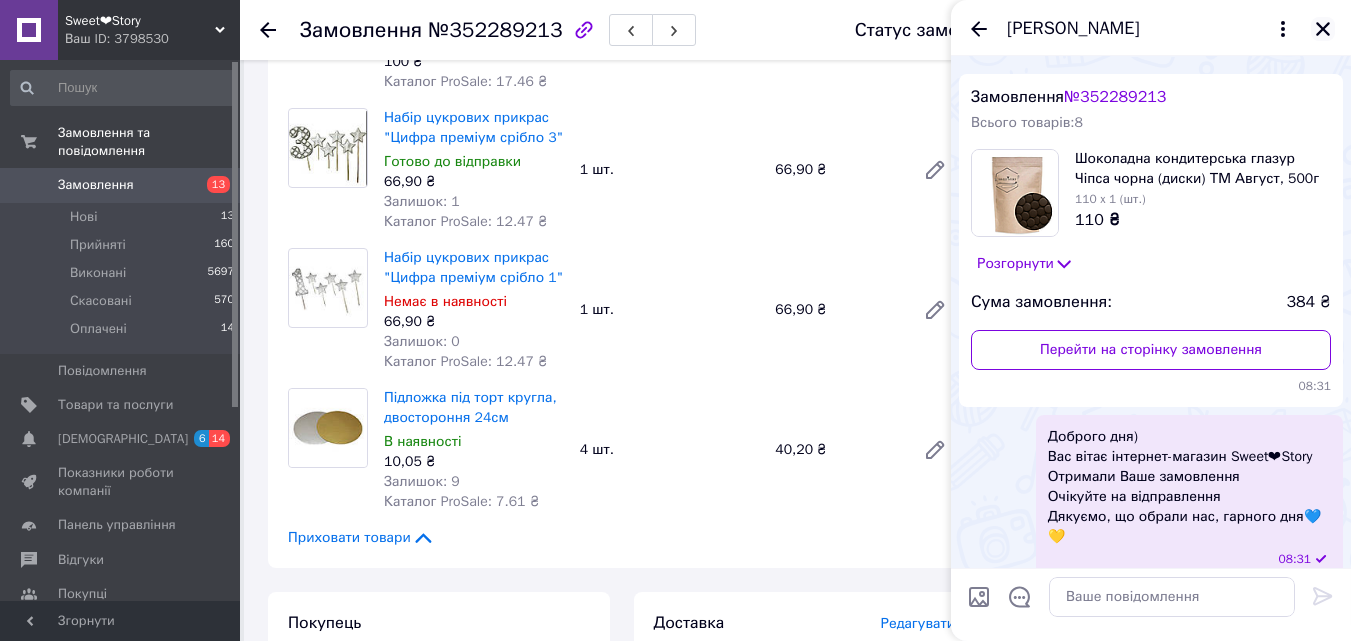 click at bounding box center [1323, 29] 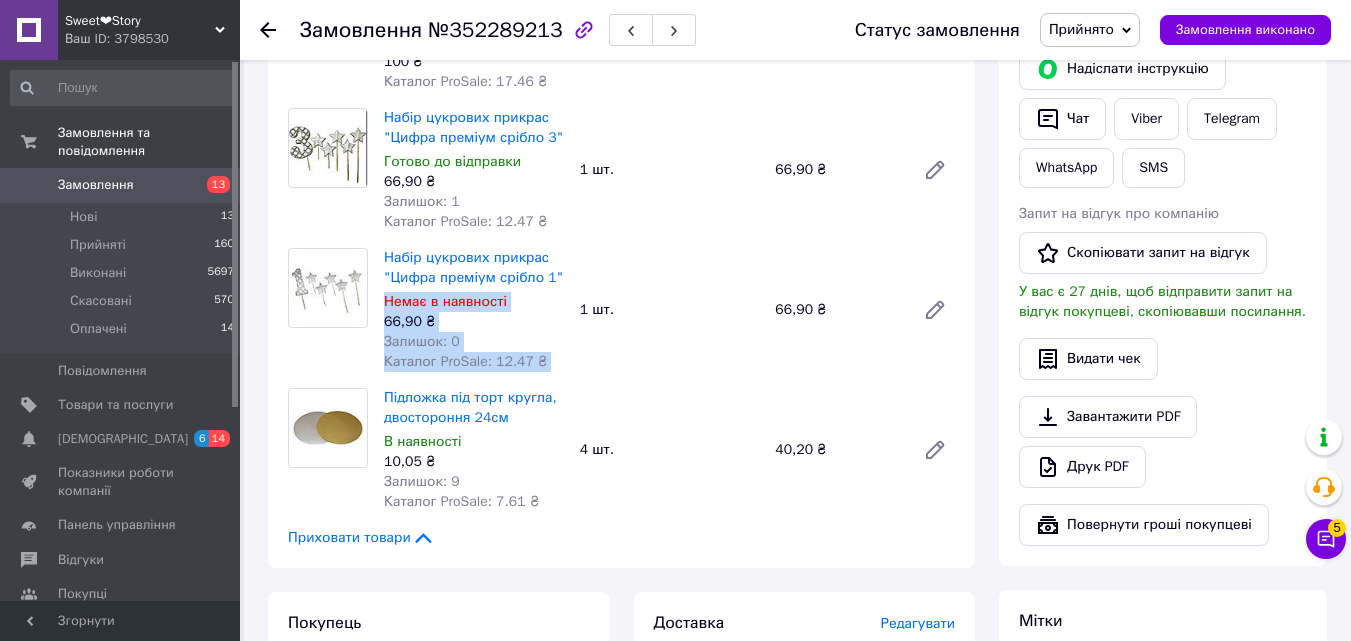 drag, startPoint x: 383, startPoint y: 284, endPoint x: 582, endPoint y: 280, distance: 199.04019 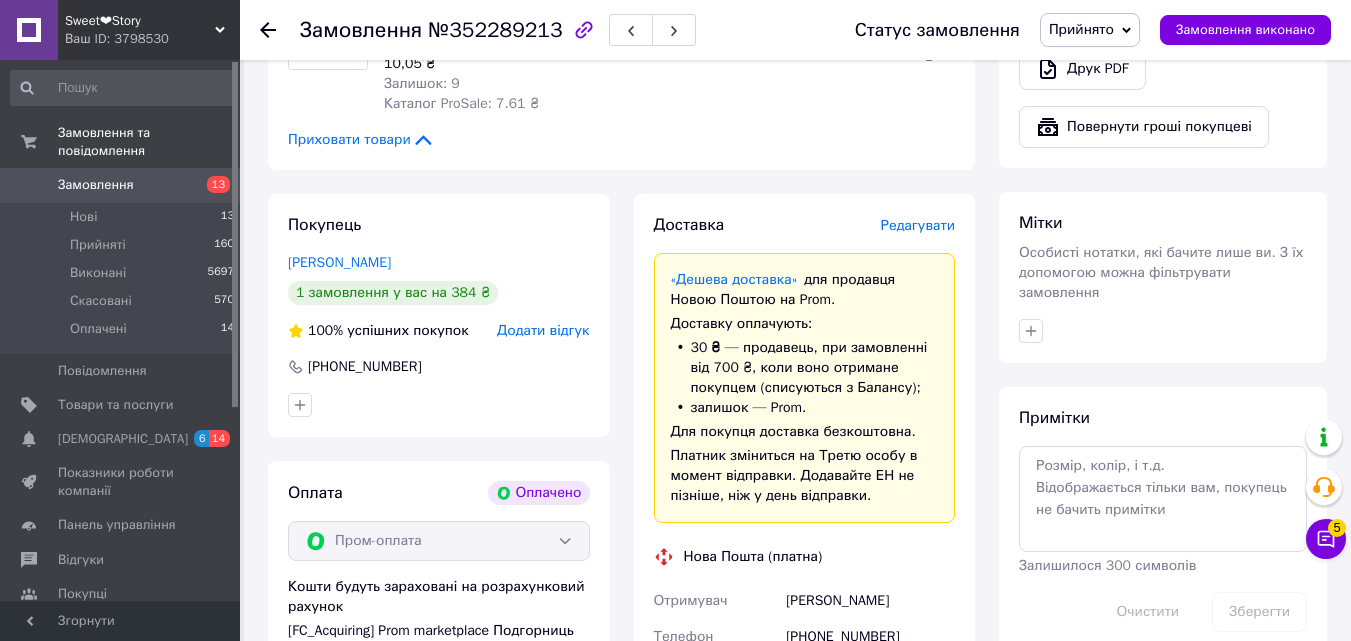 scroll, scrollTop: 1400, scrollLeft: 0, axis: vertical 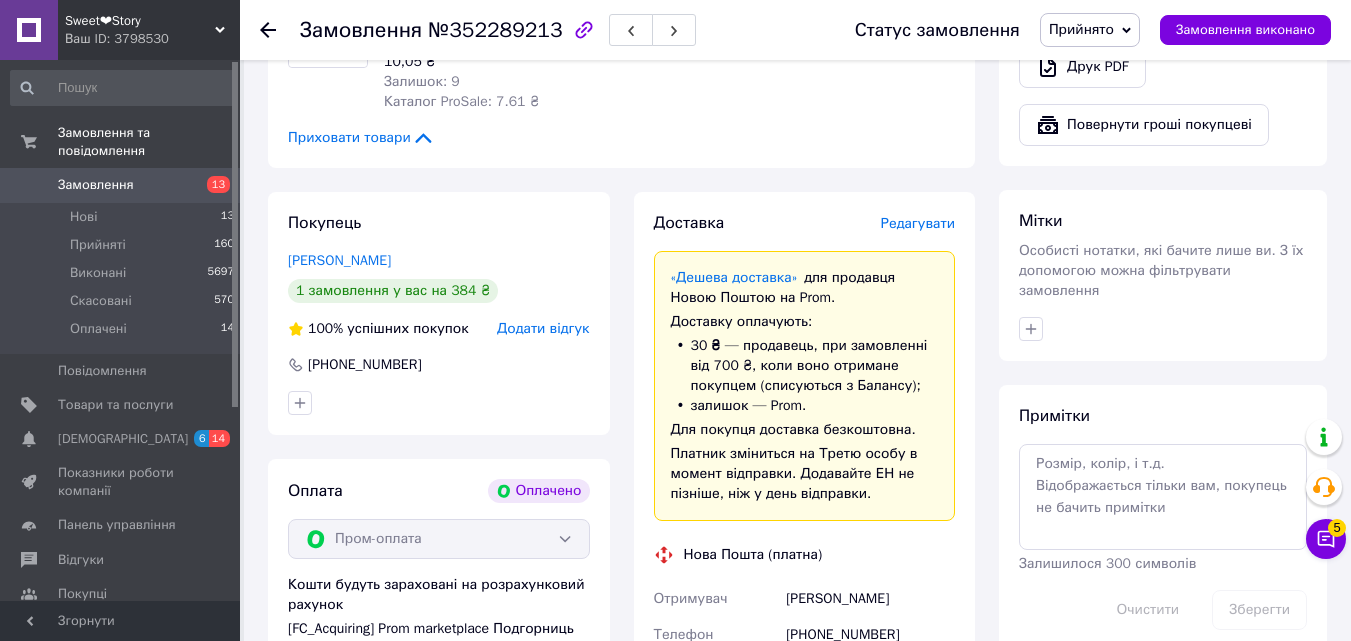 drag, startPoint x: 880, startPoint y: 426, endPoint x: 701, endPoint y: 159, distance: 321.44983 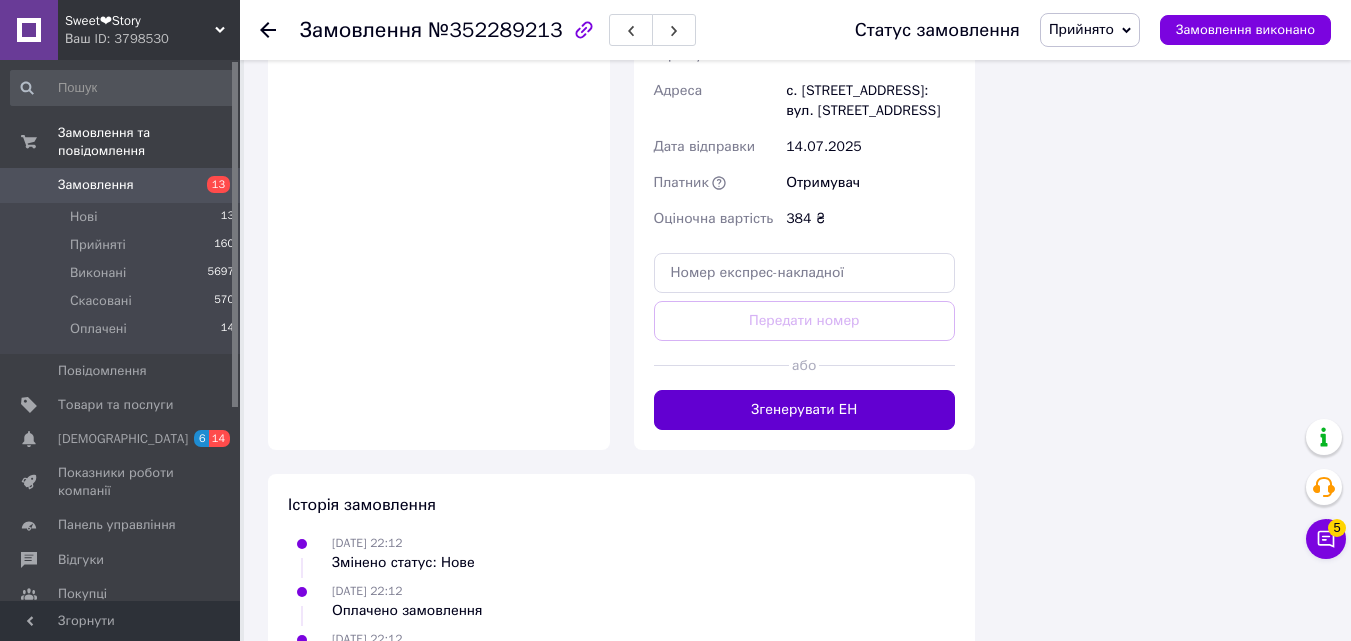 click on "Згенерувати ЕН" at bounding box center (805, 410) 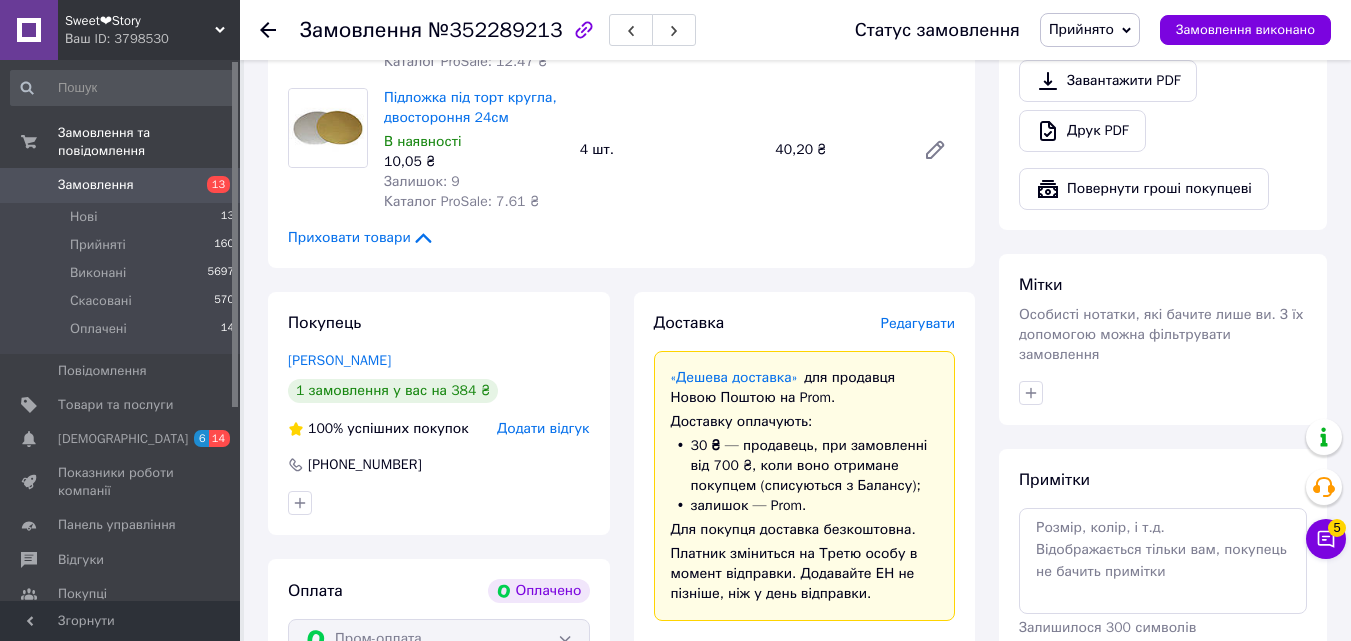 scroll, scrollTop: 1100, scrollLeft: 0, axis: vertical 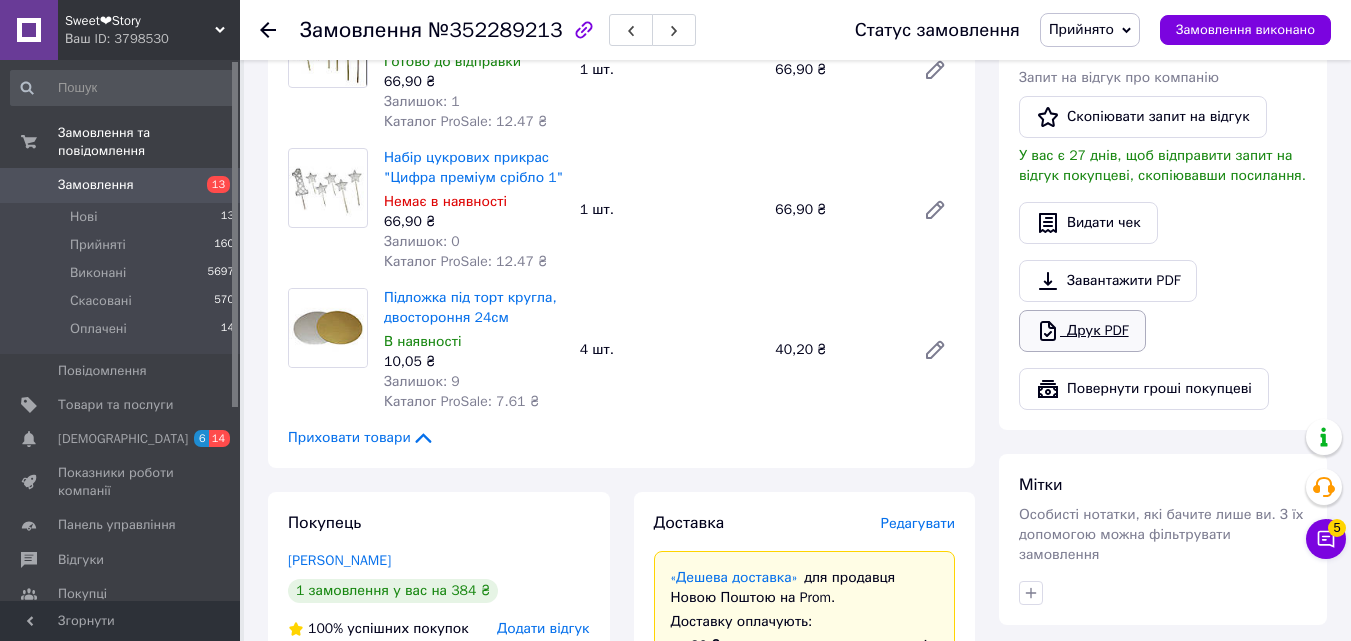 click on "Друк PDF" at bounding box center (1082, 331) 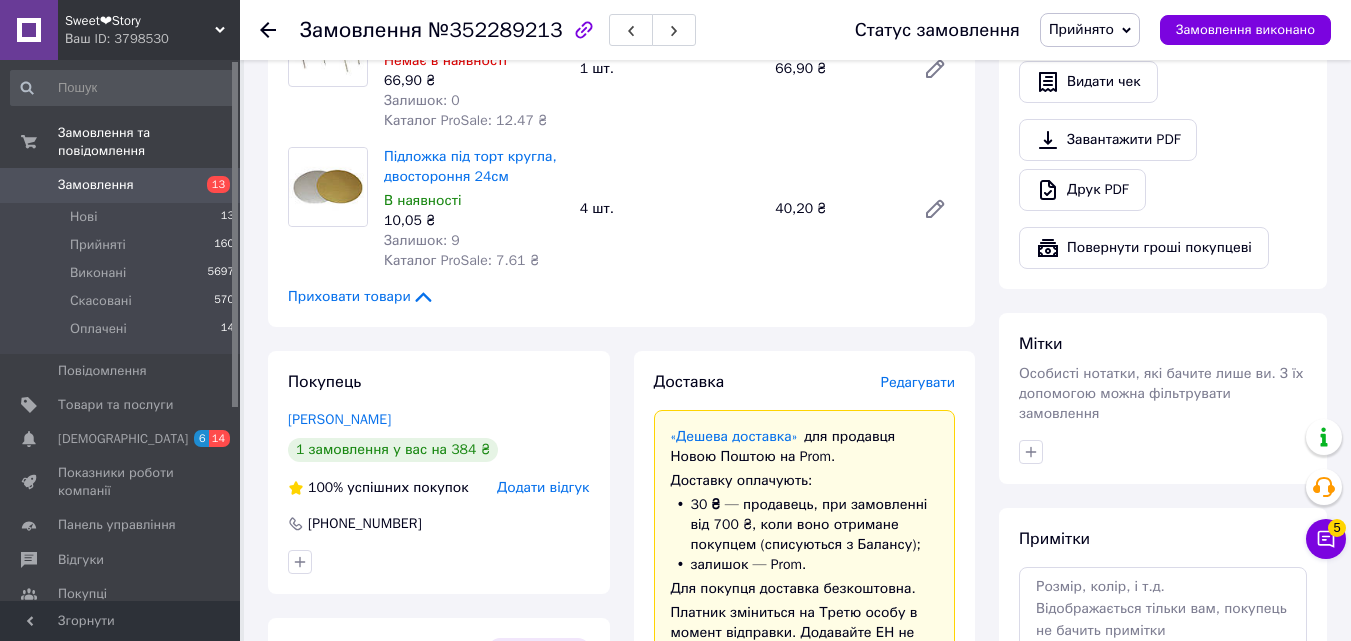 scroll, scrollTop: 1500, scrollLeft: 0, axis: vertical 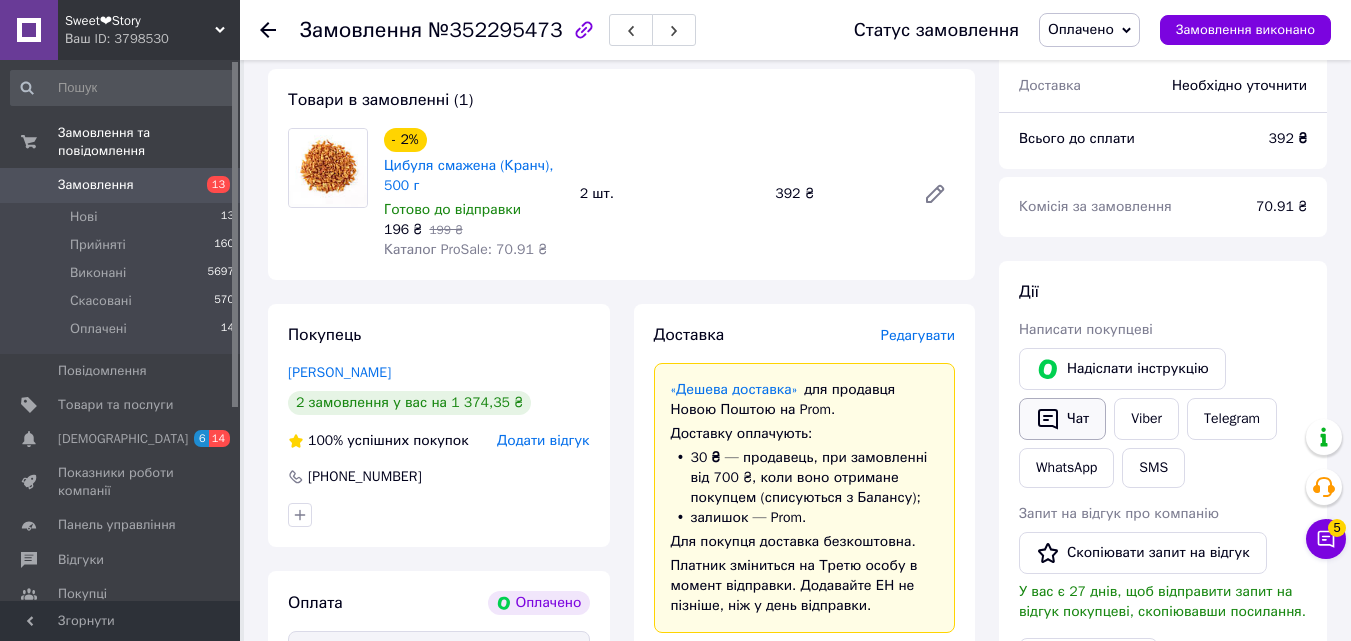 click on "Чат" at bounding box center (1062, 419) 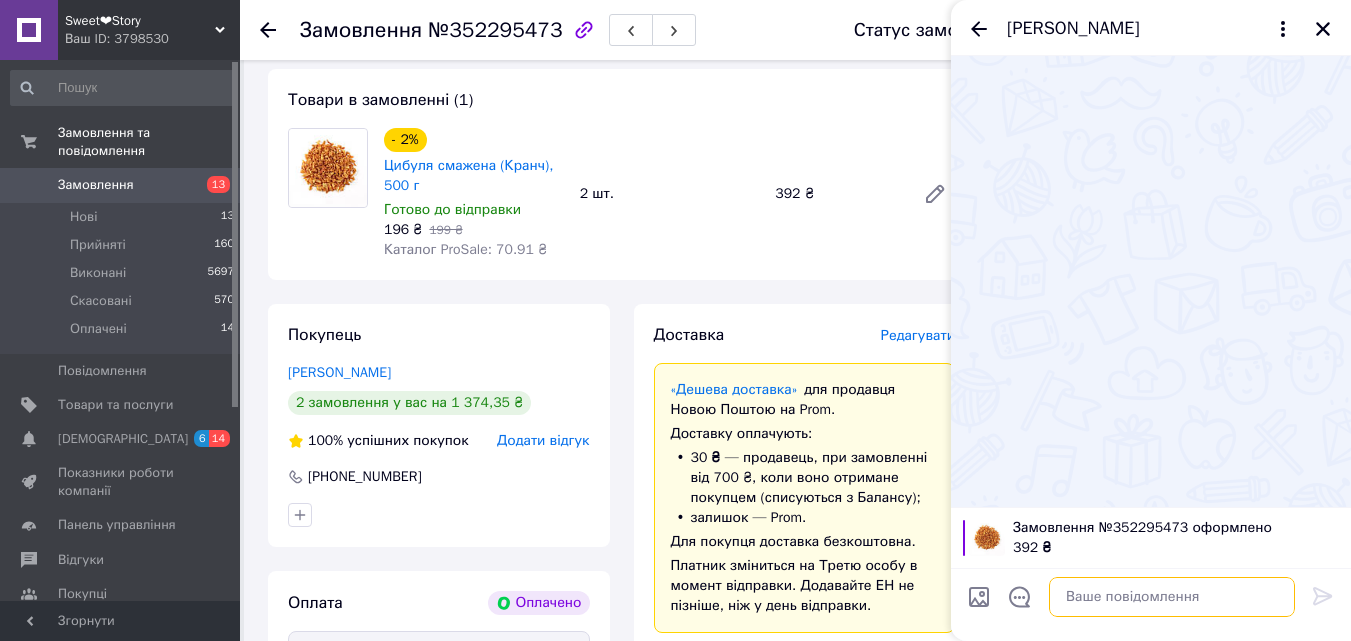 click at bounding box center [1172, 597] 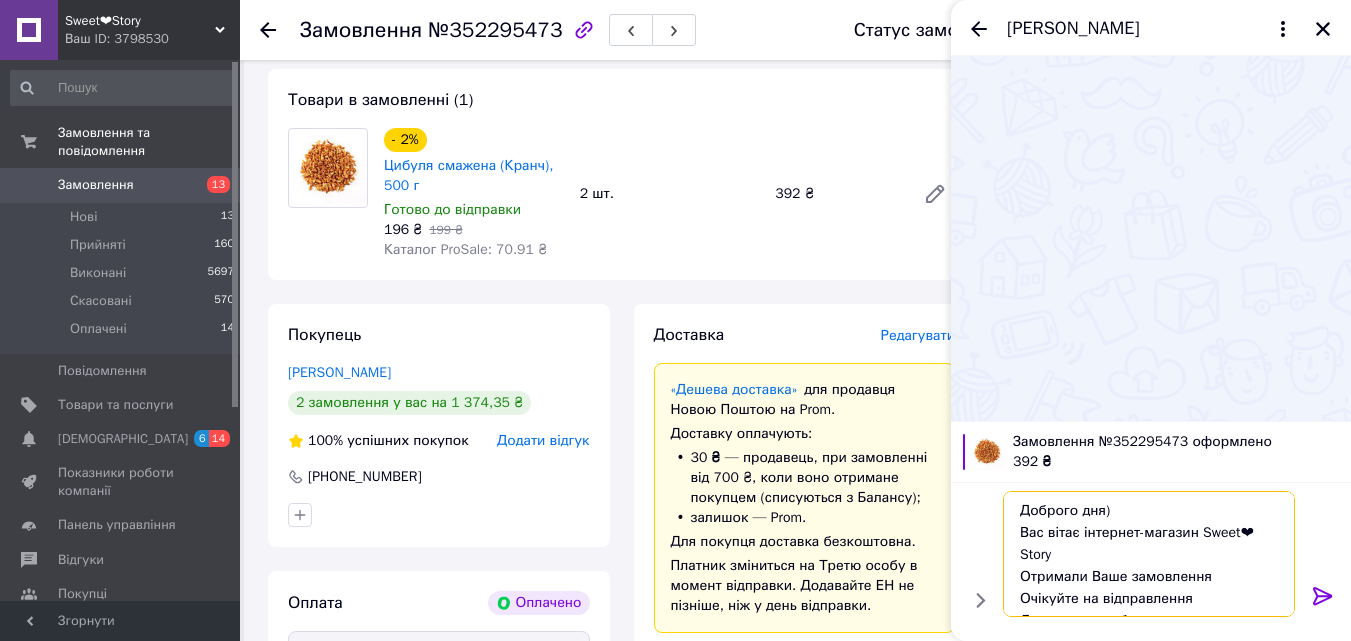 scroll, scrollTop: 36, scrollLeft: 0, axis: vertical 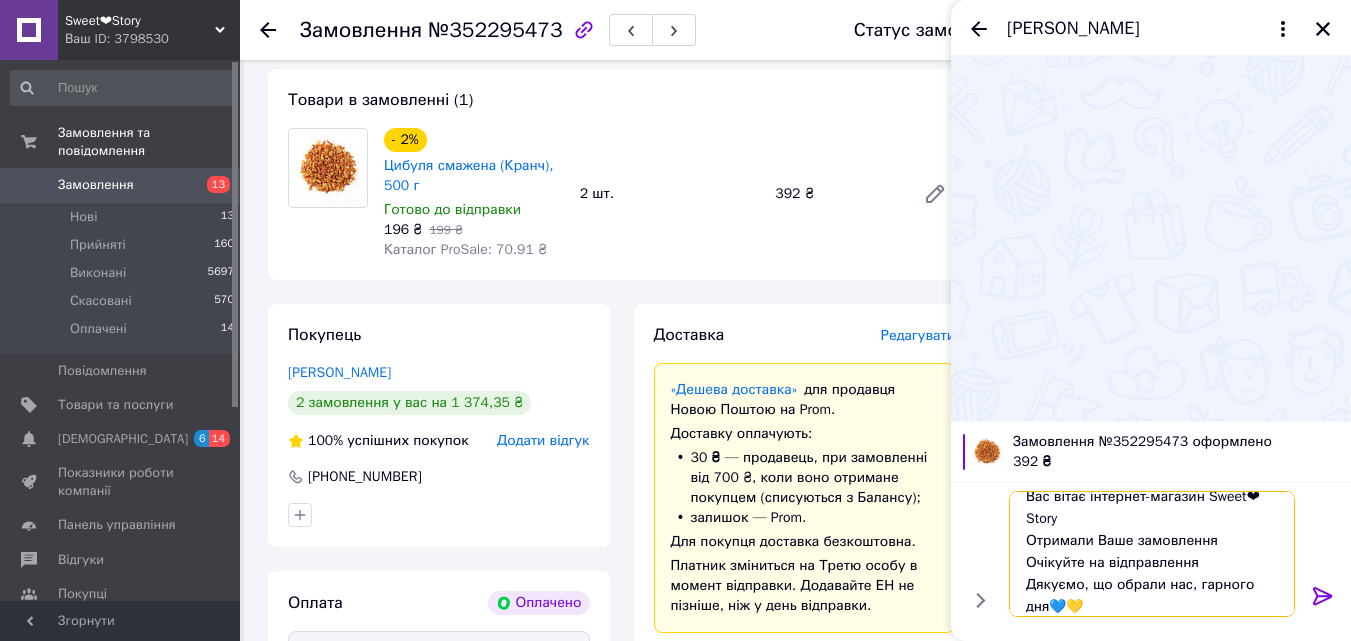type on "Доброго дня)
Вас вітає інтернет-магазин Sweet❤Story
Отримали Ваше замовлення
Очікуйте на відправлення
Дякуємо, що обрали нас, гарного дня💙💛" 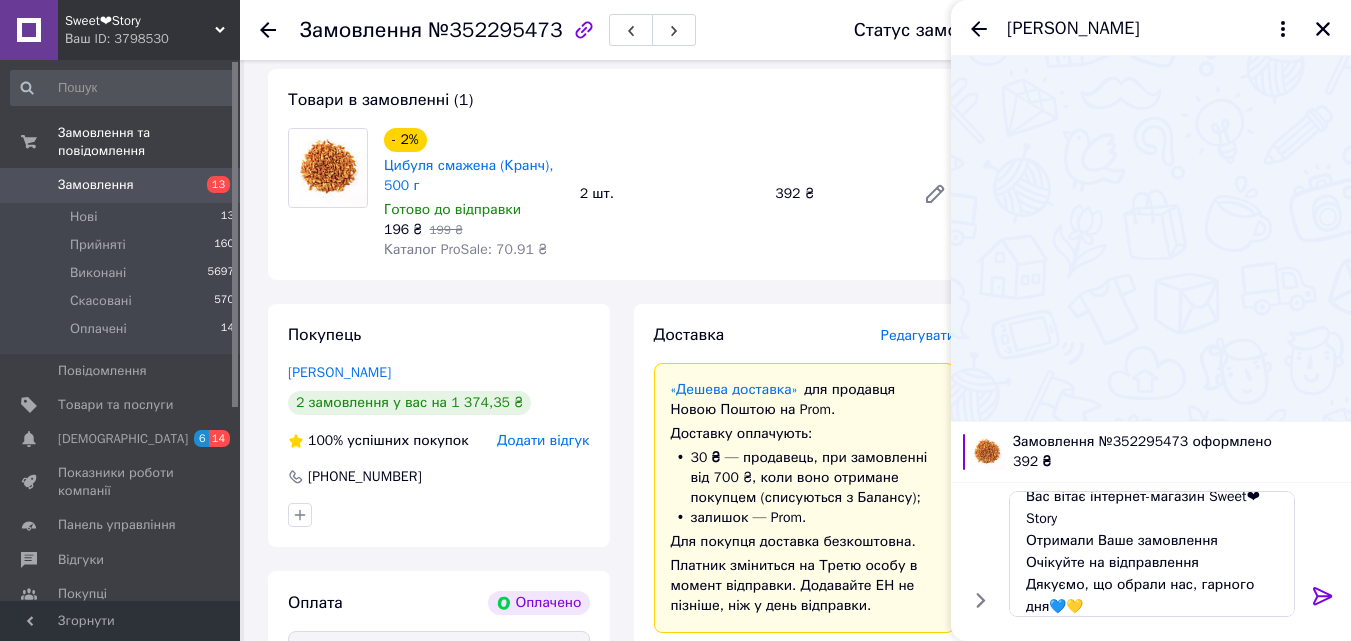 click 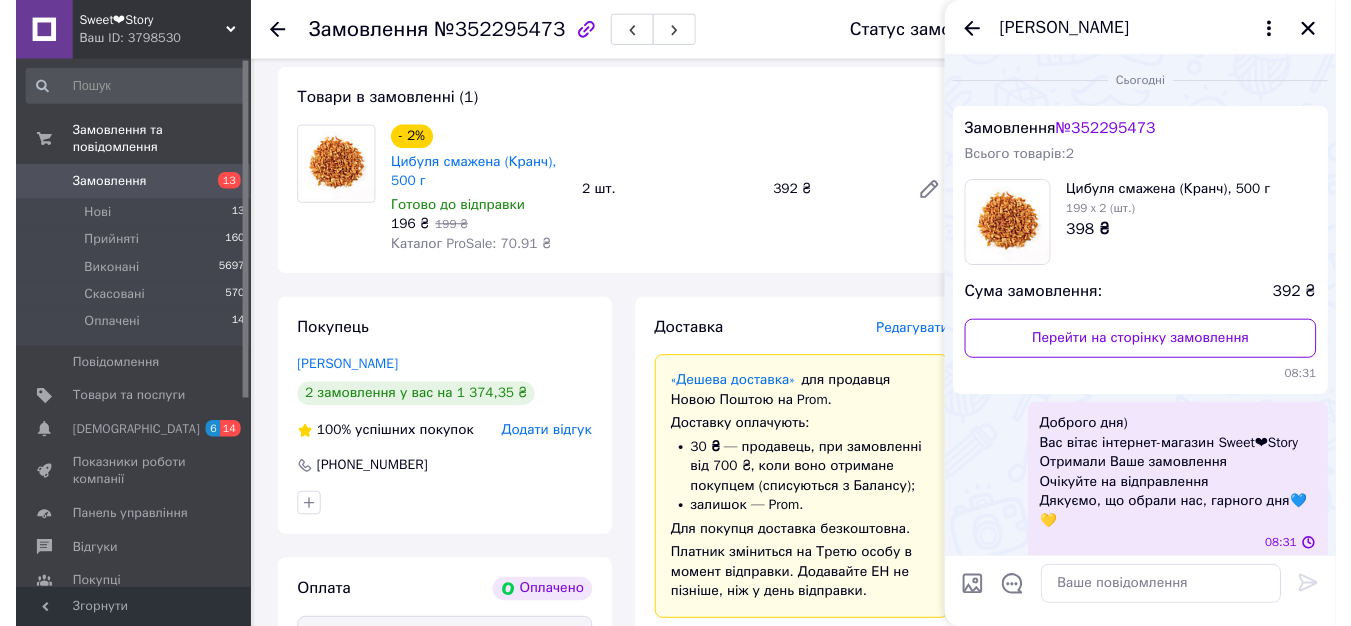 scroll, scrollTop: 0, scrollLeft: 0, axis: both 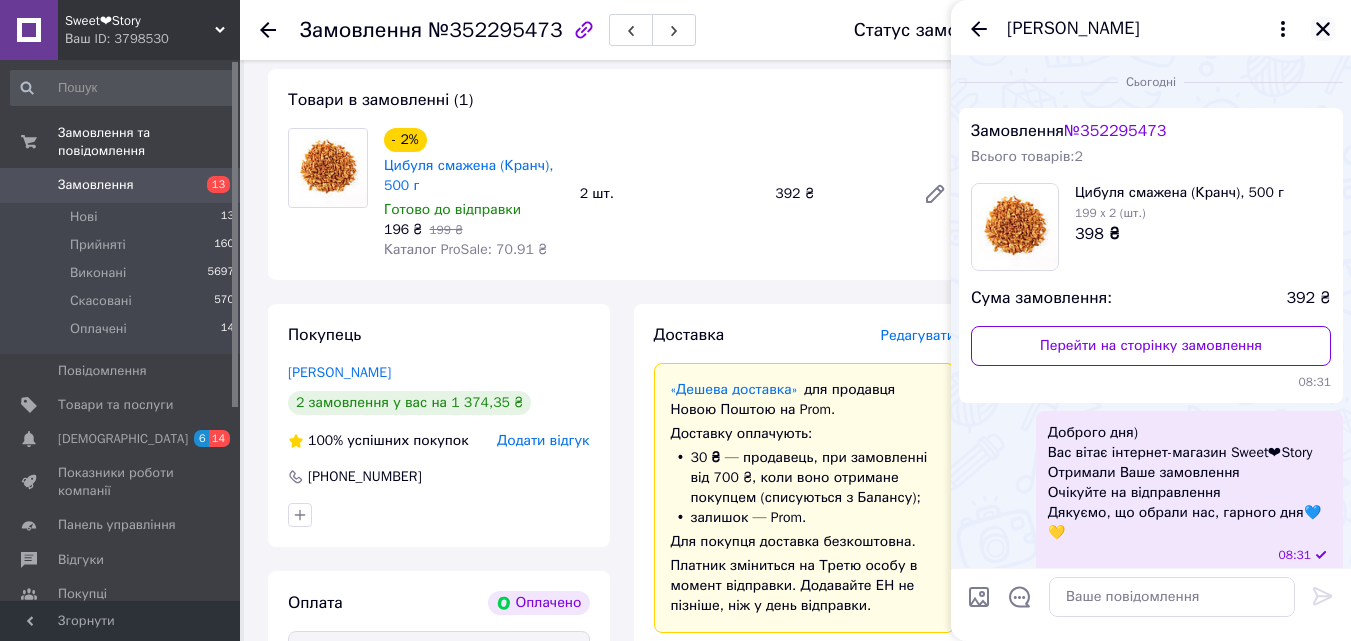 click 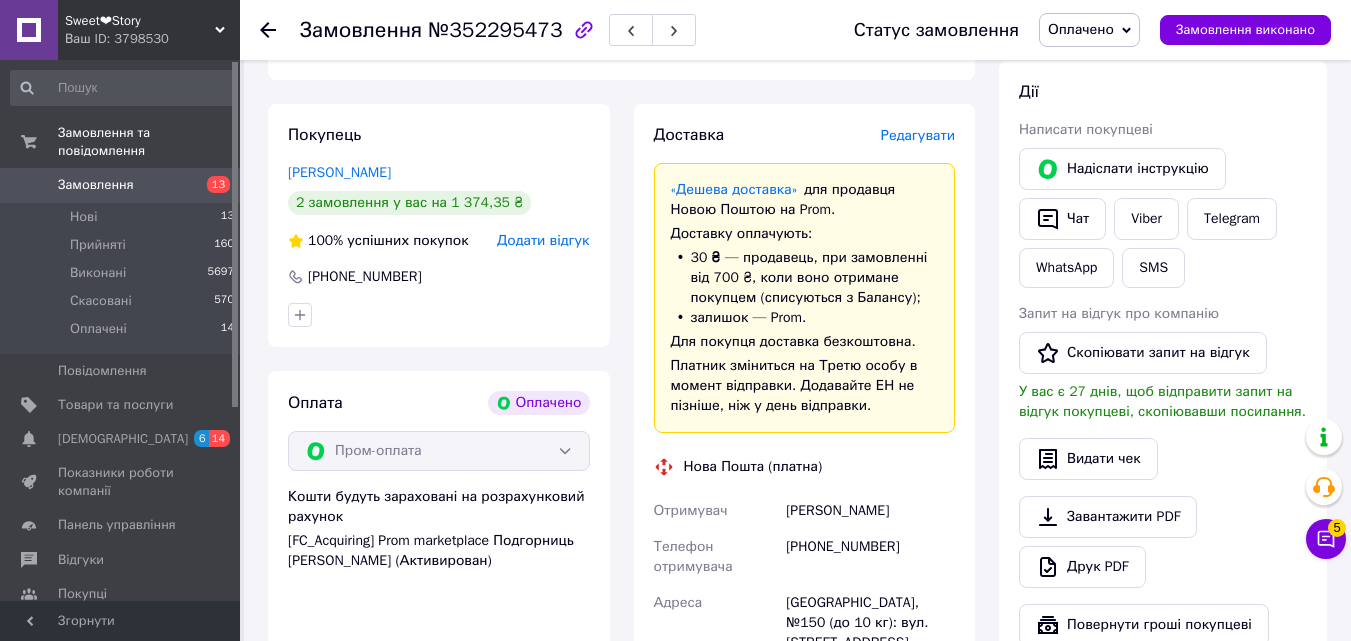 scroll, scrollTop: 800, scrollLeft: 0, axis: vertical 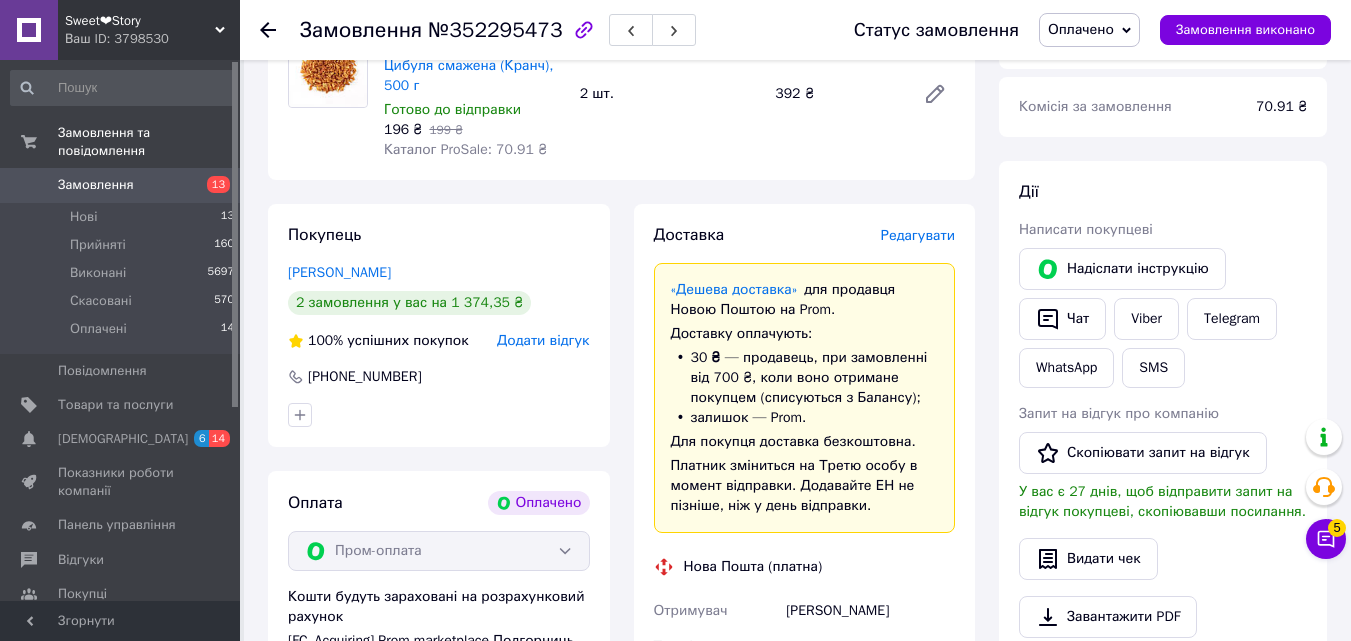 drag, startPoint x: 1078, startPoint y: 51, endPoint x: 1070, endPoint y: 40, distance: 13.601471 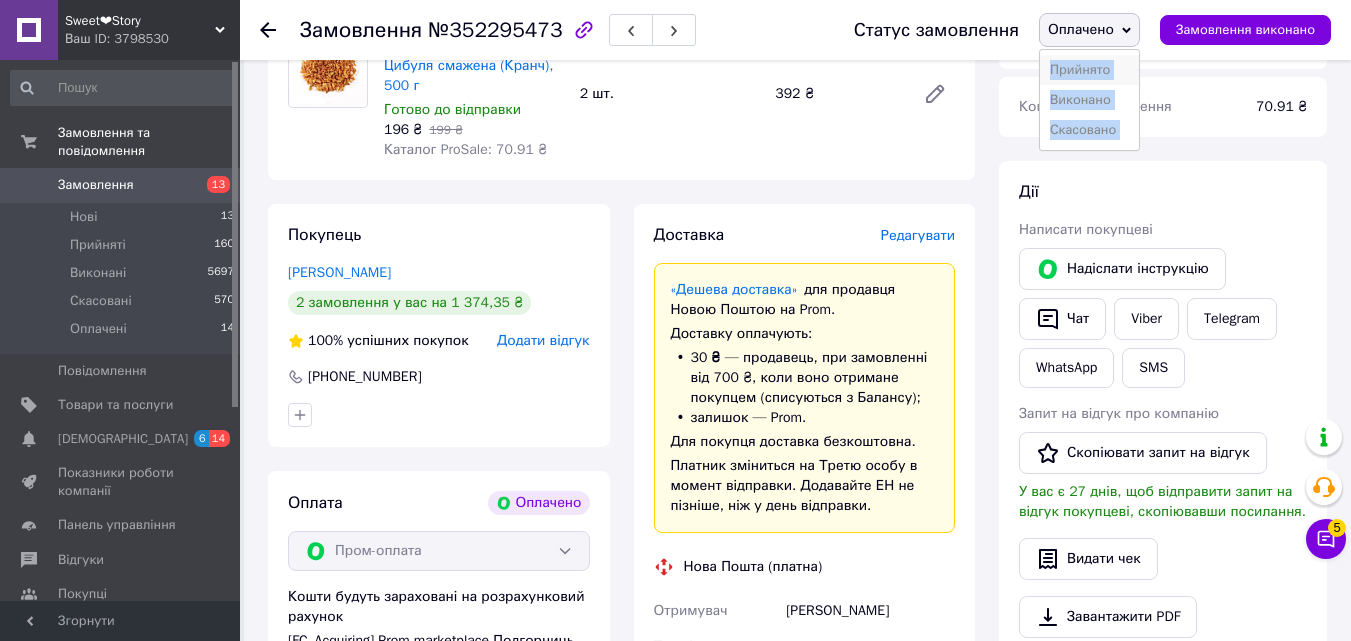 click on "Прийнято" at bounding box center (1089, 70) 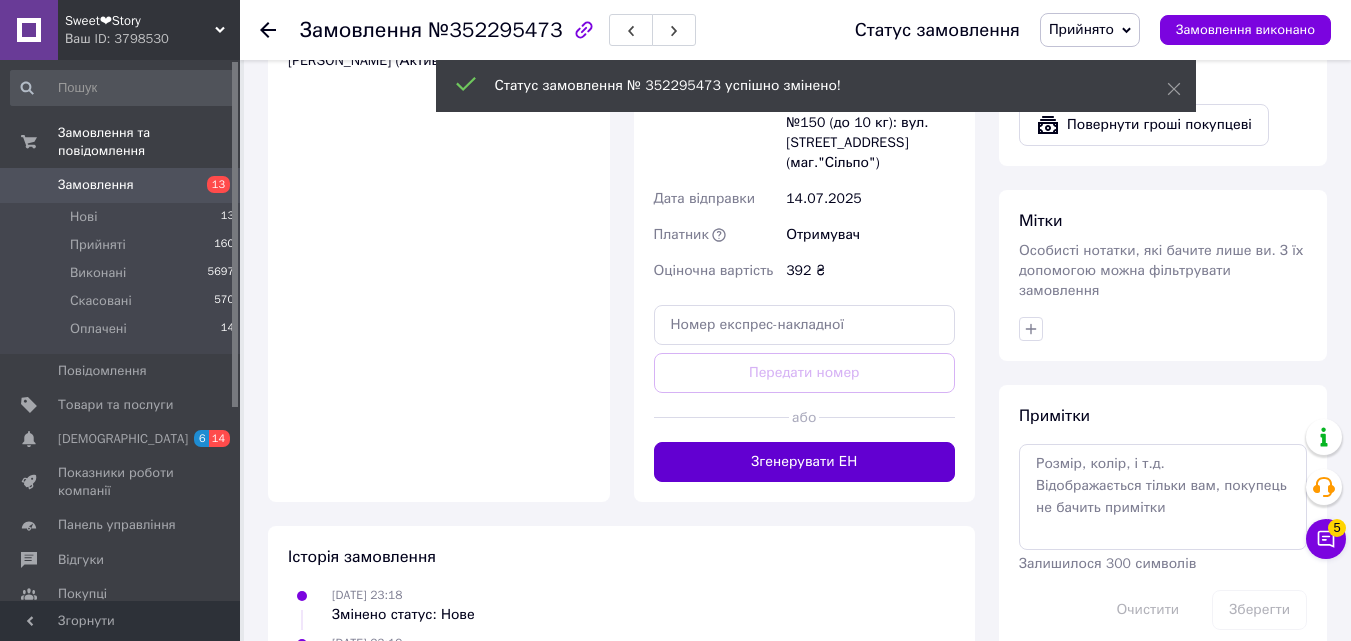 click on "Згенерувати ЕН" at bounding box center [805, 462] 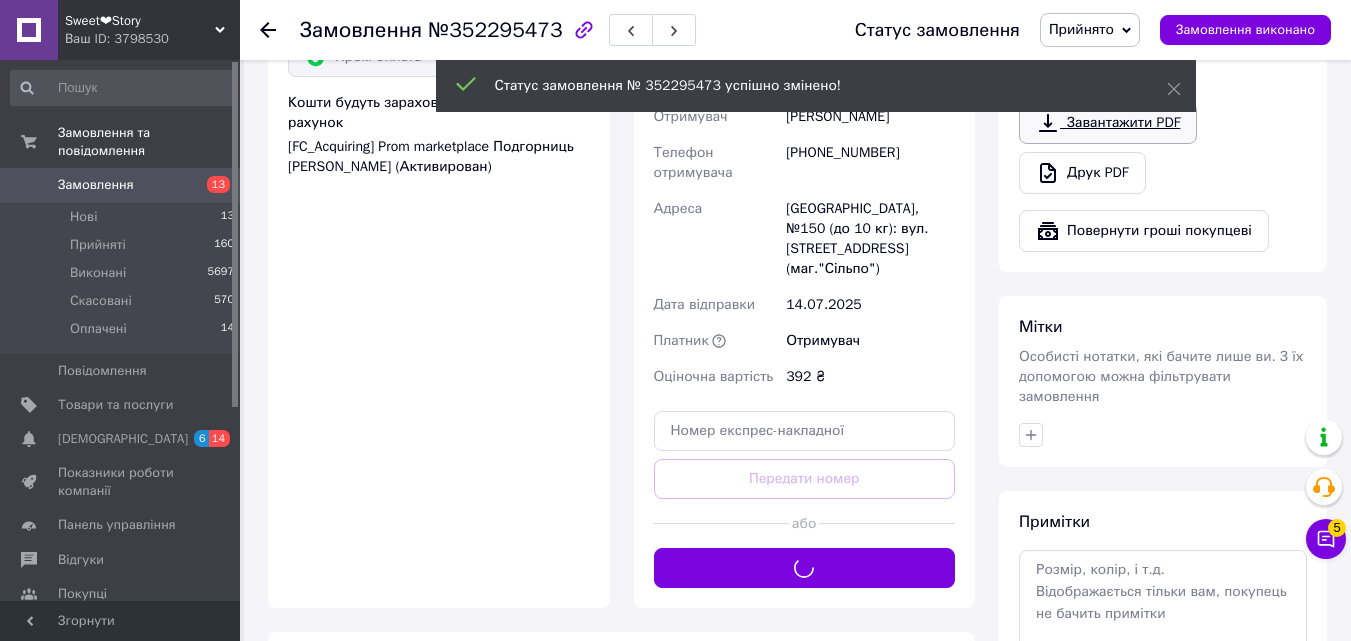 scroll, scrollTop: 1100, scrollLeft: 0, axis: vertical 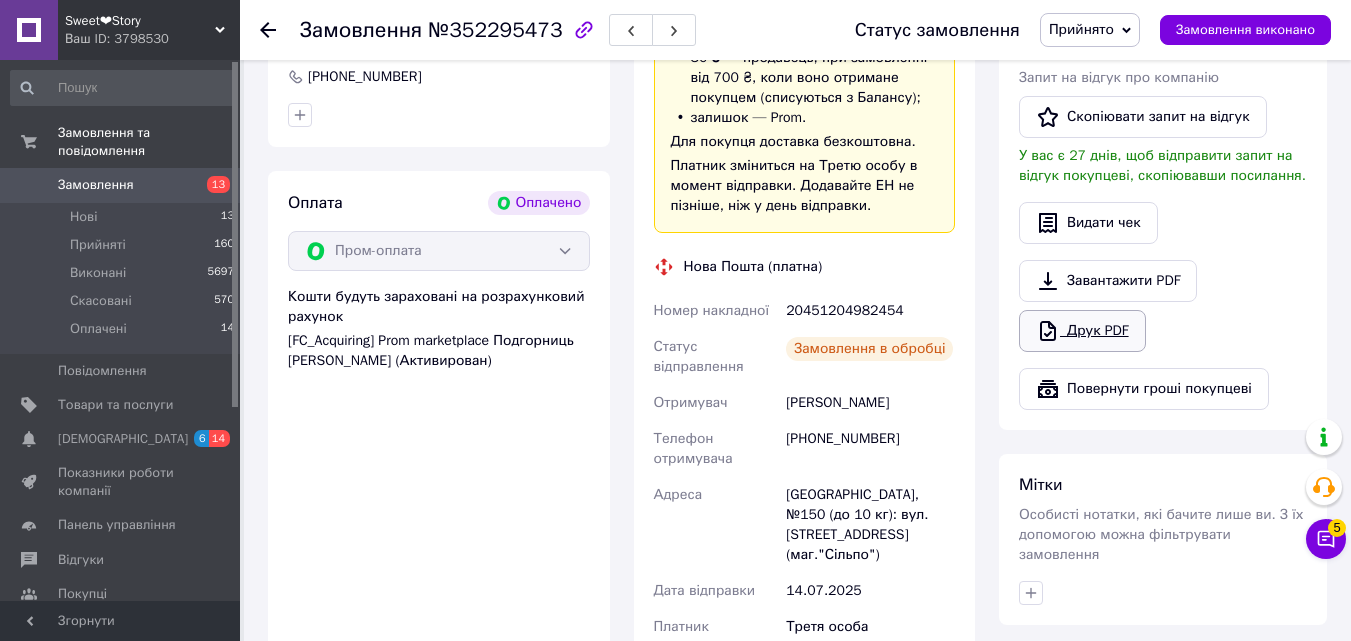 click on "Друк PDF" at bounding box center (1082, 331) 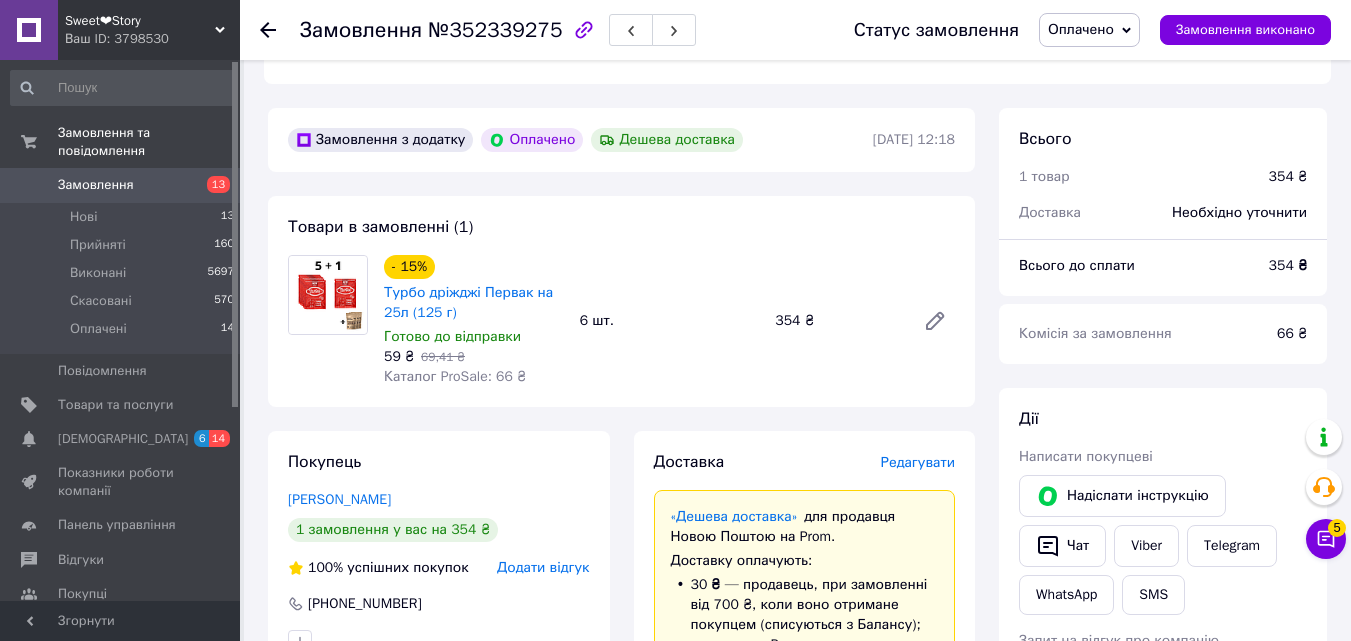 scroll, scrollTop: 600, scrollLeft: 0, axis: vertical 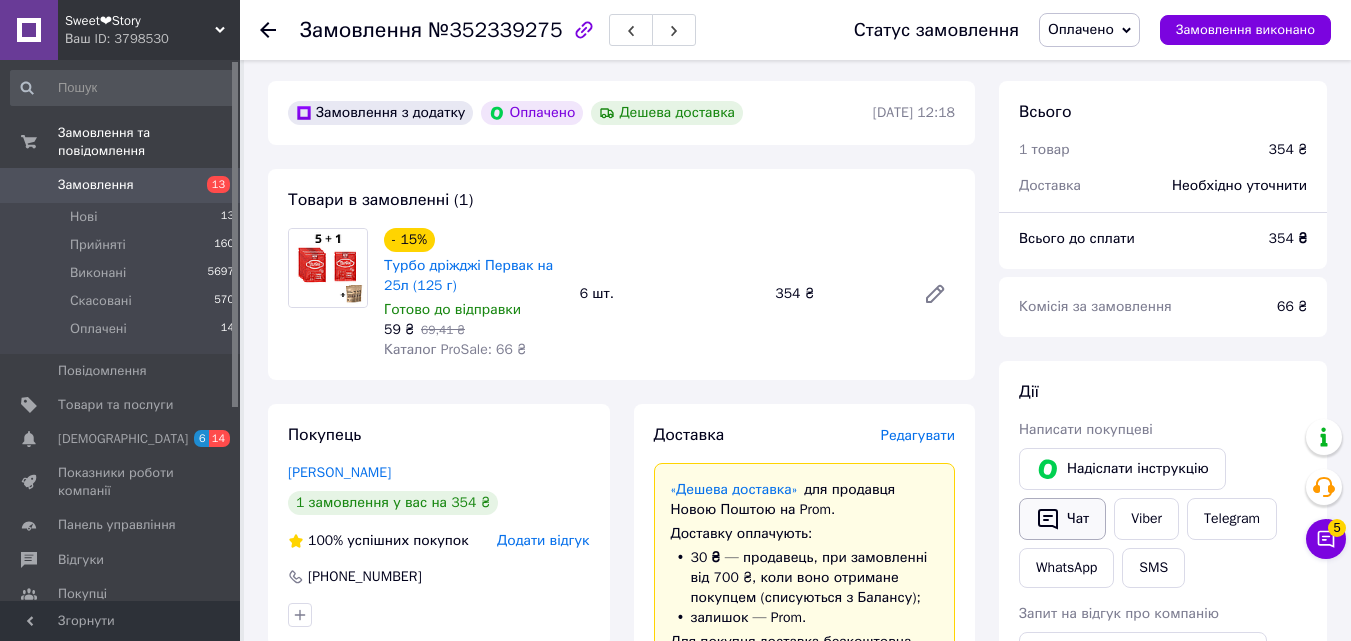 click on "Чат" at bounding box center [1062, 519] 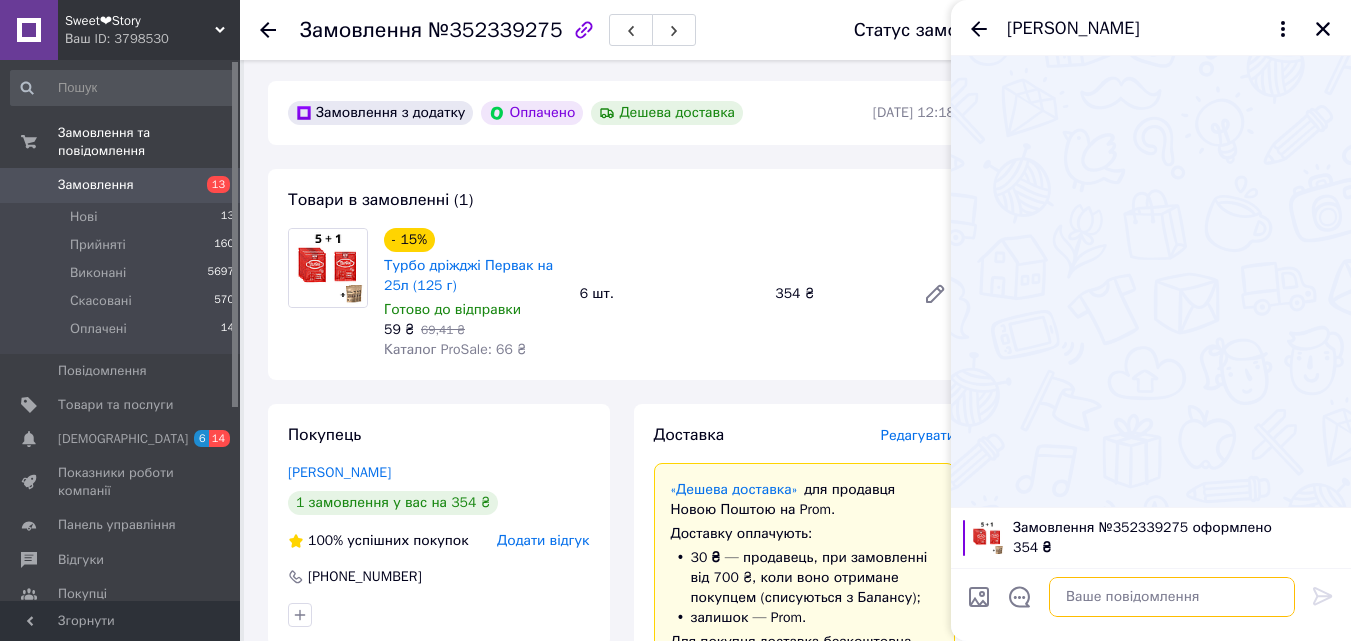 click at bounding box center (1172, 597) 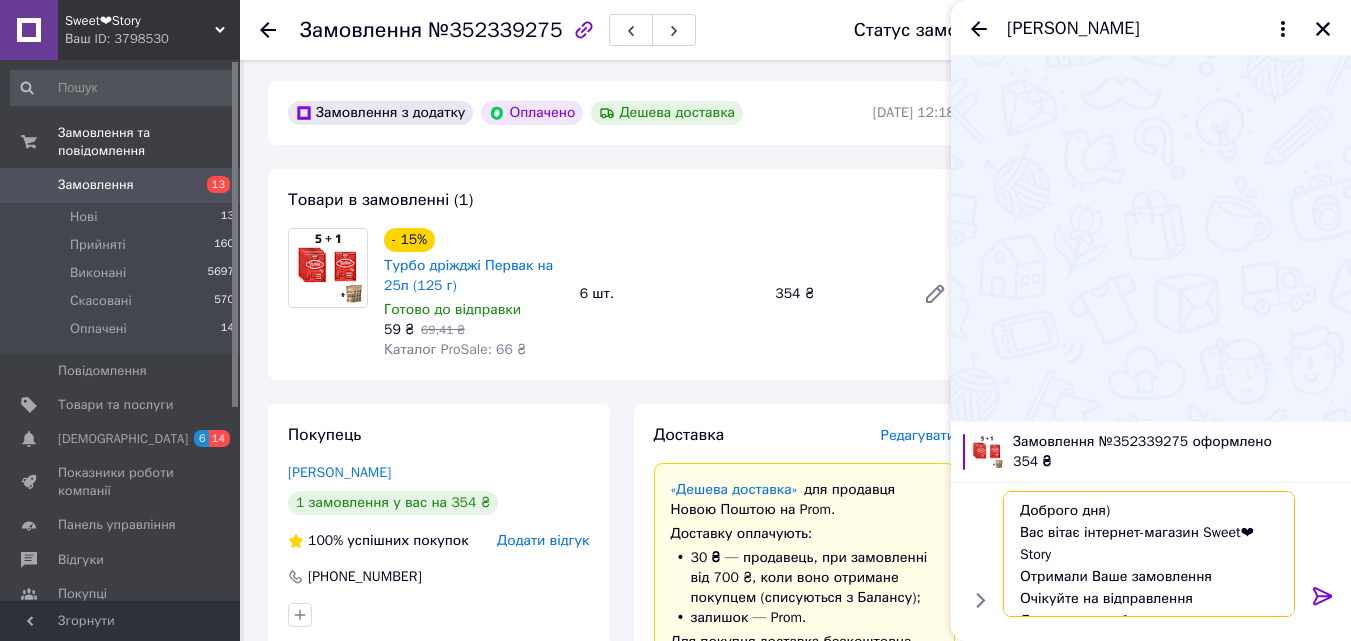 scroll, scrollTop: 36, scrollLeft: 0, axis: vertical 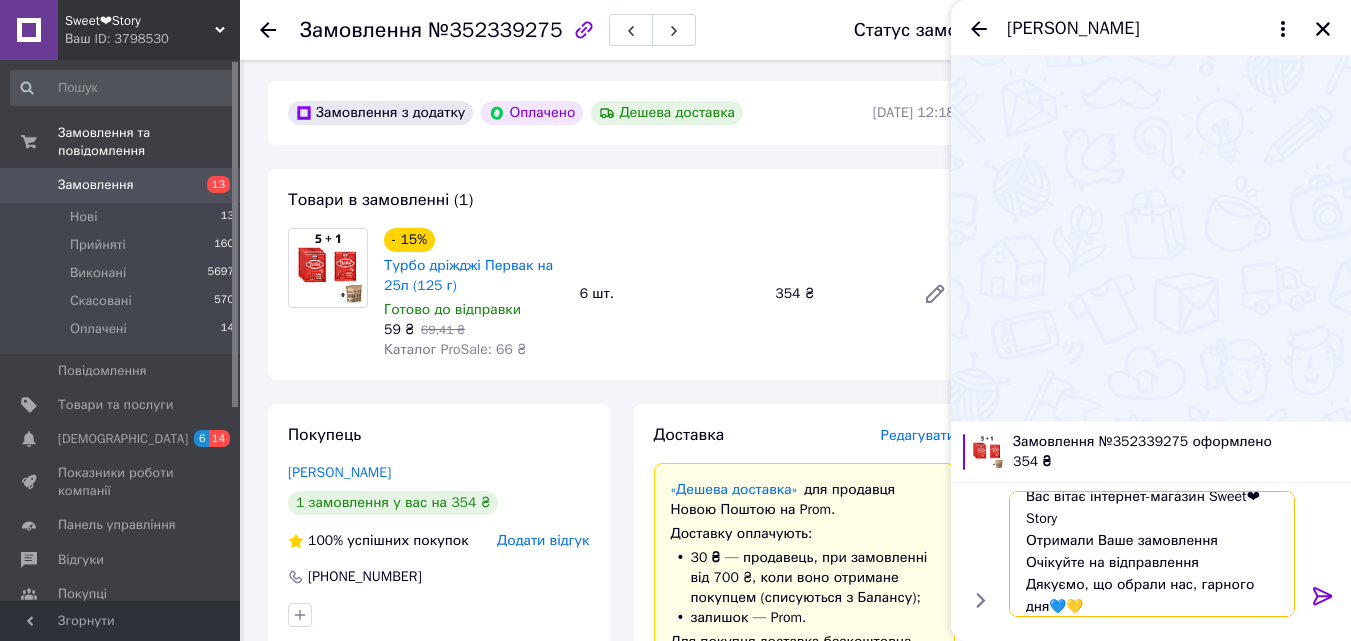 type on "Доброго дня)
Вас вітає інтернет-магазин Sweet❤Story
Отримали Ваше замовлення
Очікуйте на відправлення
Дякуємо, що обрали нас, гарного дня💙💛" 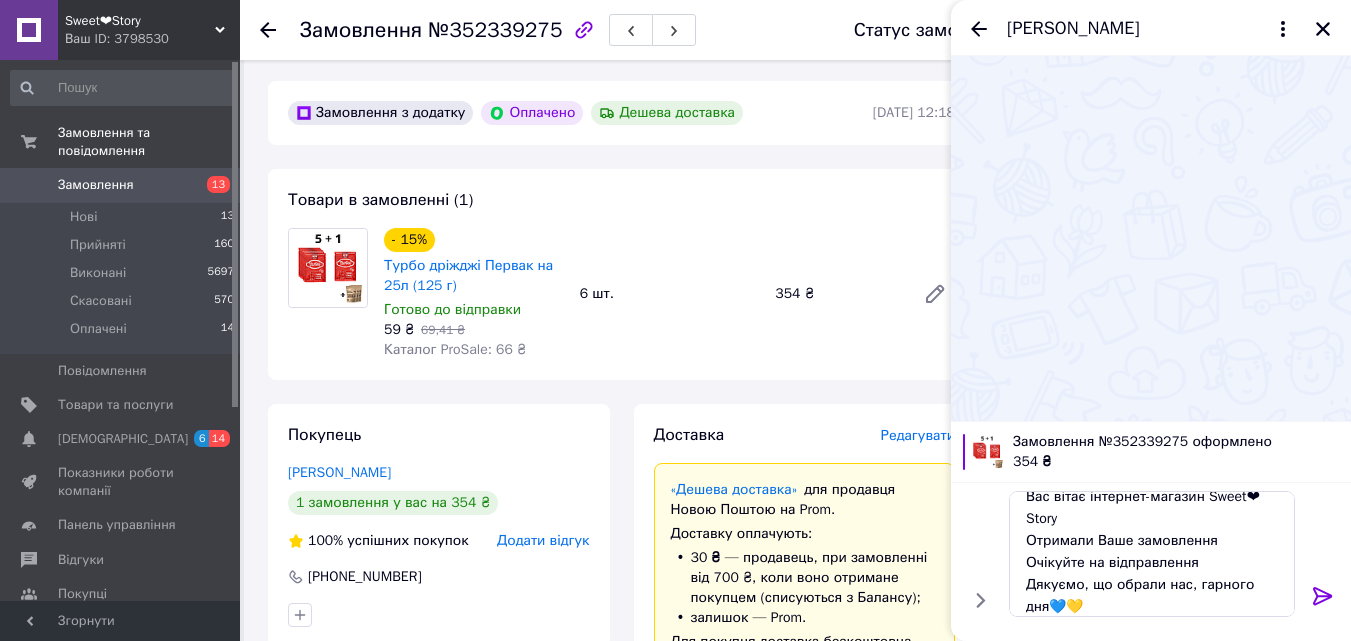 click 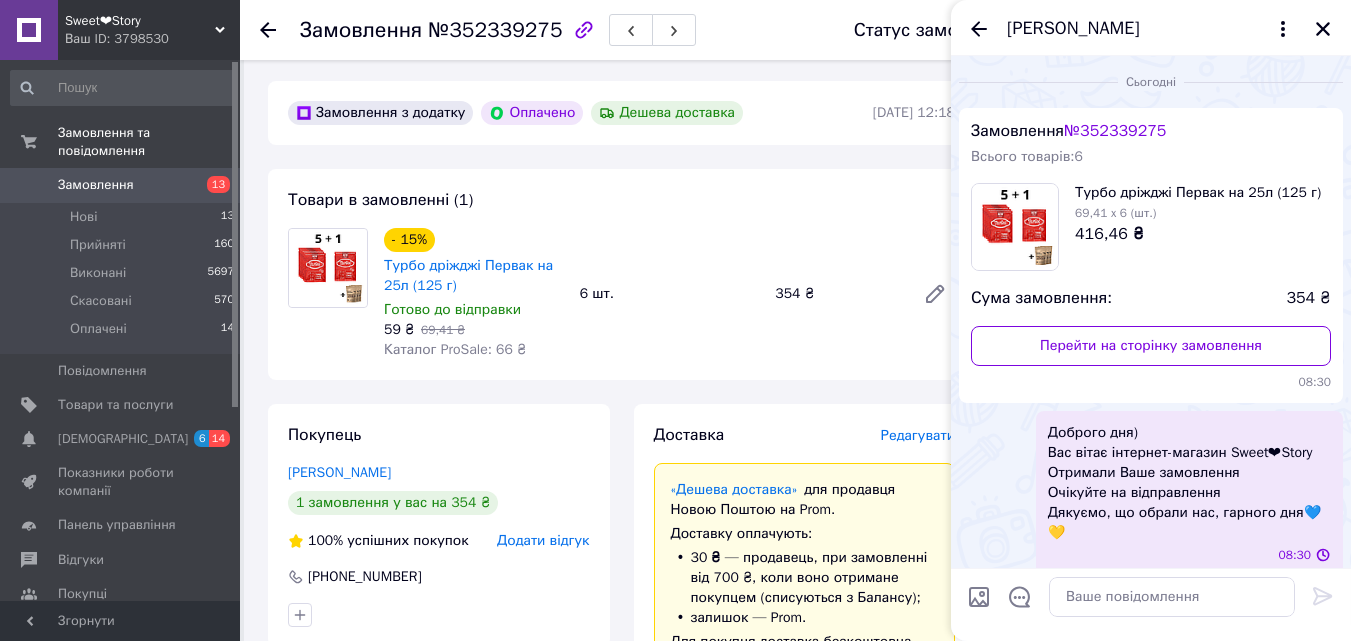 scroll, scrollTop: 0, scrollLeft: 0, axis: both 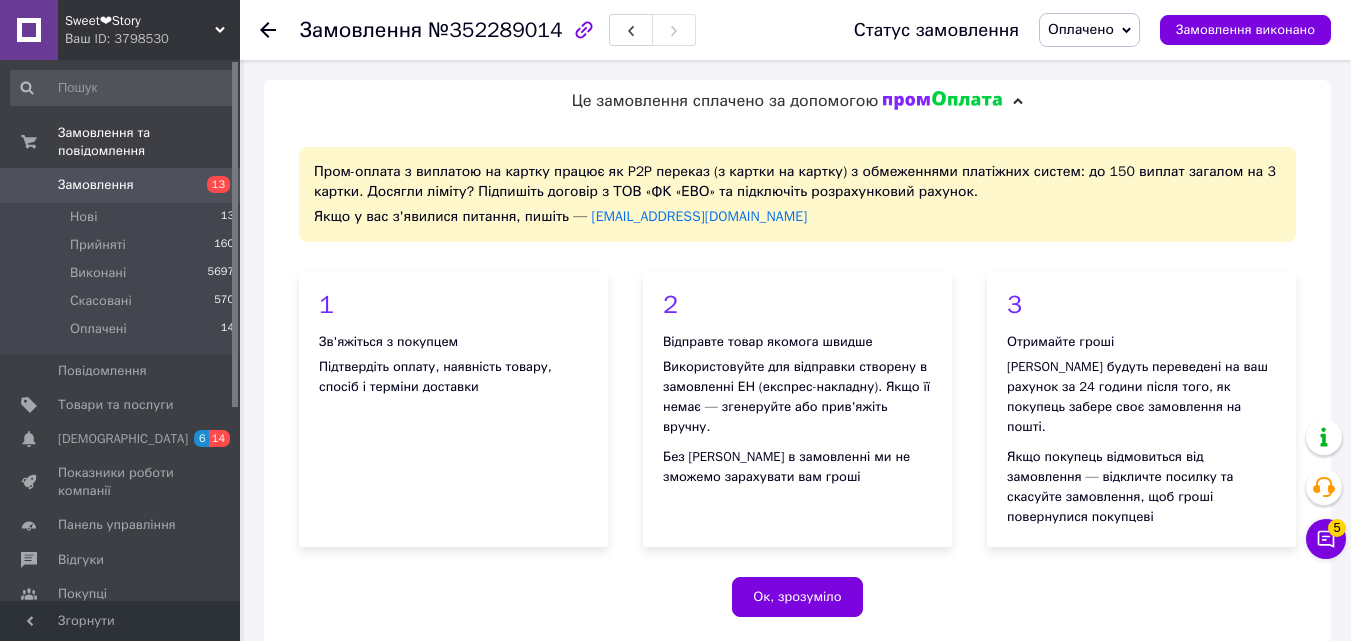 click on "Оплачено" at bounding box center (1081, 29) 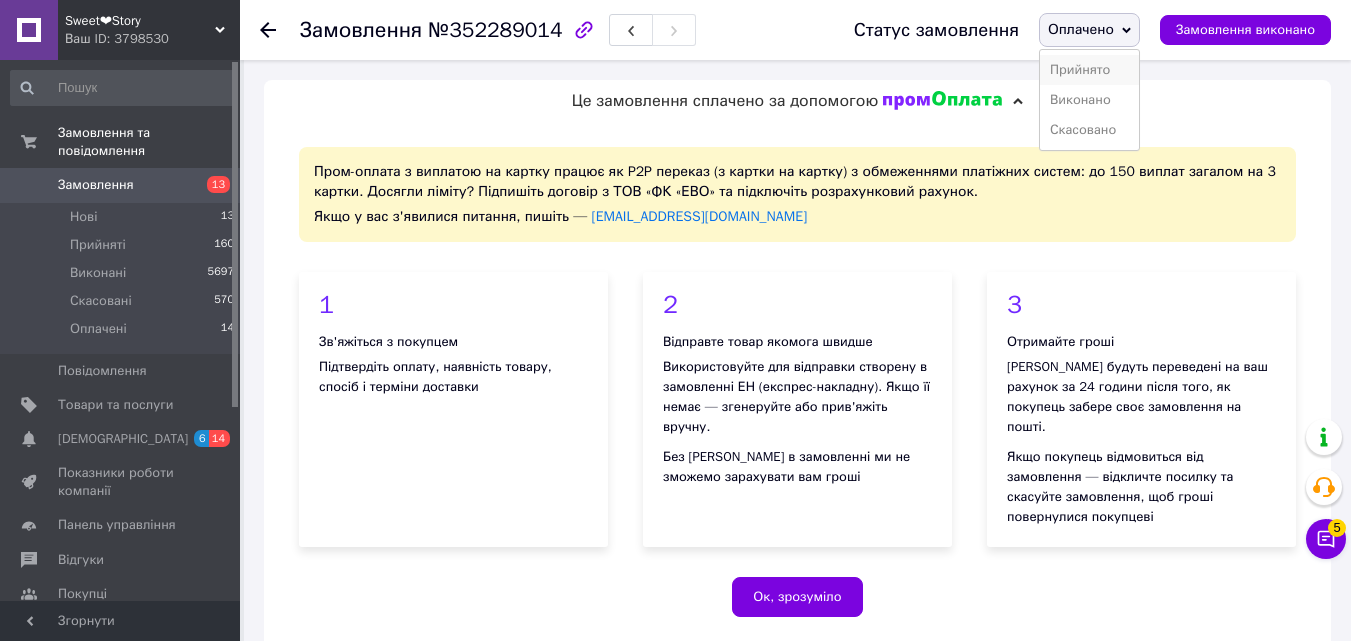 click on "Прийнято" at bounding box center [1089, 70] 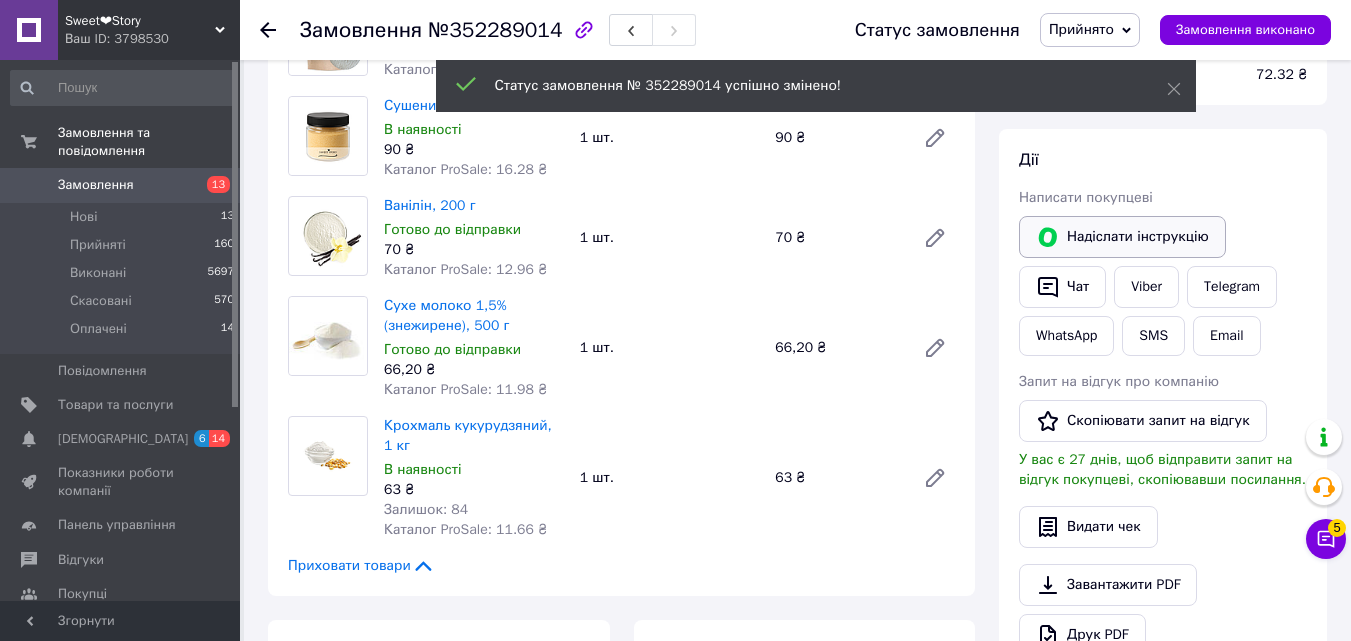 scroll, scrollTop: 700, scrollLeft: 0, axis: vertical 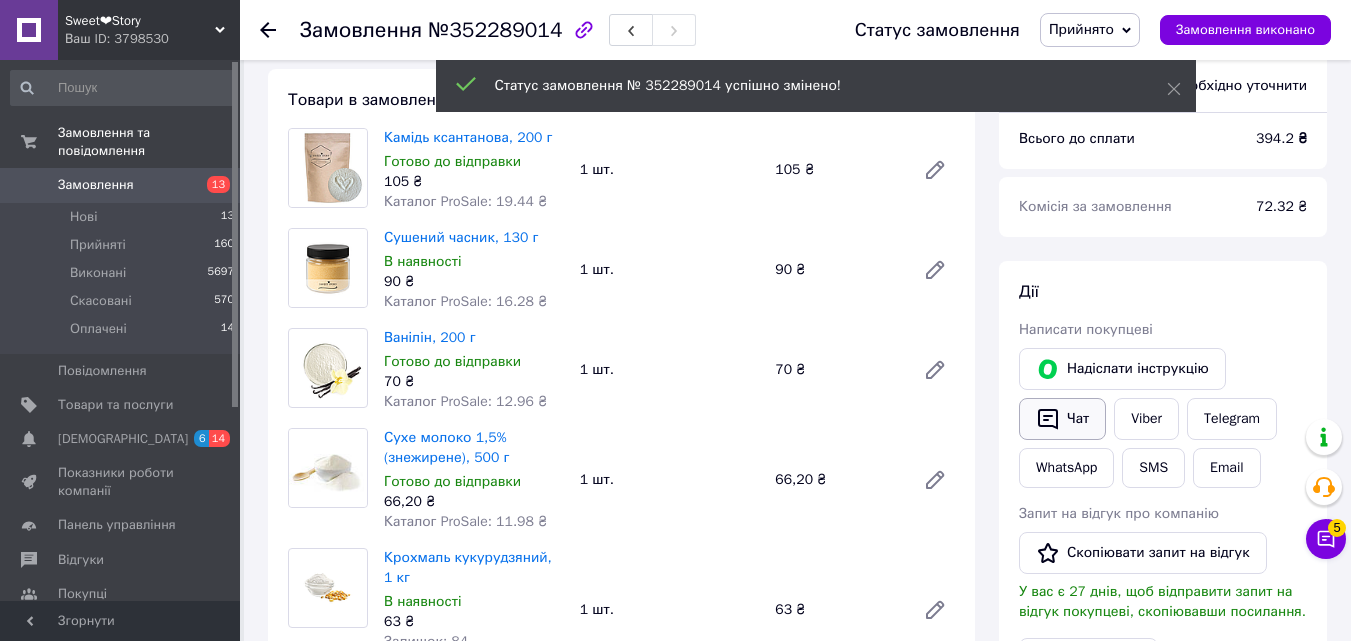 click on "Чат" at bounding box center (1062, 419) 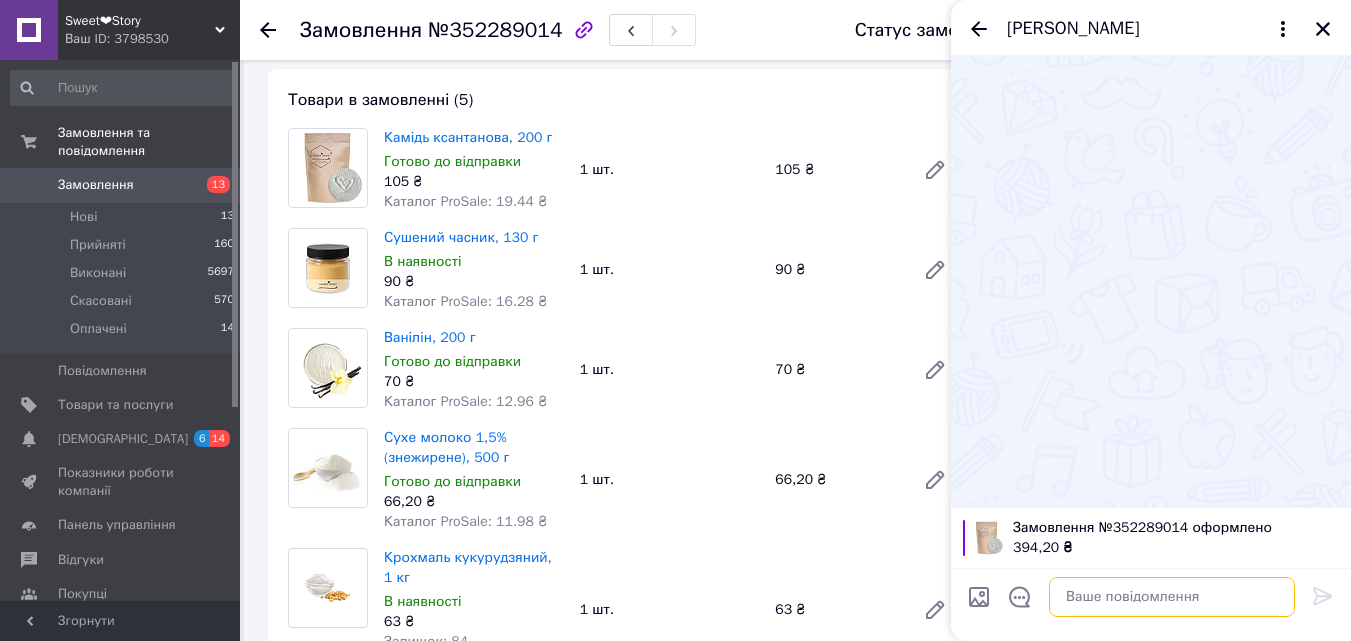 click at bounding box center [1172, 597] 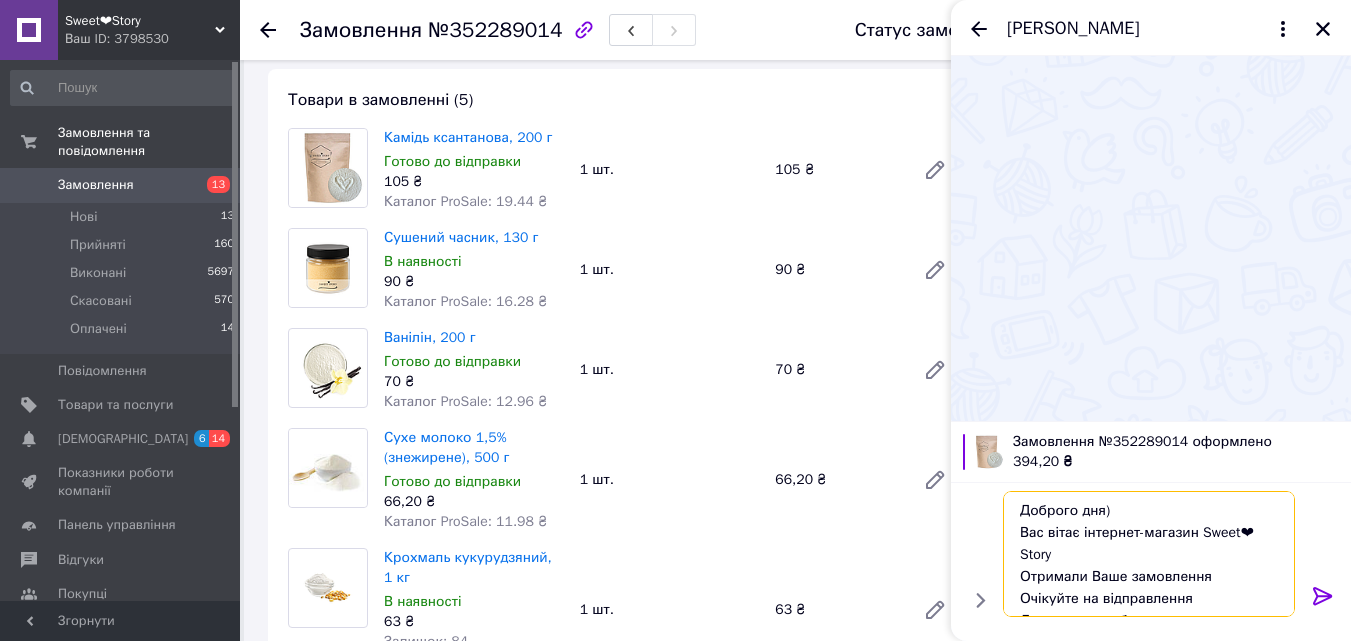 scroll, scrollTop: 36, scrollLeft: 0, axis: vertical 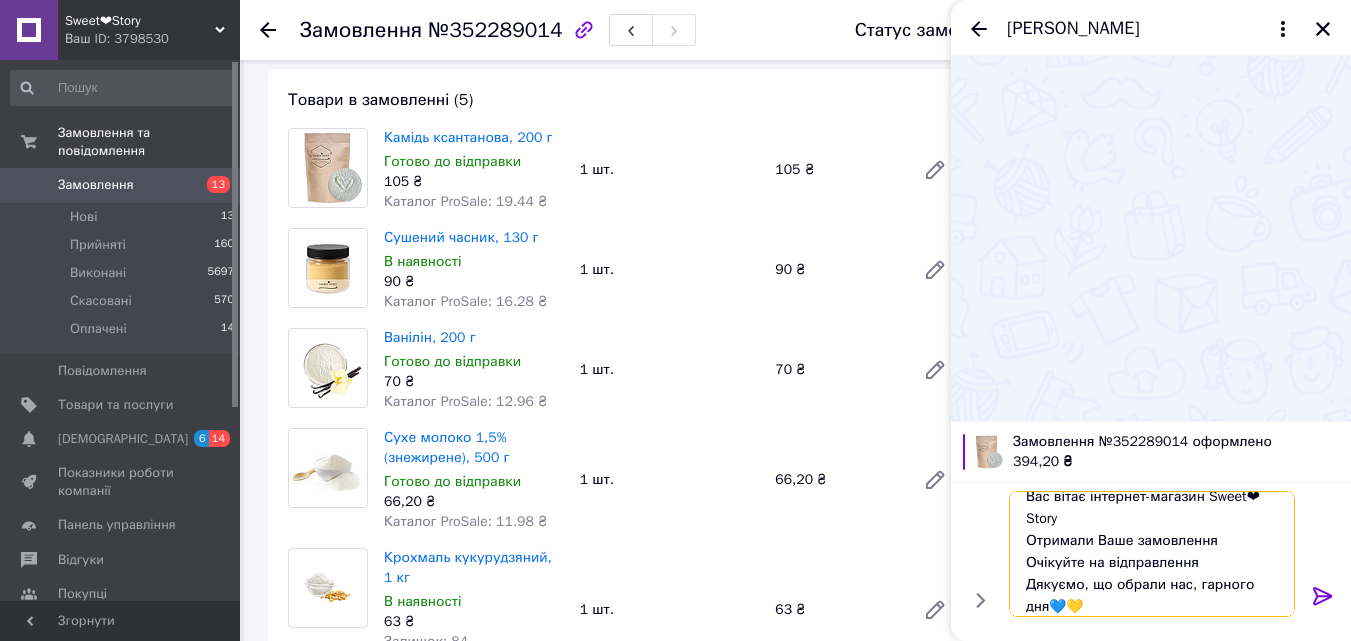 type on "Доброго дня)
Вас вітає інтернет-магазин Sweet❤Story
Отримали Ваше замовлення
Очікуйте на відправлення
Дякуємо, що обрали нас, гарного дня💙💛" 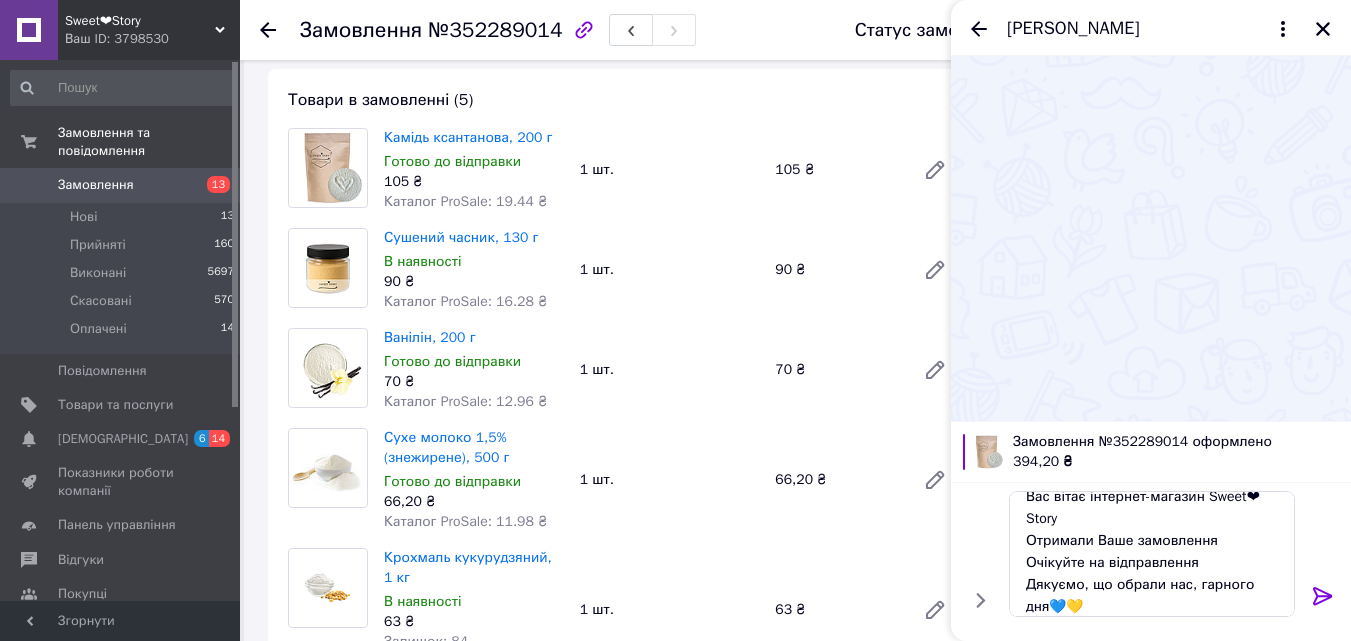 click 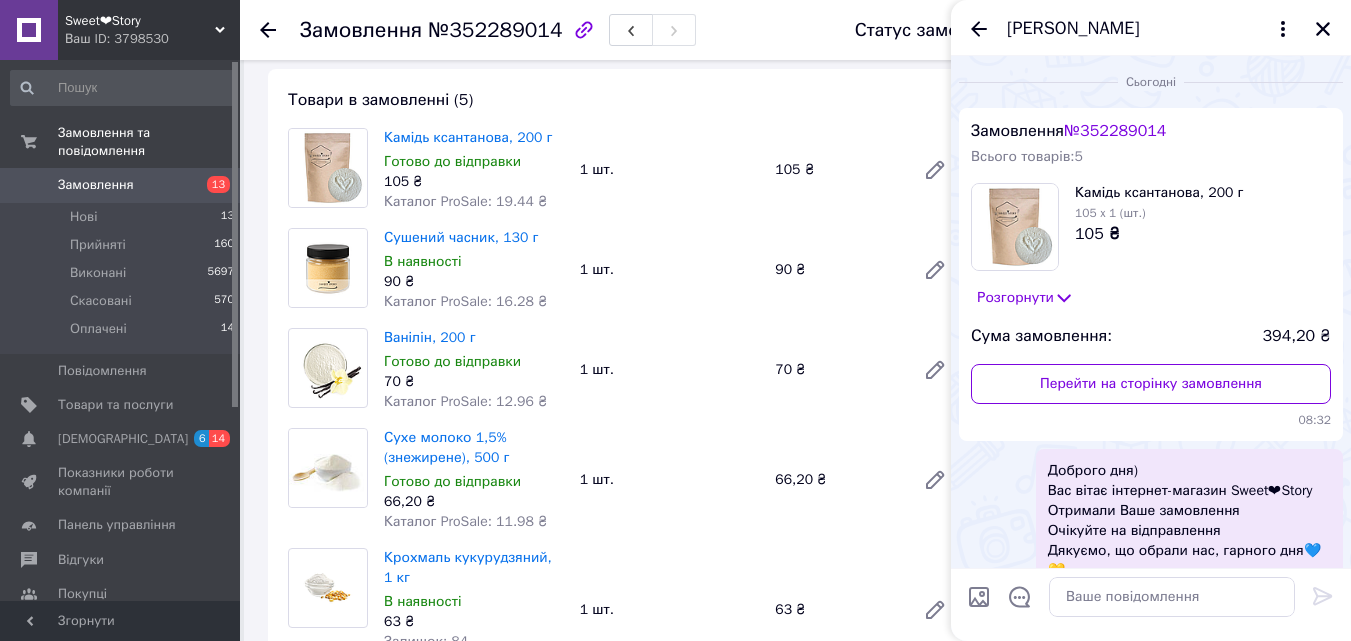 scroll, scrollTop: 0, scrollLeft: 0, axis: both 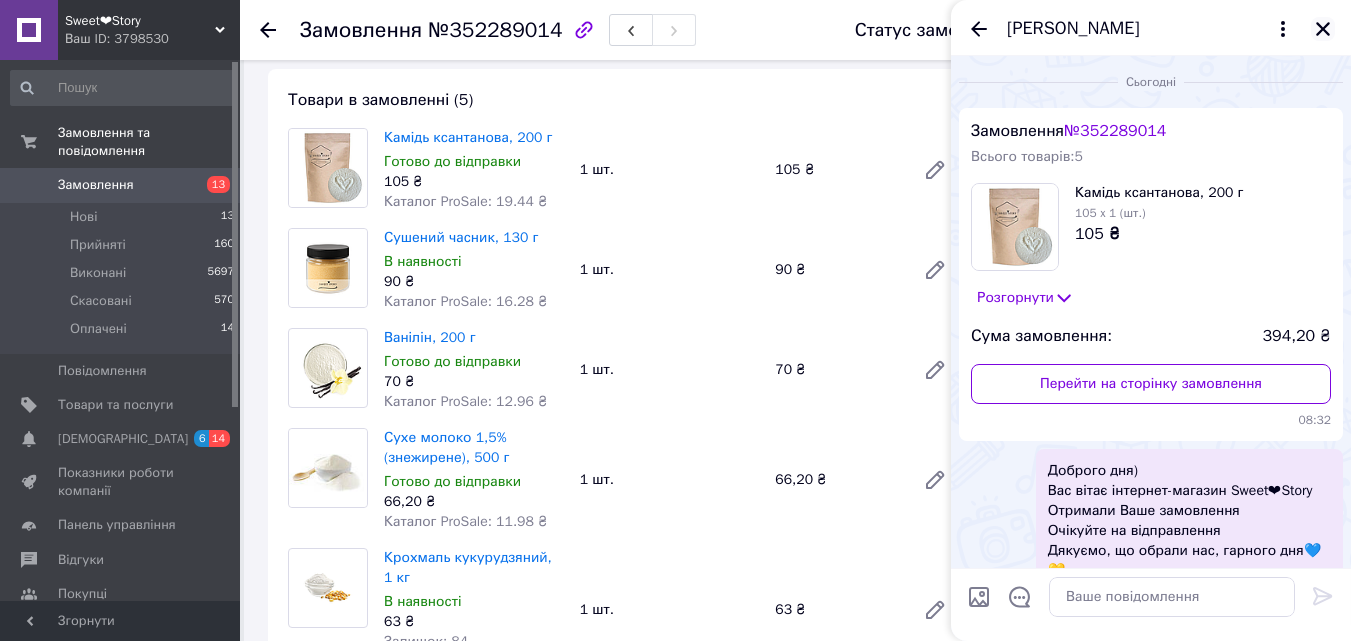 click at bounding box center (1323, 29) 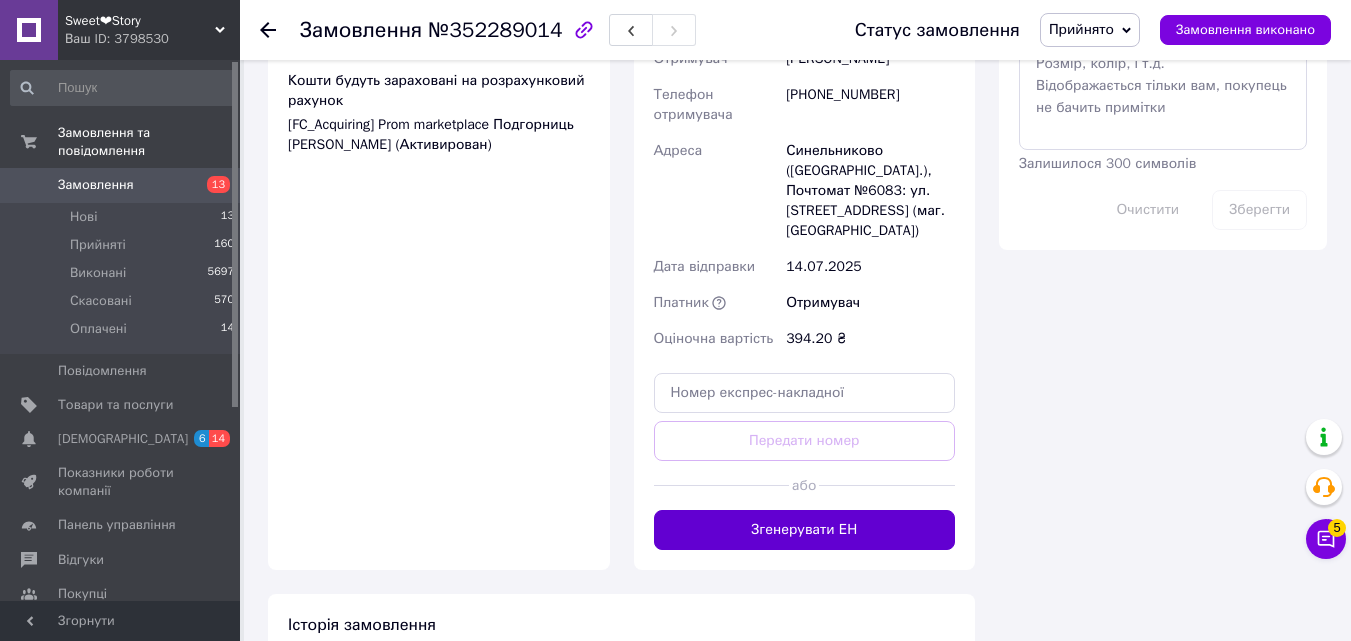 click on "Згенерувати ЕН" at bounding box center [805, 530] 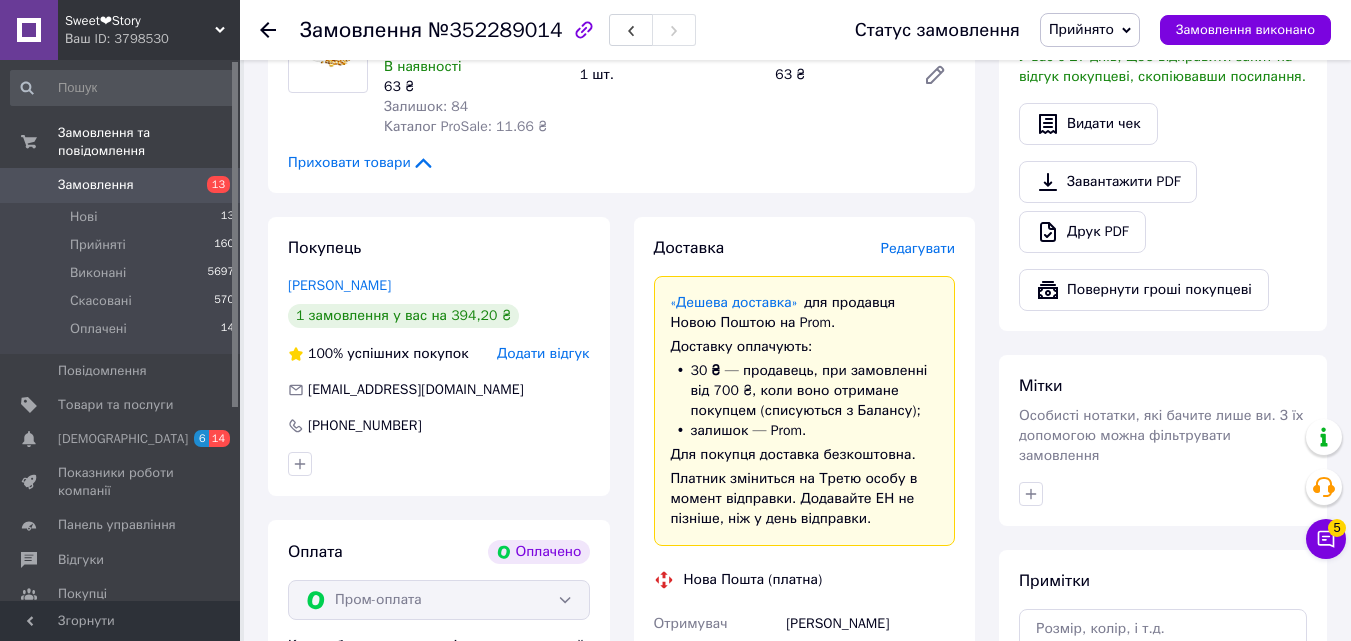 scroll, scrollTop: 1200, scrollLeft: 0, axis: vertical 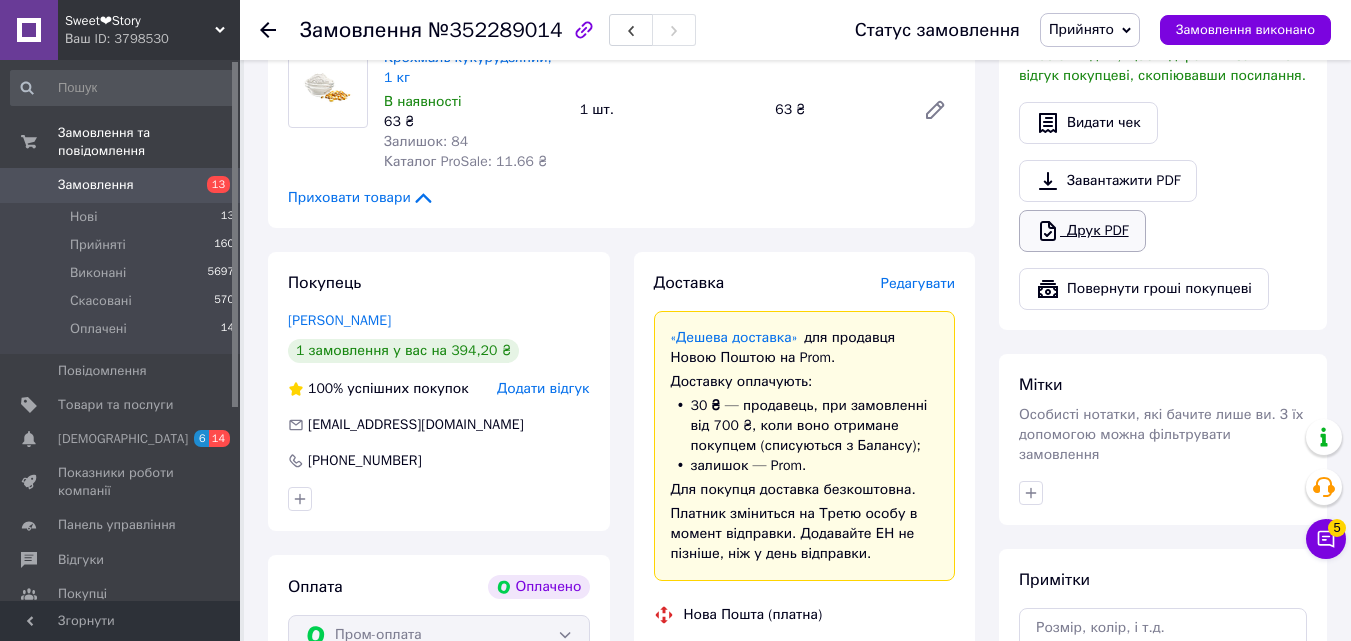 click on "Друк PDF" at bounding box center (1082, 231) 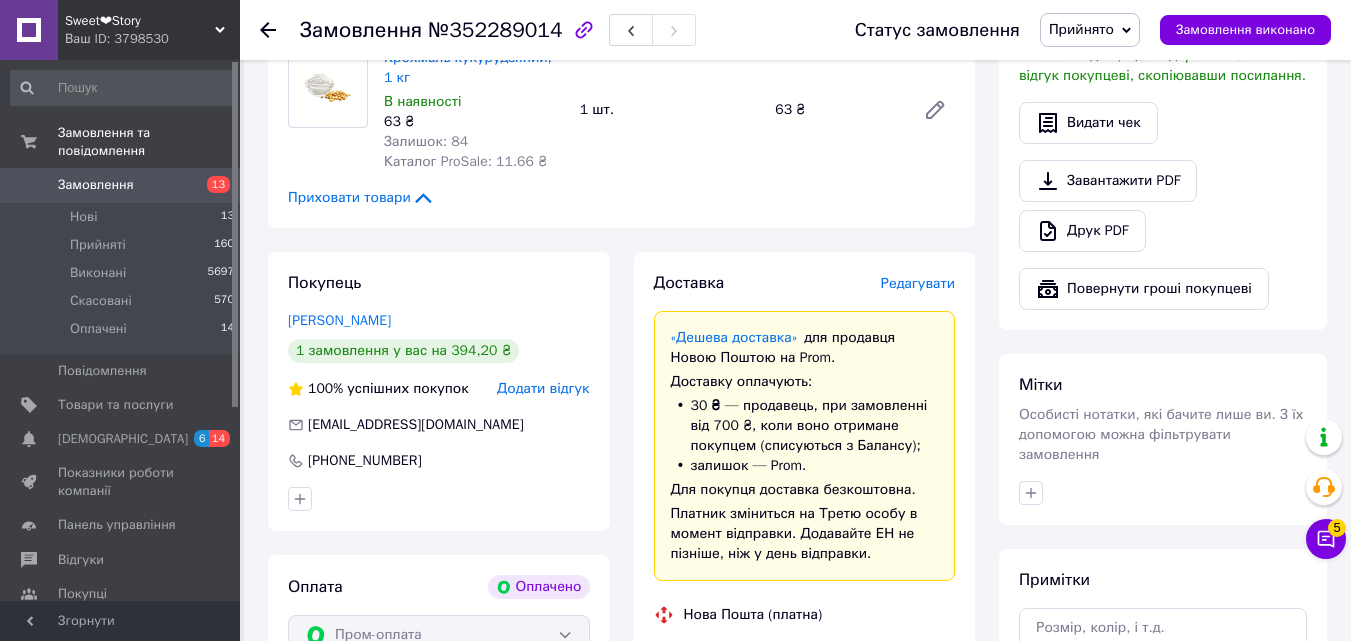 scroll, scrollTop: 600, scrollLeft: 0, axis: vertical 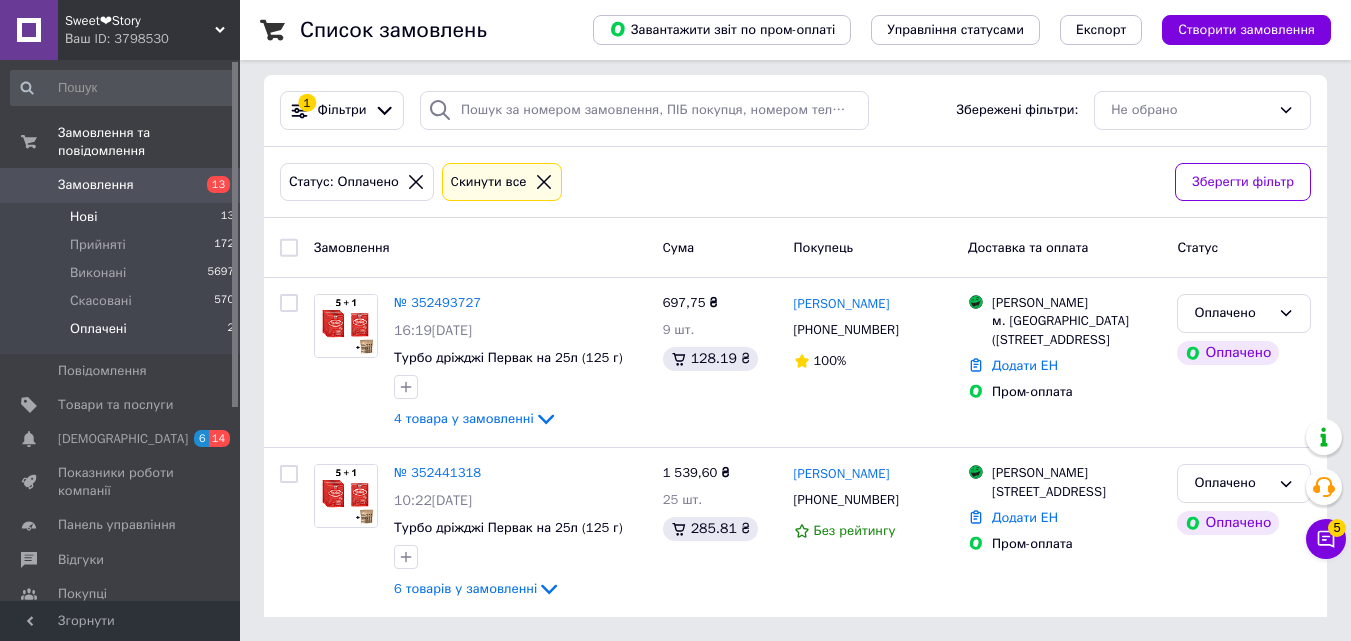 drag, startPoint x: 122, startPoint y: 193, endPoint x: 86, endPoint y: 202, distance: 37.107952 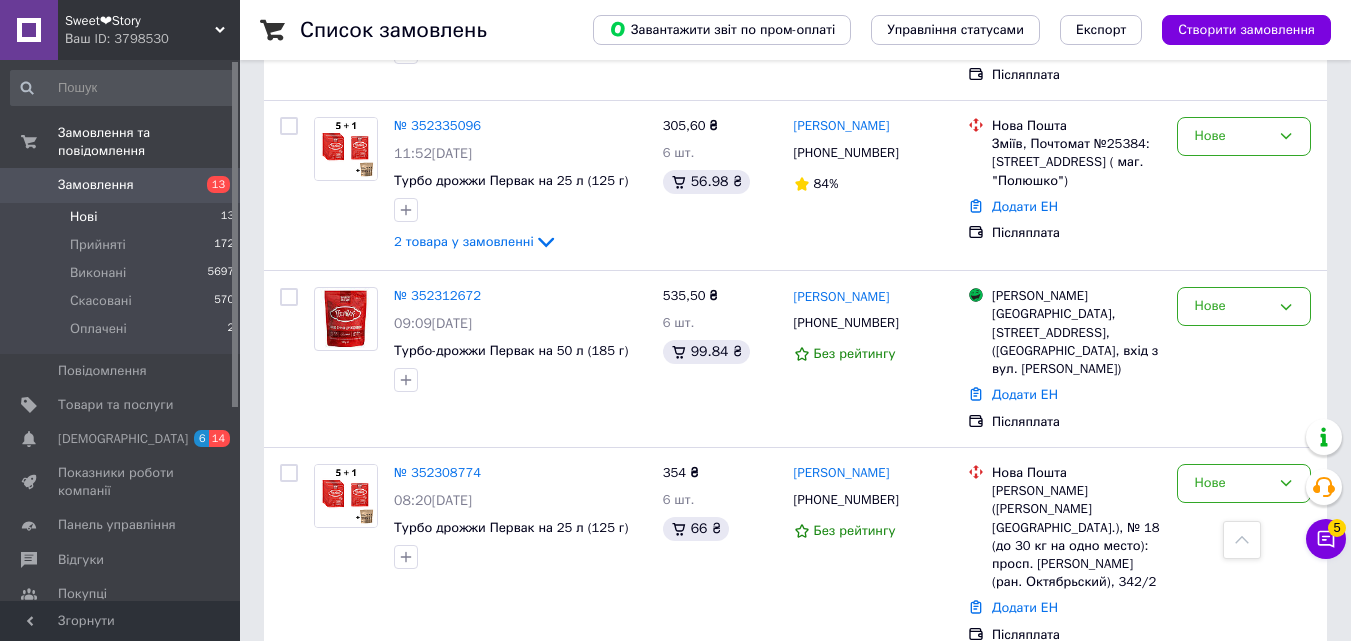 scroll, scrollTop: 1955, scrollLeft: 0, axis: vertical 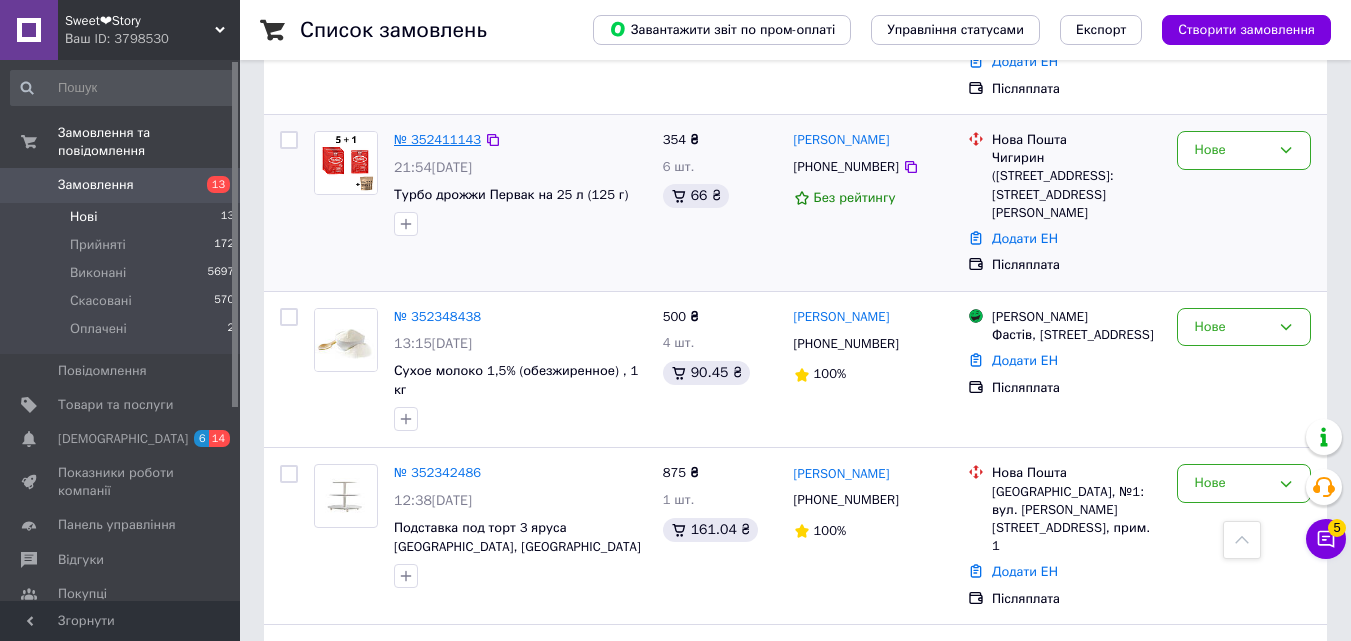 drag, startPoint x: 431, startPoint y: 242, endPoint x: 415, endPoint y: 82, distance: 160.798 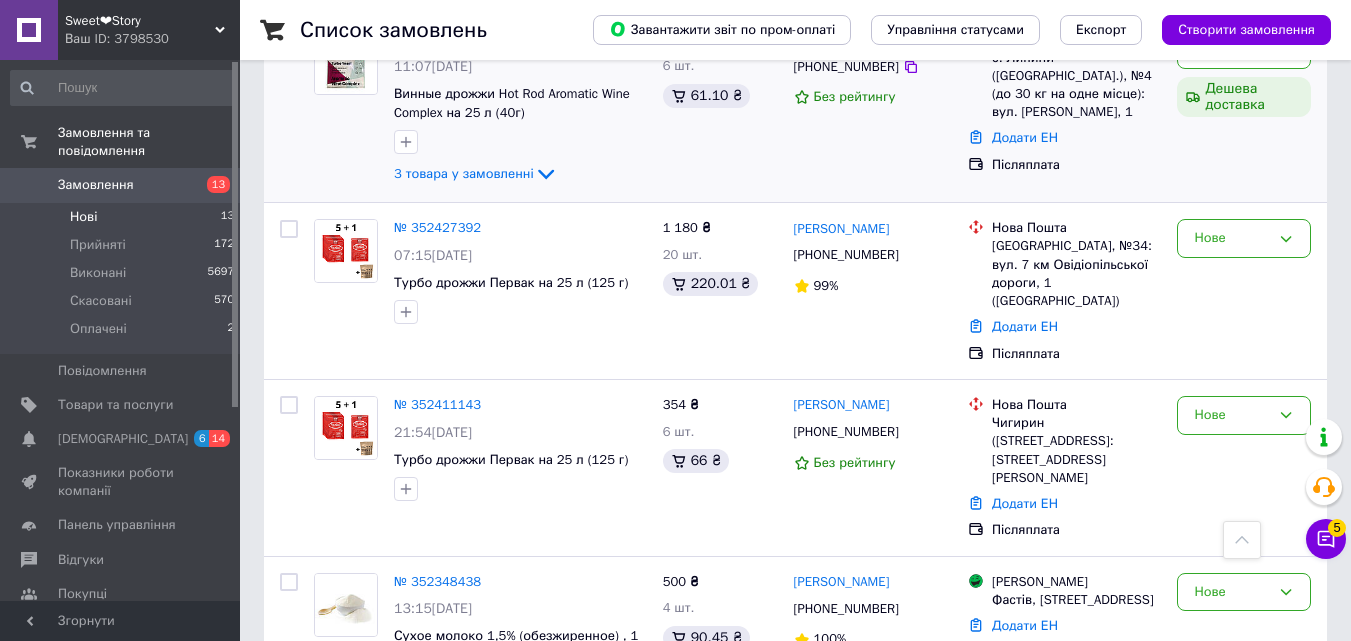 scroll, scrollTop: 855, scrollLeft: 0, axis: vertical 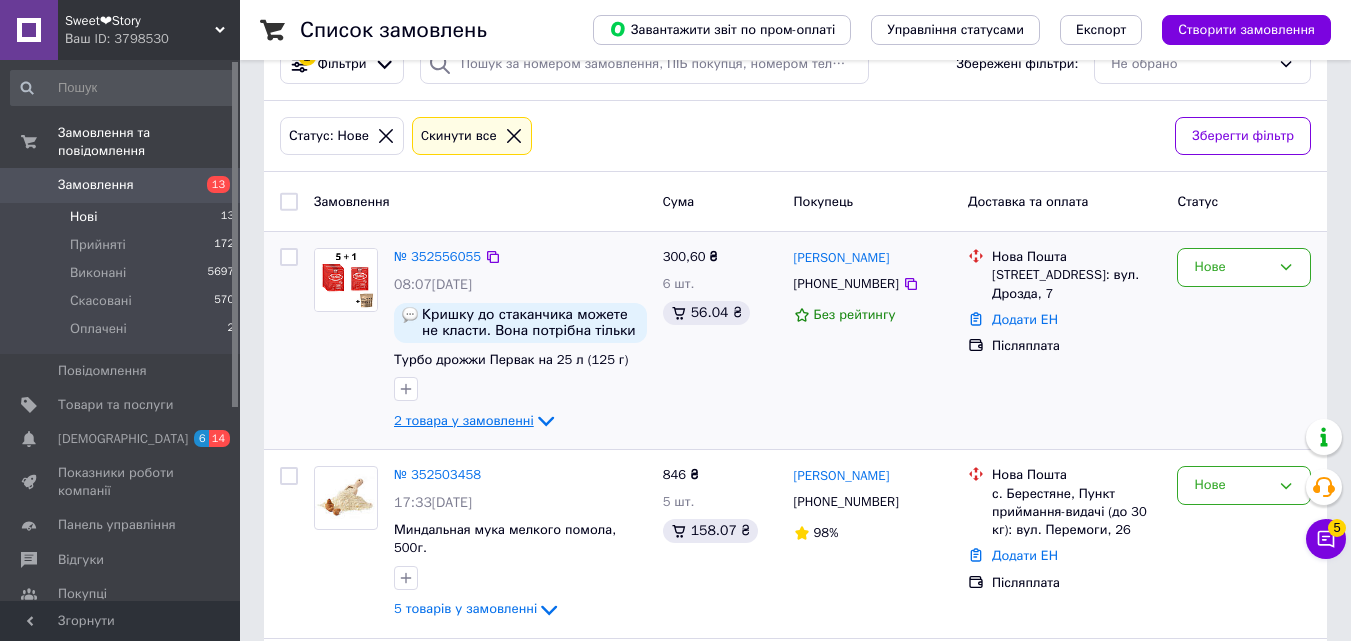 click 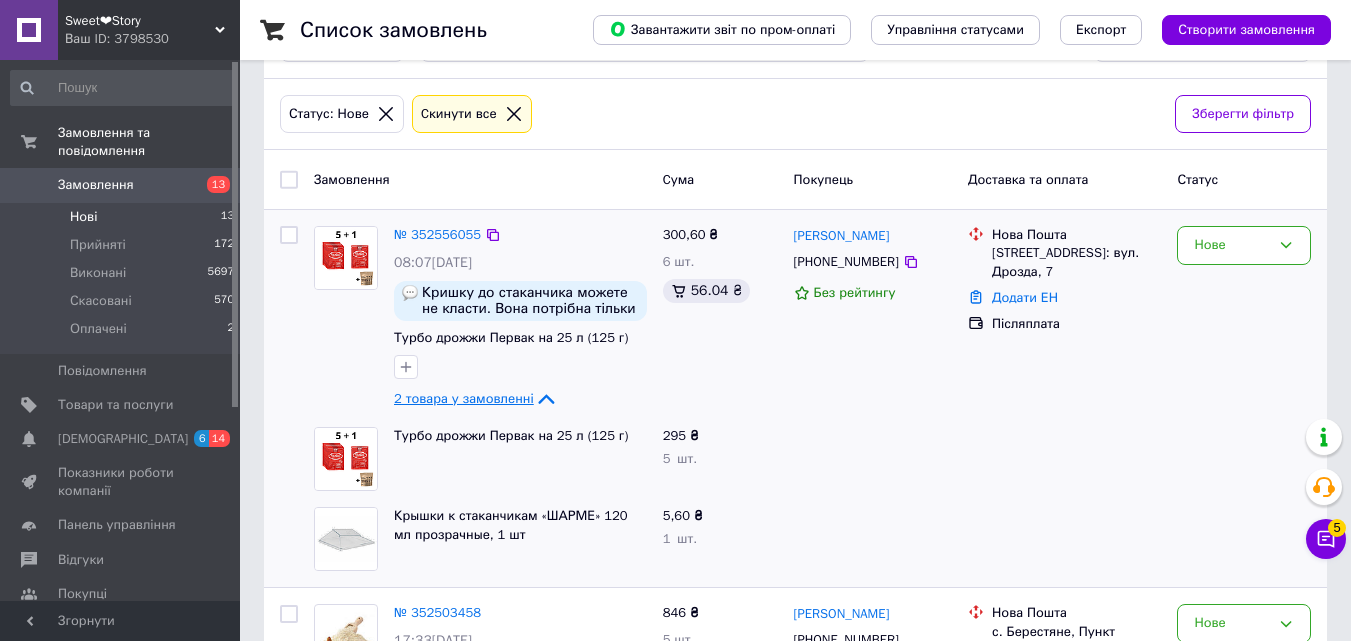 scroll, scrollTop: 55, scrollLeft: 0, axis: vertical 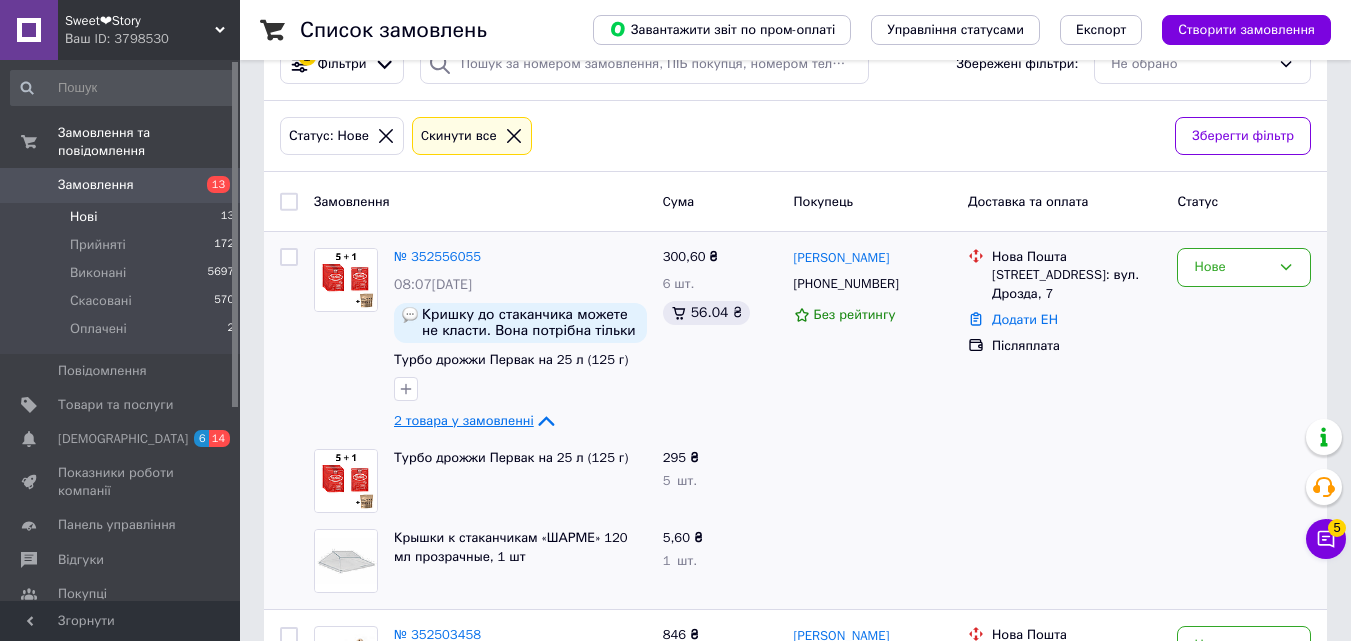click on "Нові 13" at bounding box center [123, 217] 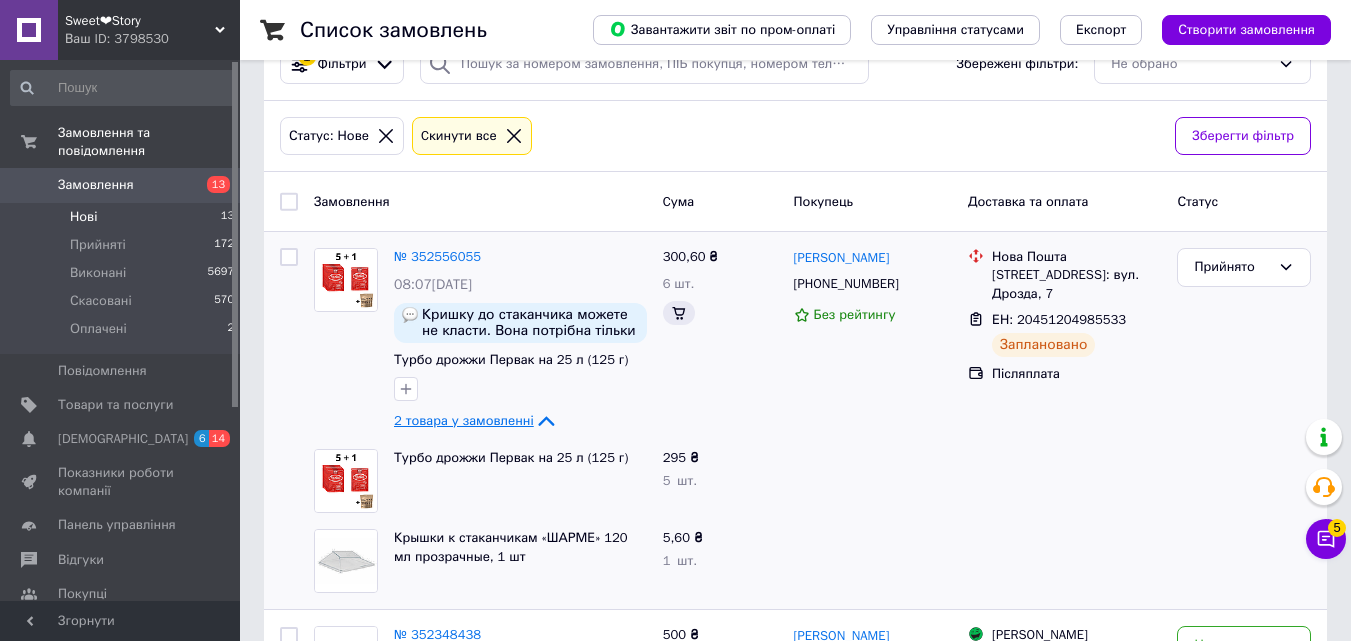 scroll, scrollTop: 0, scrollLeft: 0, axis: both 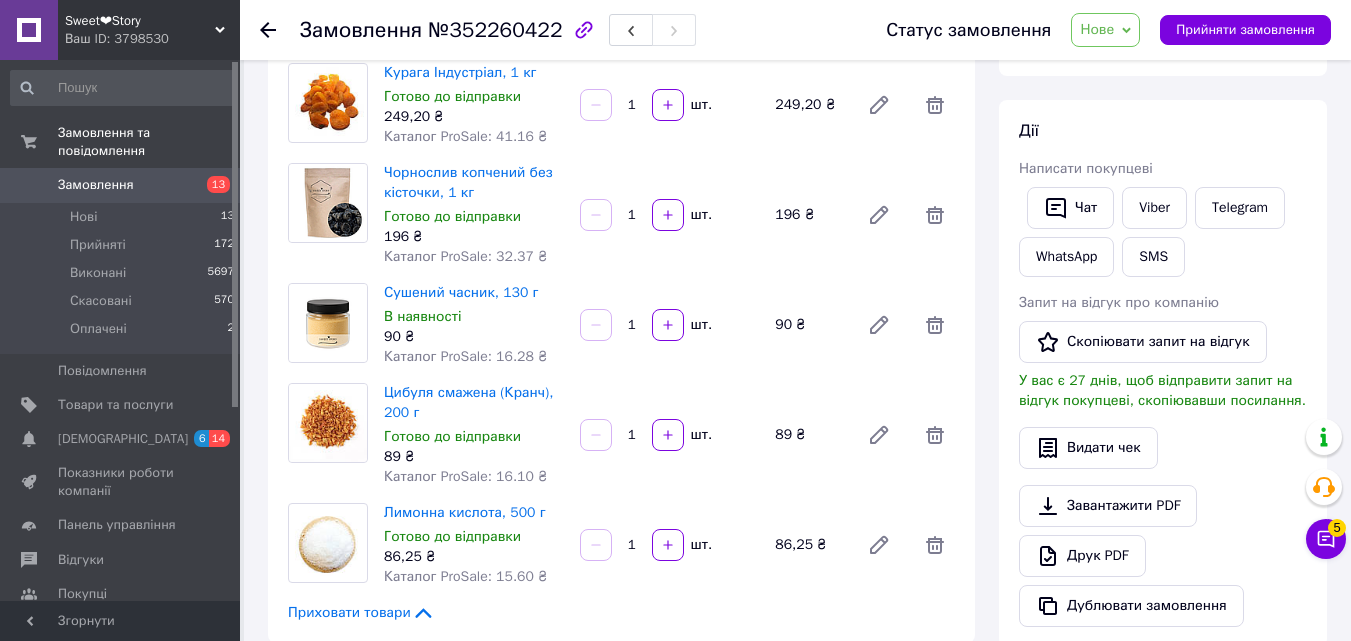 click on "Чат" at bounding box center (1070, 208) 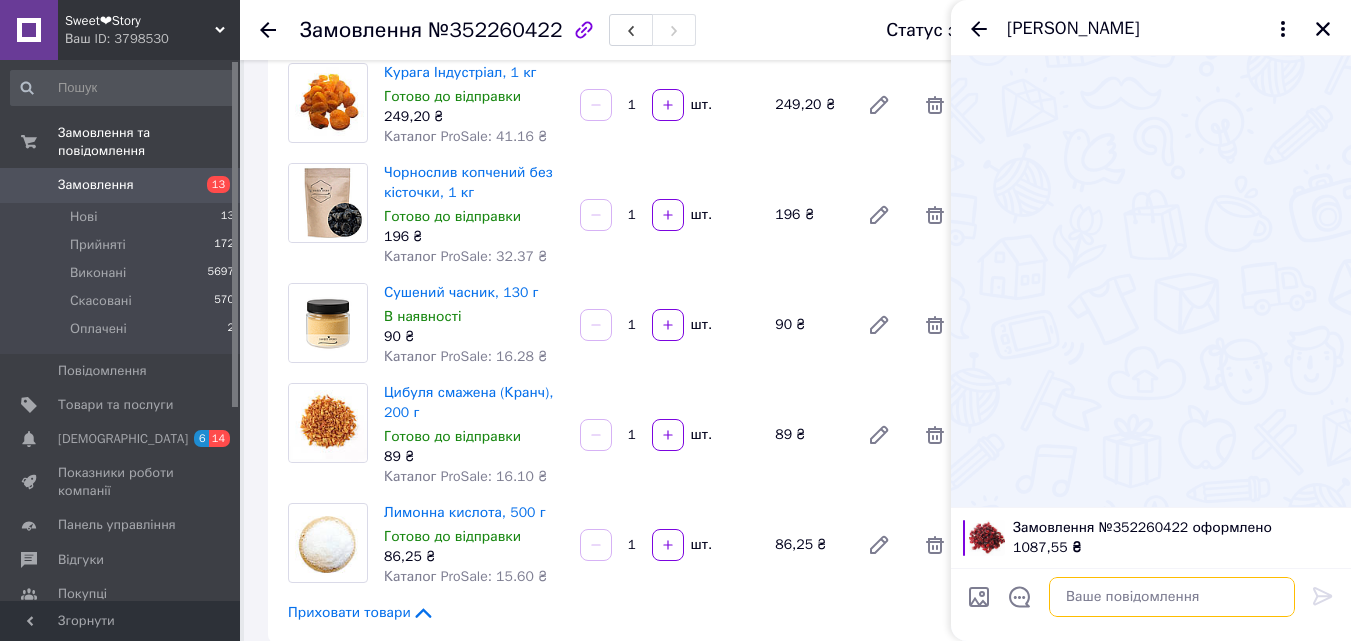 click at bounding box center (1172, 597) 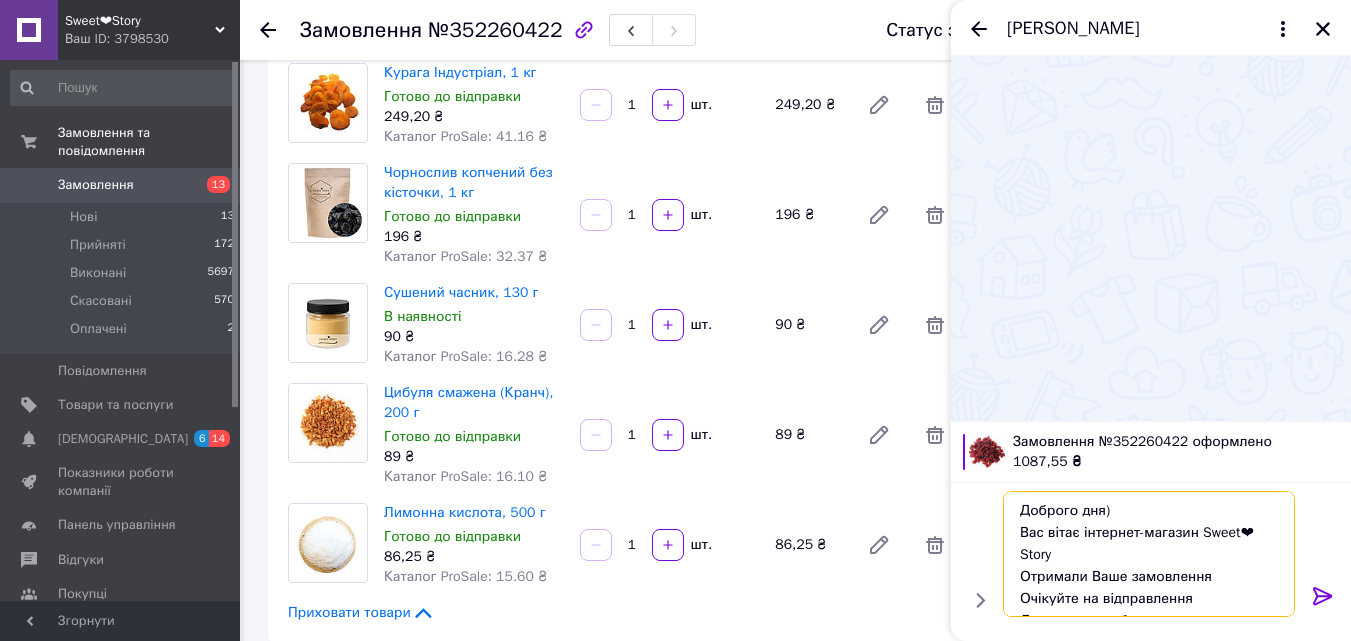 scroll, scrollTop: 36, scrollLeft: 0, axis: vertical 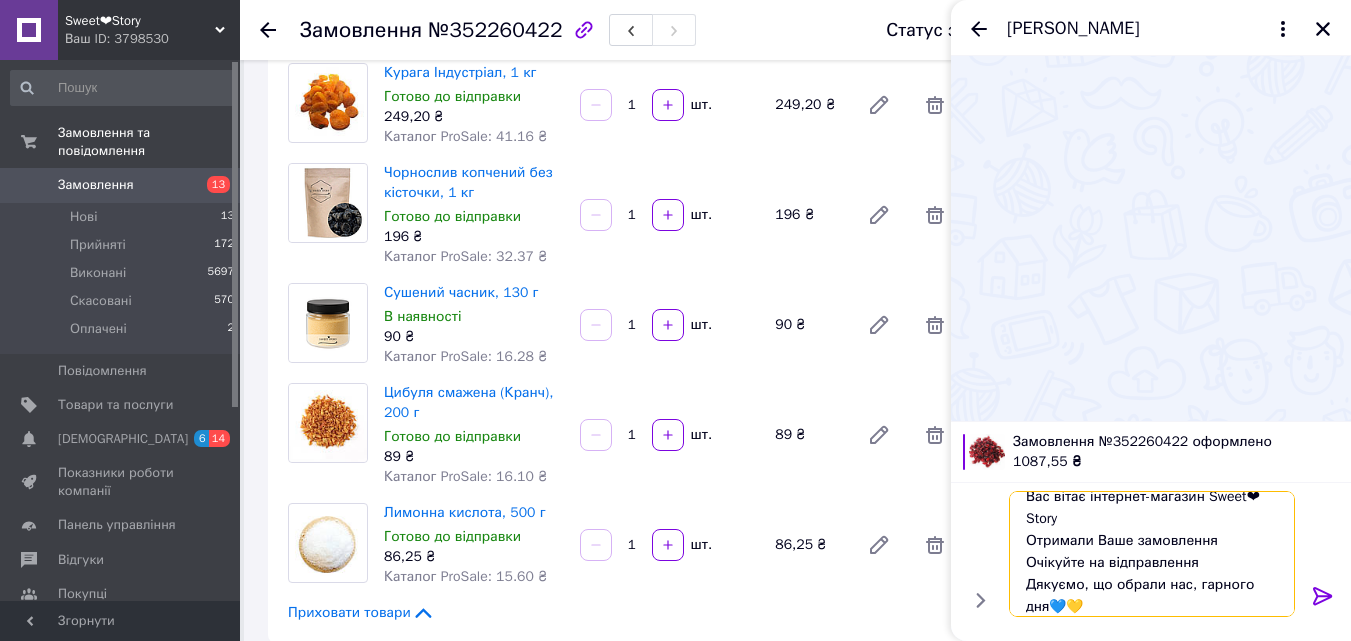 type on "Доброго дня)
Вас вітає інтернет-магазин Sweet❤Story
Отримали Ваше замовлення
Очікуйте на відправлення
Дякуємо, що обрали нас, гарного дня💙💛" 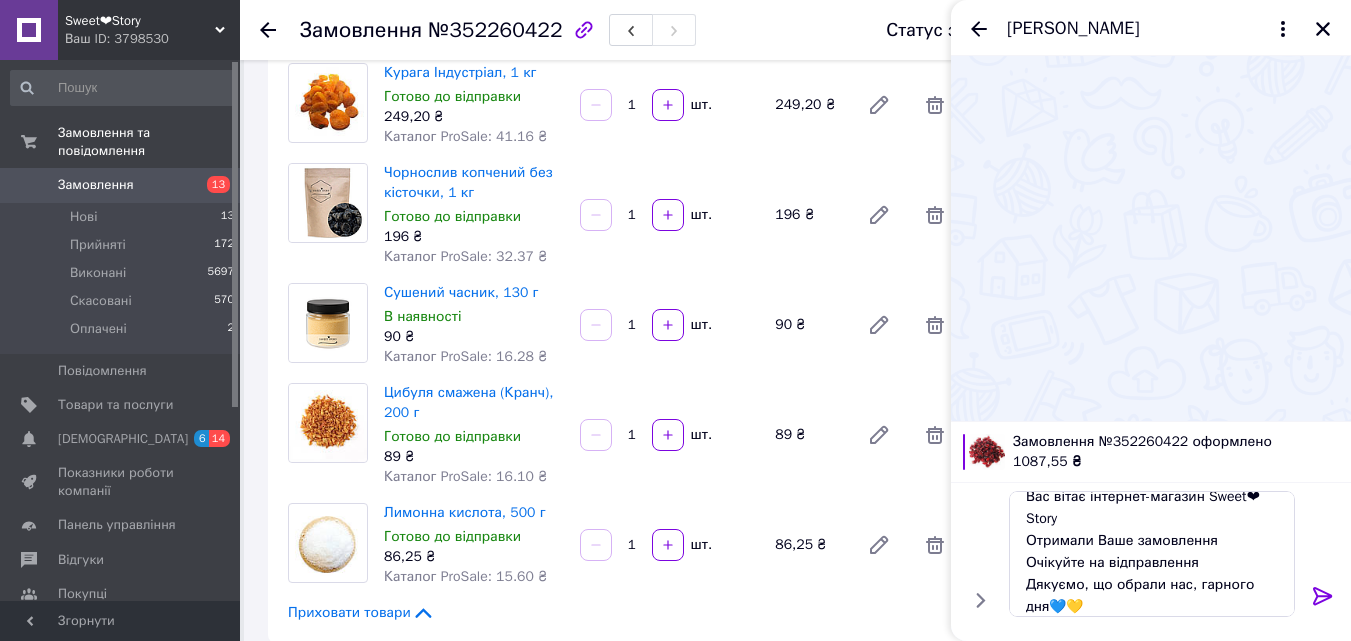 click 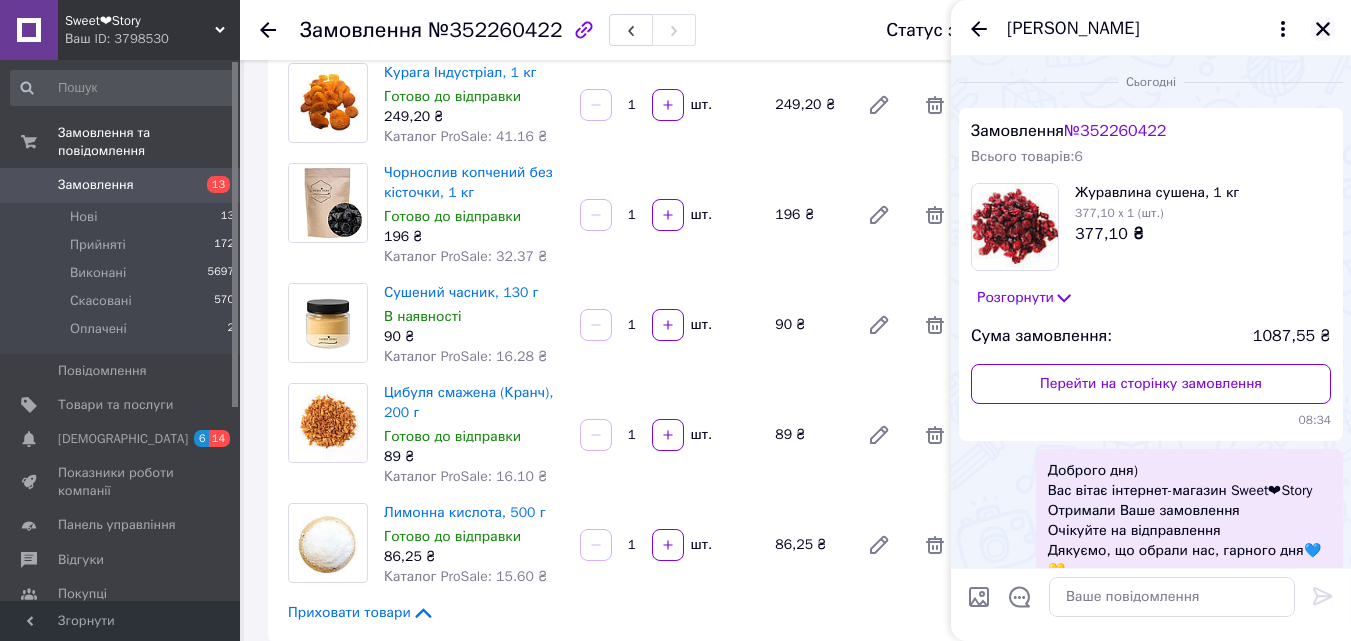 scroll, scrollTop: 0, scrollLeft: 0, axis: both 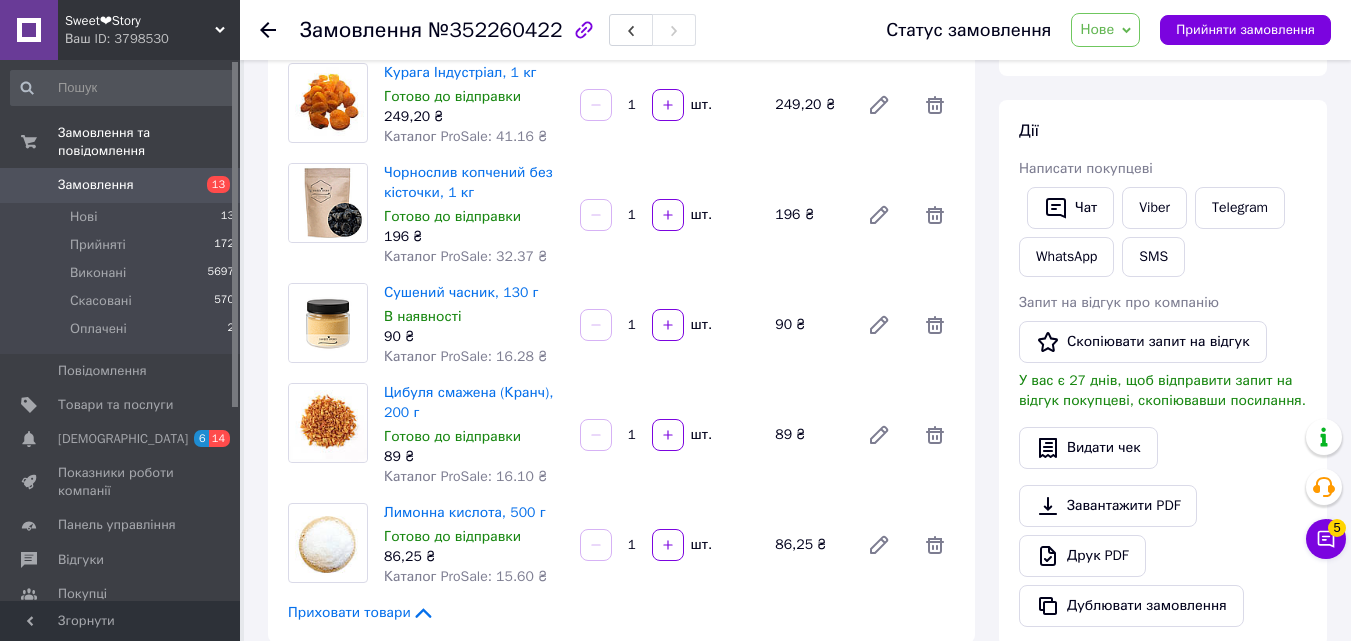 click on "Нове" at bounding box center (1097, 29) 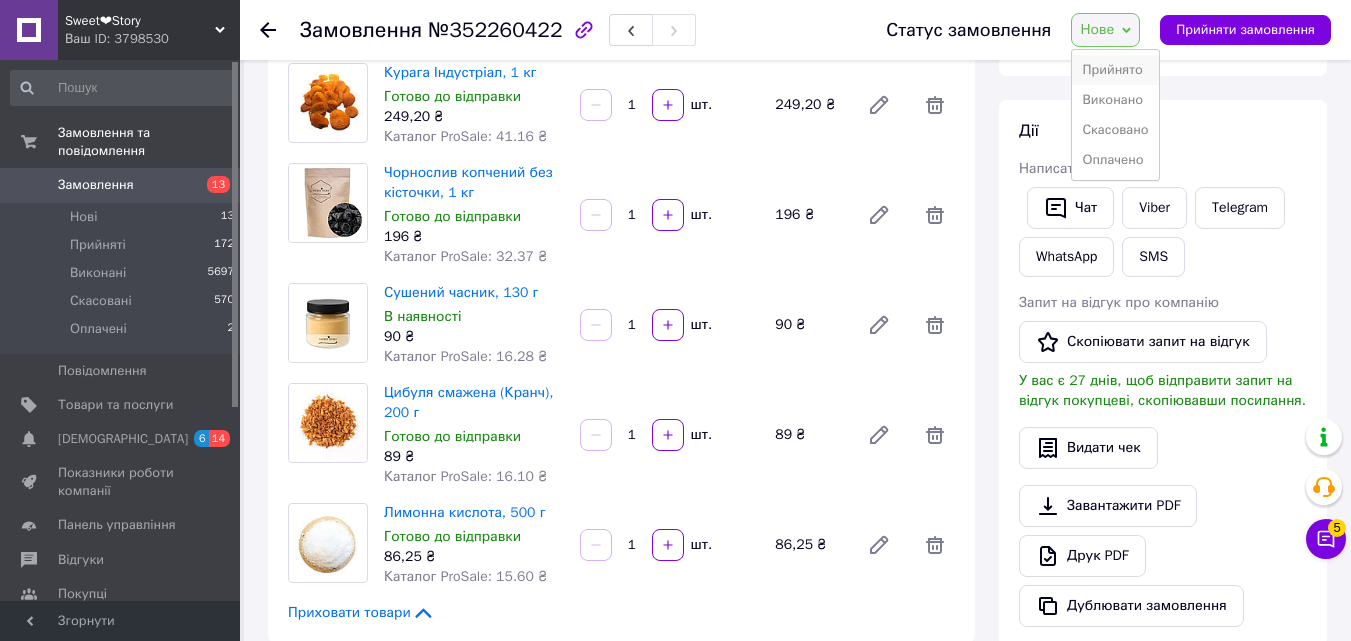 click on "Прийнято" at bounding box center [1115, 70] 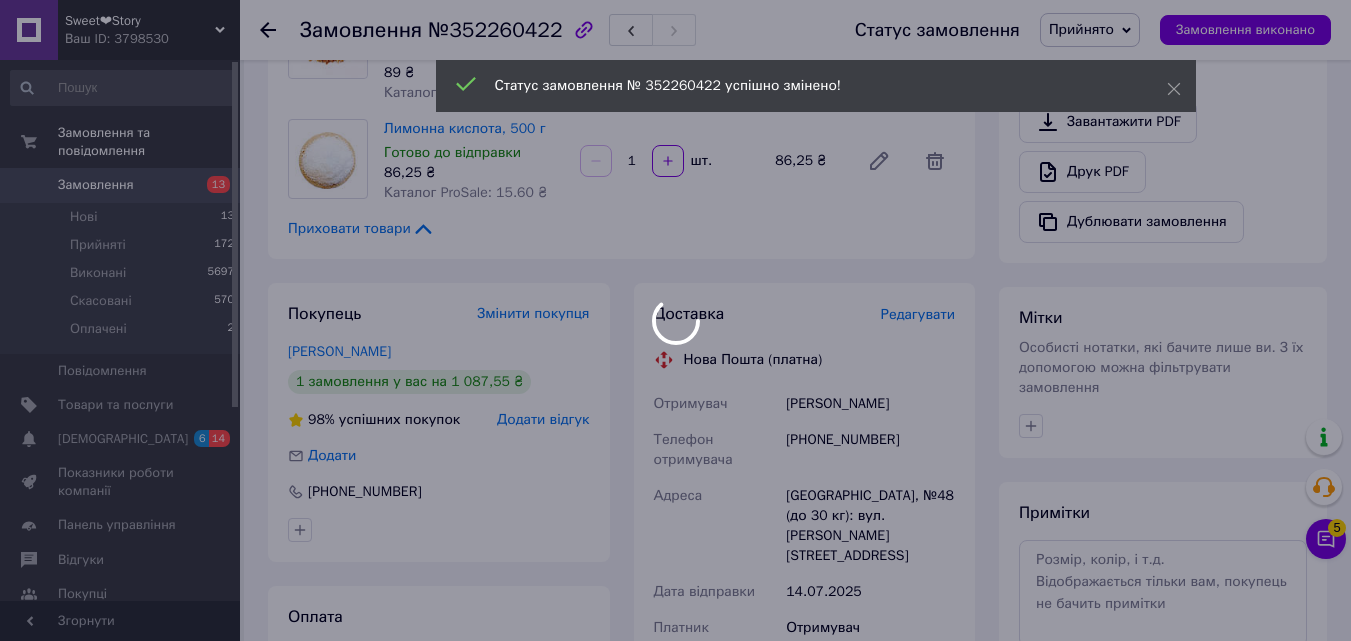 scroll, scrollTop: 800, scrollLeft: 0, axis: vertical 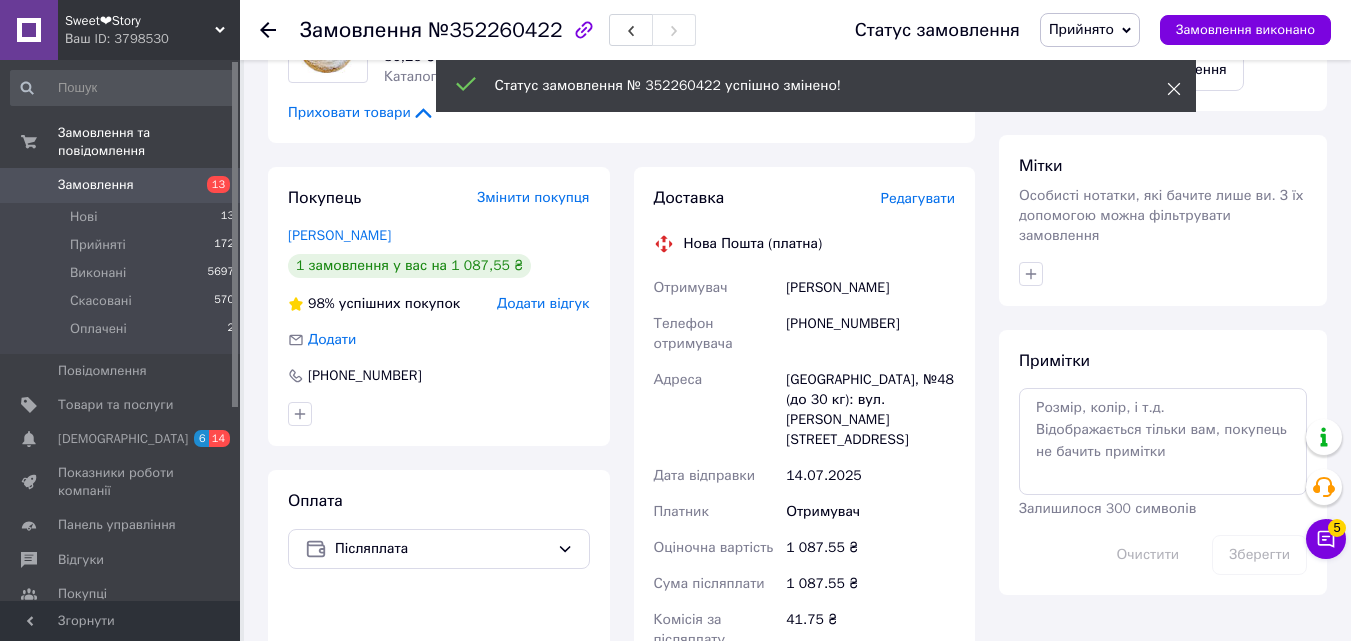 click 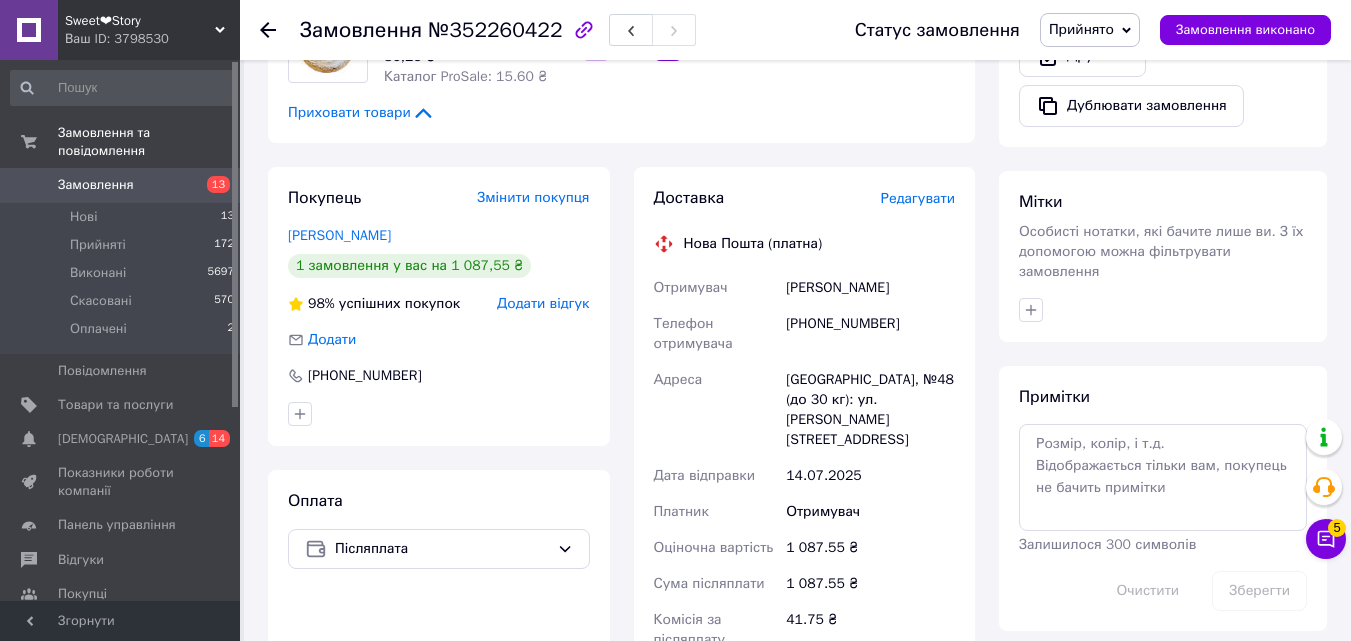 scroll, scrollTop: 1100, scrollLeft: 0, axis: vertical 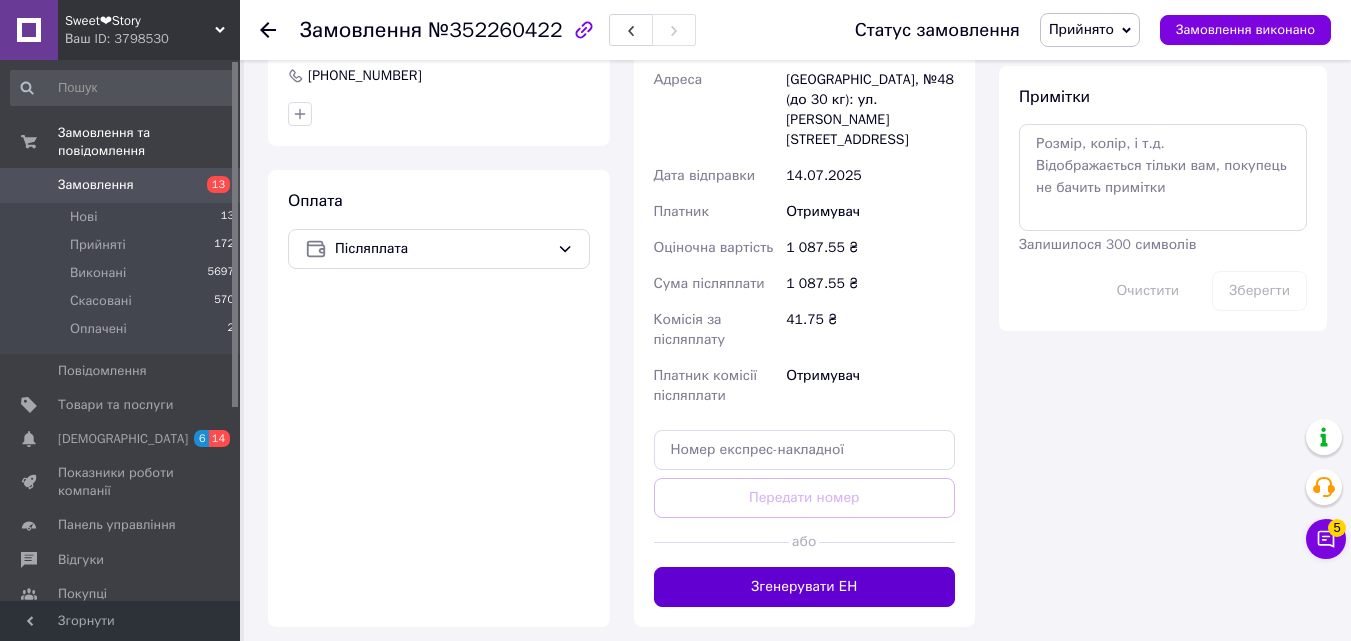 click on "Згенерувати ЕН" at bounding box center [805, 587] 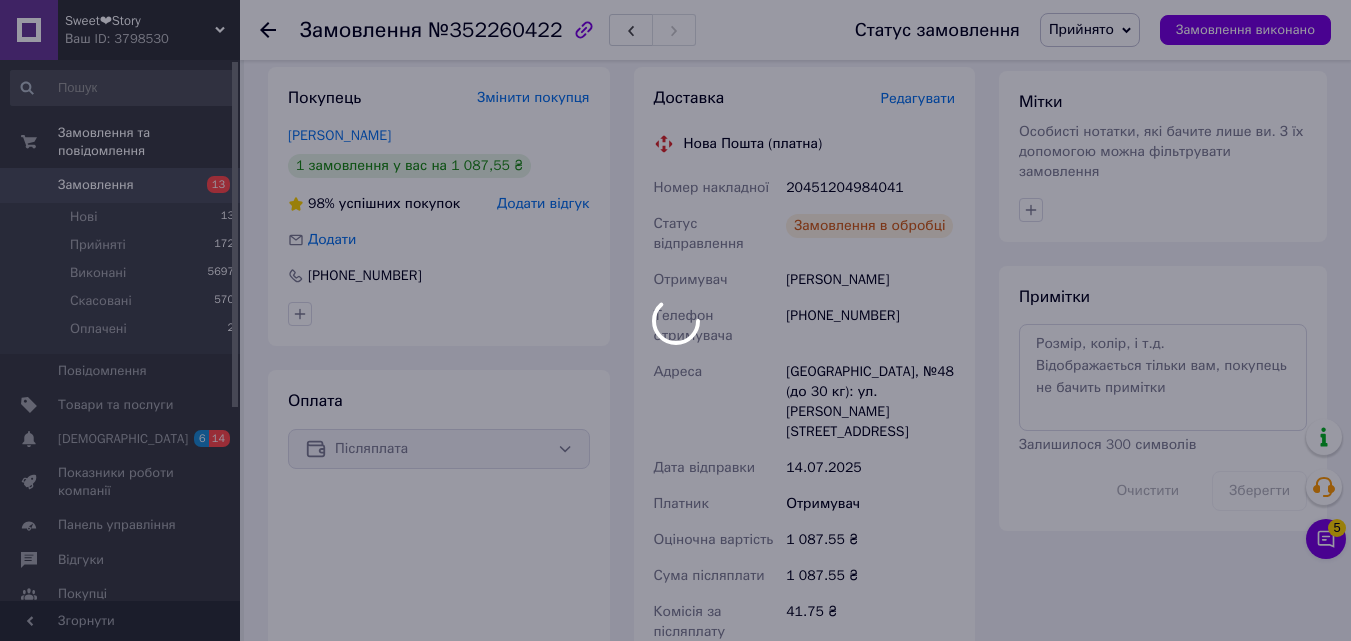 scroll, scrollTop: 700, scrollLeft: 0, axis: vertical 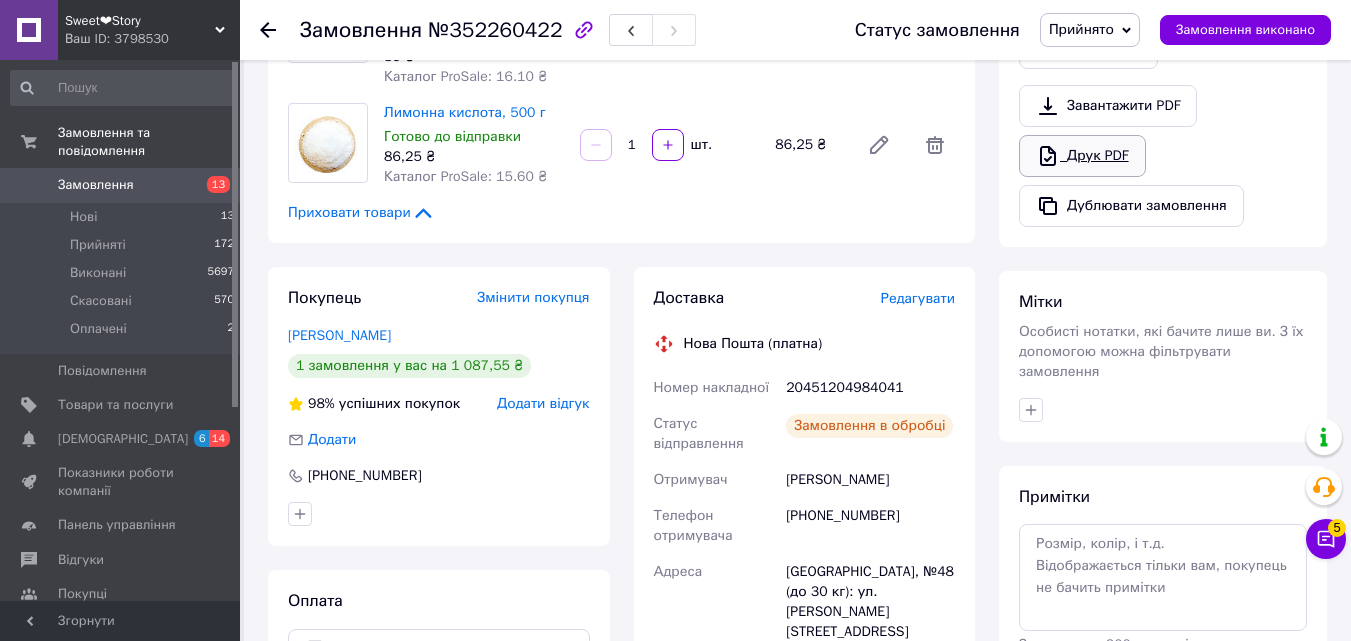 click 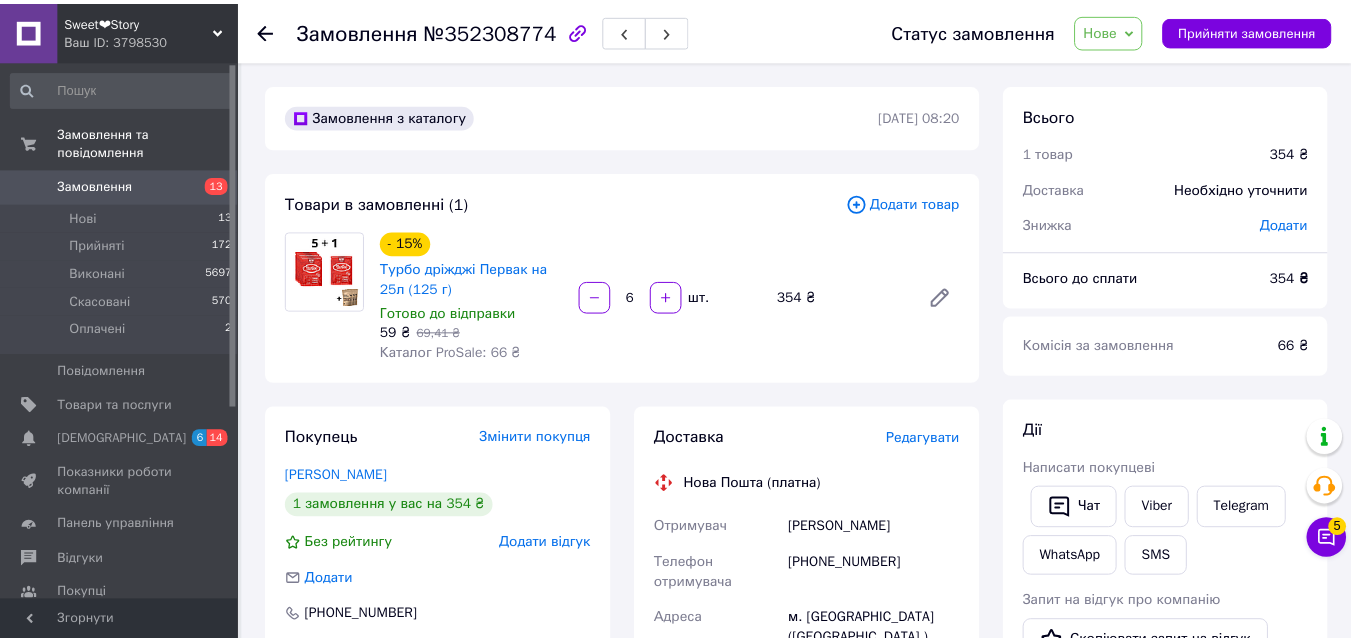 scroll, scrollTop: 0, scrollLeft: 0, axis: both 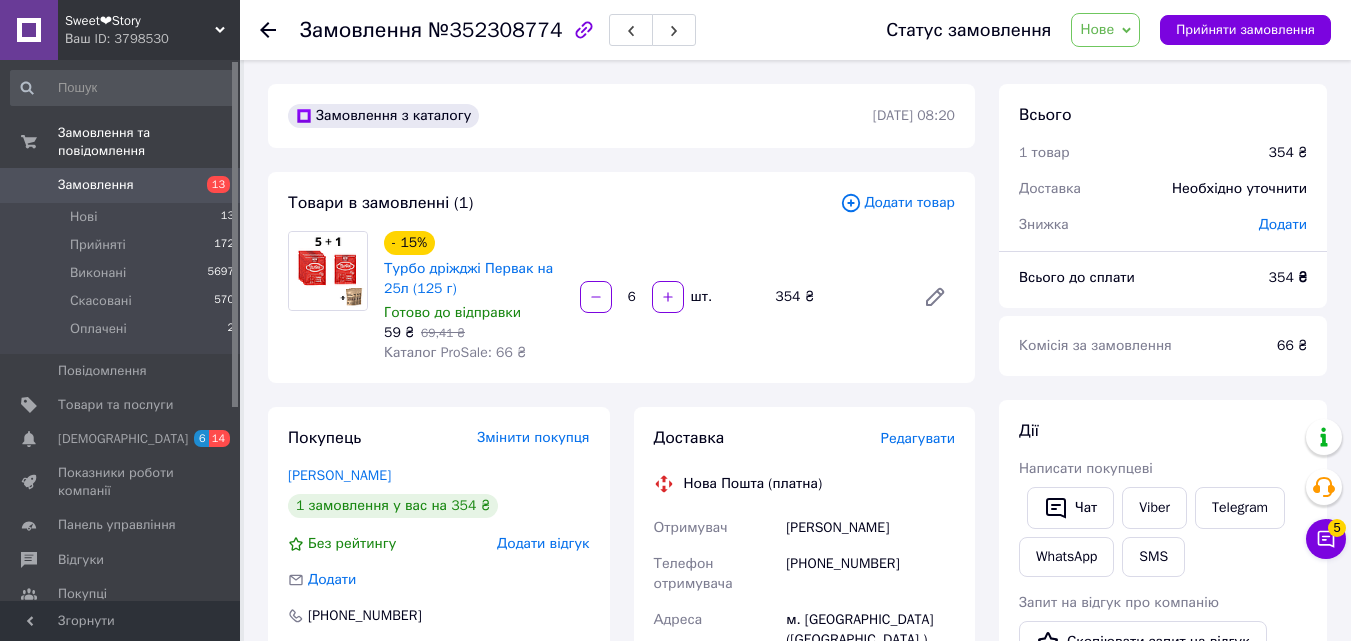 click on "Нове" at bounding box center [1097, 29] 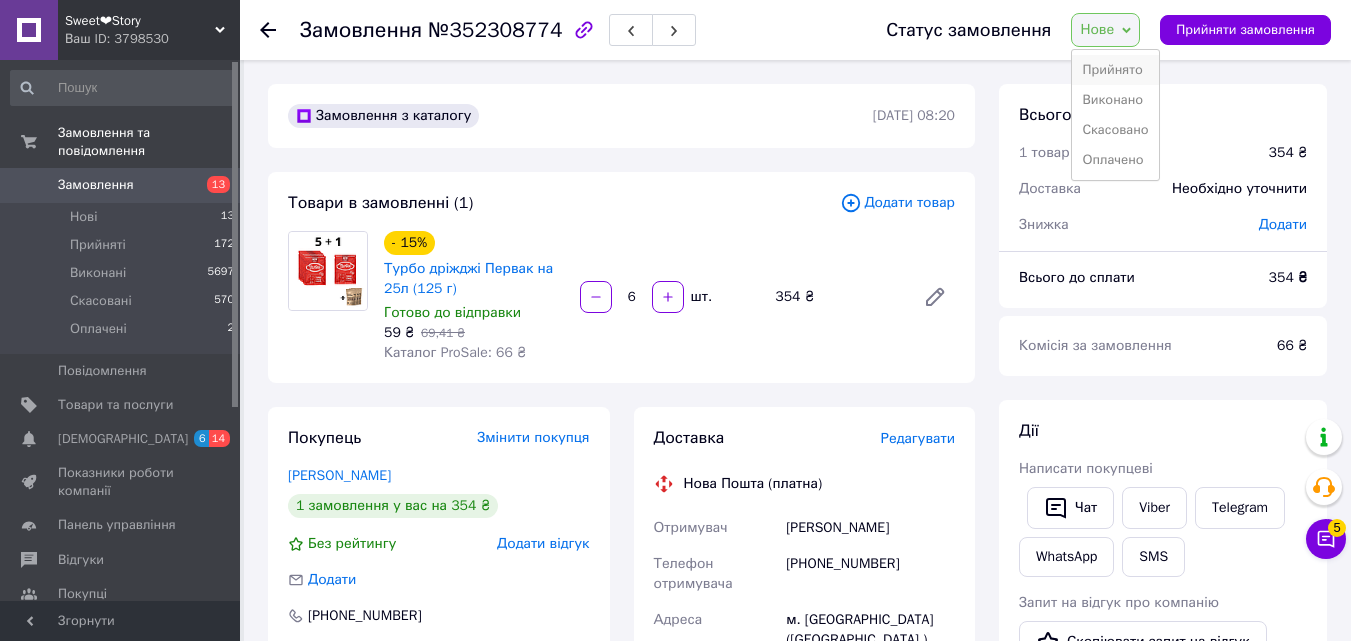 click on "Прийнято" at bounding box center (1115, 70) 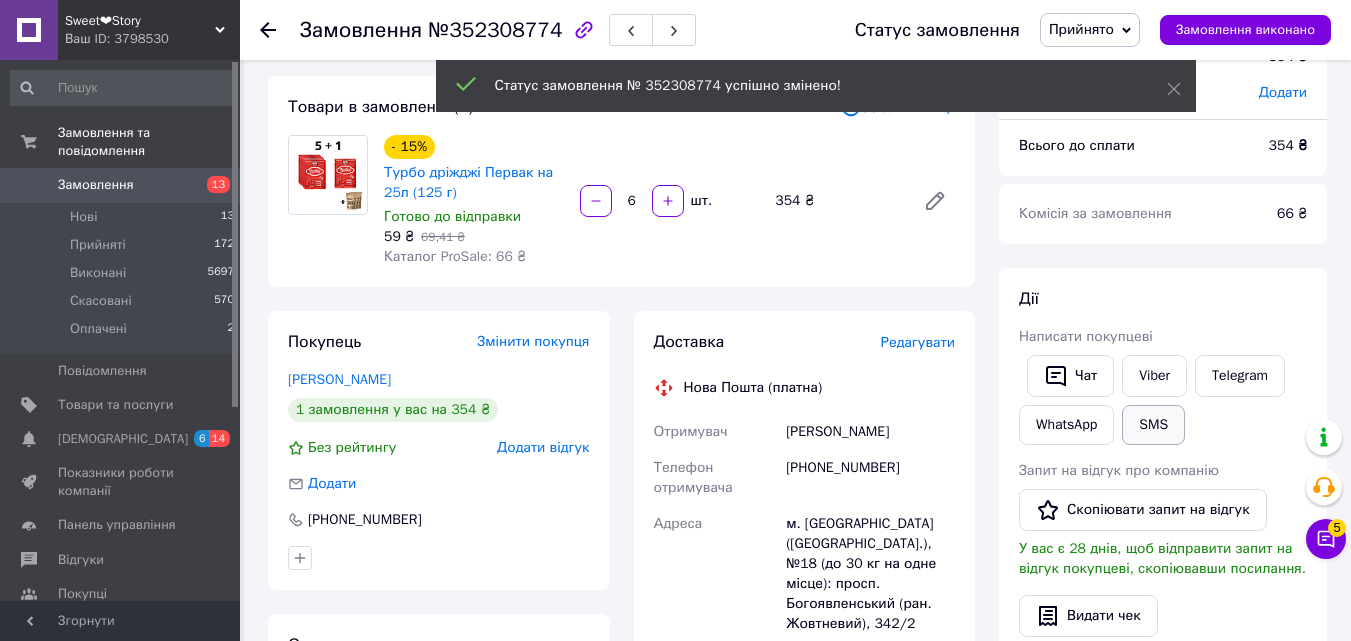 scroll, scrollTop: 100, scrollLeft: 0, axis: vertical 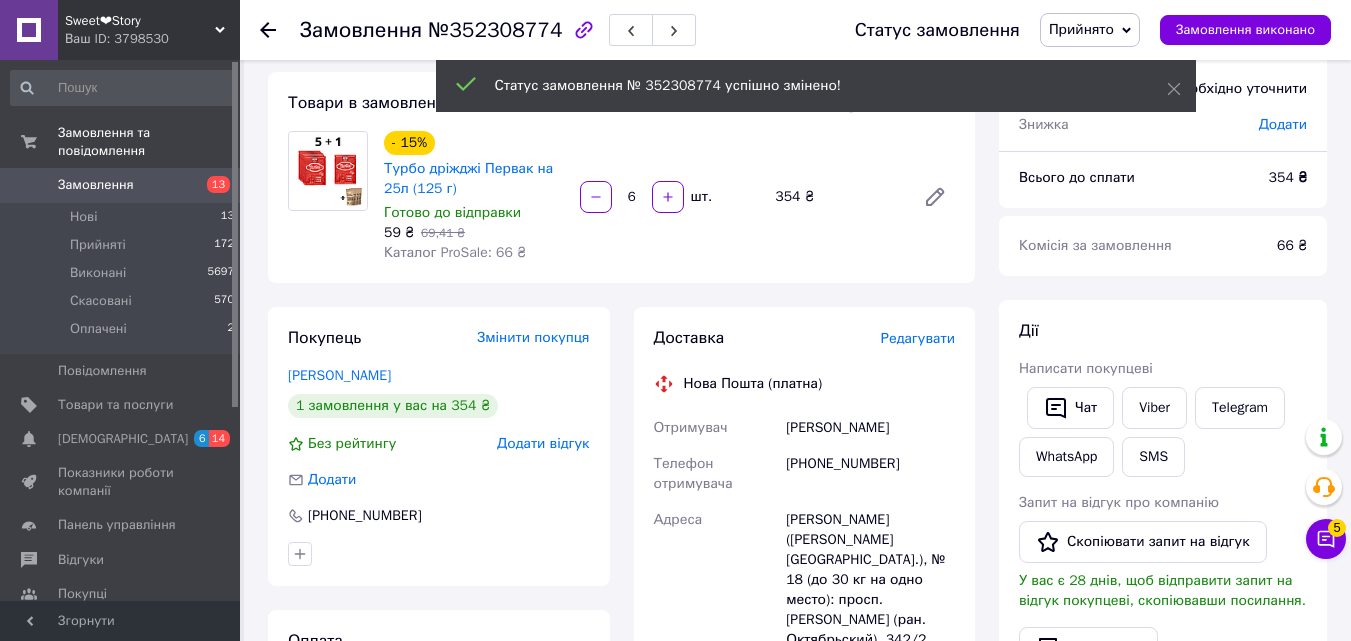 click on "Написати покупцеві" at bounding box center (1086, 368) 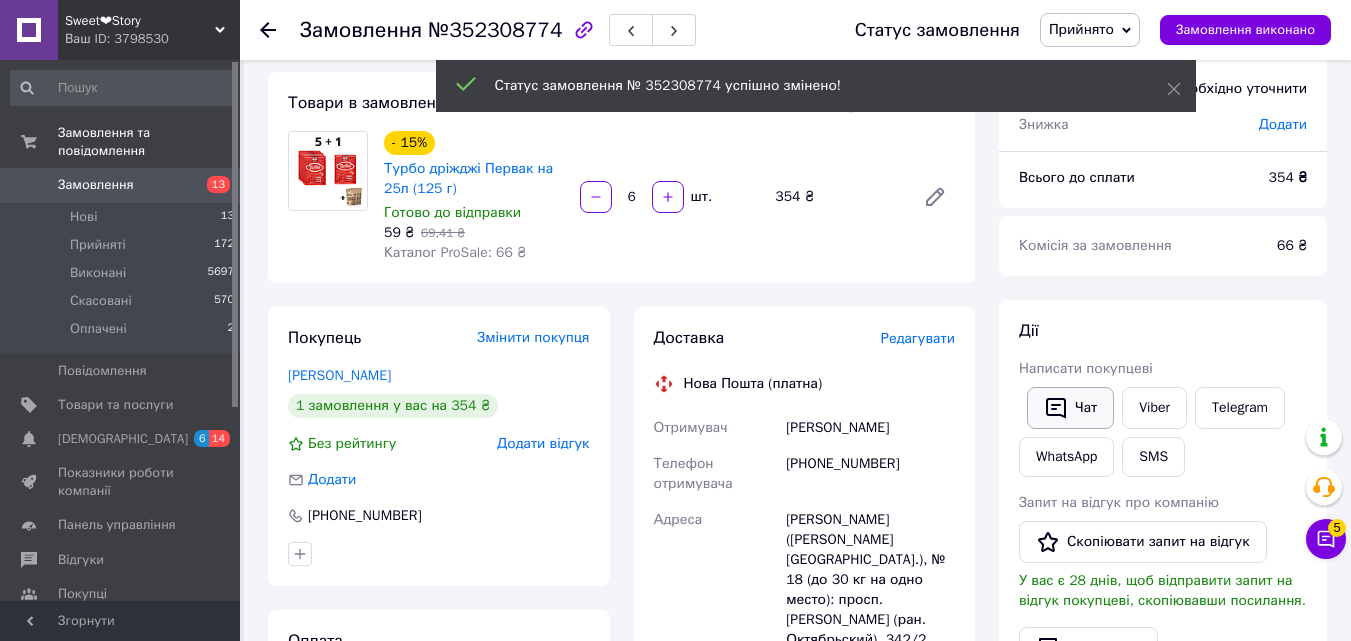 click on "Чат" at bounding box center (1070, 408) 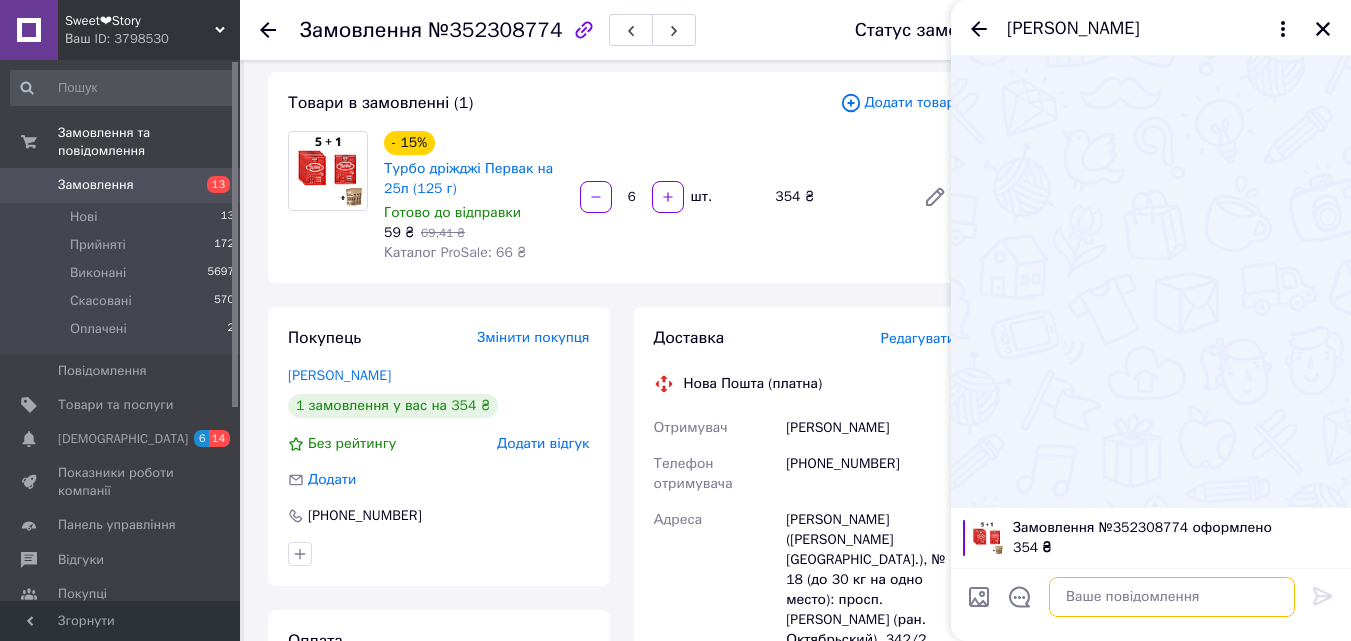 click at bounding box center (1172, 597) 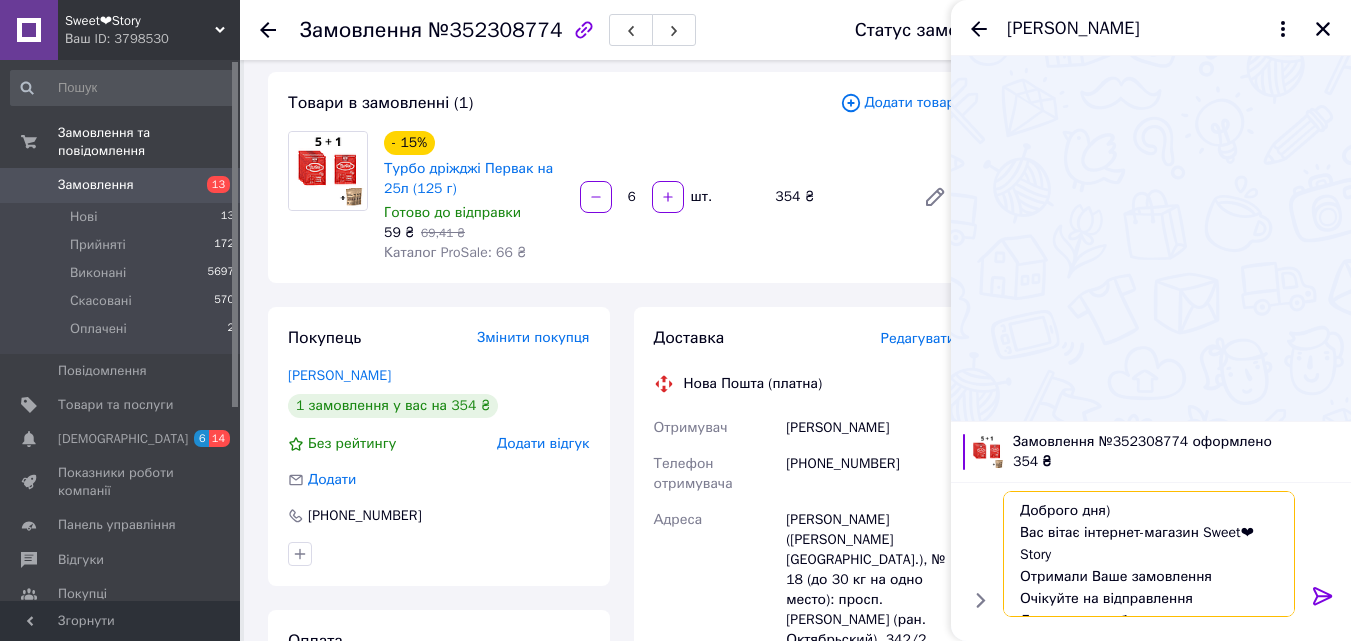 scroll, scrollTop: 36, scrollLeft: 0, axis: vertical 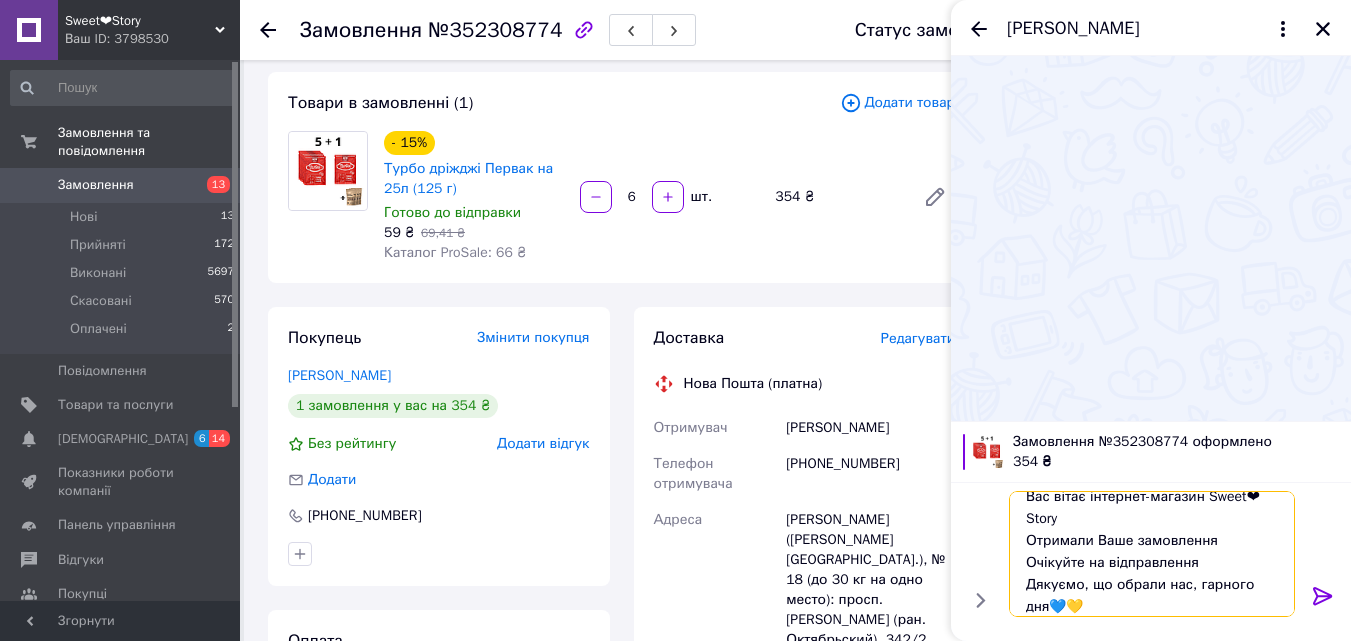 type on "Доброго дня)
Вас вітає інтернет-магазин Sweet❤Story
Отримали Ваше замовлення
Очікуйте на відправлення
Дякуємо, що обрали нас, гарного дня💙💛" 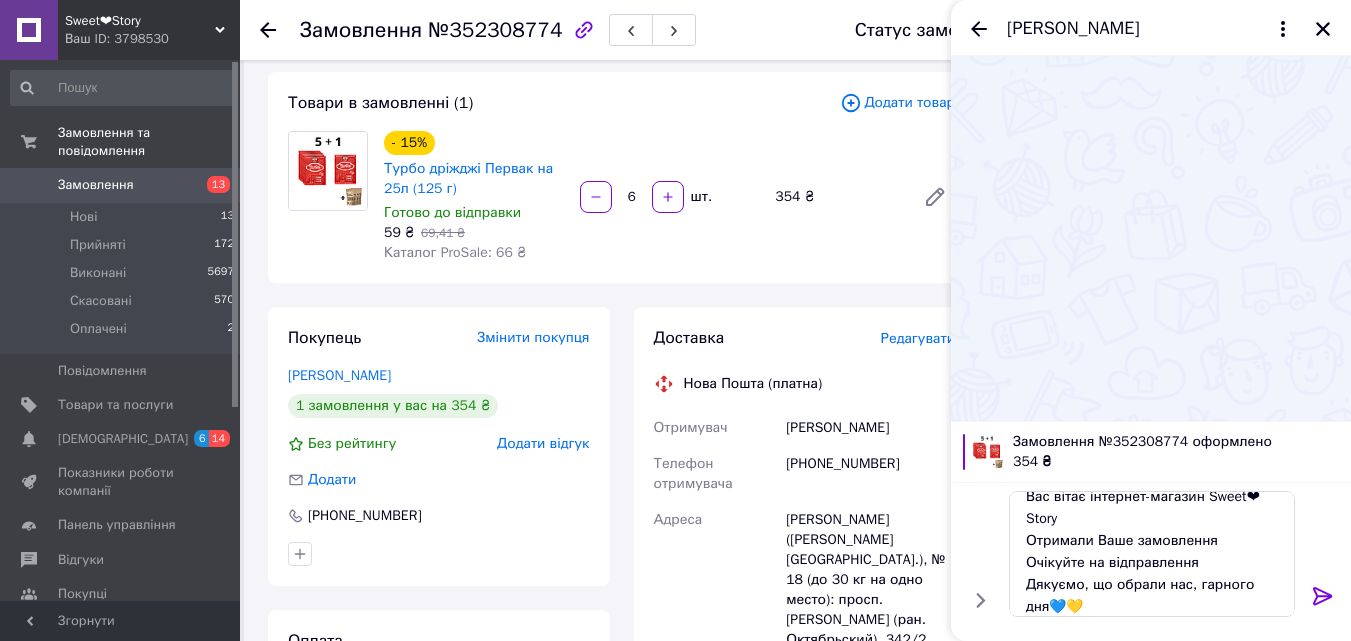click 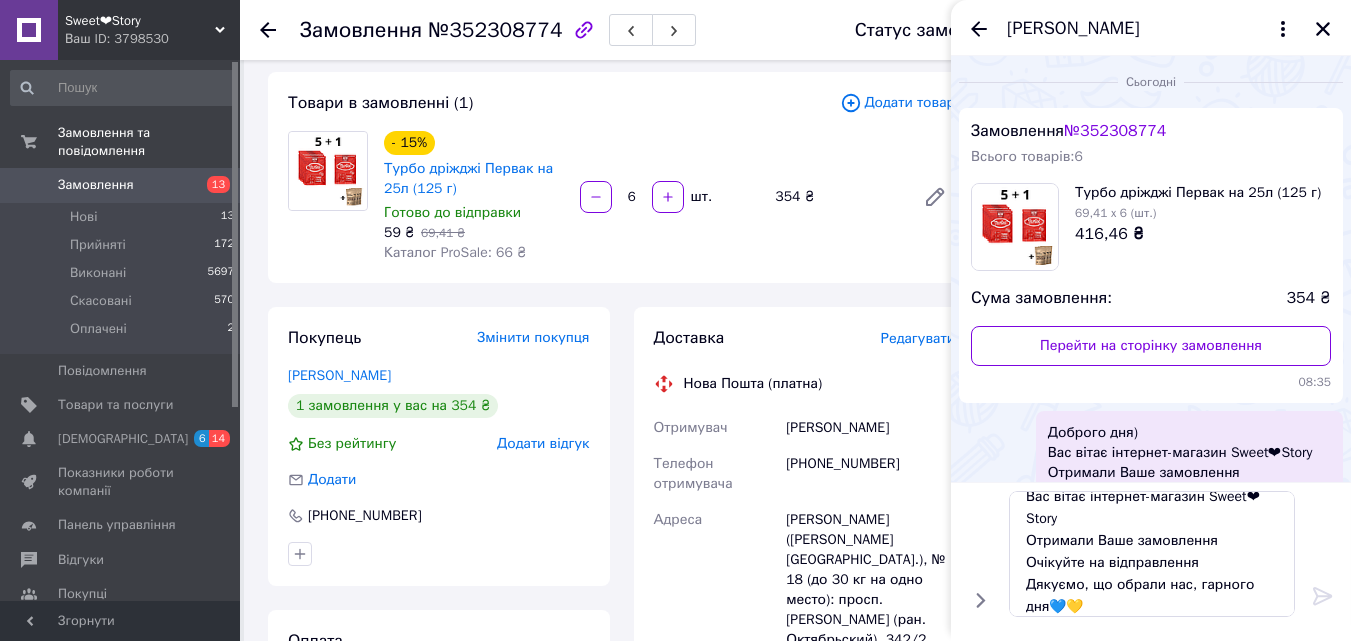 type 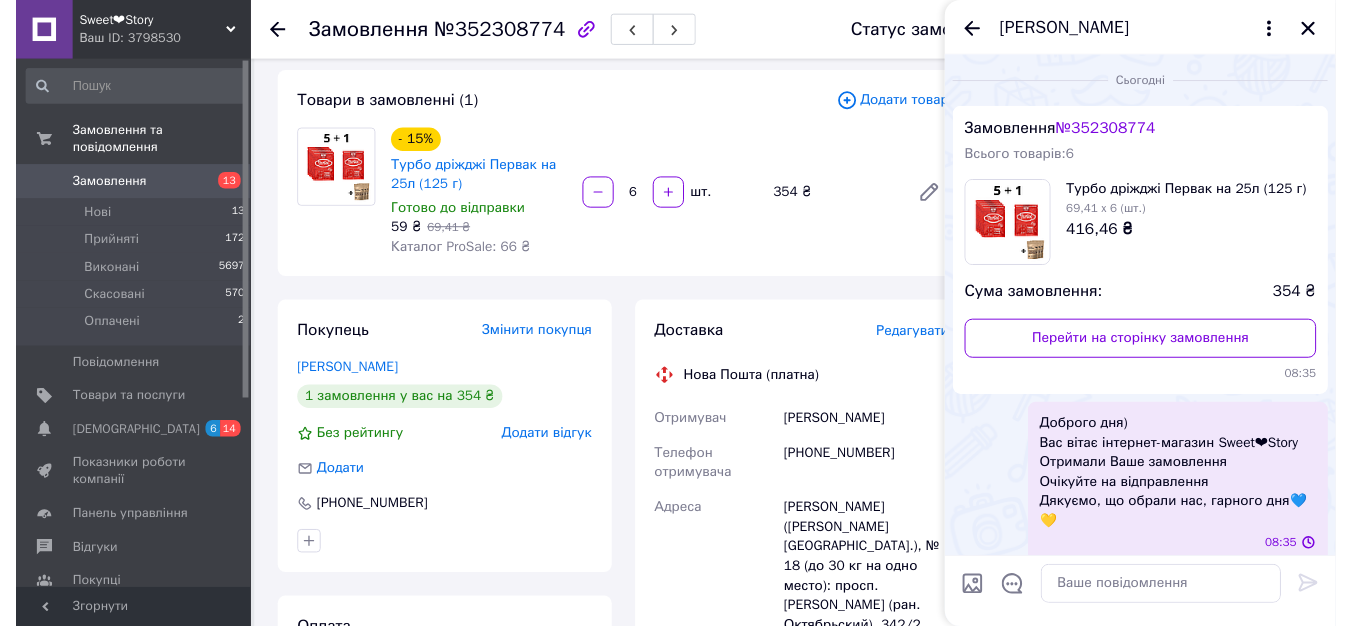 scroll, scrollTop: 0, scrollLeft: 0, axis: both 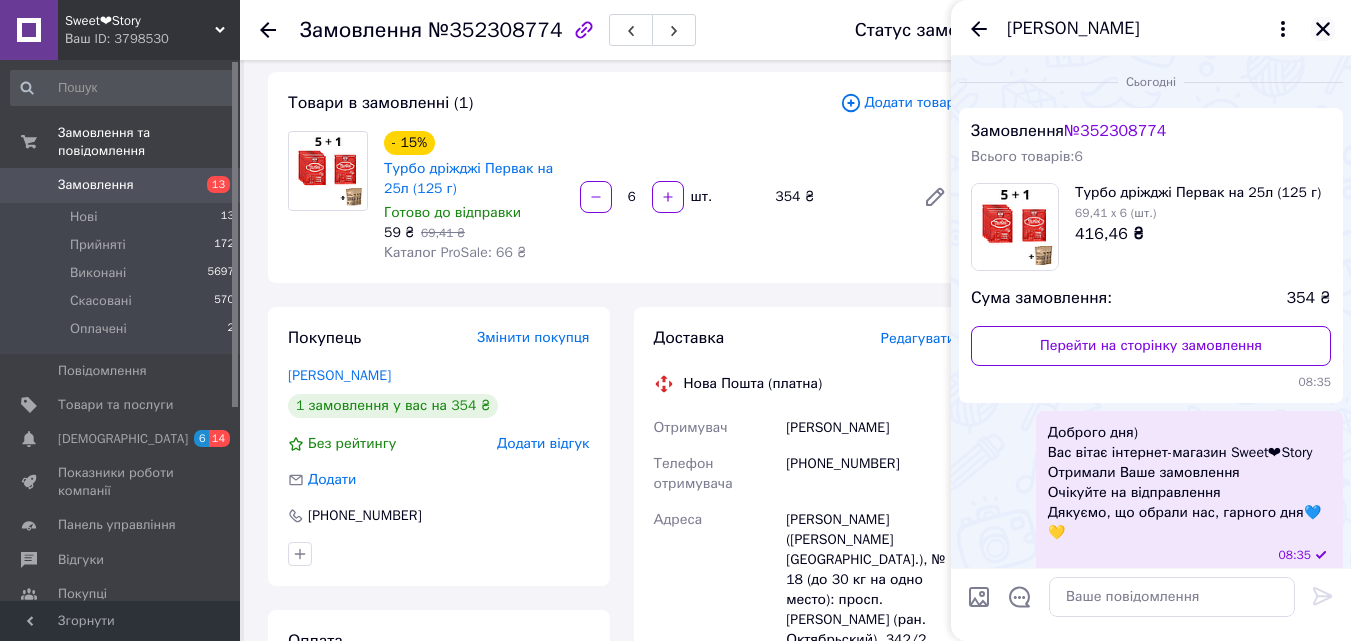 click 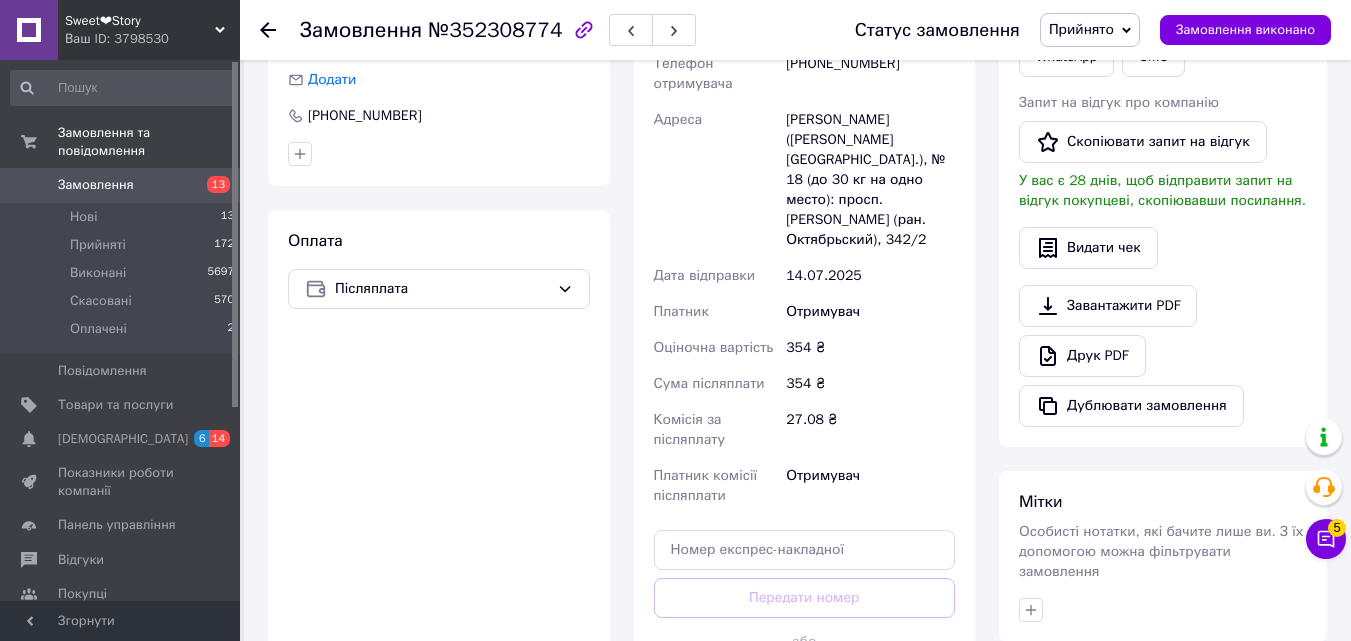 scroll, scrollTop: 700, scrollLeft: 0, axis: vertical 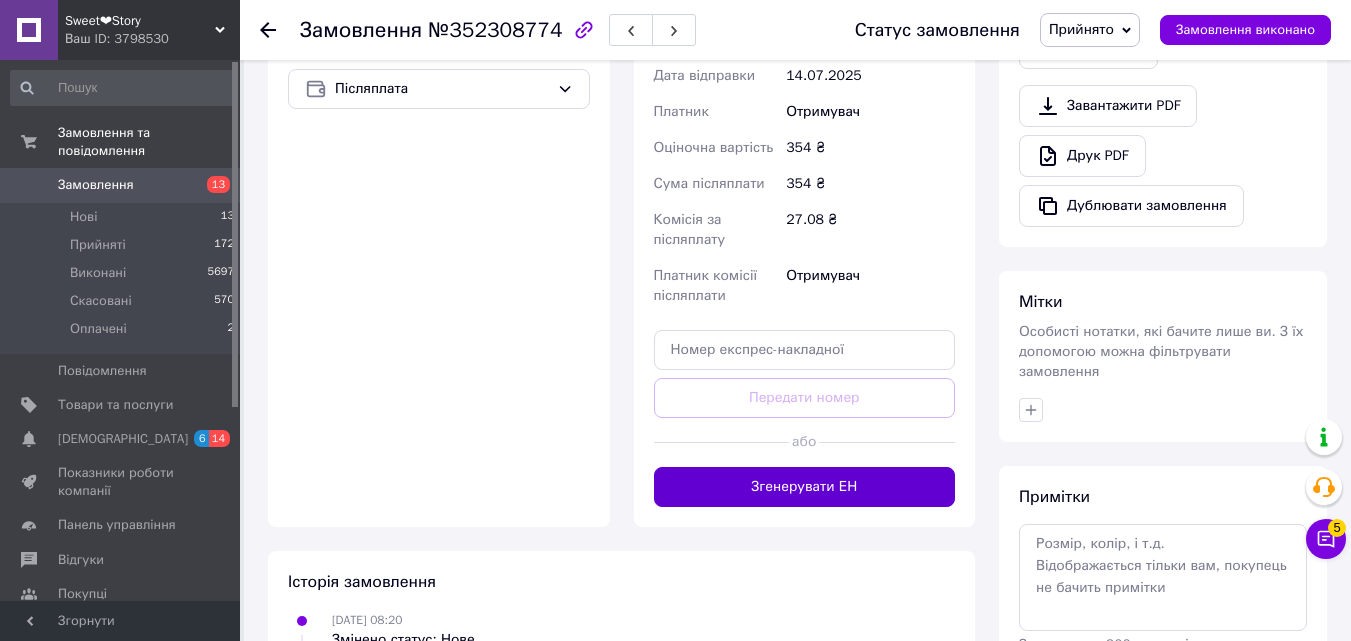 click on "Згенерувати ЕН" at bounding box center (805, 487) 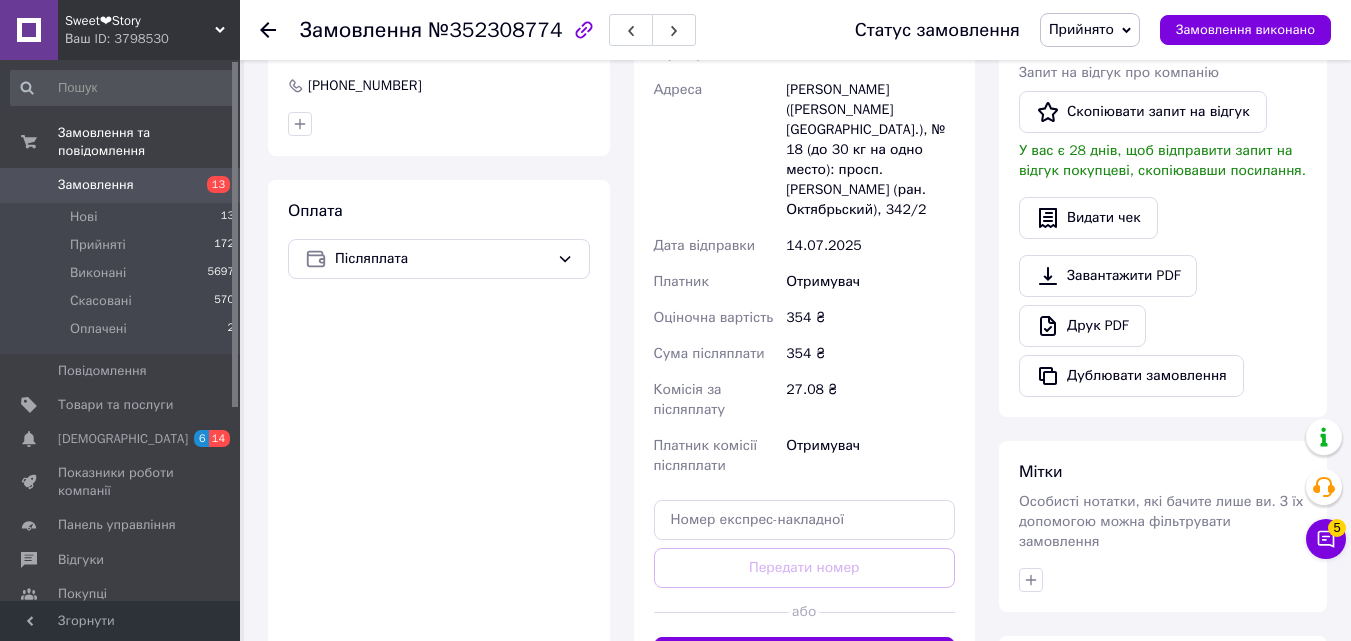 scroll, scrollTop: 300, scrollLeft: 0, axis: vertical 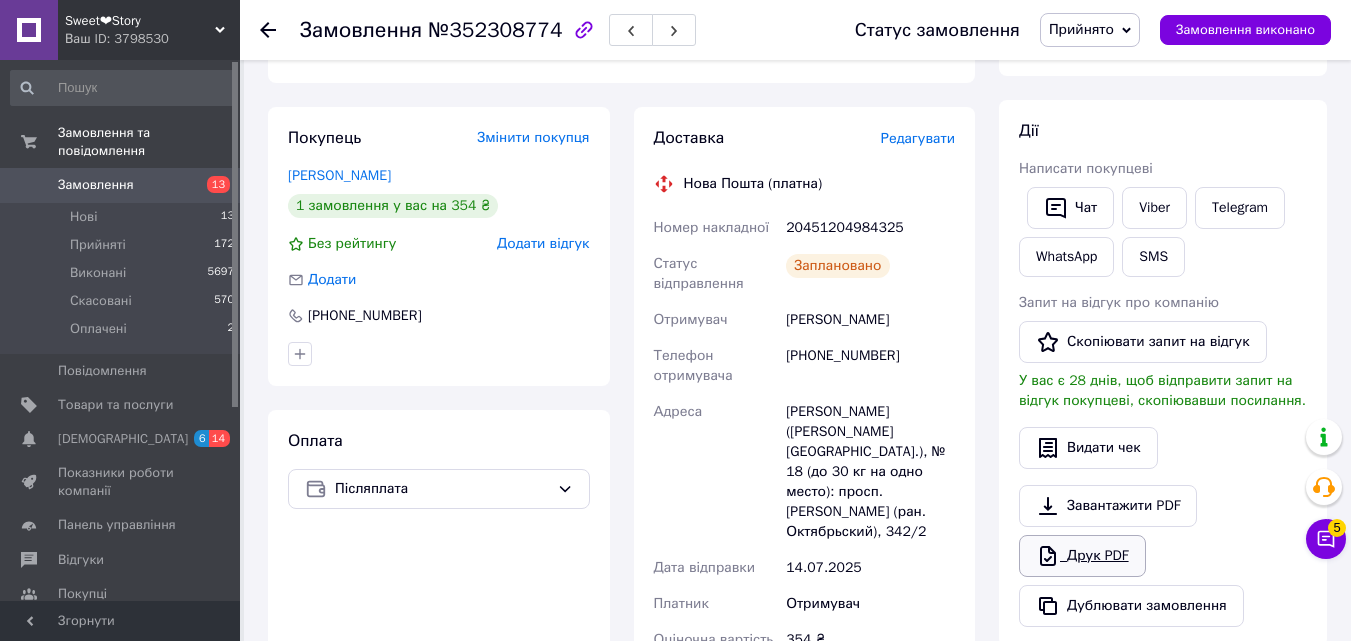 click on "Друк PDF" at bounding box center (1082, 556) 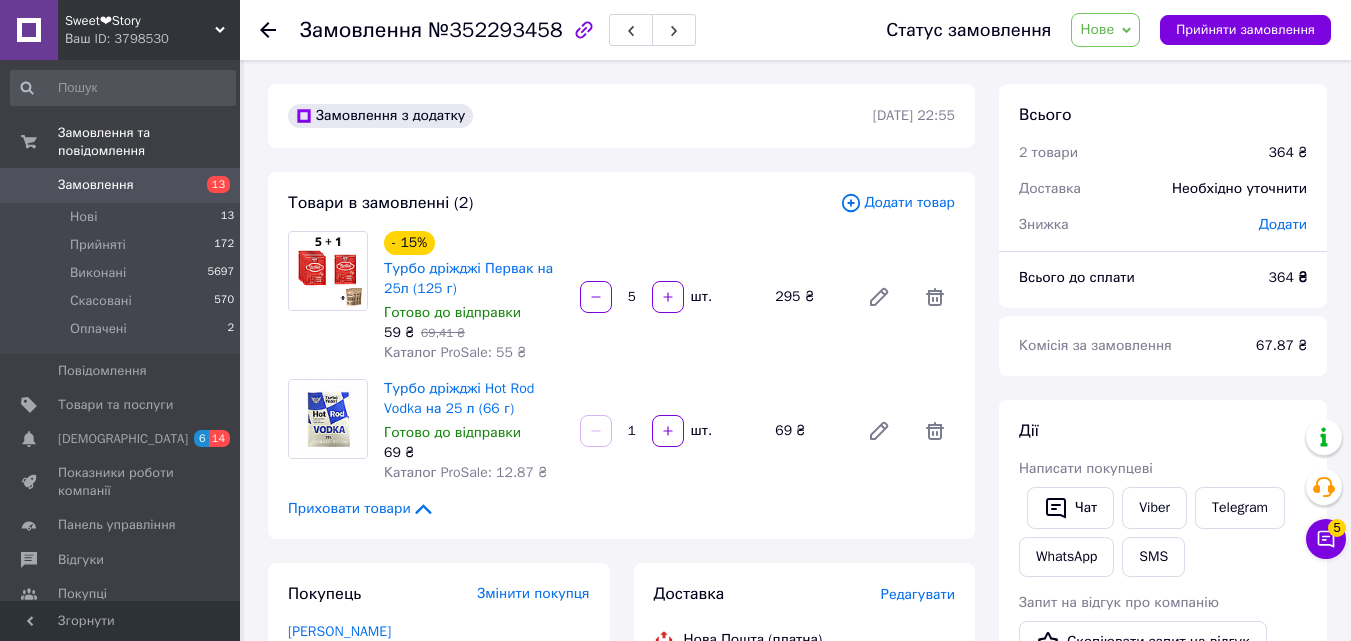 scroll, scrollTop: 0, scrollLeft: 0, axis: both 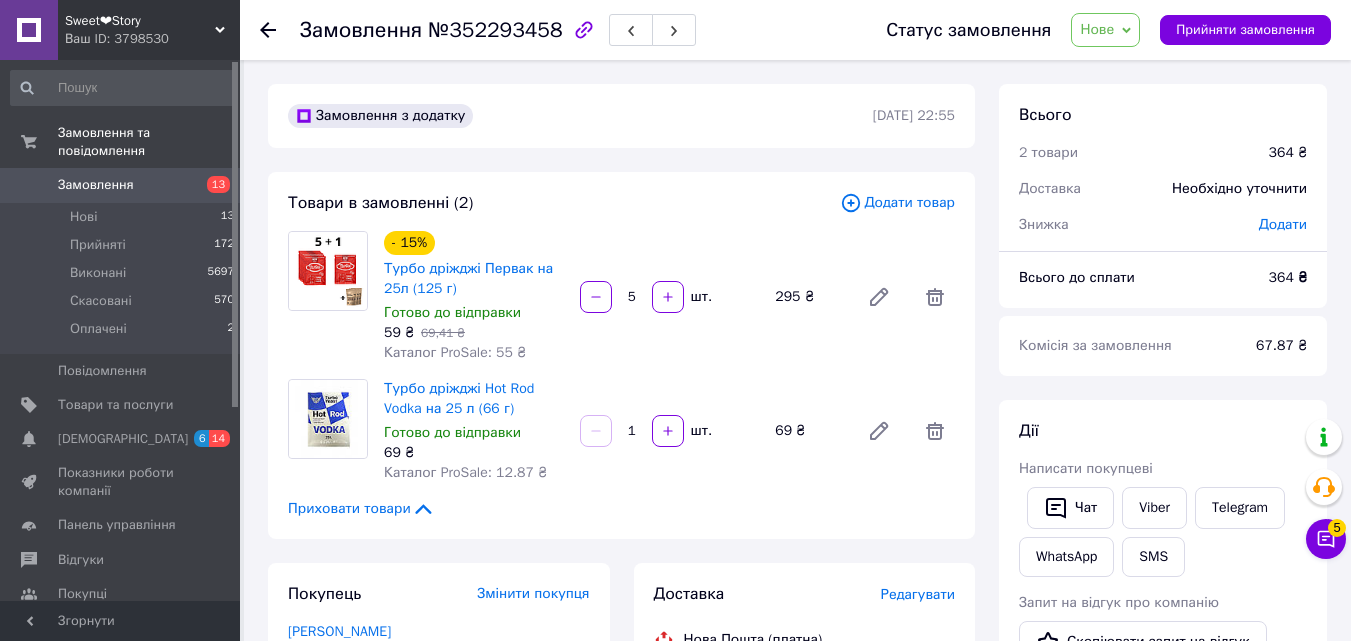 click on "Нове" at bounding box center [1097, 29] 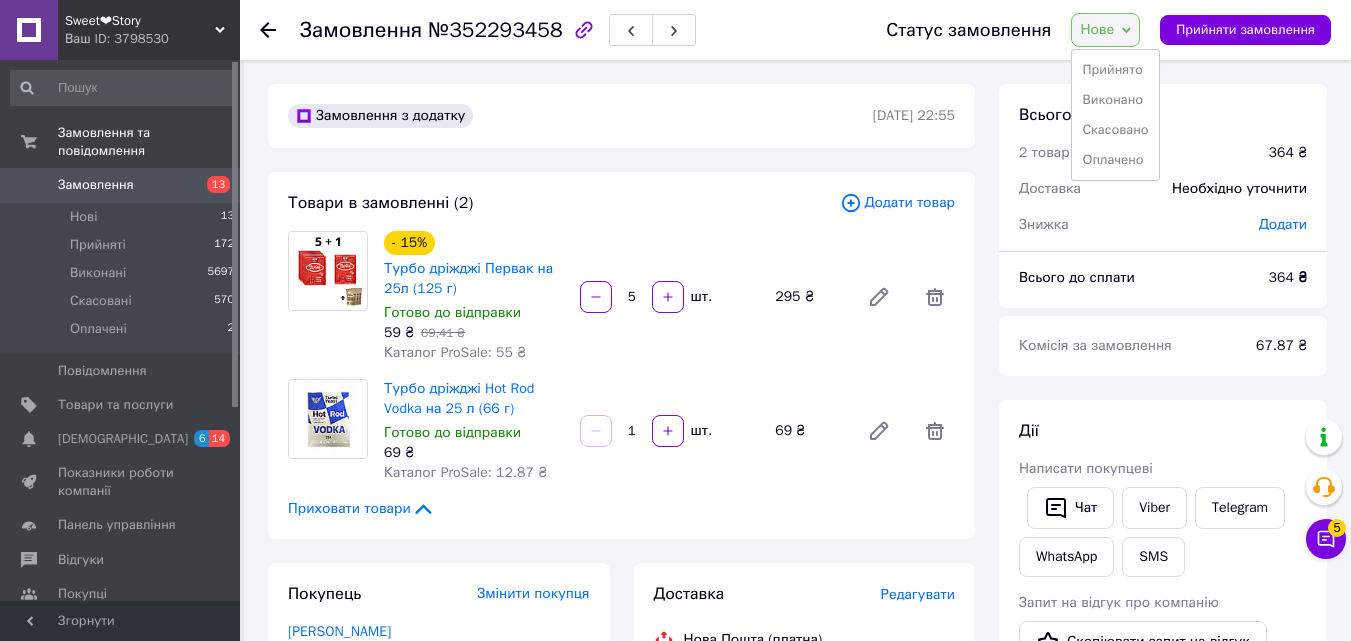 click on "Прийнято" at bounding box center (1115, 70) 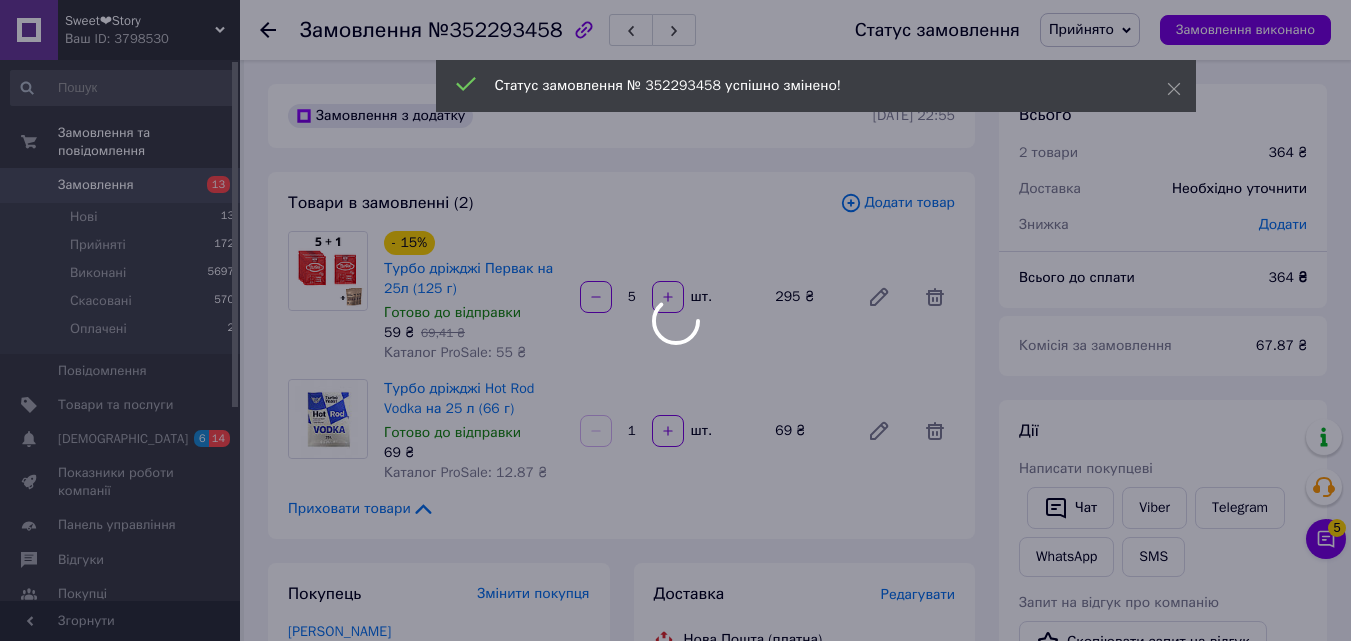 click at bounding box center (675, 320) 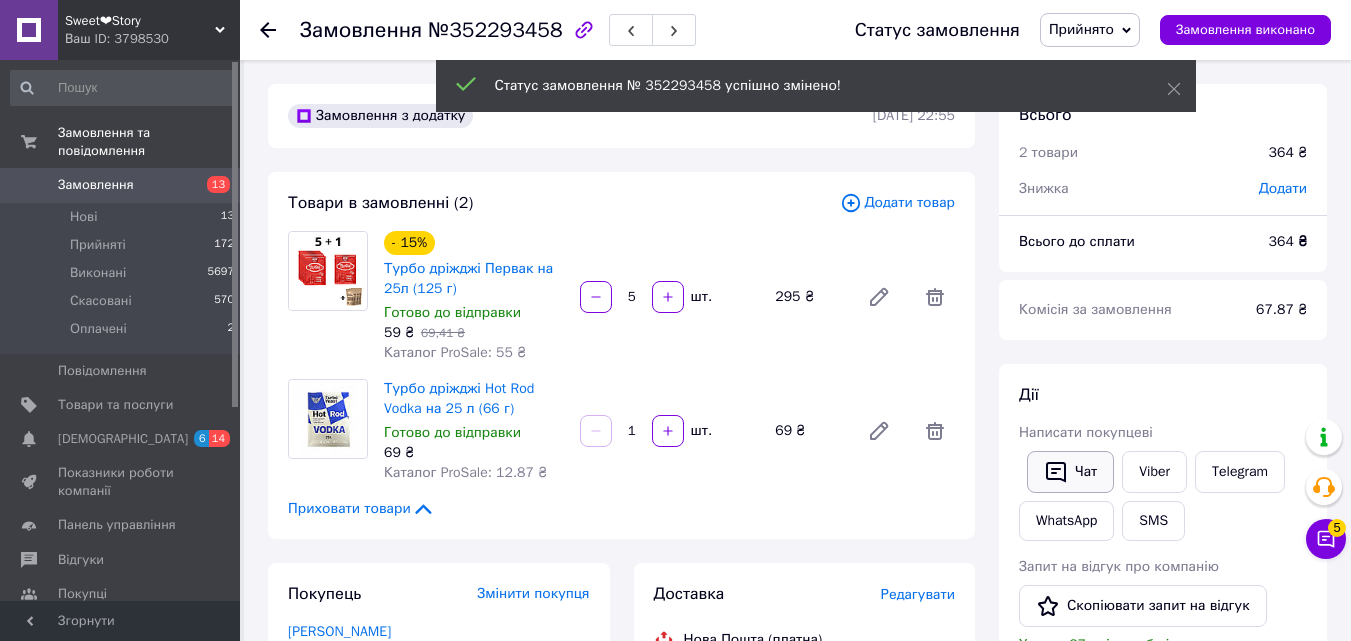 click on "Чат" at bounding box center [1070, 472] 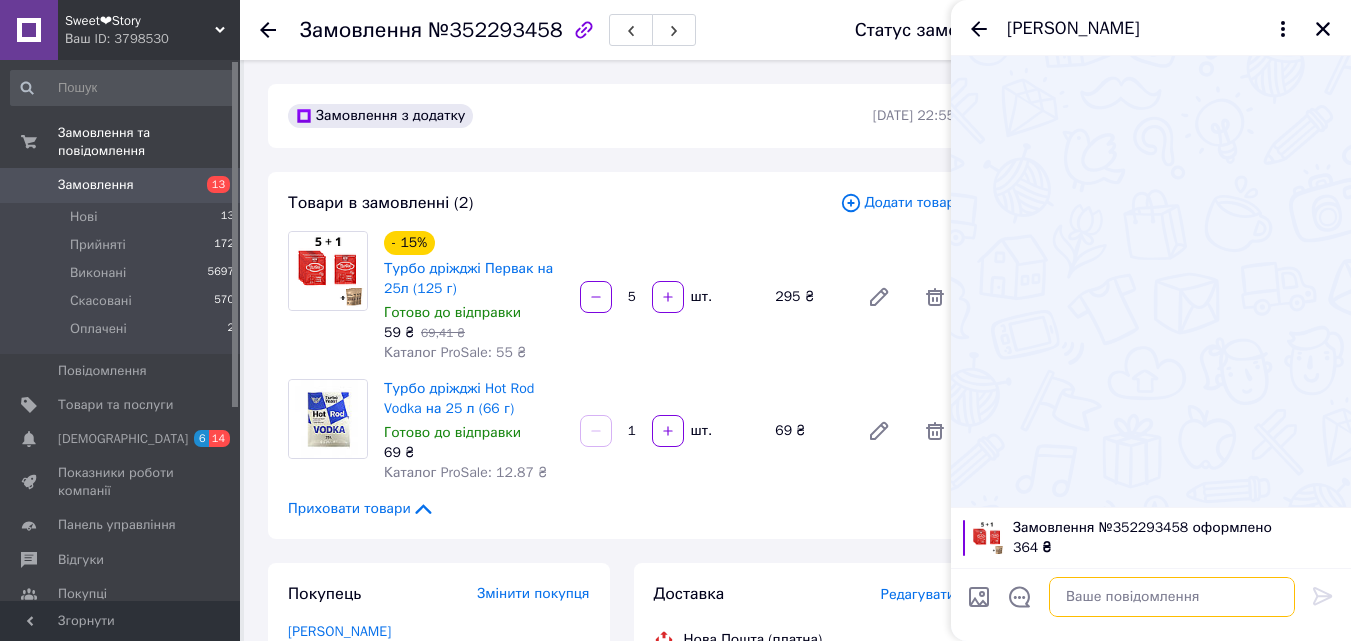 click at bounding box center [1172, 597] 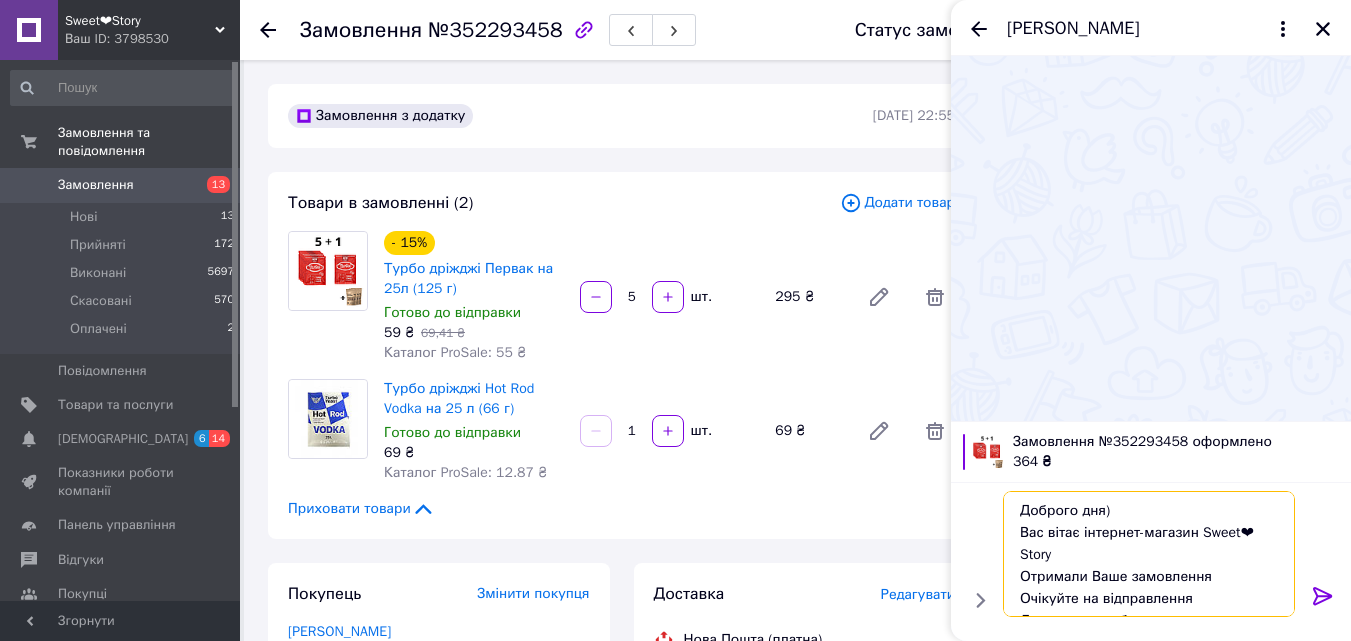 scroll, scrollTop: 36, scrollLeft: 0, axis: vertical 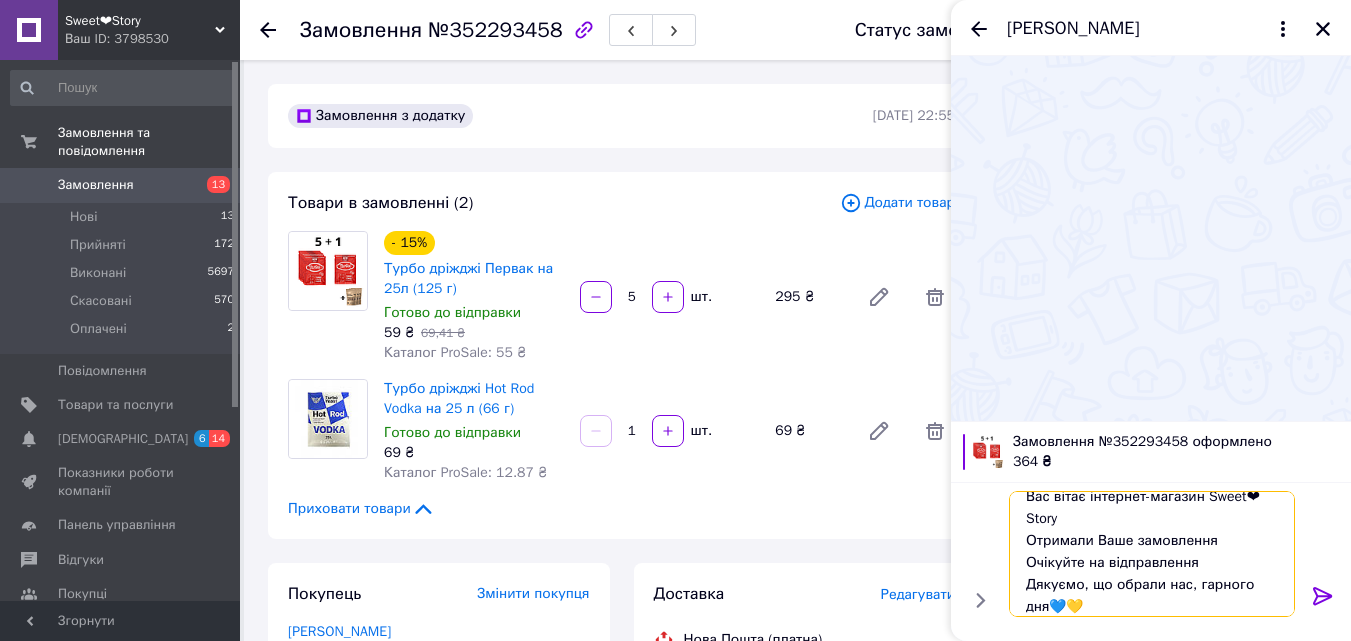 type on "Доброго дня)
Вас вітає інтернет-магазин Sweet❤Story
Отримали Ваше замовлення
Очікуйте на відправлення
Дякуємо, що обрали нас, гарного дня💙💛" 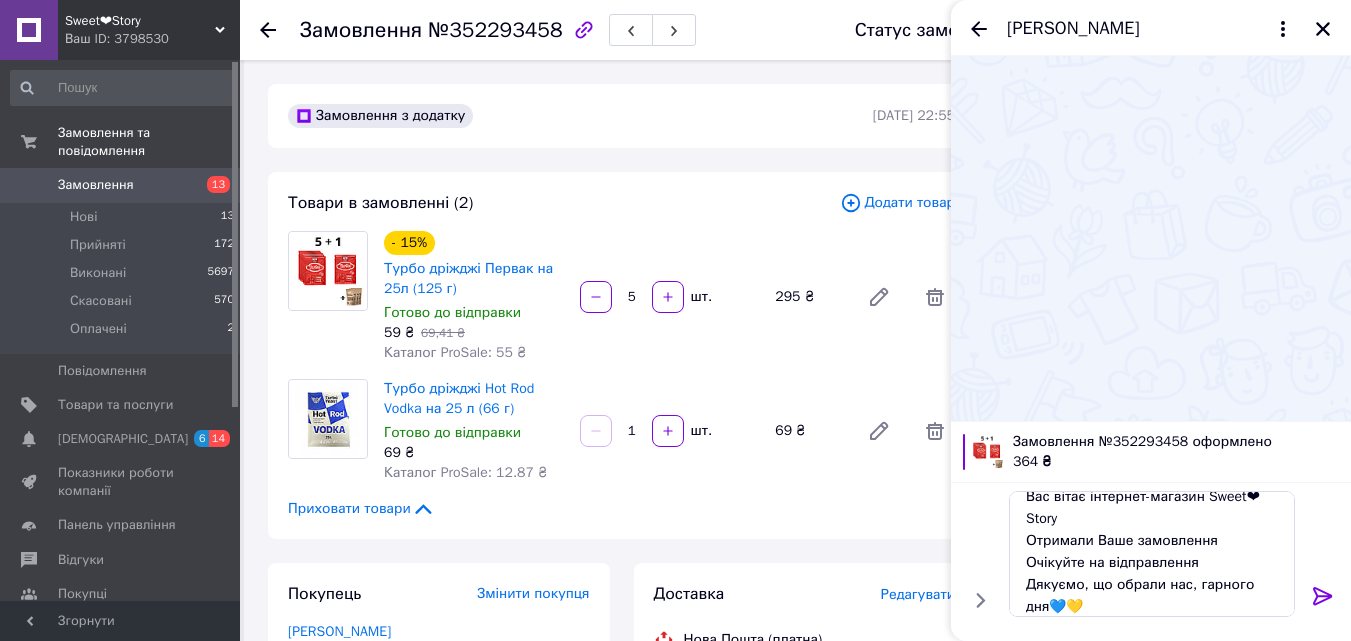 click 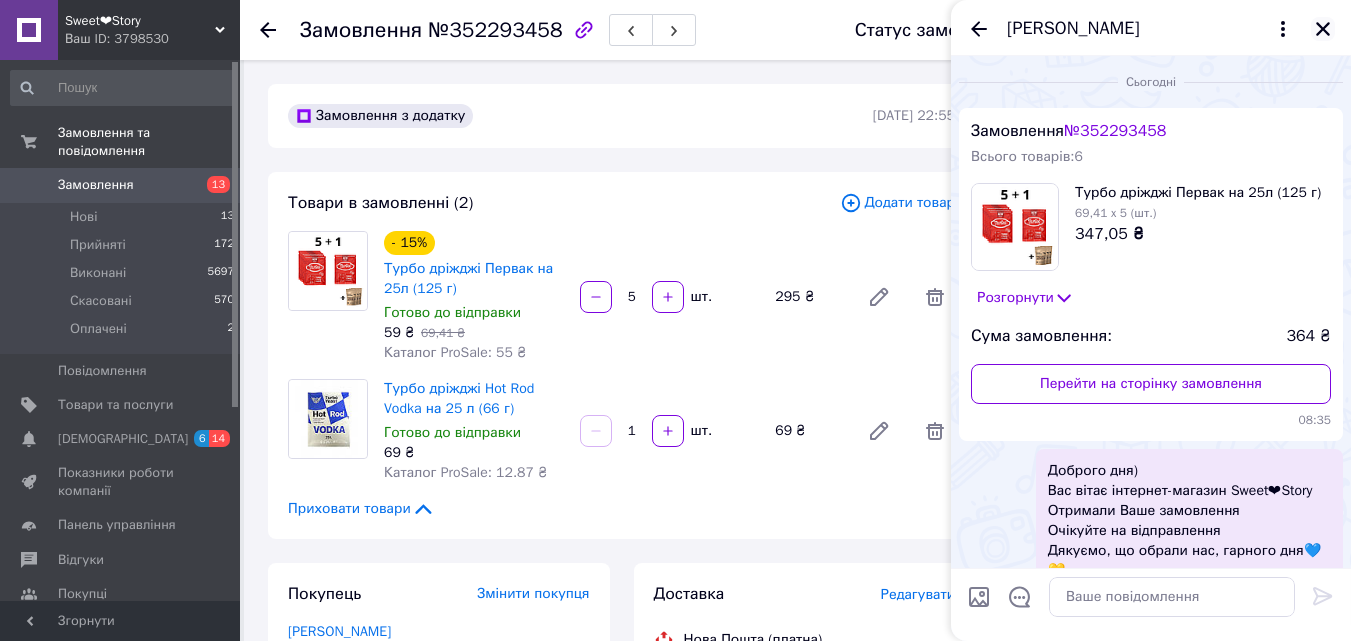 scroll, scrollTop: 0, scrollLeft: 0, axis: both 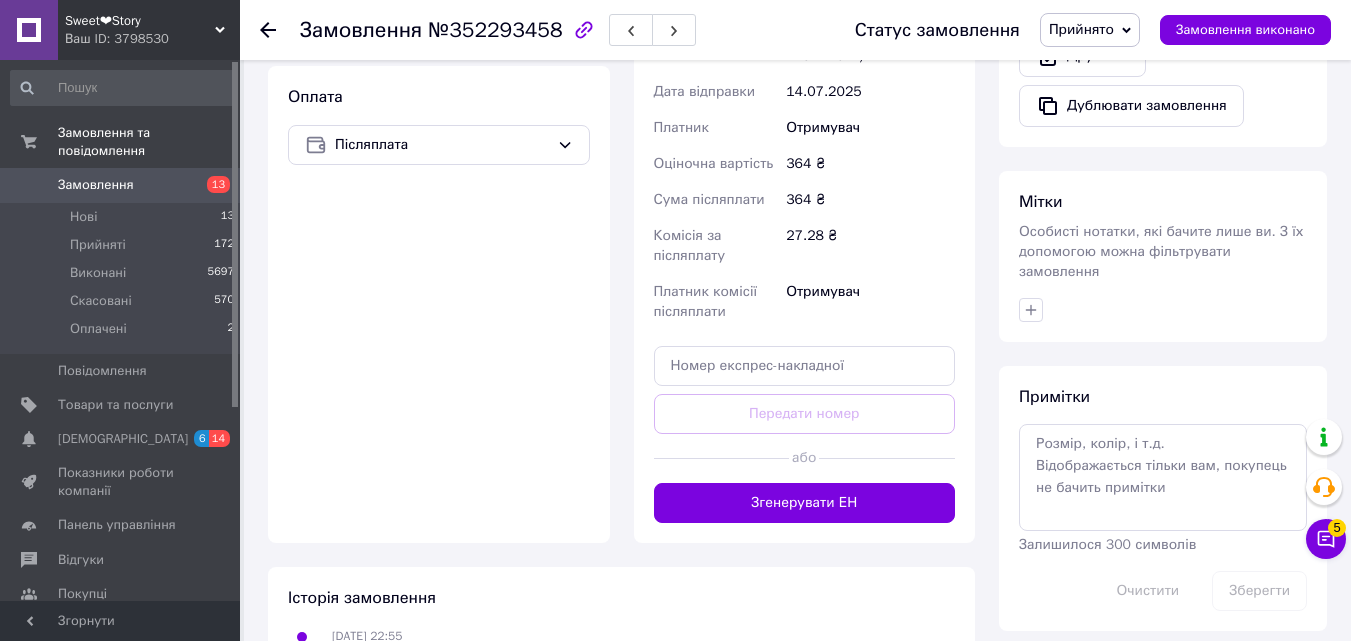 click on "Згенерувати ЕН" at bounding box center [805, 503] 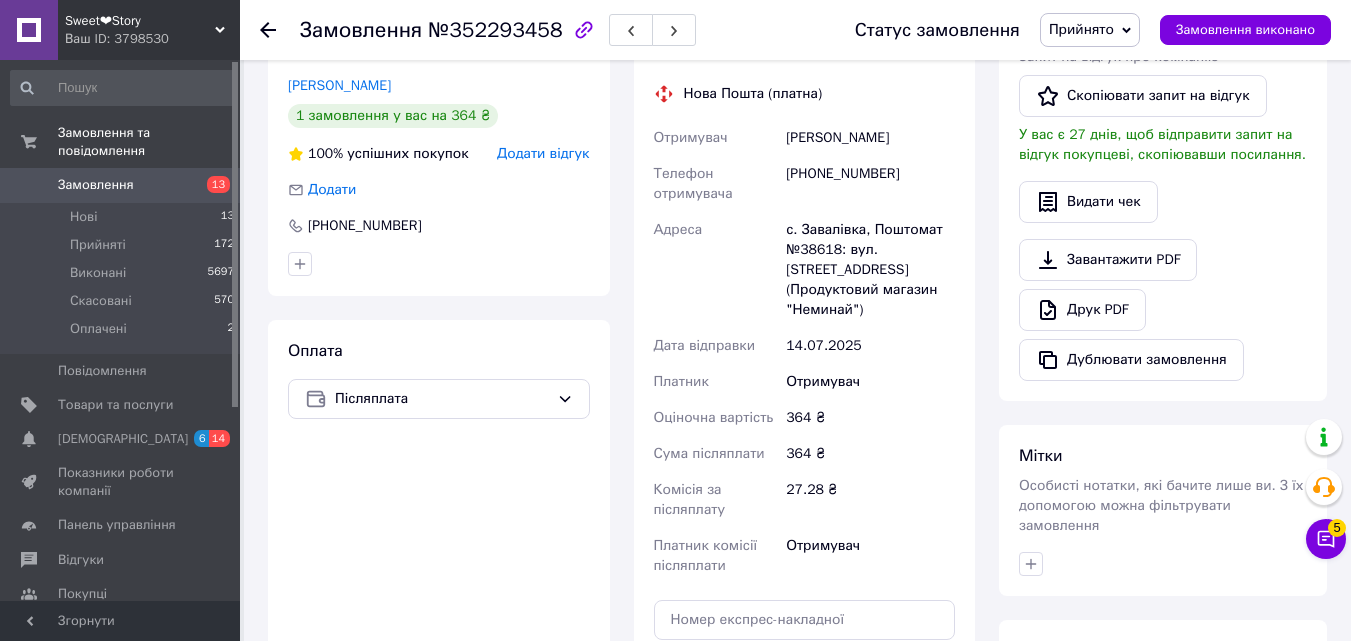 scroll, scrollTop: 400, scrollLeft: 0, axis: vertical 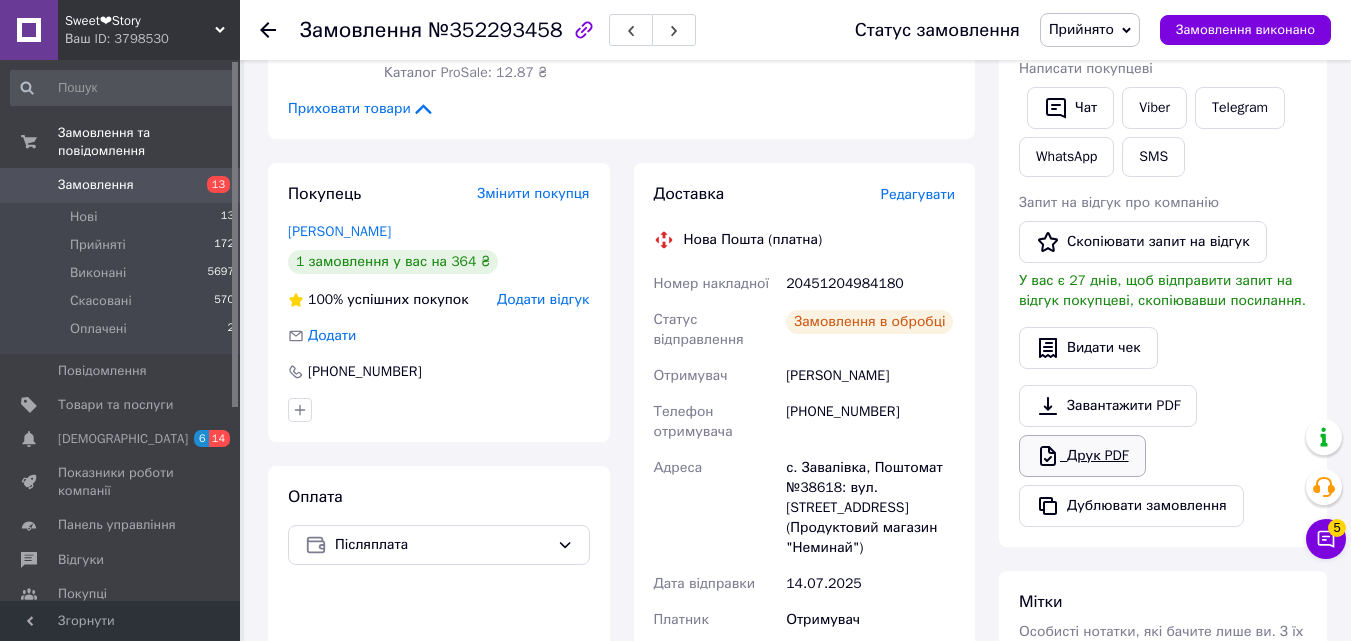 click on "Друк PDF" at bounding box center (1082, 456) 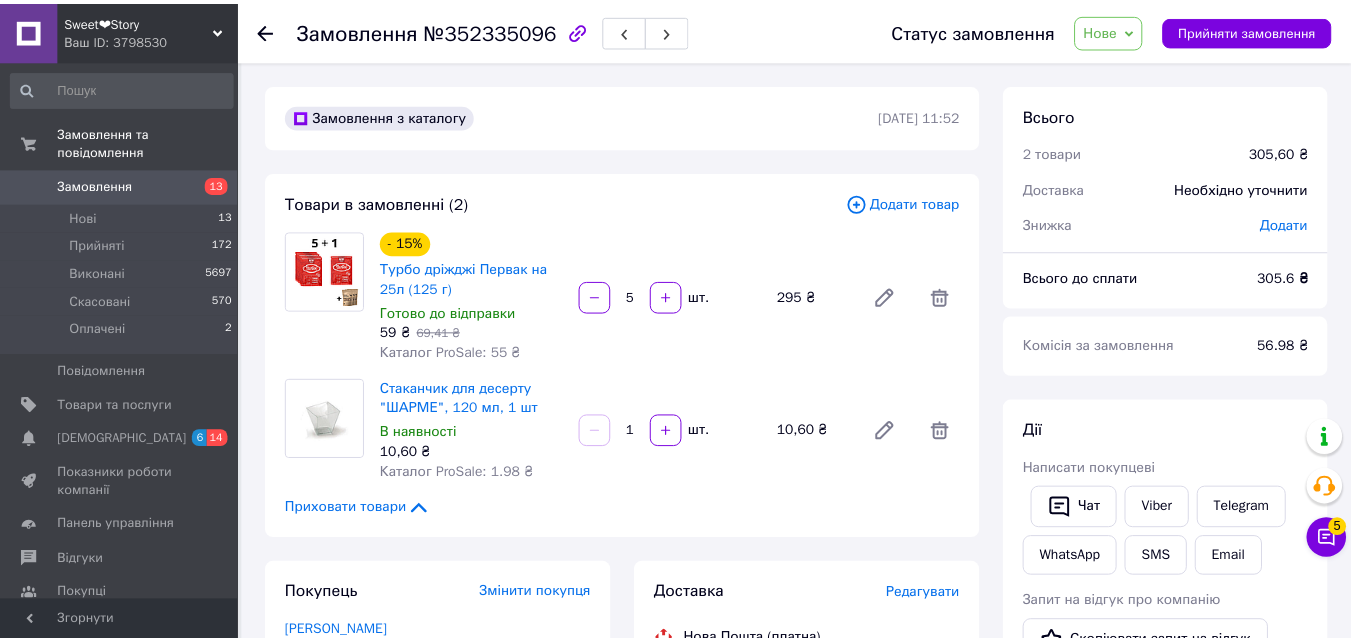 scroll, scrollTop: 0, scrollLeft: 0, axis: both 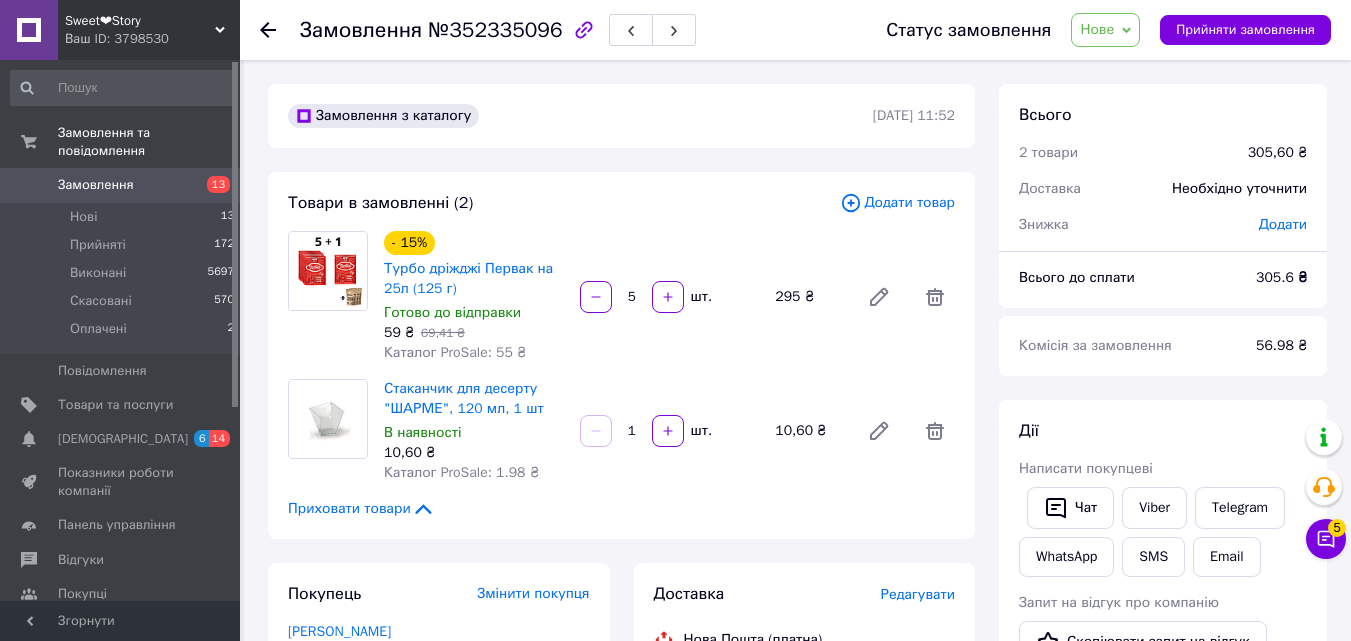 click on "Нове" at bounding box center (1097, 29) 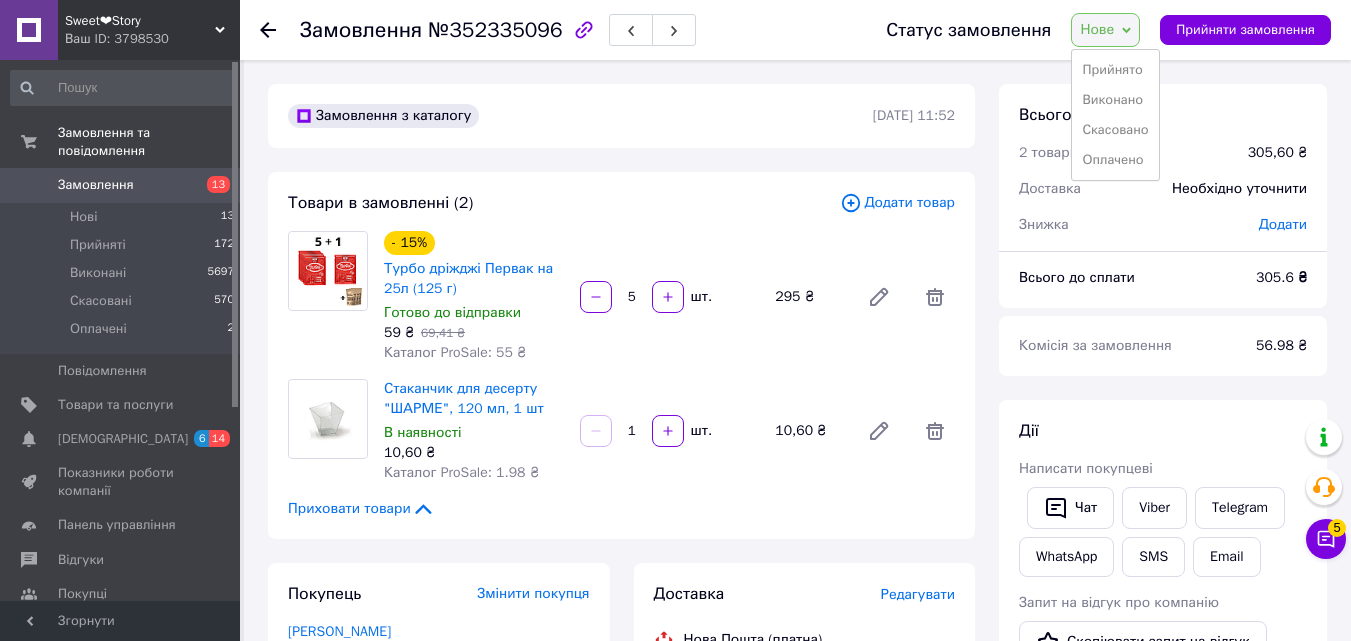 click on "Прийнято" at bounding box center [1115, 70] 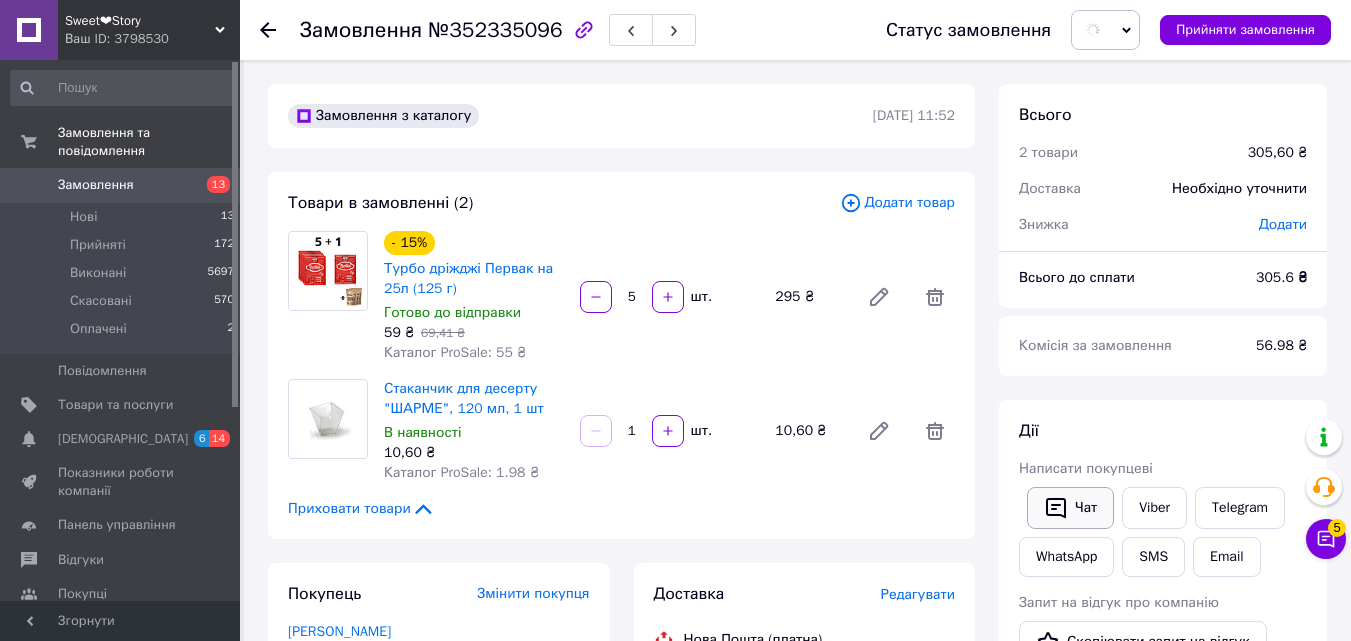 click on "Чат" at bounding box center (1070, 508) 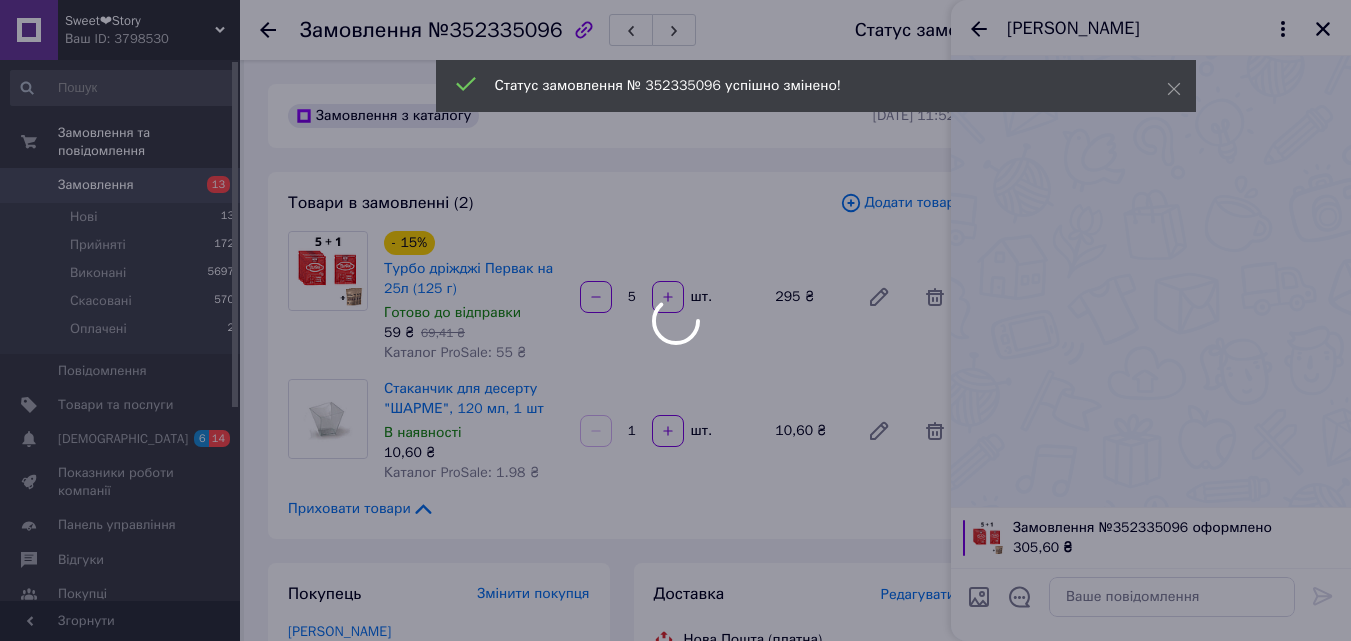 click at bounding box center [675, 320] 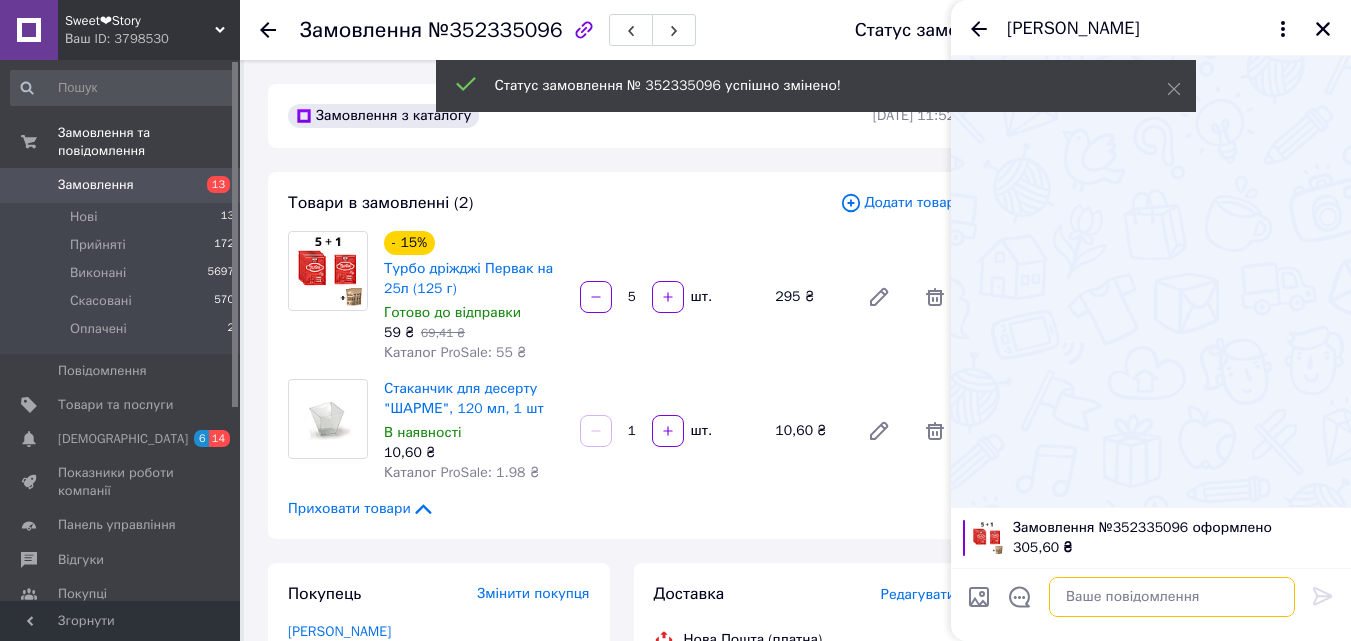 click at bounding box center [1172, 597] 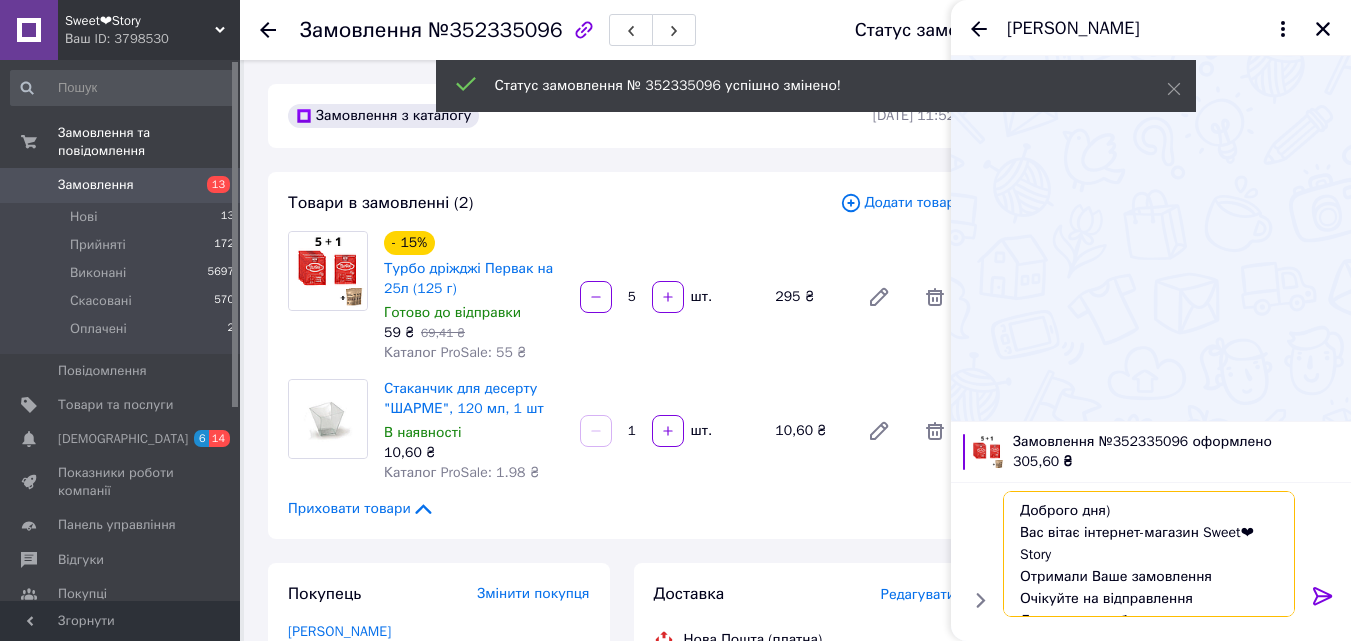 scroll, scrollTop: 36, scrollLeft: 0, axis: vertical 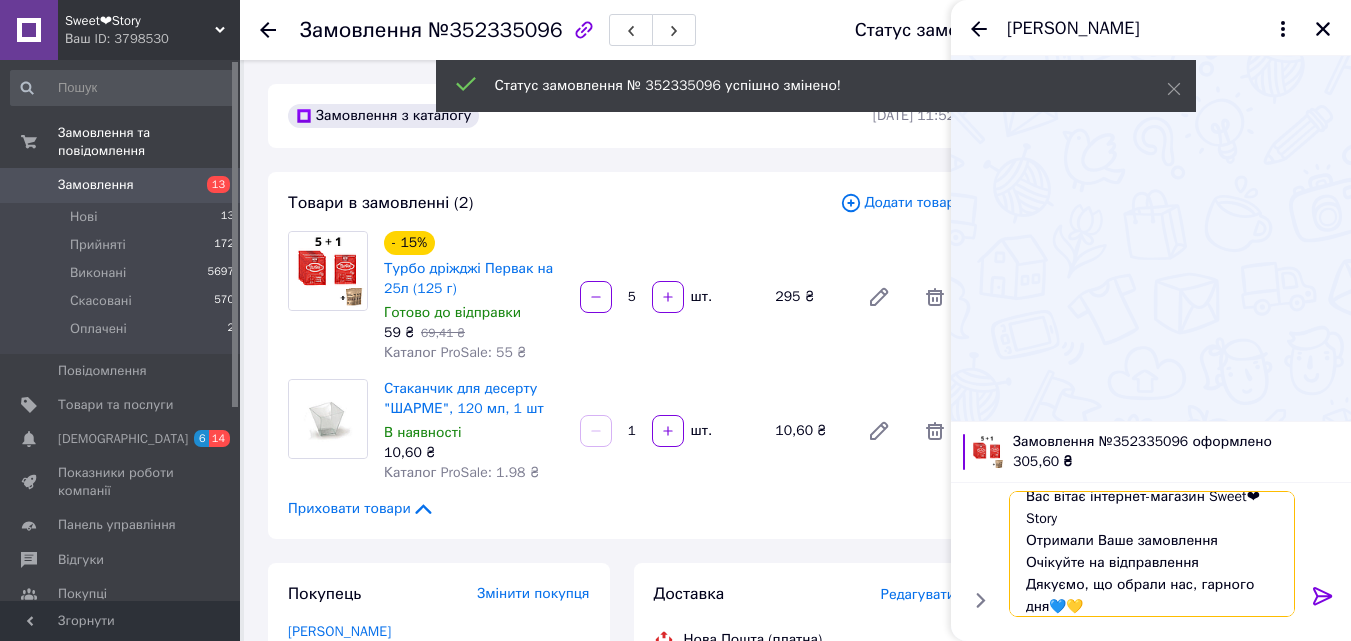 type on "Доброго дня)
Вас вітає інтернет-магазин Sweet❤Story
Отримали Ваше замовлення
Очікуйте на відправлення
Дякуємо, що обрали нас, гарного дня💙💛" 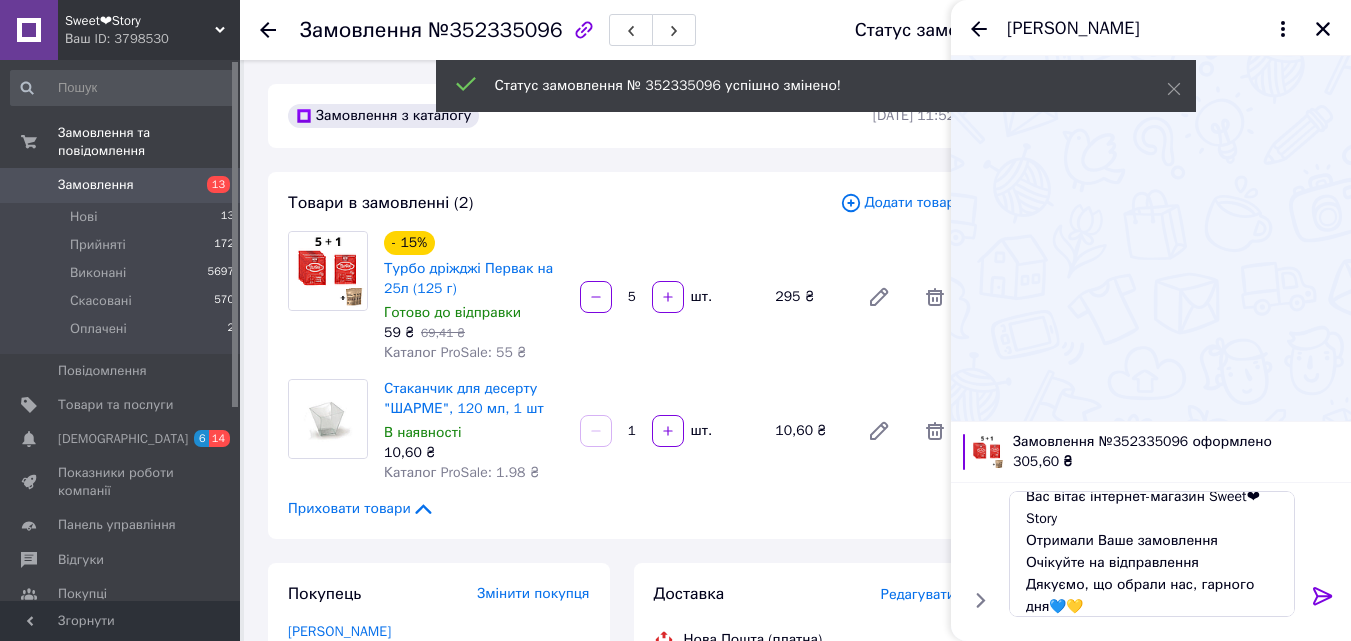 click 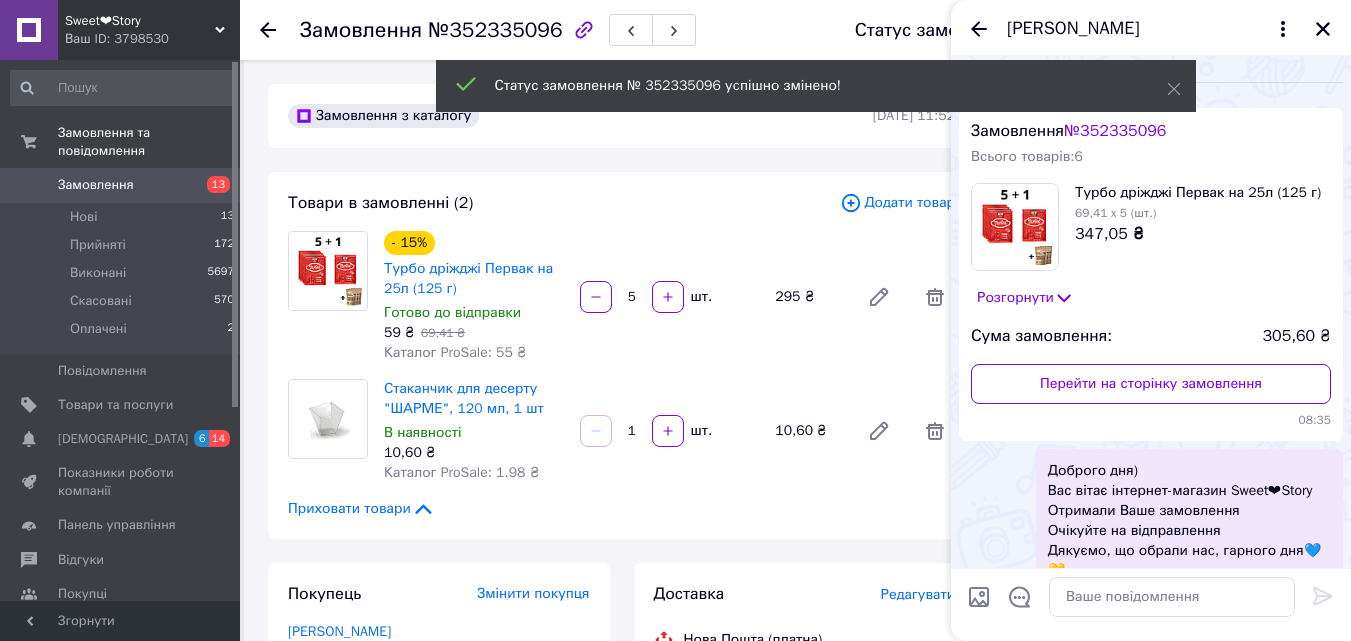 scroll, scrollTop: 0, scrollLeft: 0, axis: both 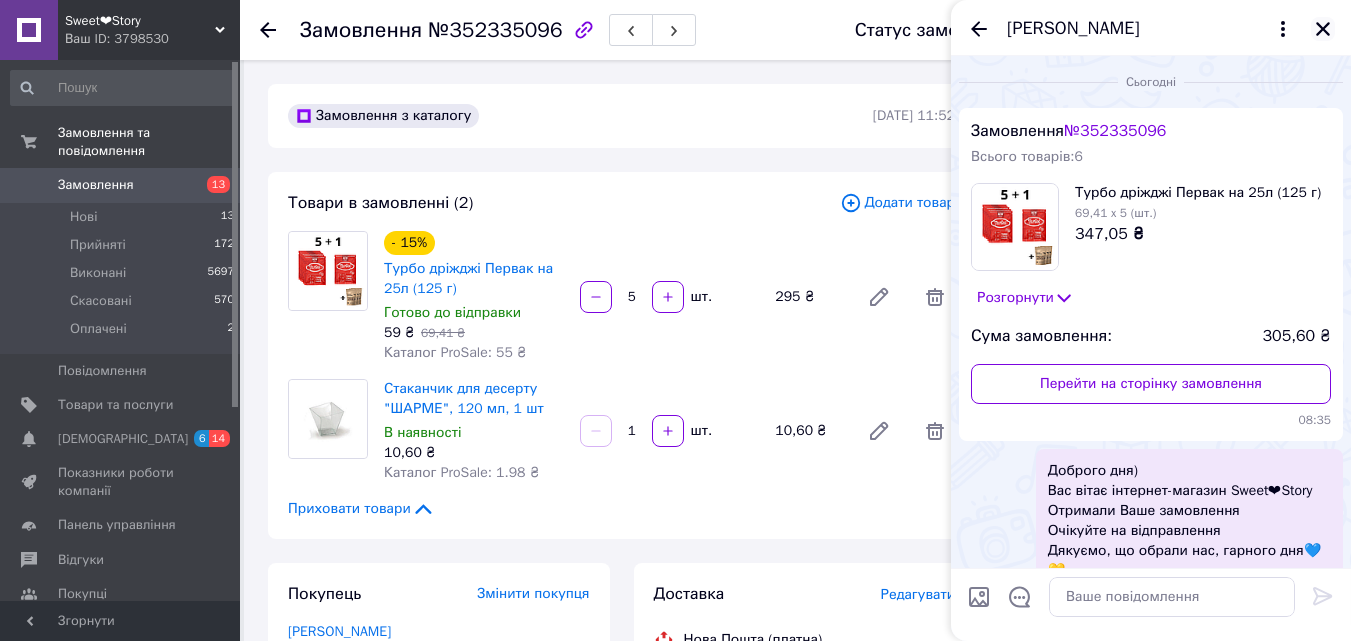 click 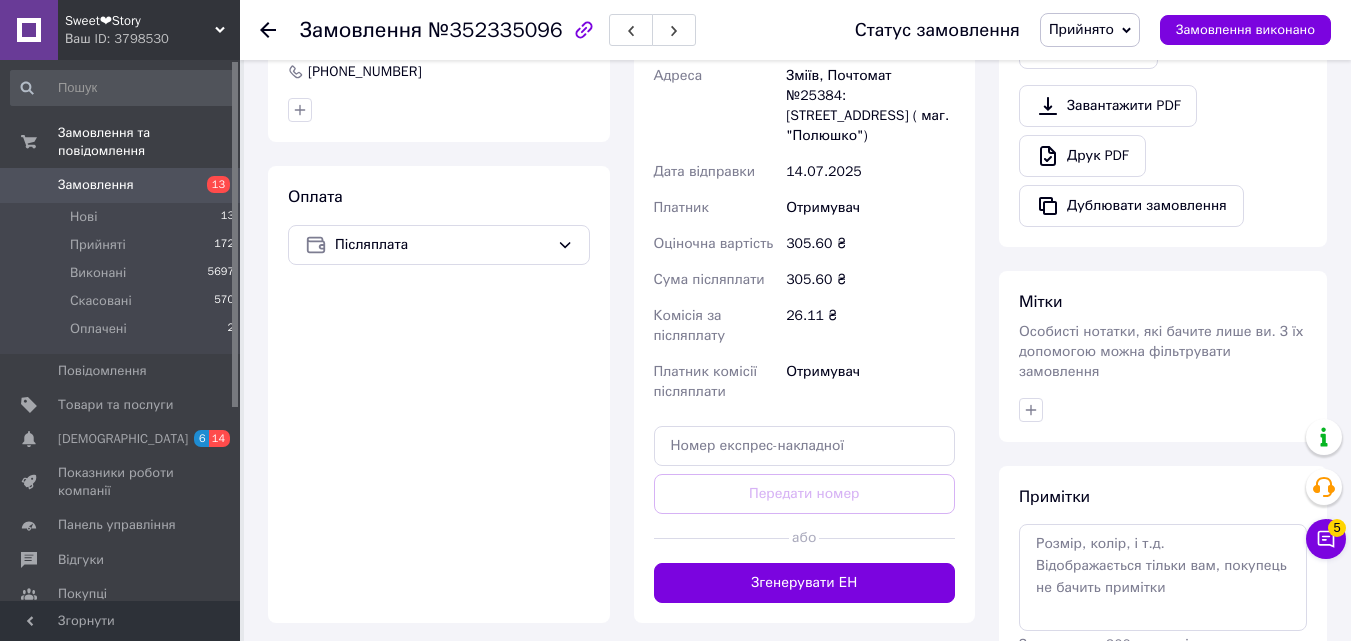 click on "Згенерувати ЕН" at bounding box center [805, 583] 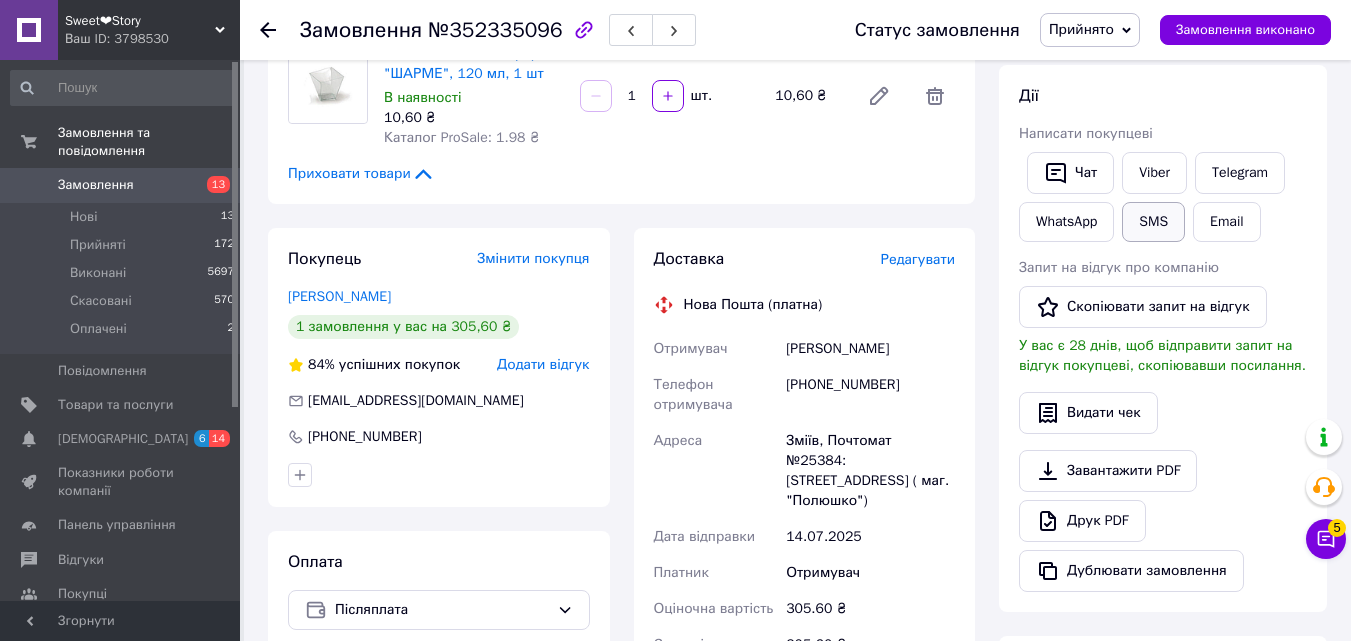 scroll, scrollTop: 300, scrollLeft: 0, axis: vertical 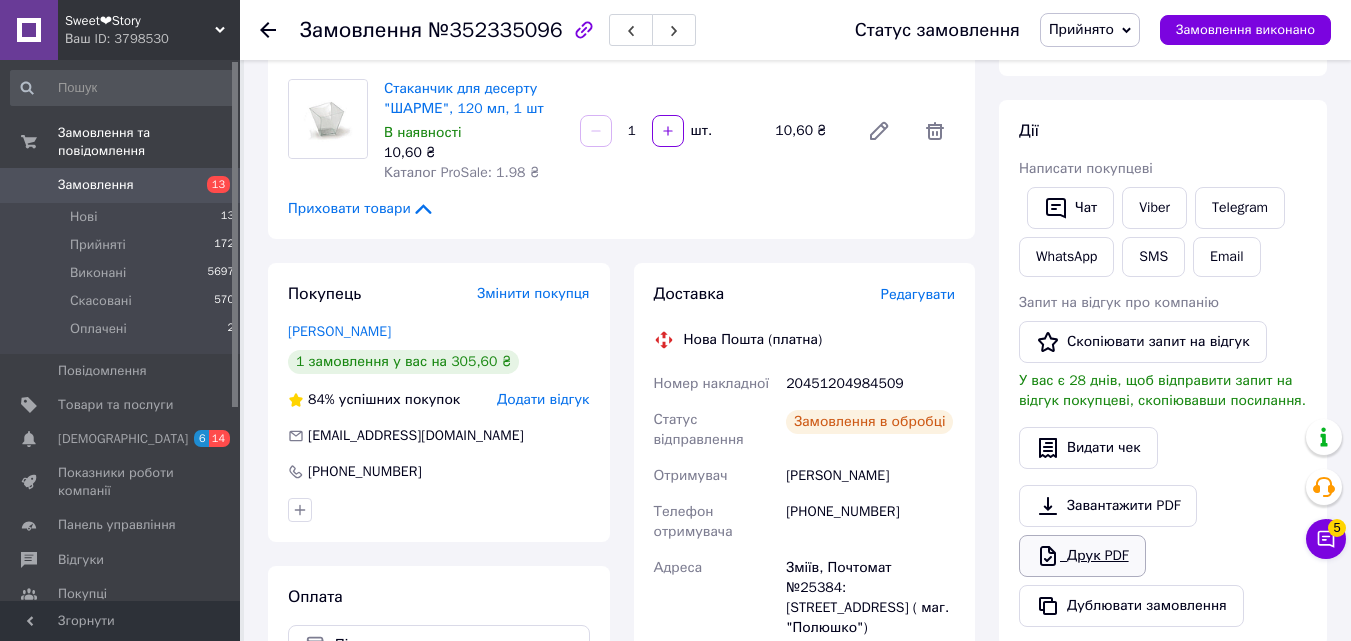click on "Друк PDF" at bounding box center [1082, 556] 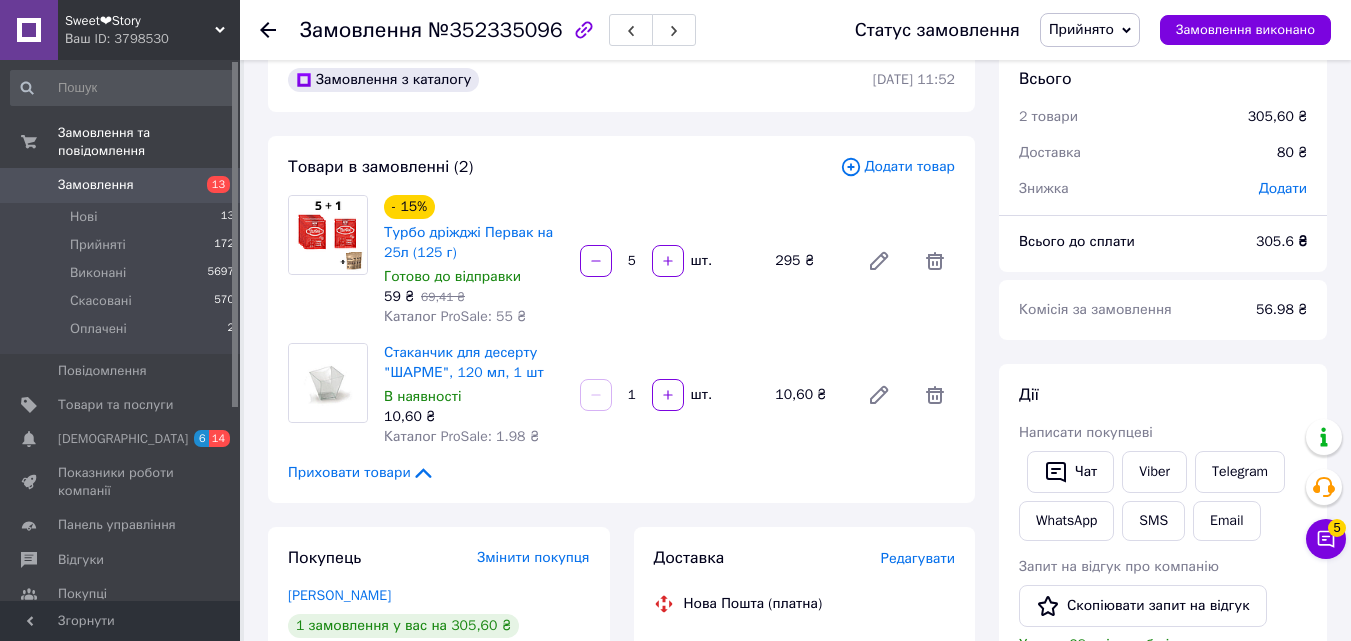 scroll, scrollTop: 0, scrollLeft: 0, axis: both 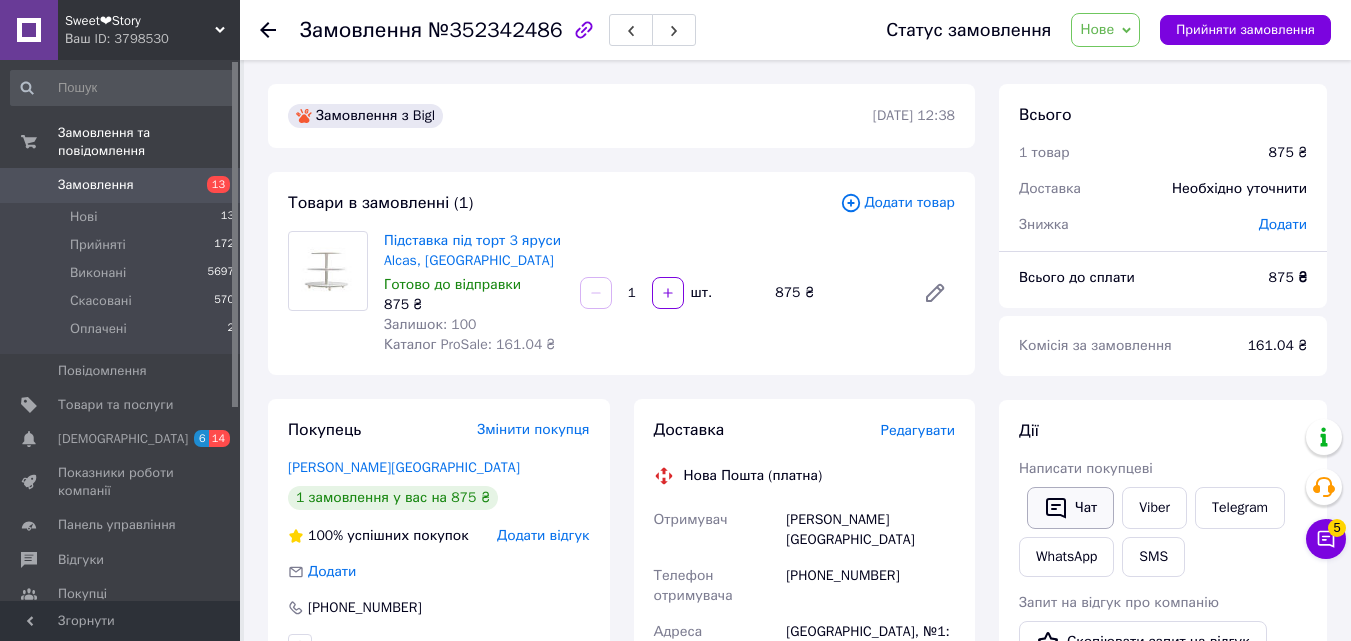 click on "Чат" at bounding box center (1070, 508) 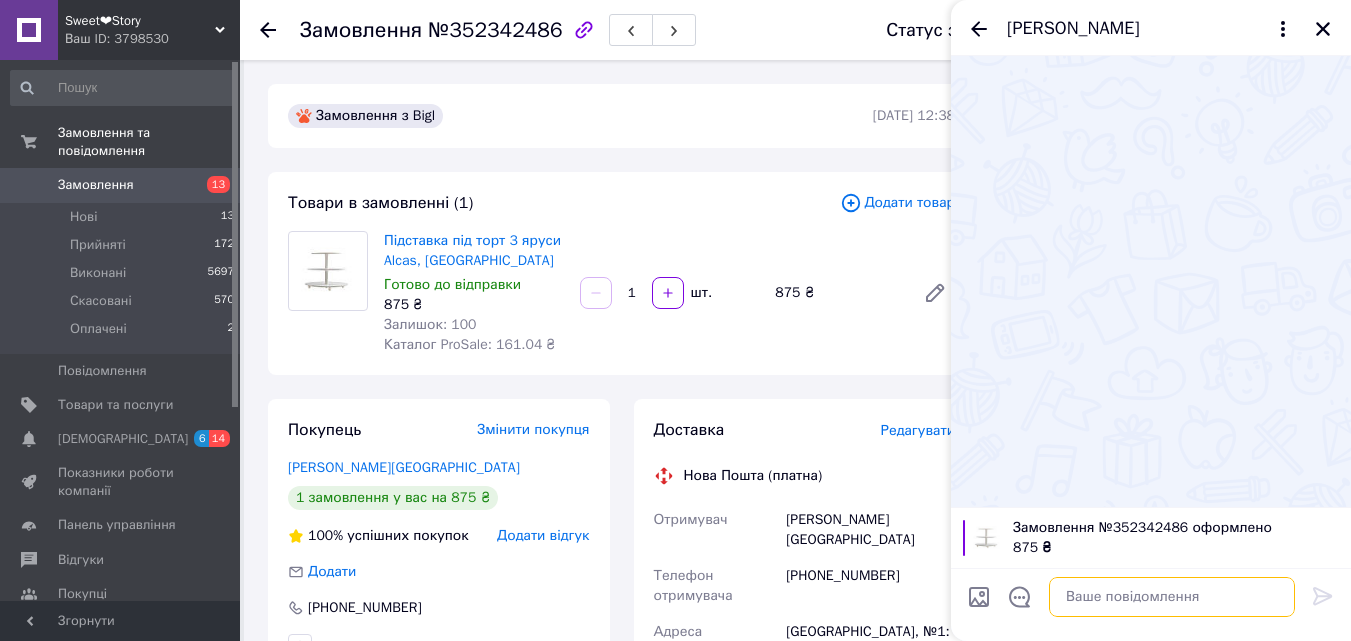 click at bounding box center [1172, 597] 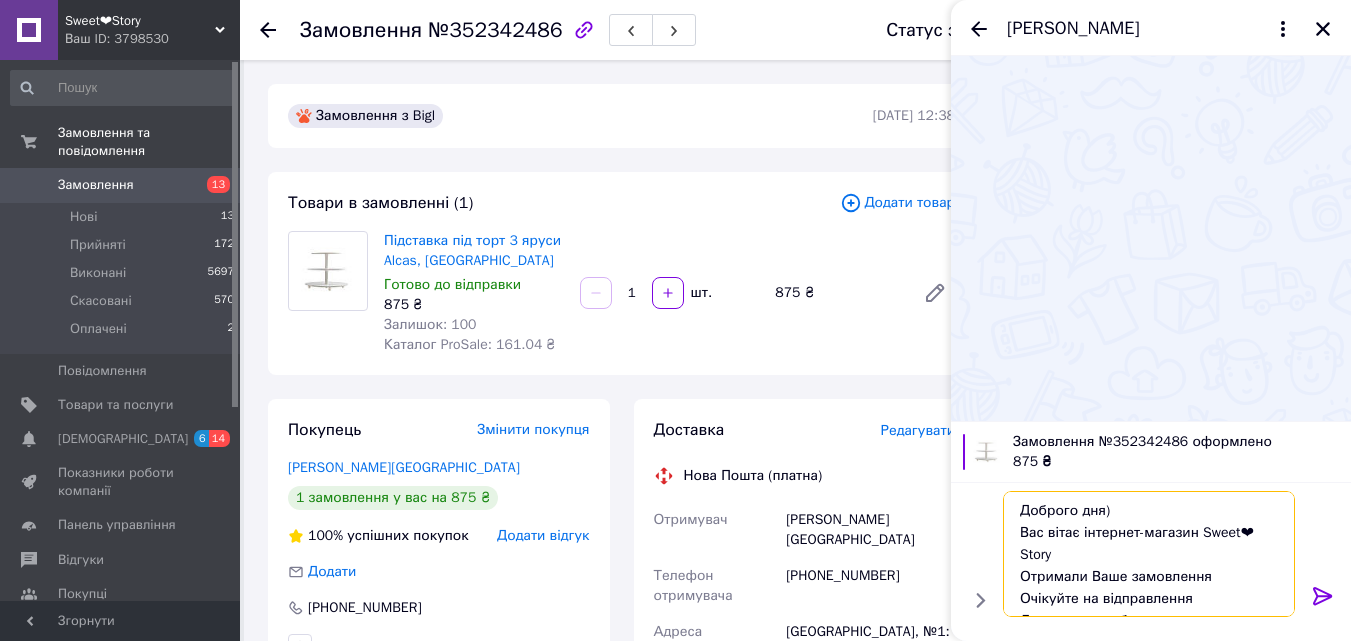 scroll, scrollTop: 36, scrollLeft: 0, axis: vertical 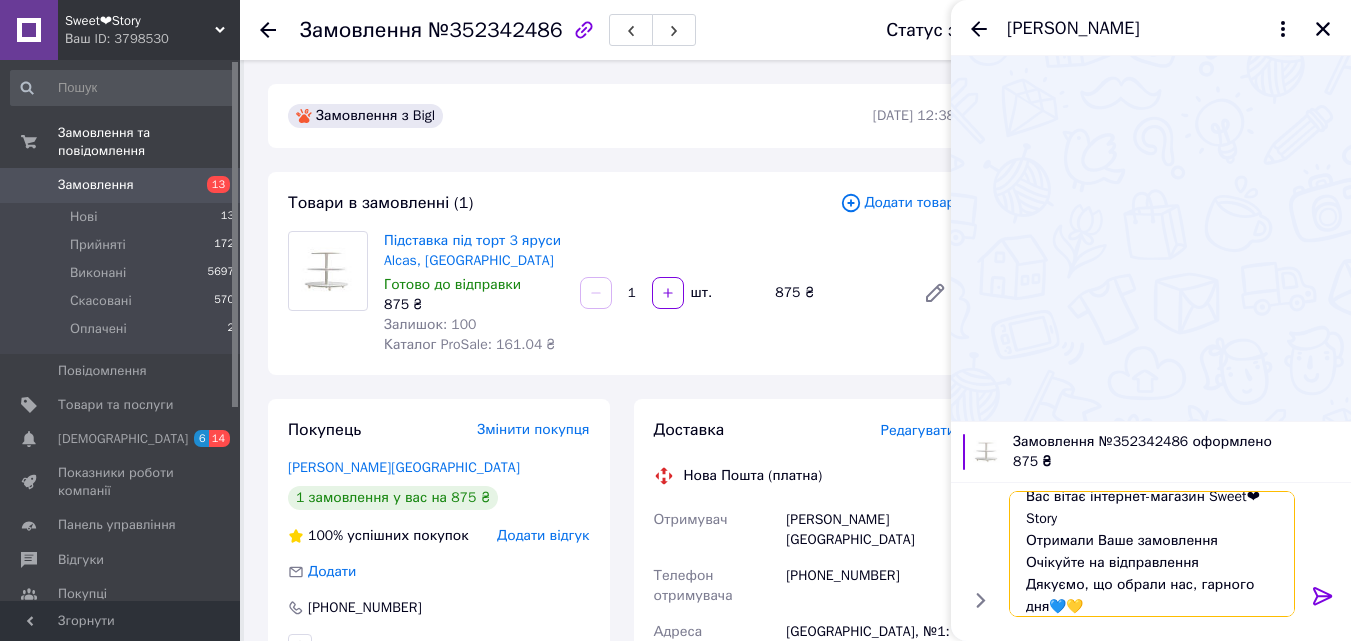 type on "Доброго дня)
Вас вітає інтернет-магазин Sweet❤Story
Отримали Ваше замовлення
Очікуйте на відправлення
Дякуємо, що обрали нас, гарного дня💙💛" 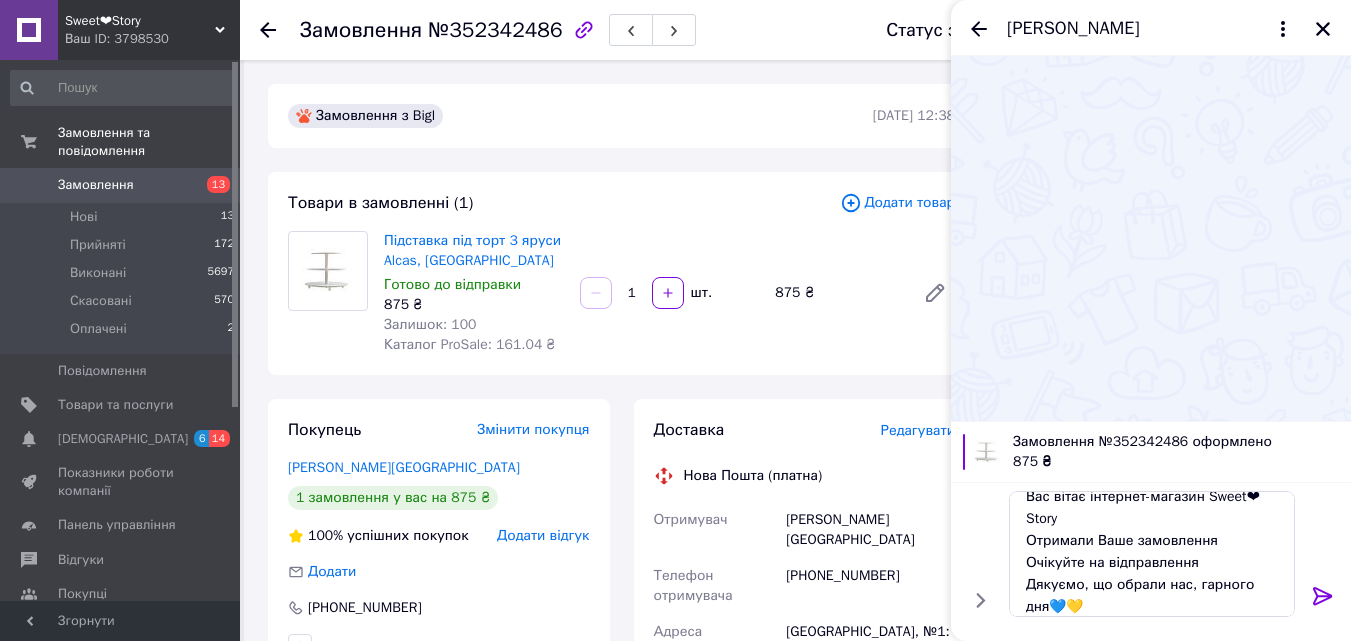 click 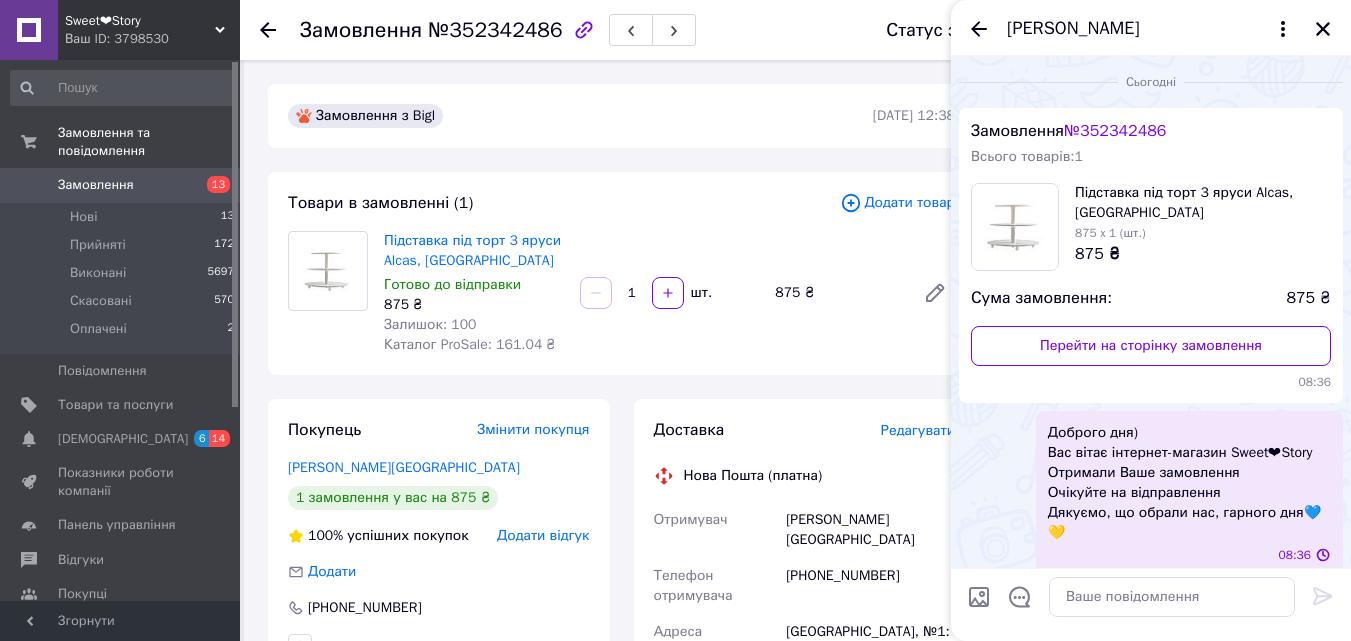 scroll, scrollTop: 0, scrollLeft: 0, axis: both 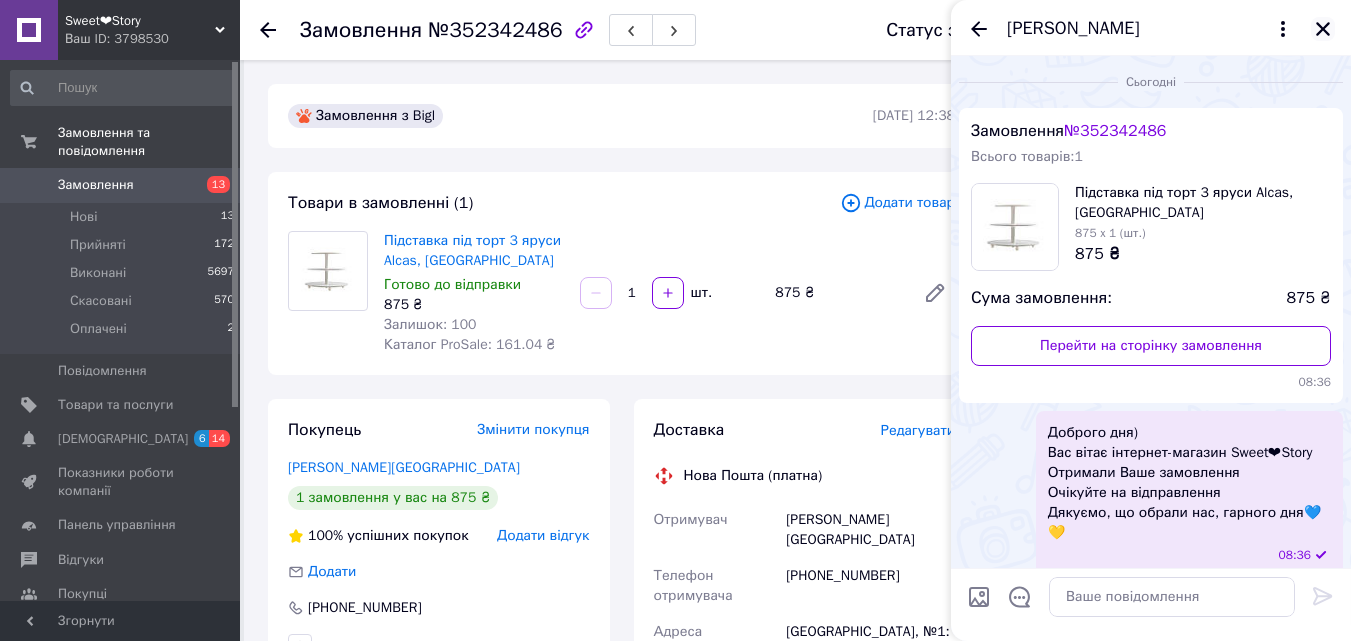 click at bounding box center (1323, 29) 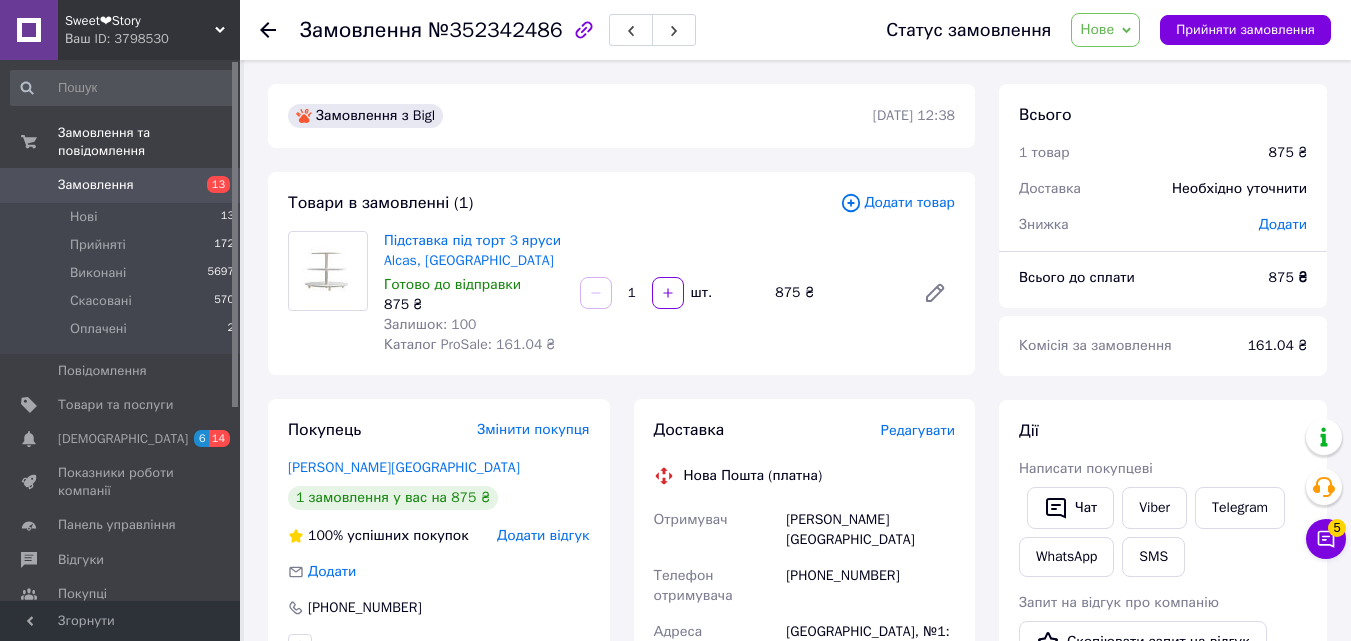click on "Нове" at bounding box center (1097, 29) 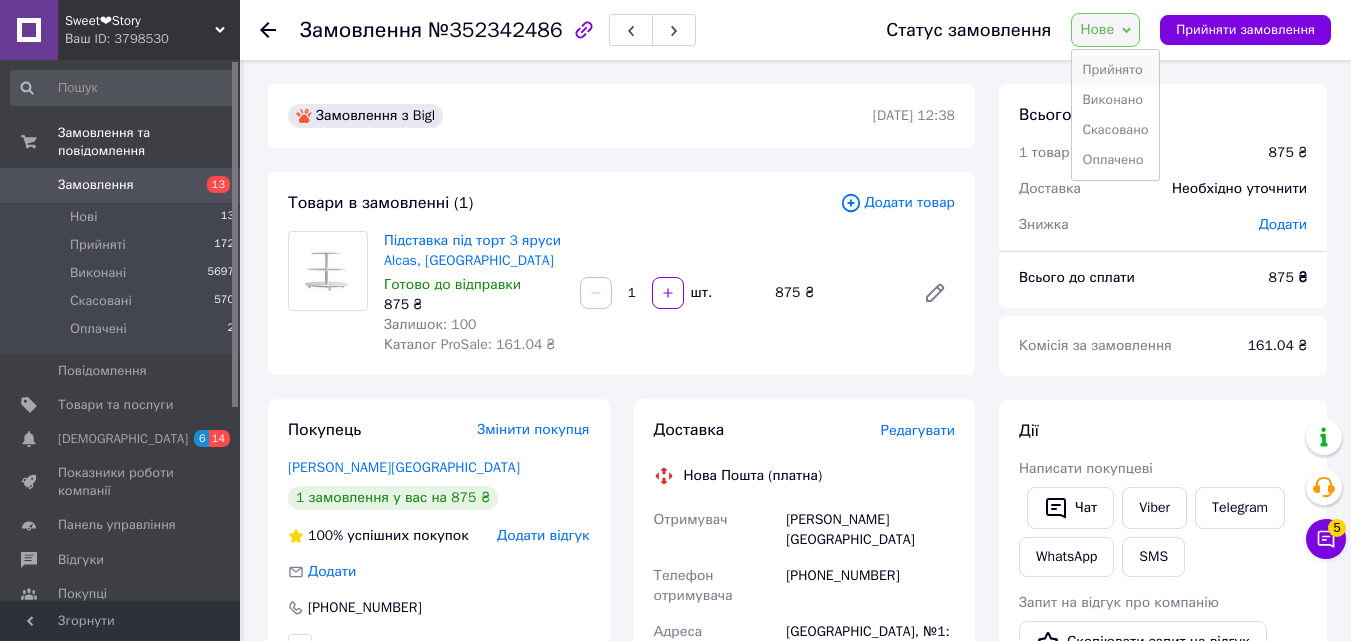 click on "Прийнято" at bounding box center (1115, 70) 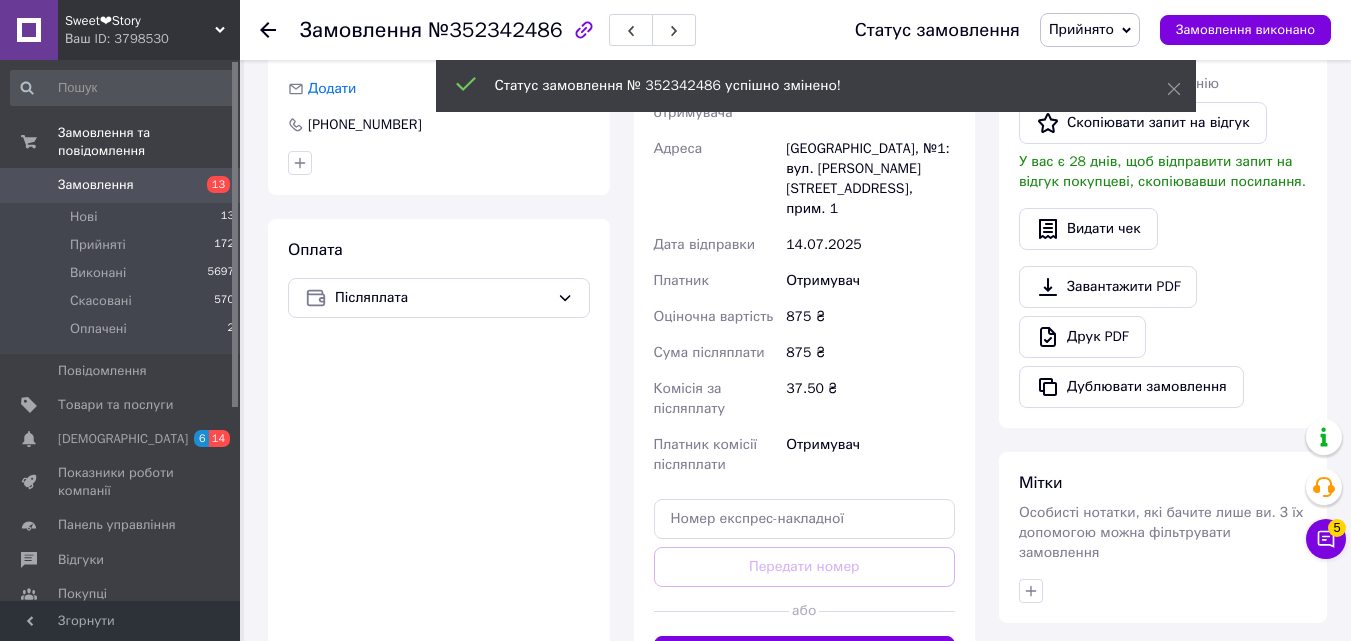 scroll, scrollTop: 500, scrollLeft: 0, axis: vertical 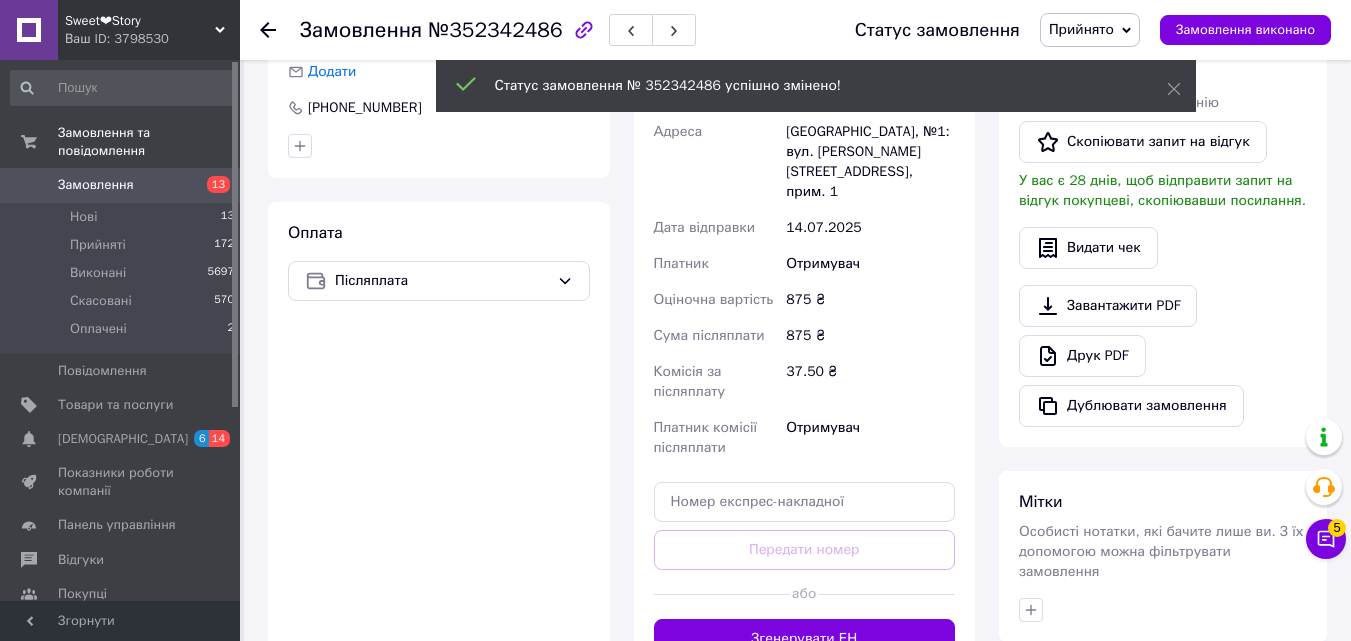 click on "Згенерувати ЕН" at bounding box center (805, 639) 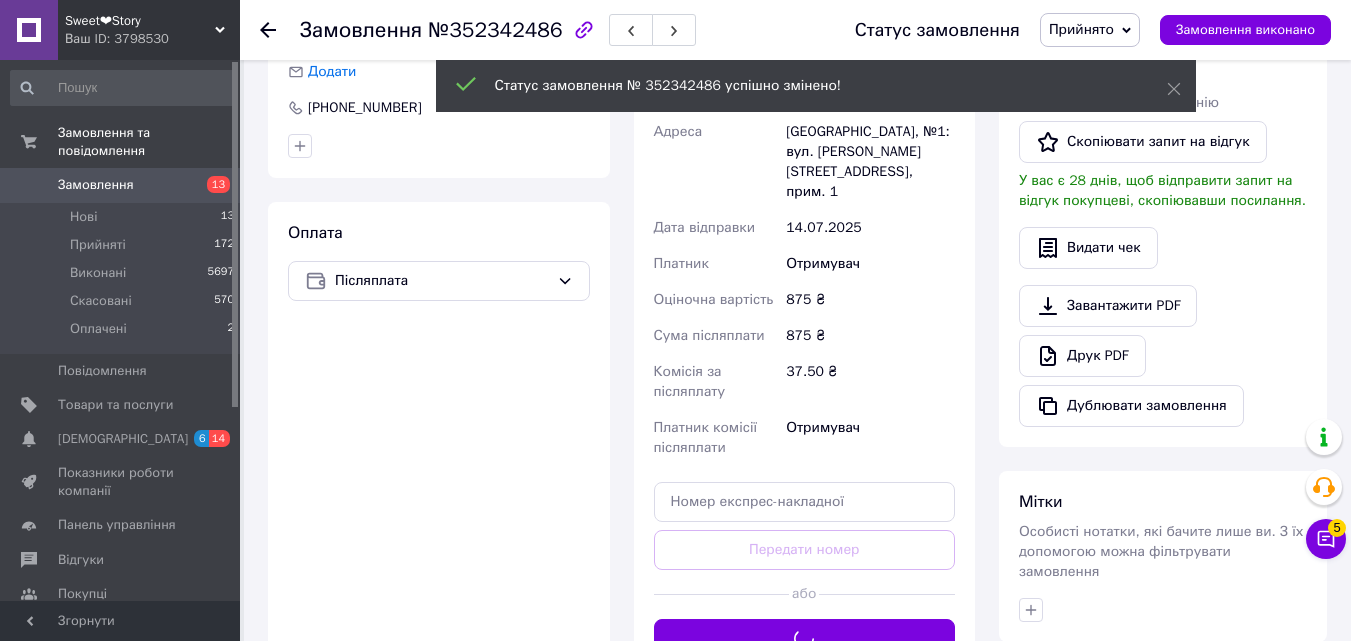 scroll, scrollTop: 200, scrollLeft: 0, axis: vertical 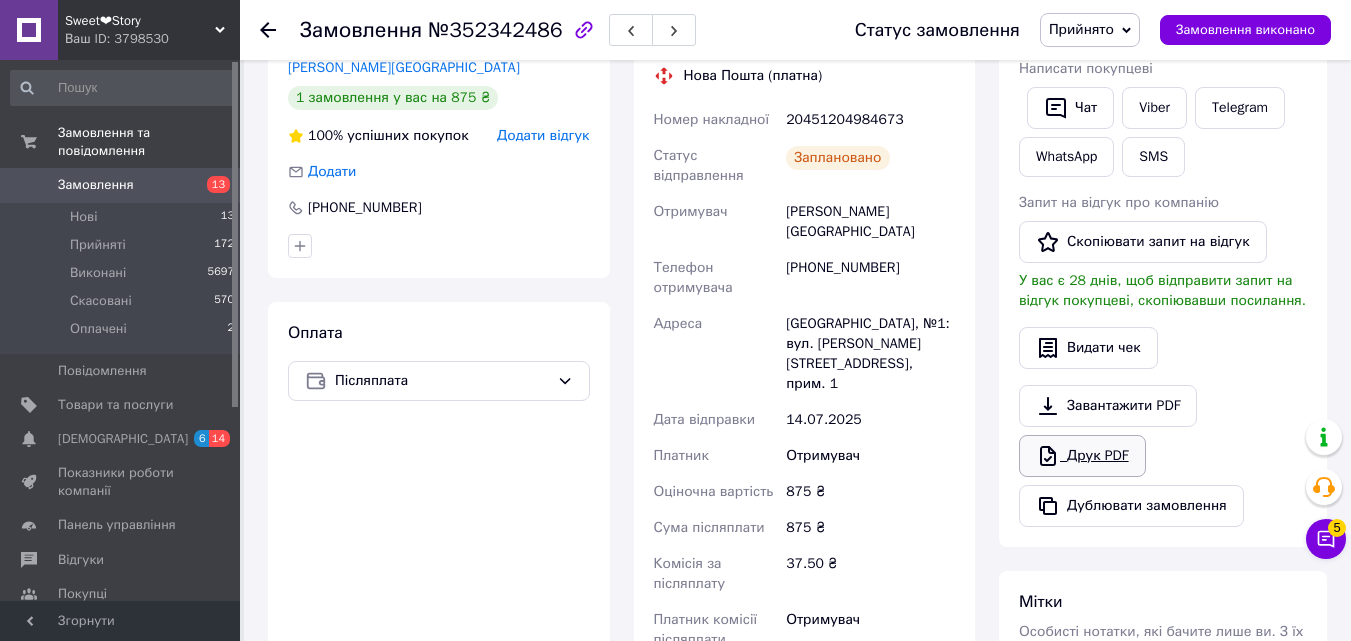 drag, startPoint x: 1075, startPoint y: 399, endPoint x: 1116, endPoint y: 456, distance: 70.21396 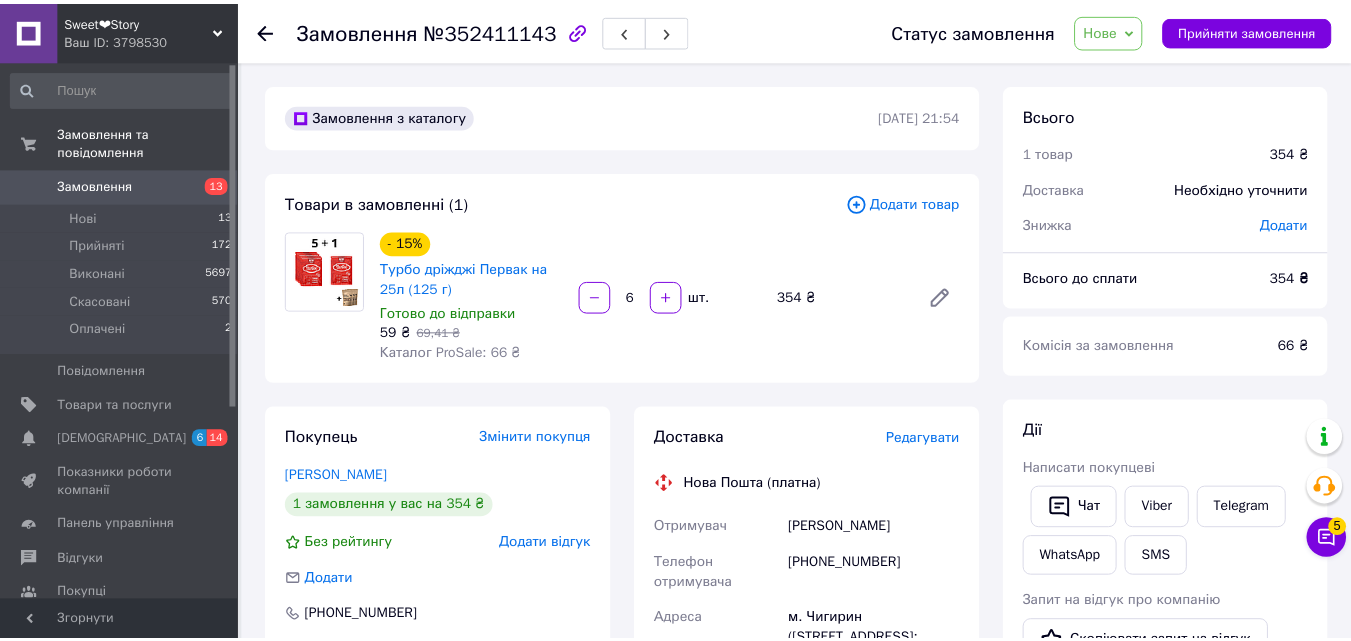 scroll, scrollTop: 0, scrollLeft: 0, axis: both 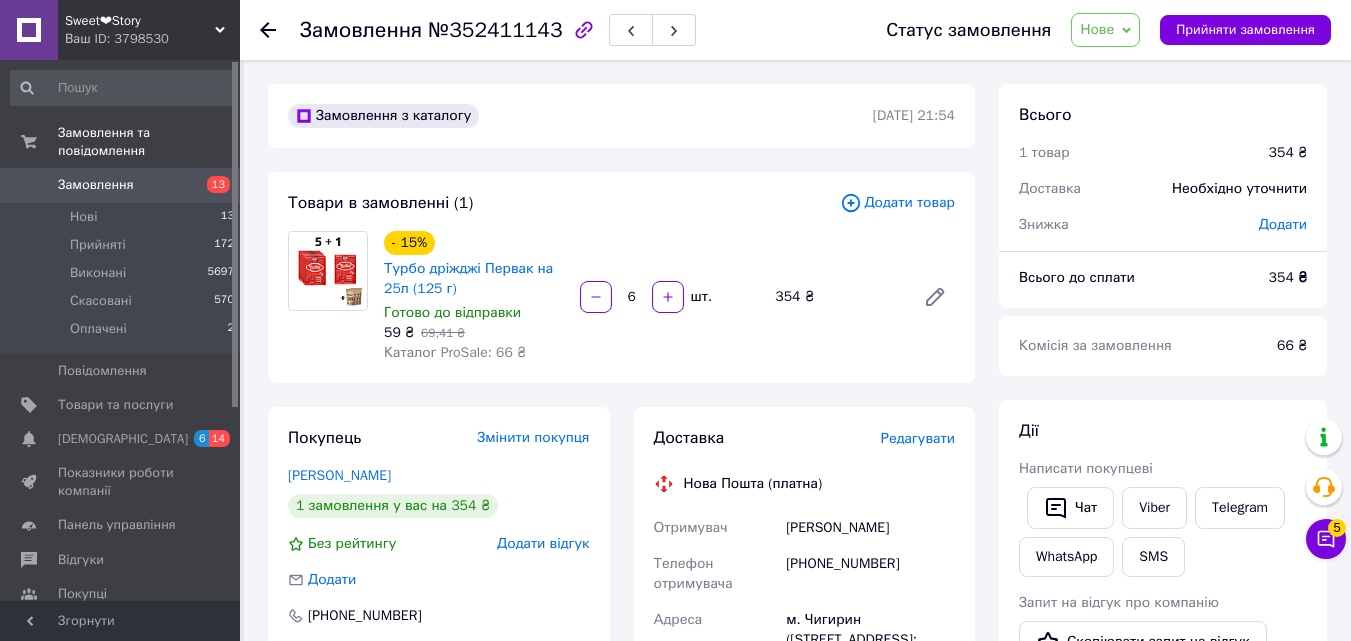 click on "Нове" at bounding box center (1105, 30) 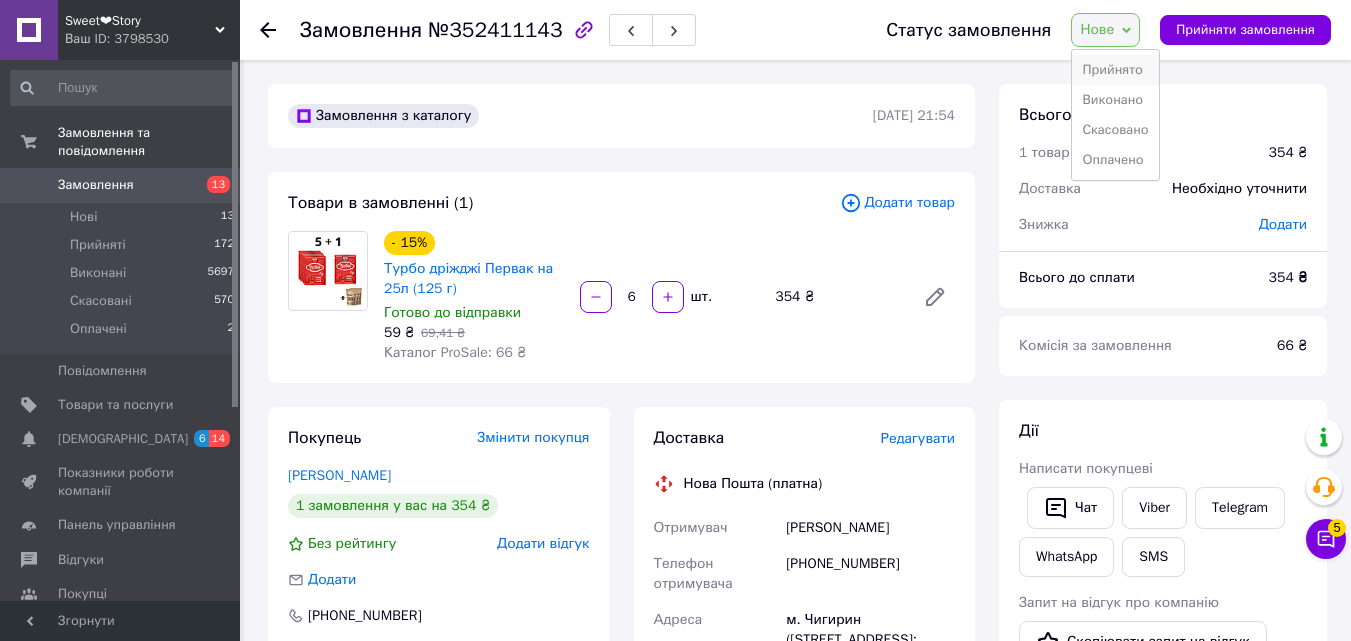 click on "Прийнято" at bounding box center (1115, 70) 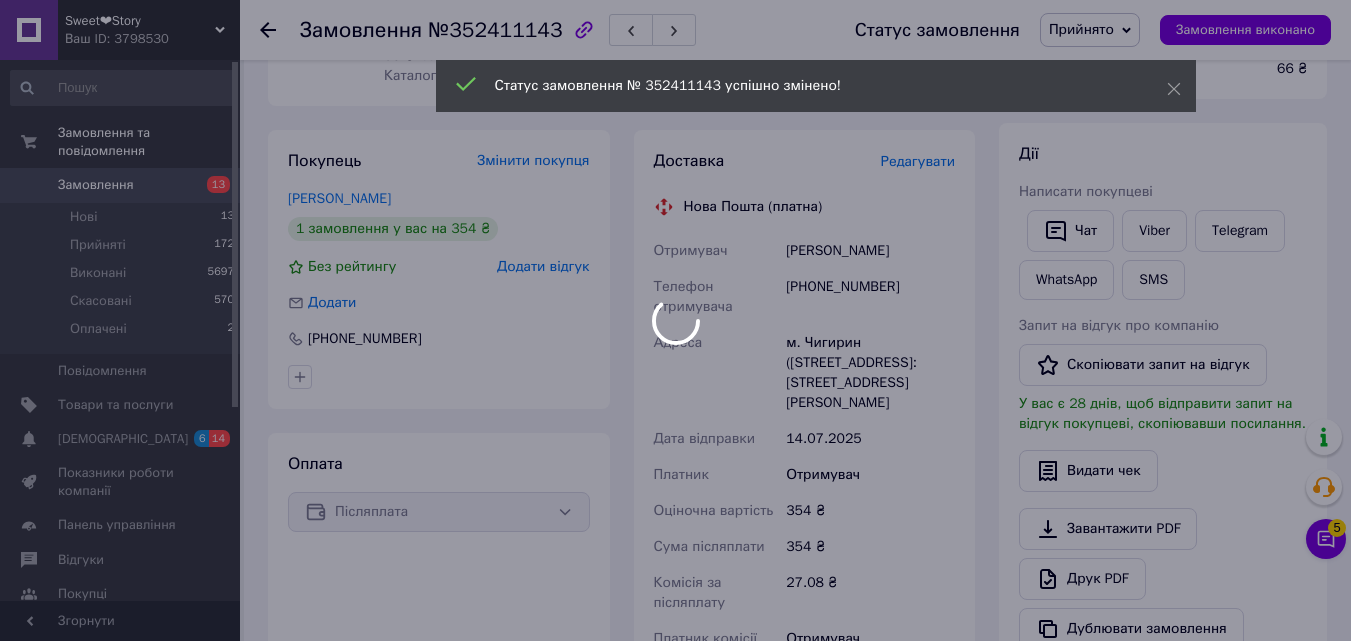 scroll, scrollTop: 300, scrollLeft: 0, axis: vertical 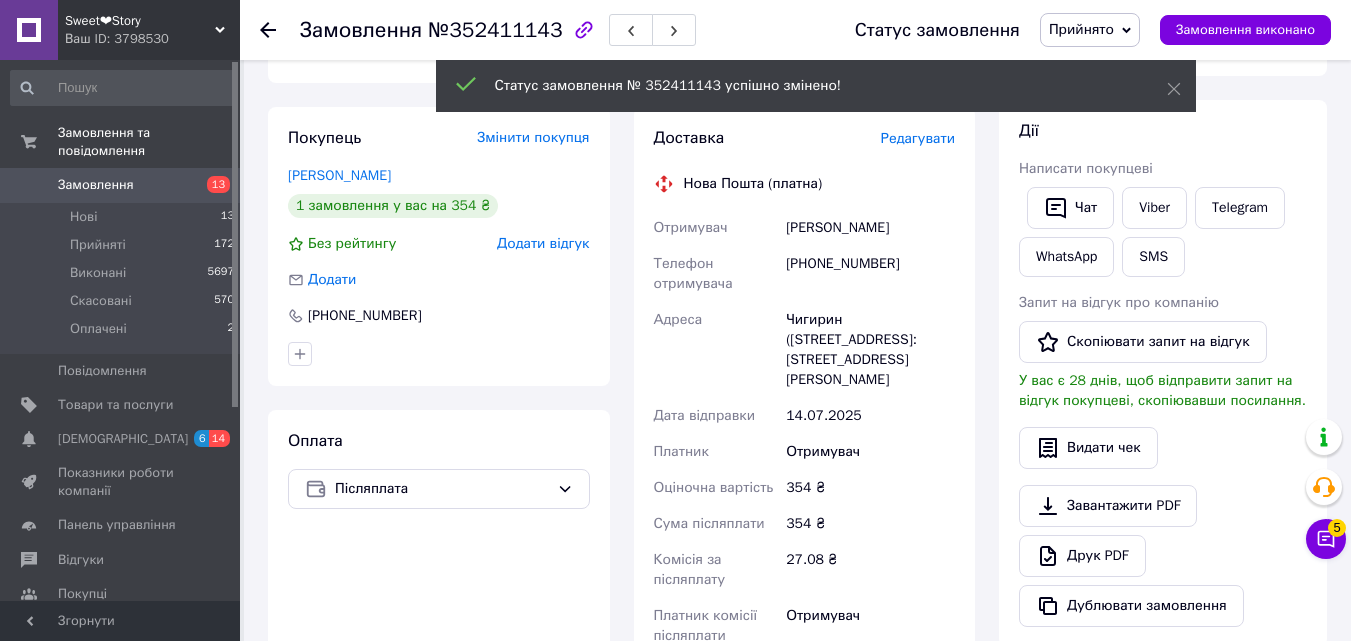 click on "Написати покупцеві" at bounding box center (1086, 168) 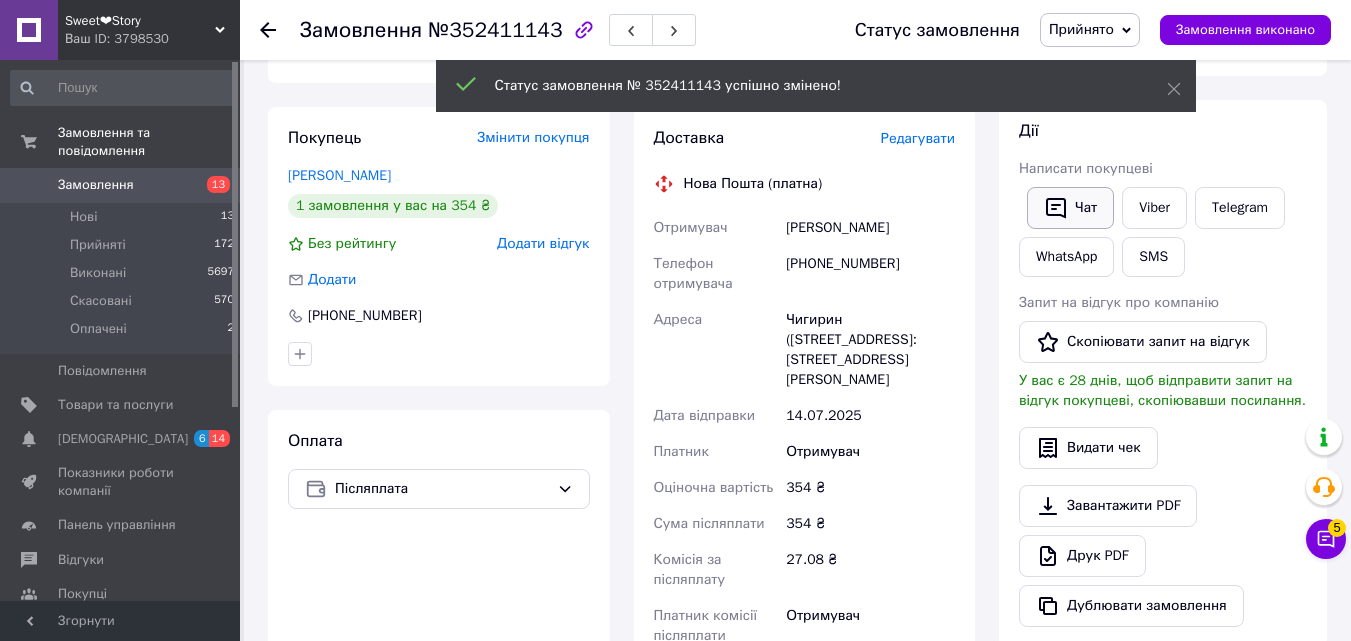 click on "Чат" at bounding box center [1070, 208] 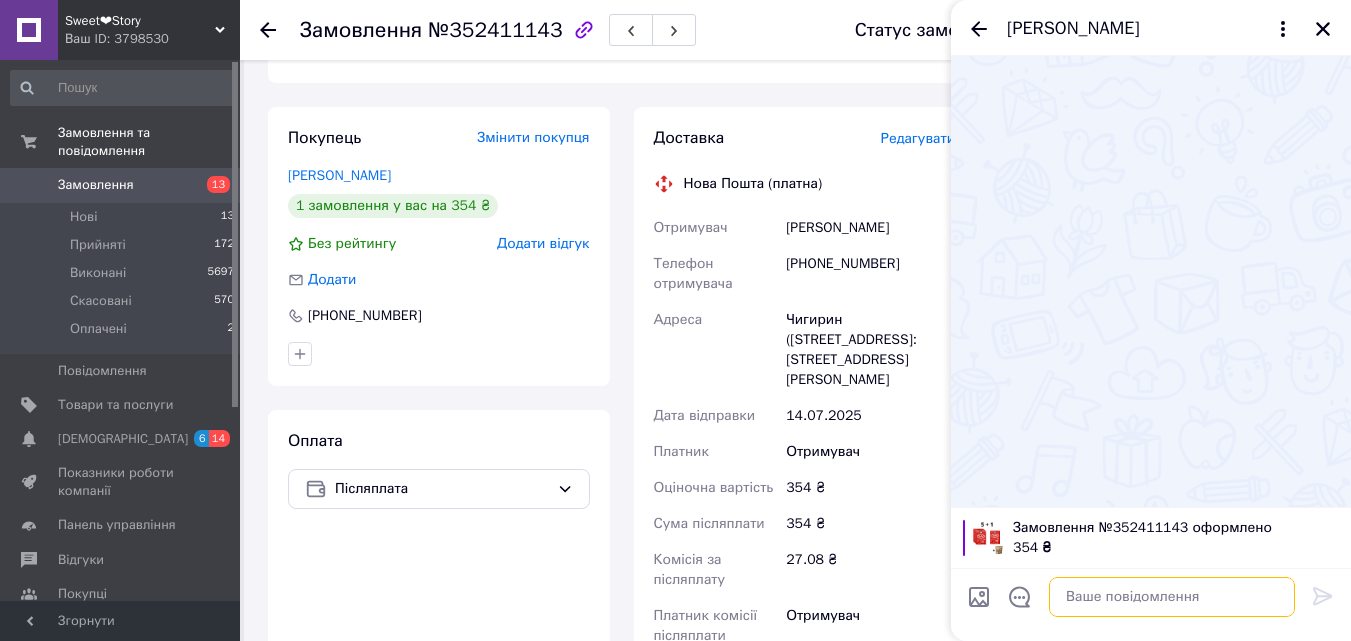 click at bounding box center (1172, 597) 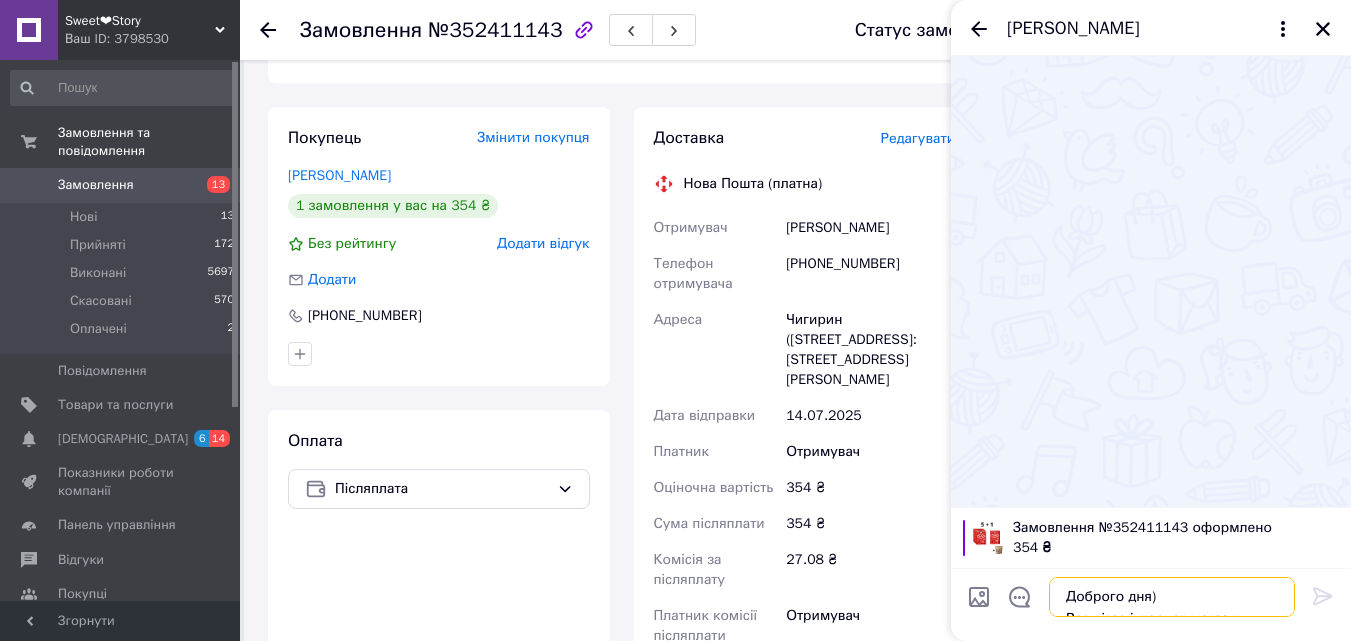 scroll, scrollTop: 36, scrollLeft: 0, axis: vertical 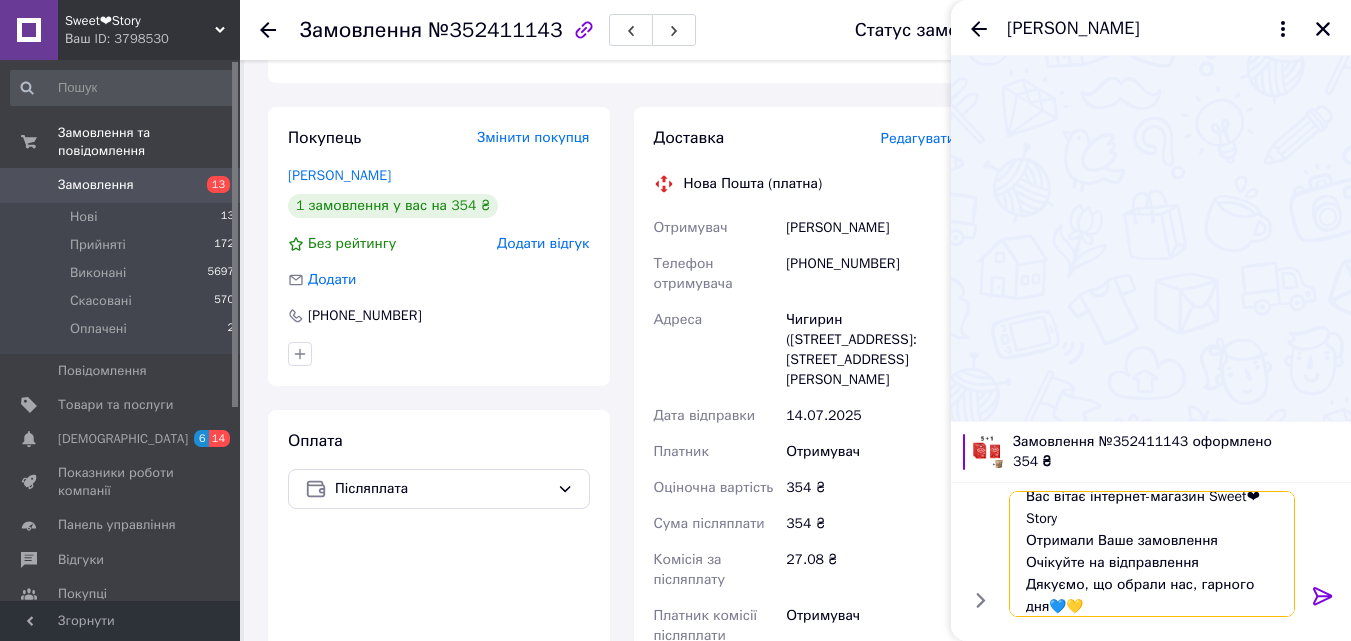 type on "Доброго дня)
Вас вітає інтернет-магазин Sweet❤Story
Отримали Ваше замовлення
Очікуйте на відправлення
Дякуємо, що обрали нас, гарного дня💙💛" 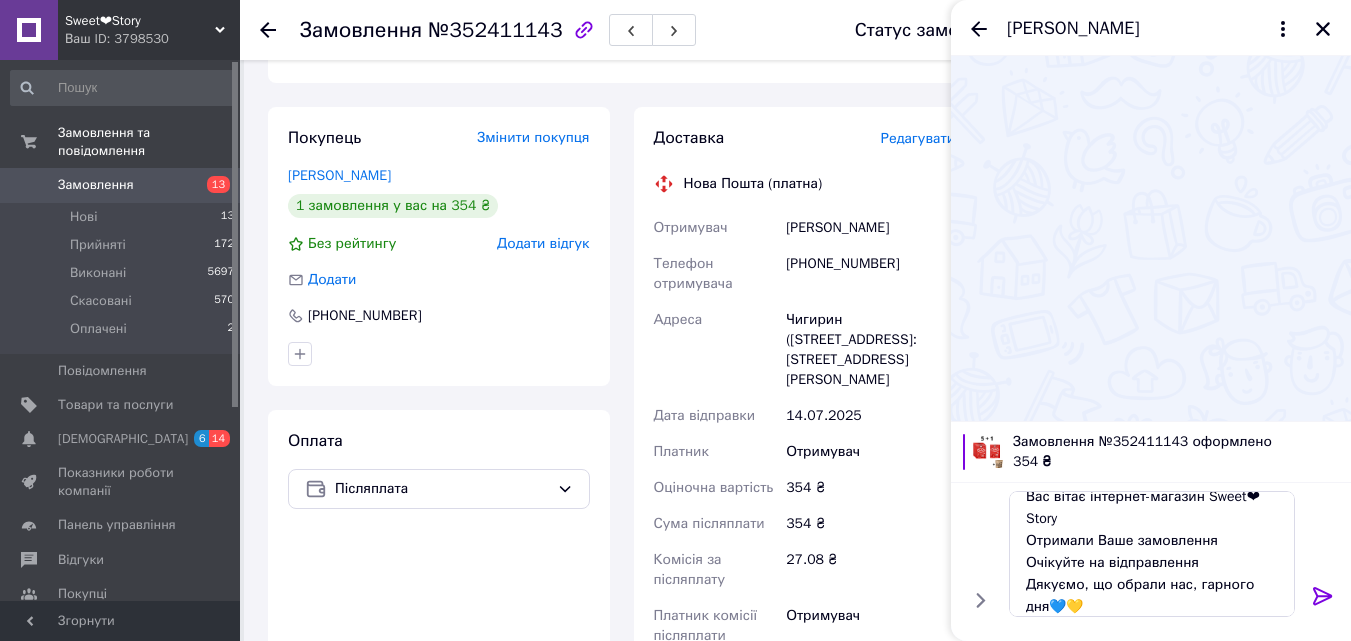 click 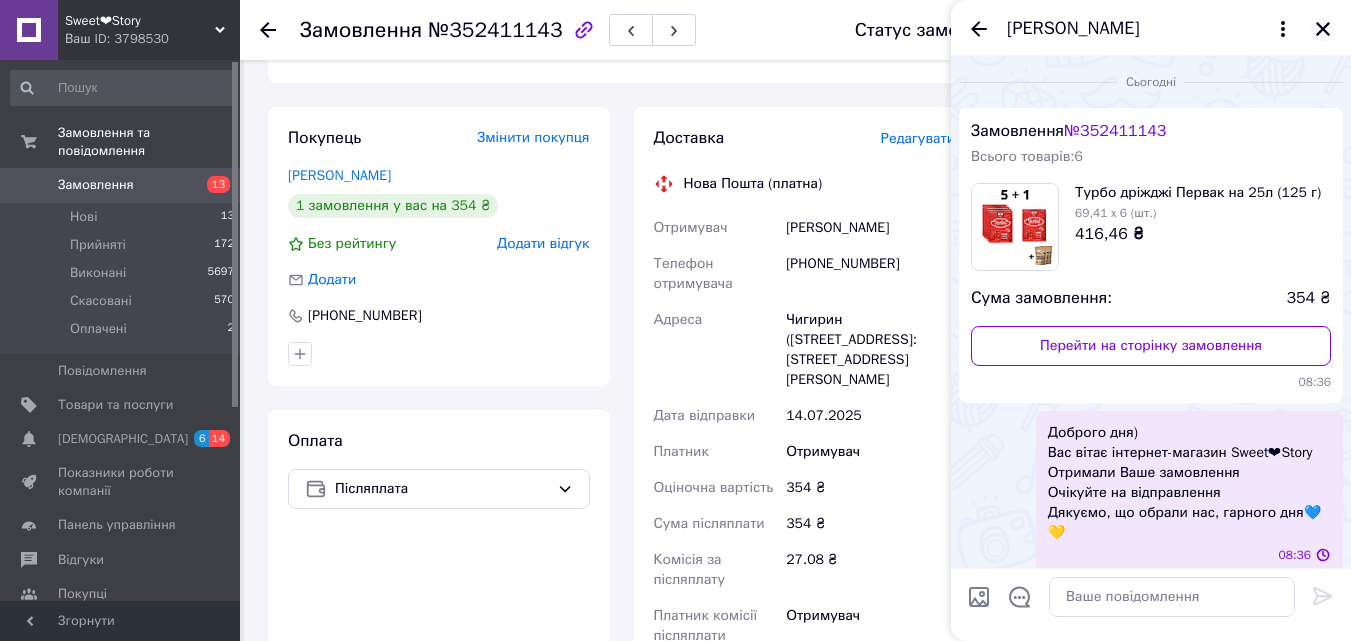 scroll, scrollTop: 0, scrollLeft: 0, axis: both 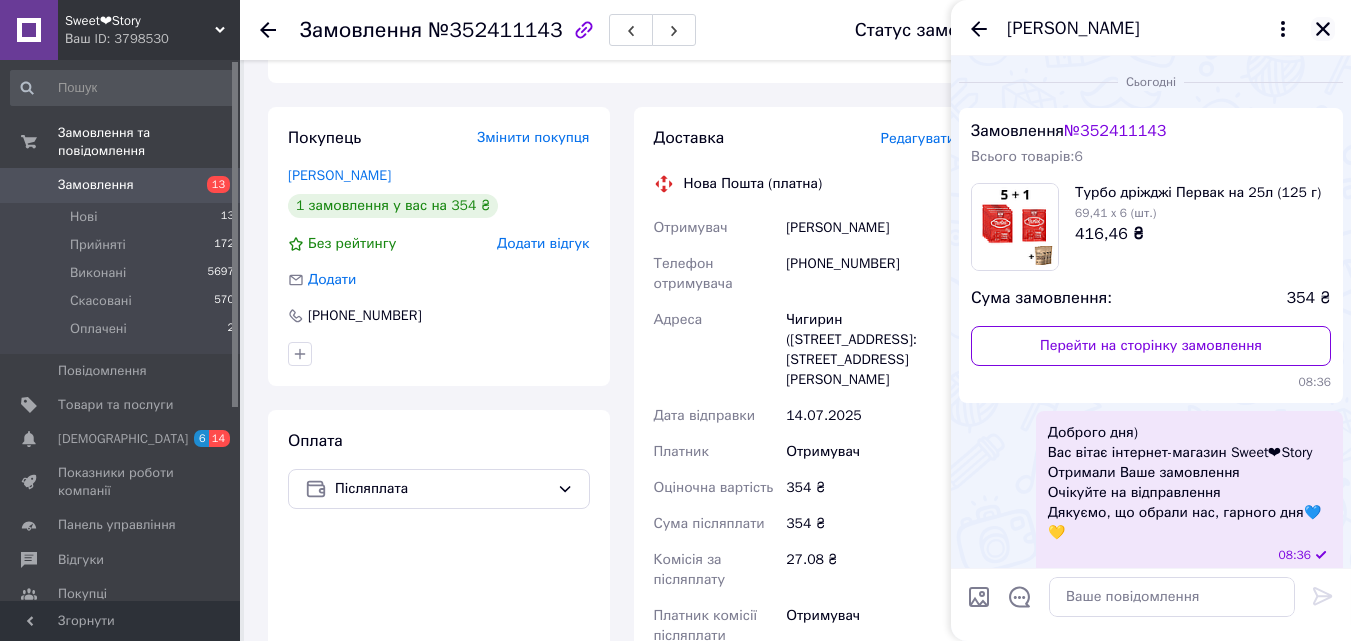 click 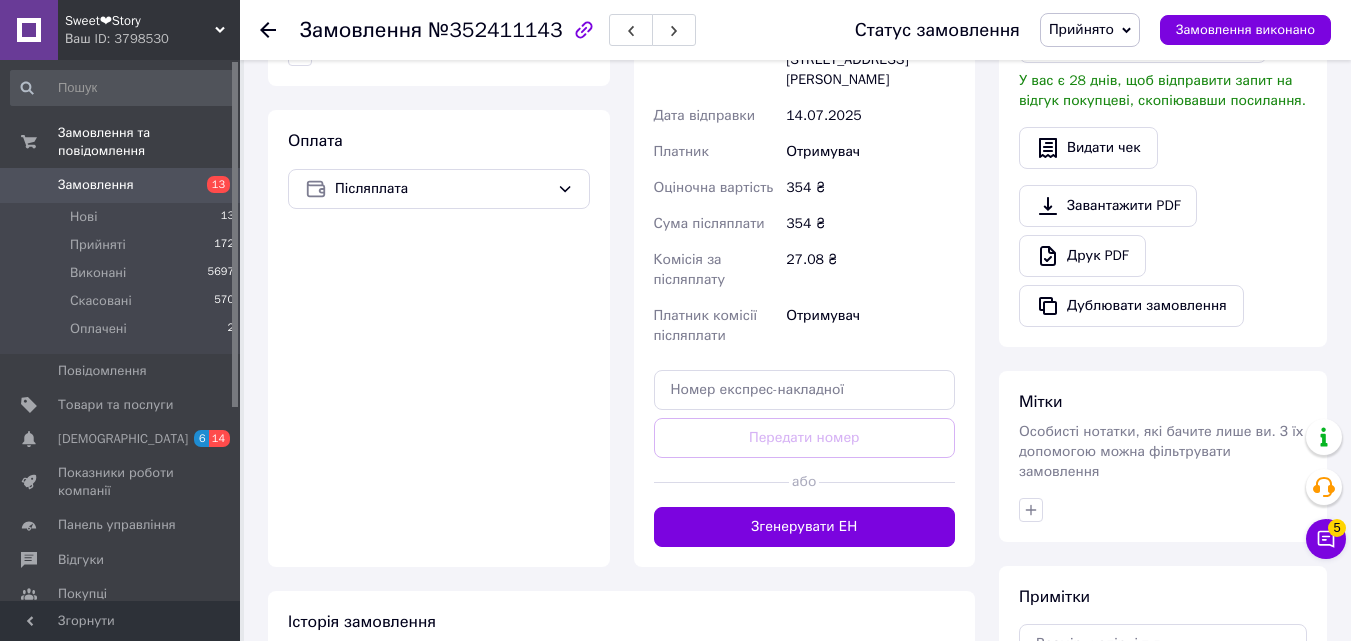 click on "Згенерувати ЕН" at bounding box center [805, 527] 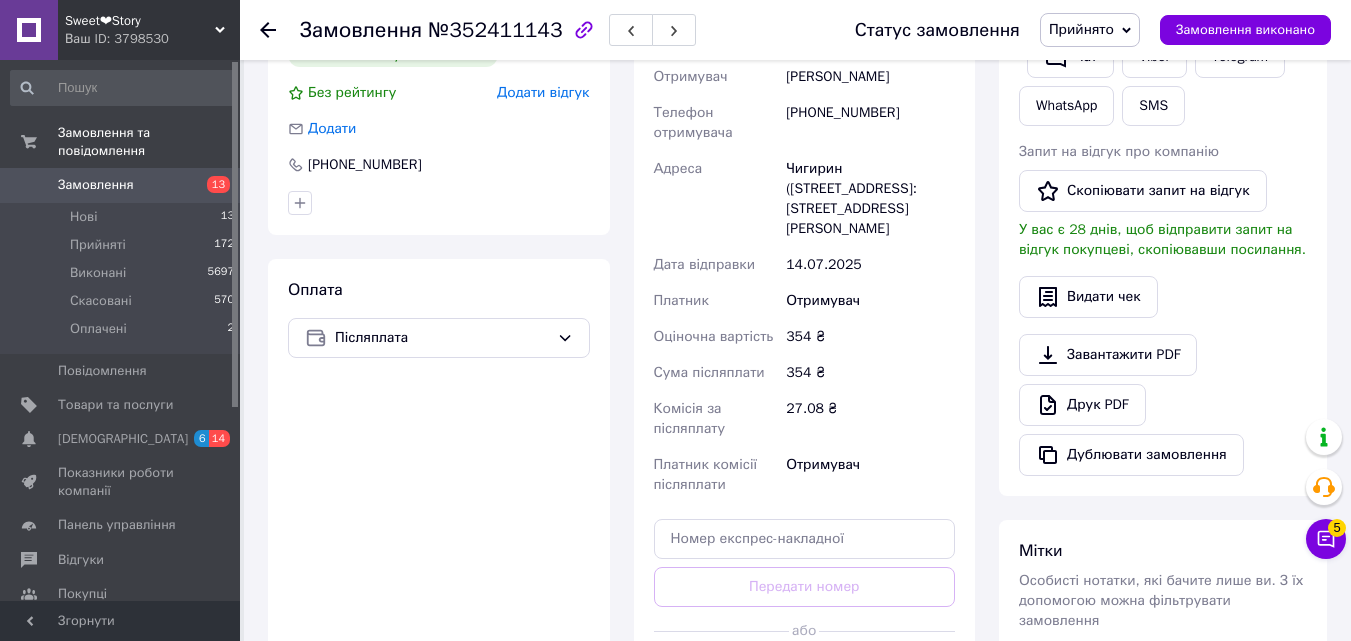 scroll, scrollTop: 300, scrollLeft: 0, axis: vertical 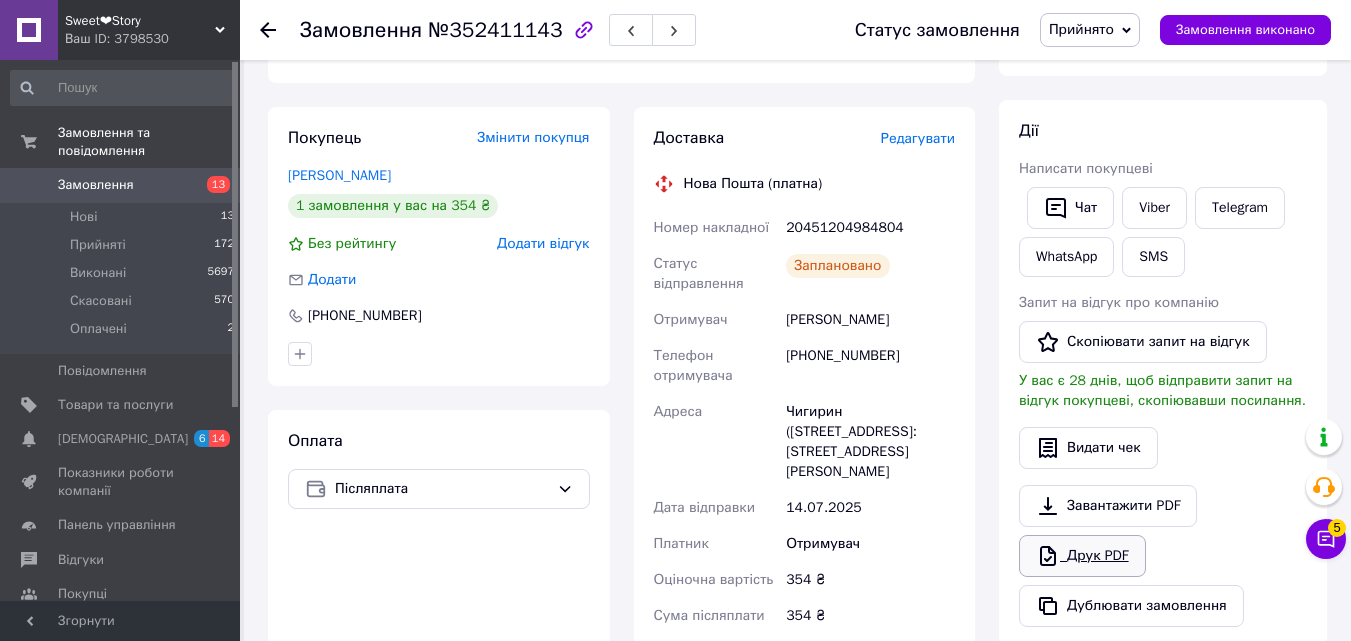 click on "Друк PDF" at bounding box center [1082, 556] 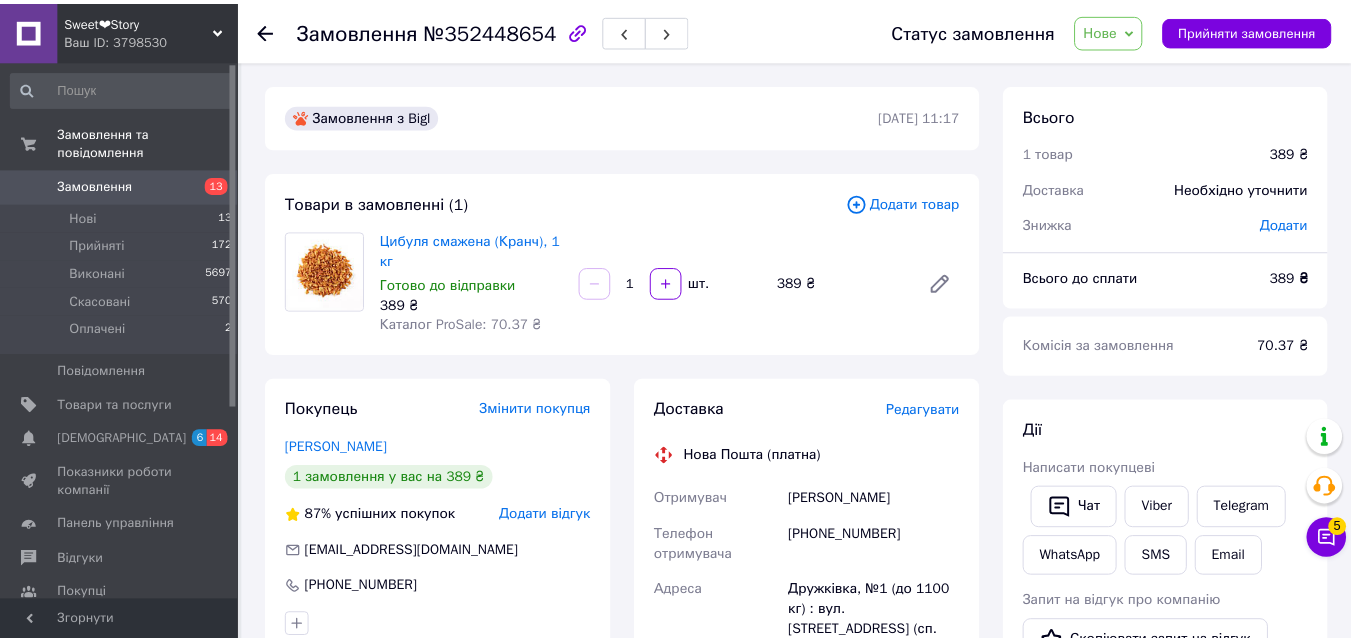 scroll, scrollTop: 0, scrollLeft: 0, axis: both 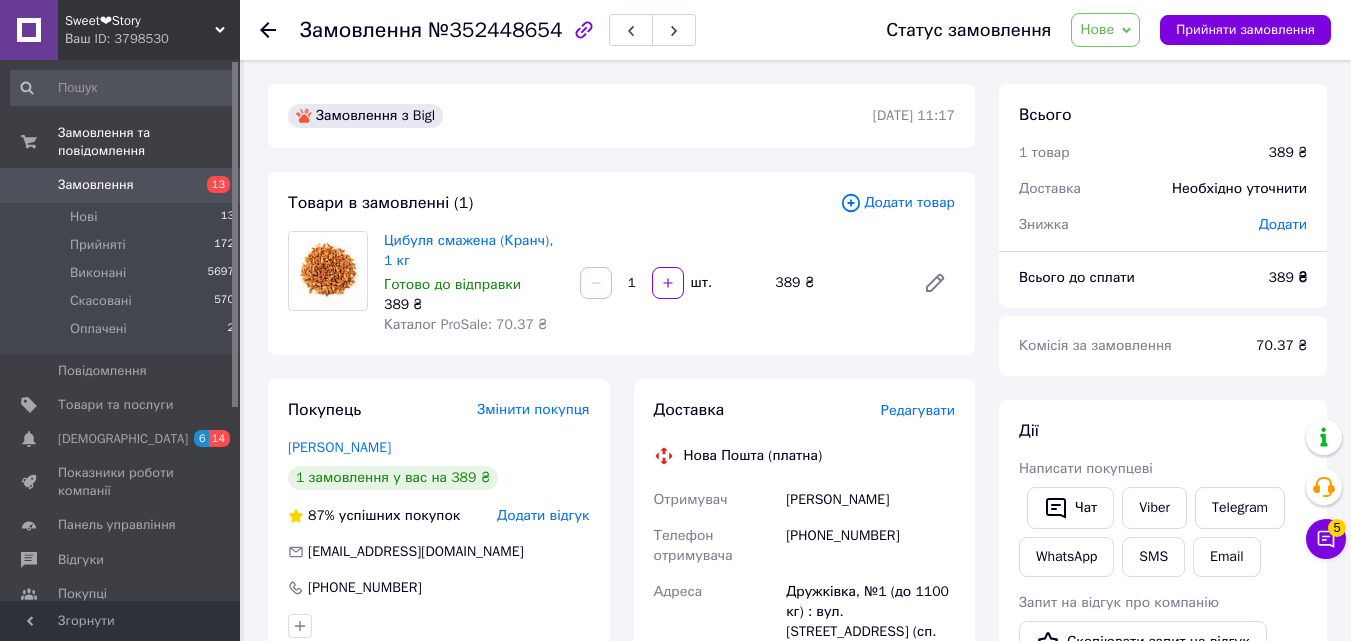 drag, startPoint x: 1139, startPoint y: 65, endPoint x: 1159, endPoint y: 63, distance: 20.09975 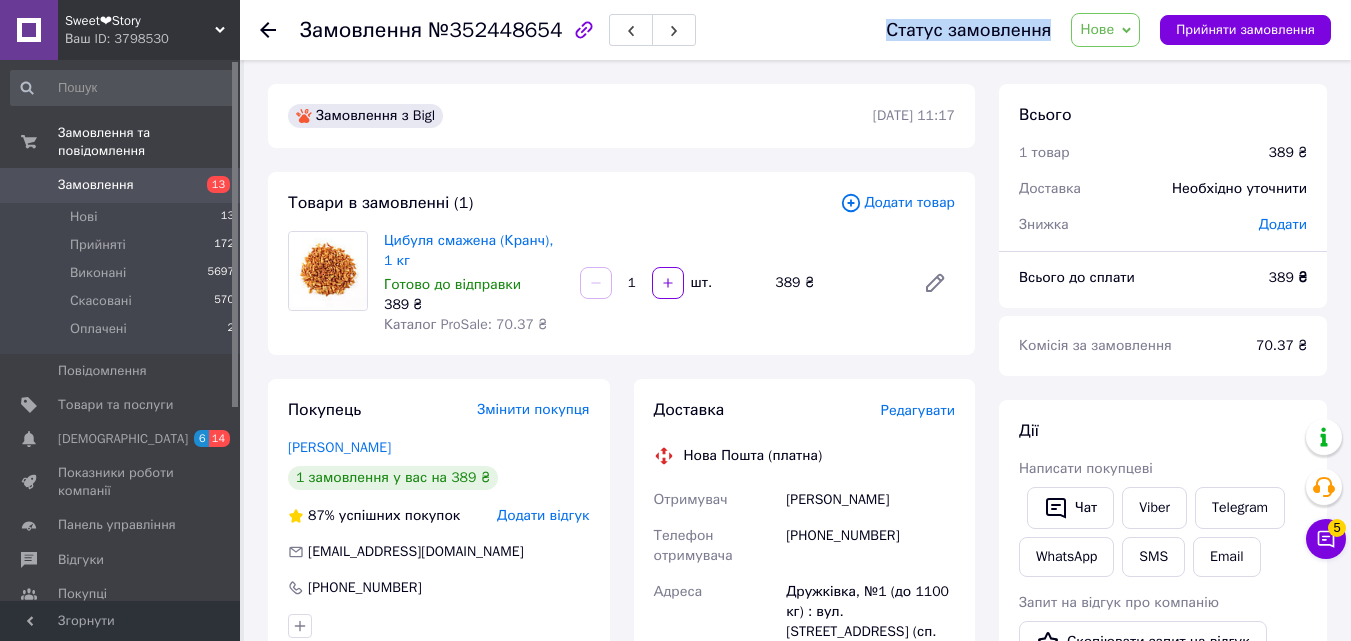 click on "Нове" at bounding box center (1105, 30) 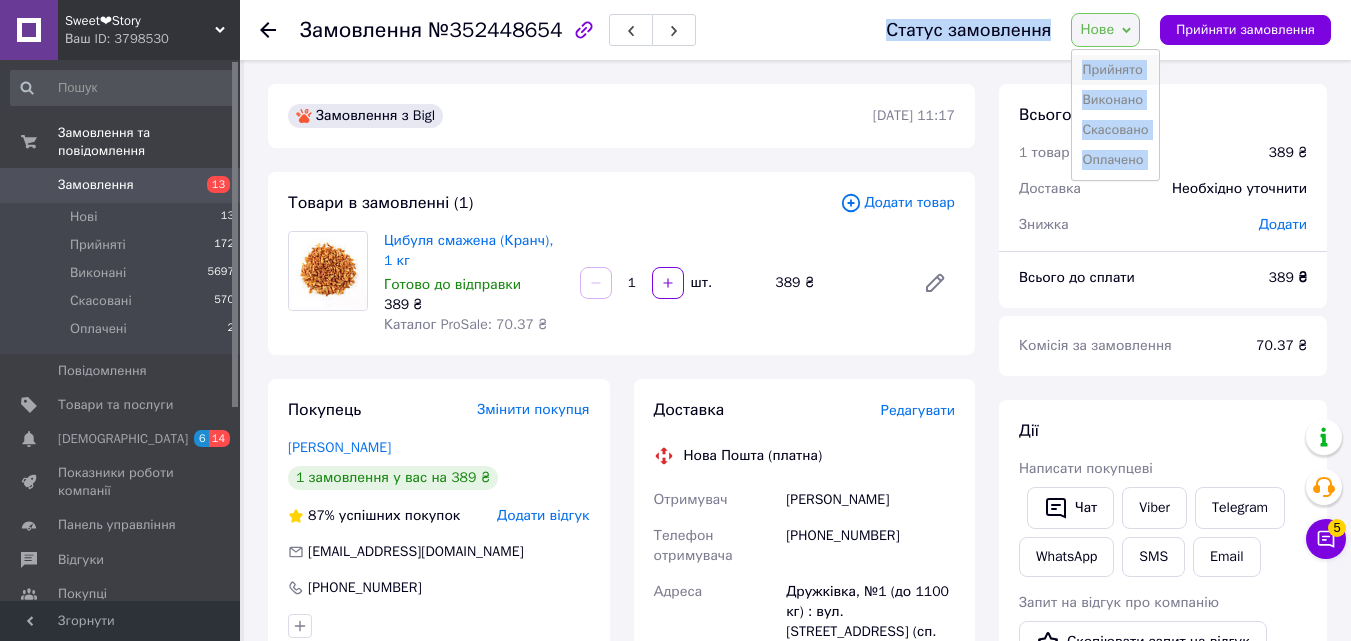 click on "Прийнято" at bounding box center (1115, 70) 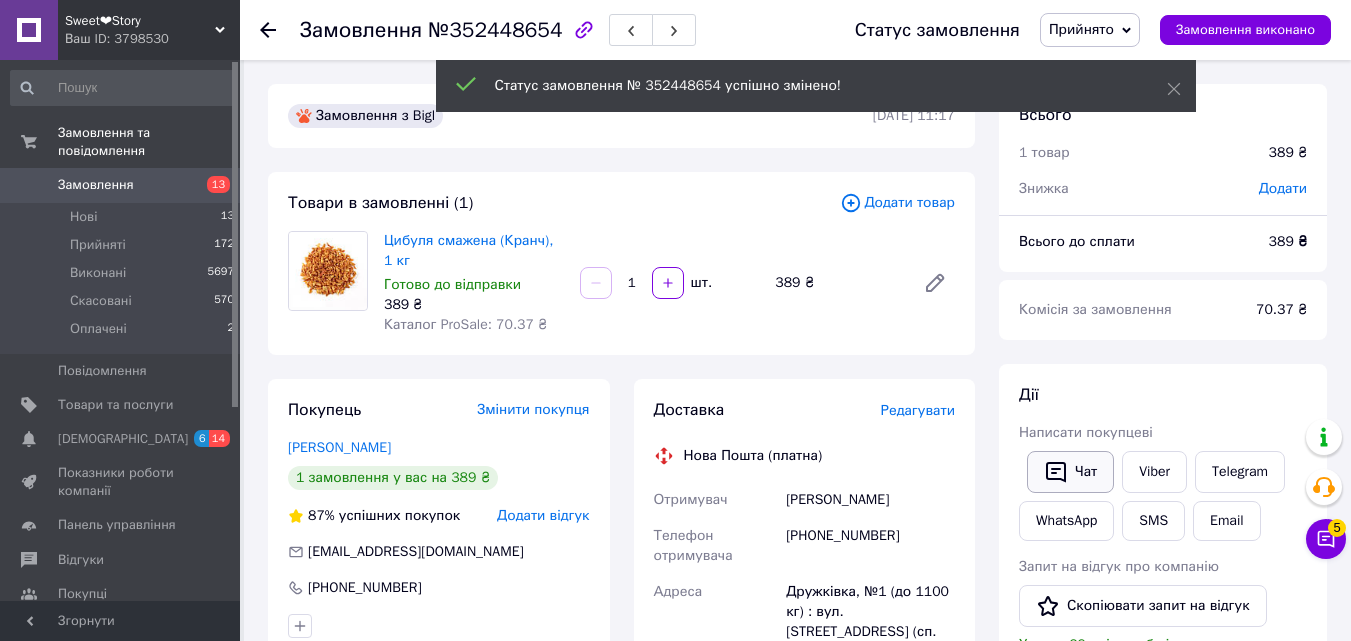 click on "Дії Написати покупцеві   Чат Viber Telegram WhatsApp SMS Email Запит на відгук про компанію   Скопіювати запит на відгук У вас є 29 днів, щоб відправити запит на відгук покупцеві, скопіювавши посилання.   Видати чек   Завантажити PDF   Друк PDF   Дублювати замовлення" at bounding box center [1163, 637] 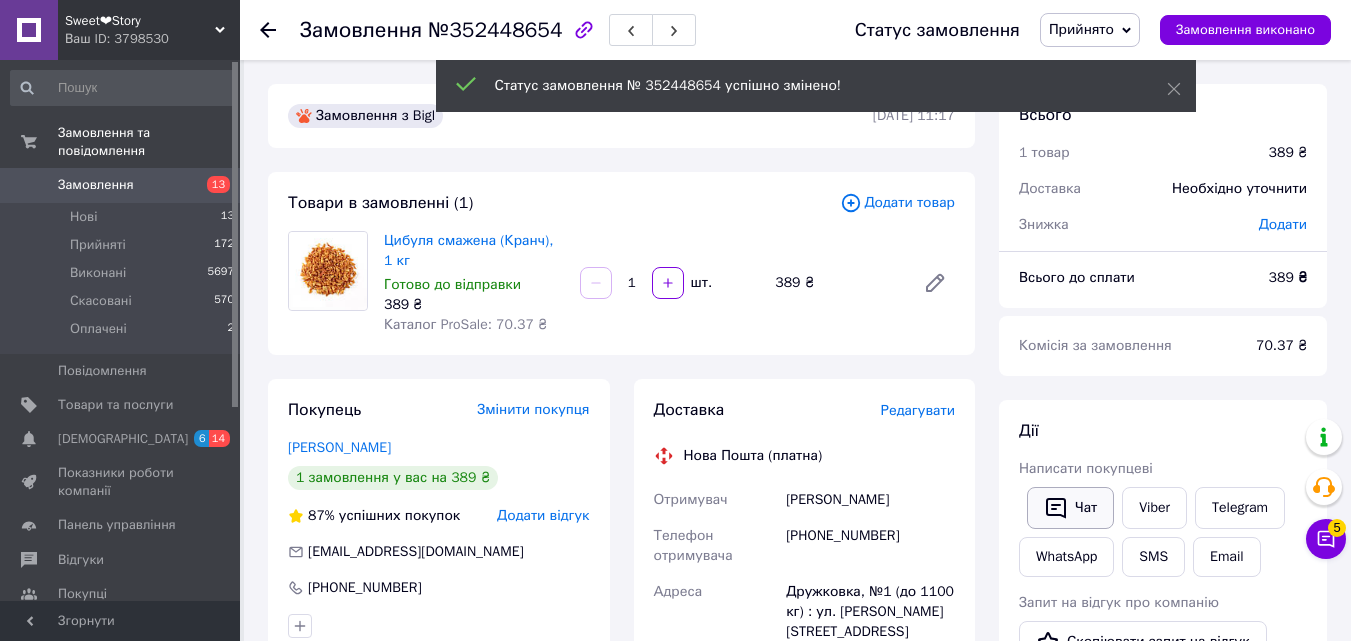 click on "Чат" at bounding box center [1070, 508] 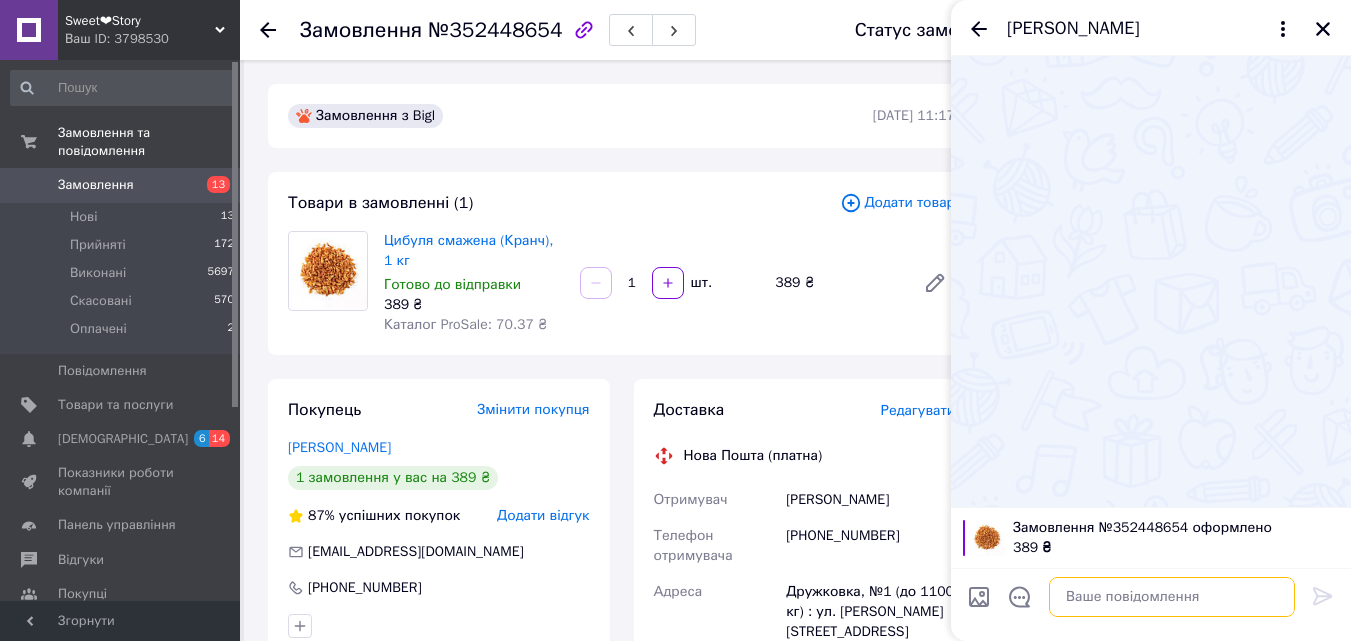 click at bounding box center [1172, 597] 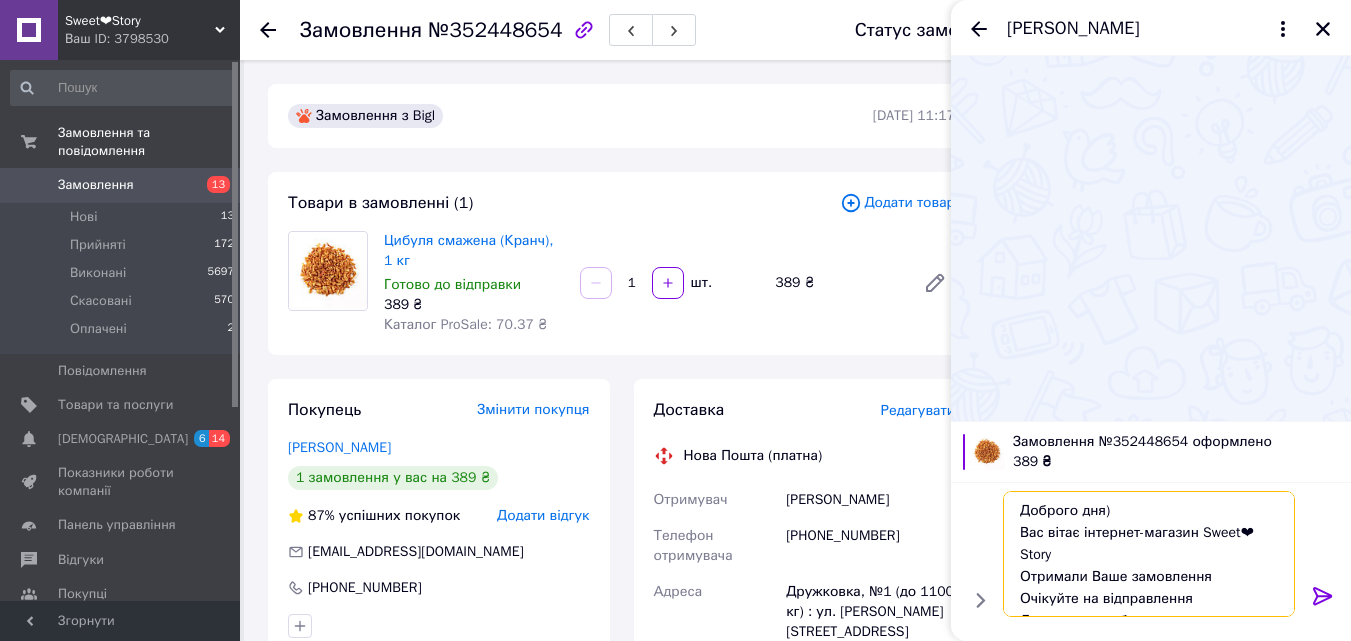 scroll, scrollTop: 36, scrollLeft: 0, axis: vertical 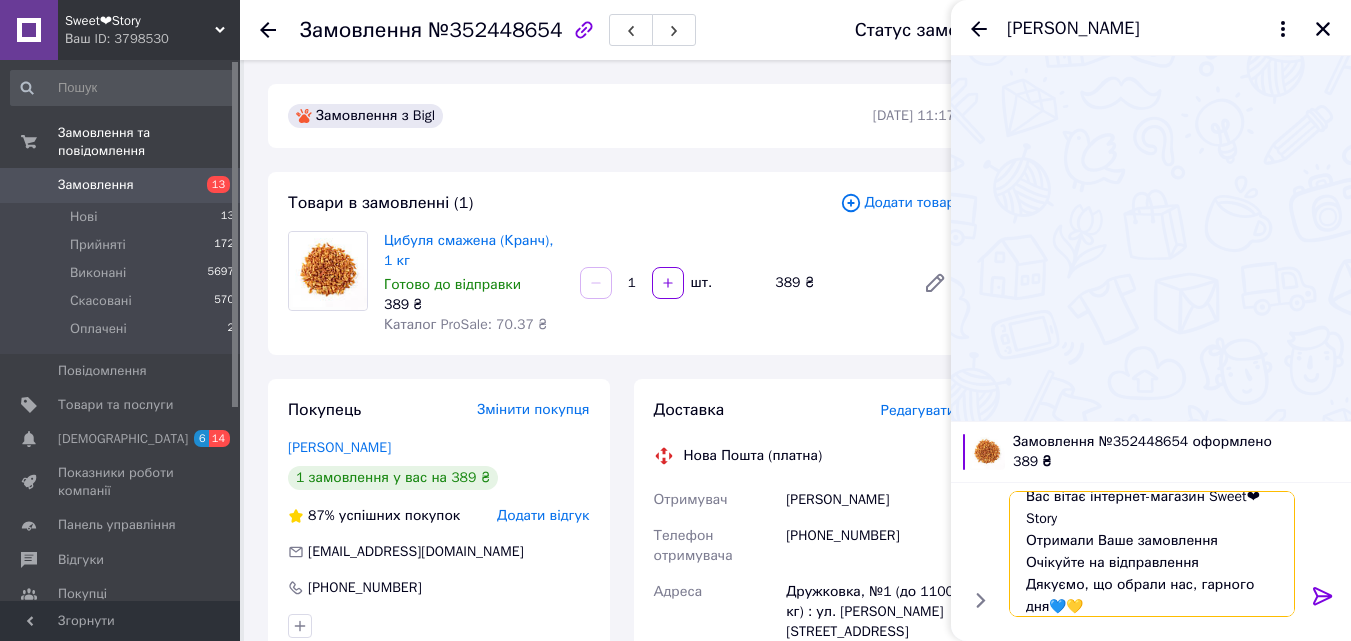 type on "Доброго дня)
Вас вітає інтернет-магазин Sweet❤Story
Отримали Ваше замовлення
Очікуйте на відправлення
Дякуємо, що обрали нас, гарного дня💙💛" 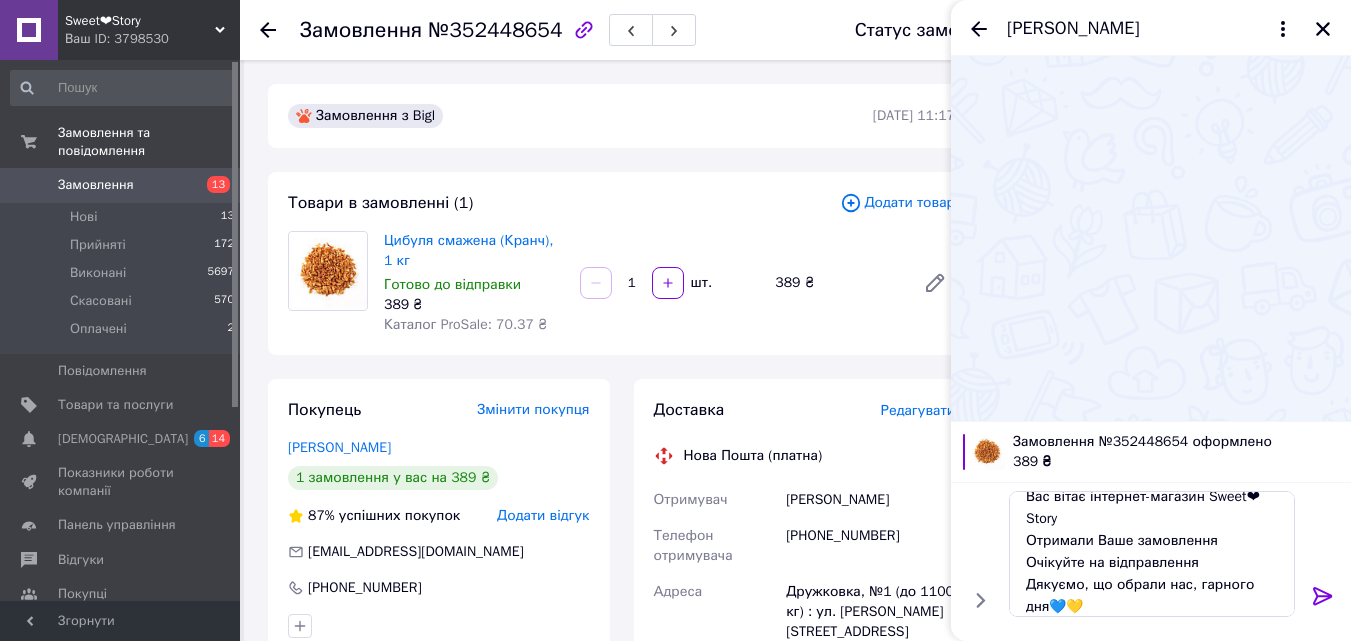 click 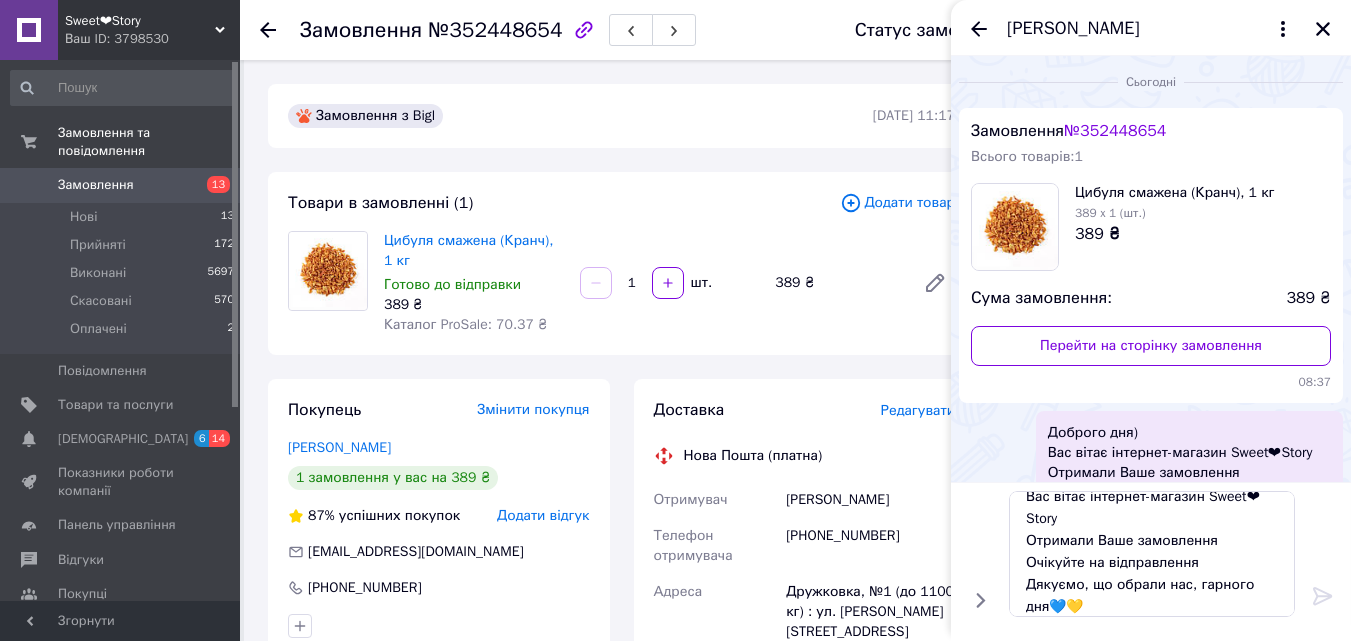 type 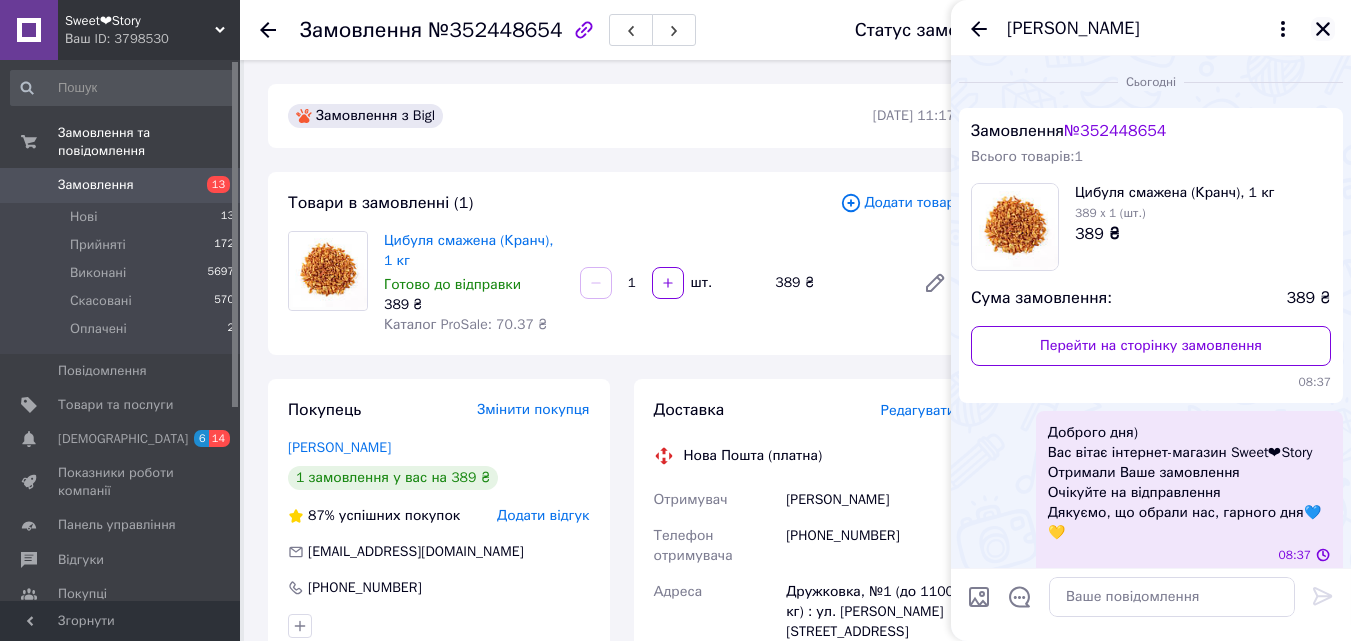 scroll, scrollTop: 0, scrollLeft: 0, axis: both 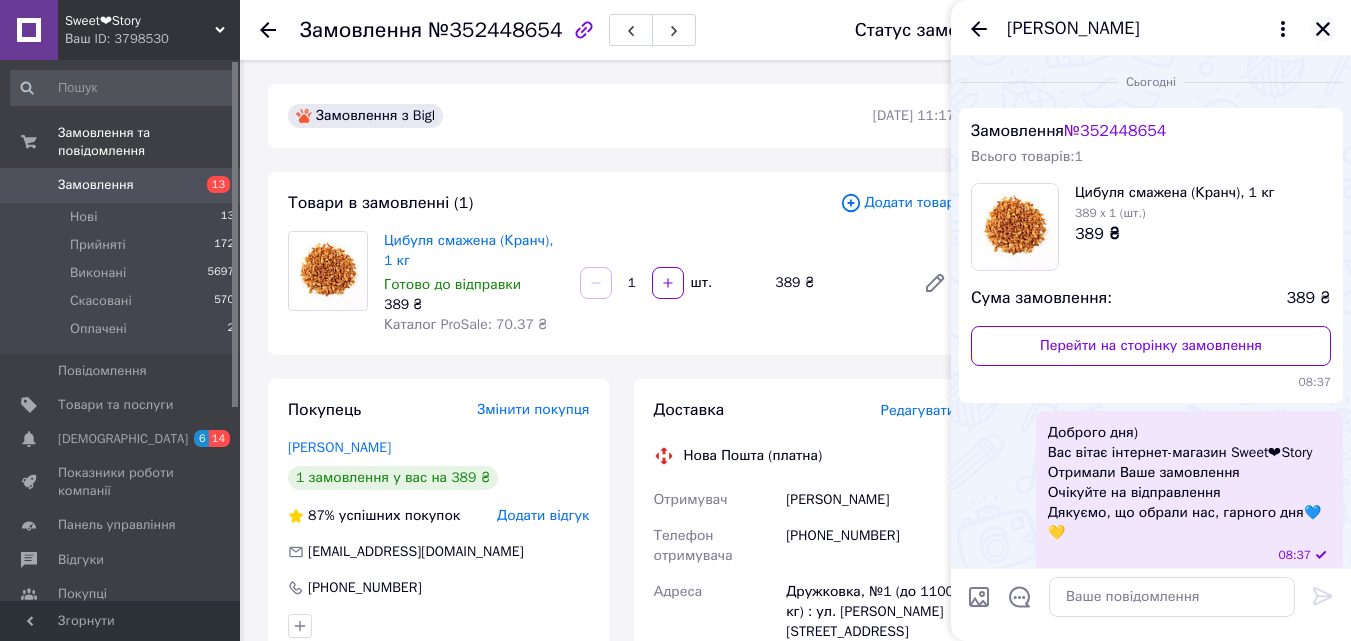 click 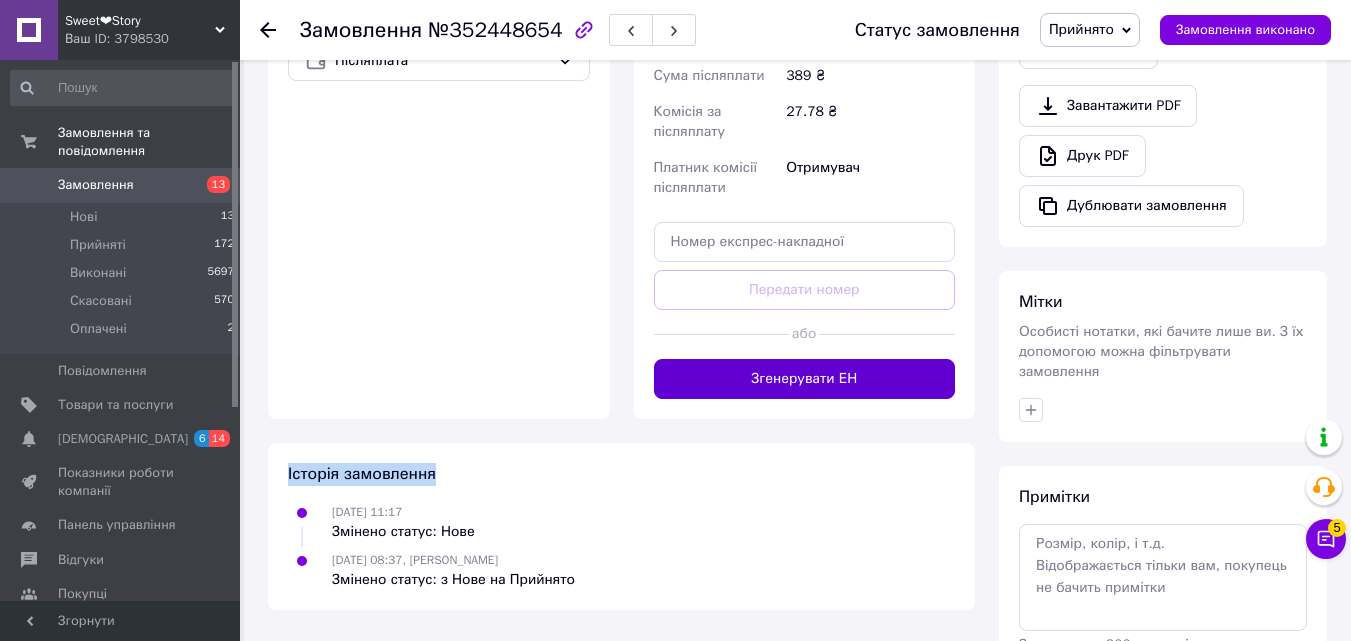 click on "Згенерувати ЕН" at bounding box center [805, 379] 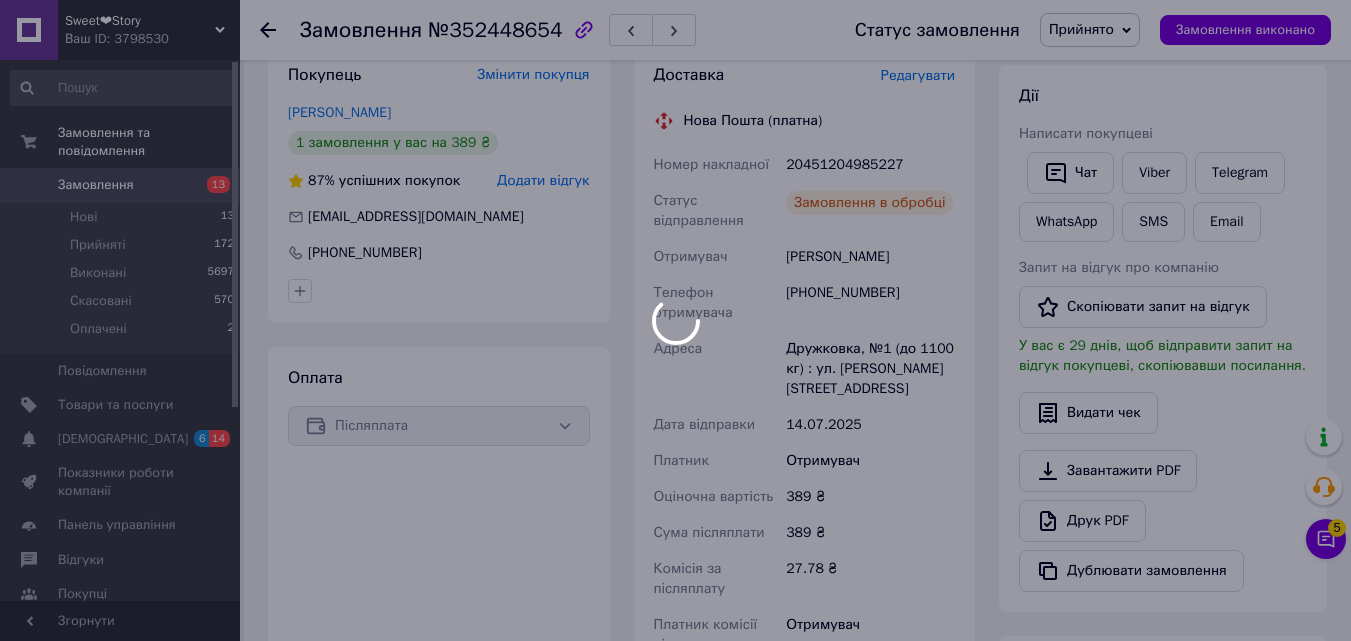 scroll, scrollTop: 300, scrollLeft: 0, axis: vertical 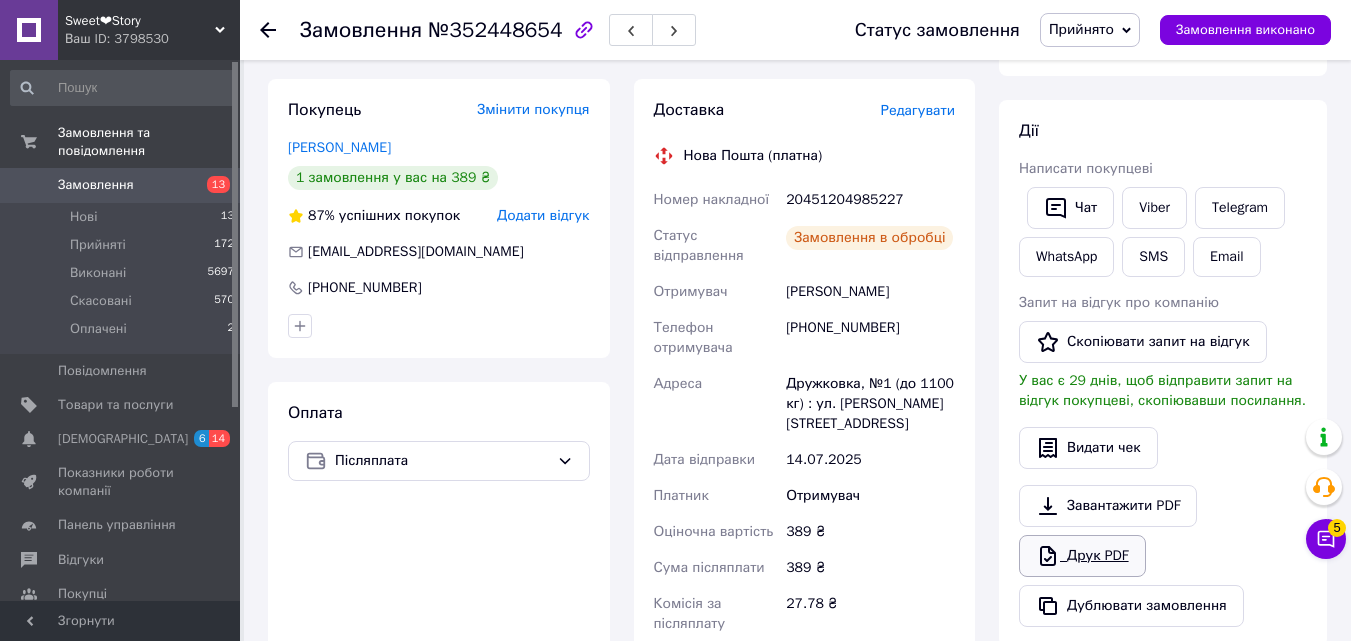 click on "Друк PDF" at bounding box center (1082, 556) 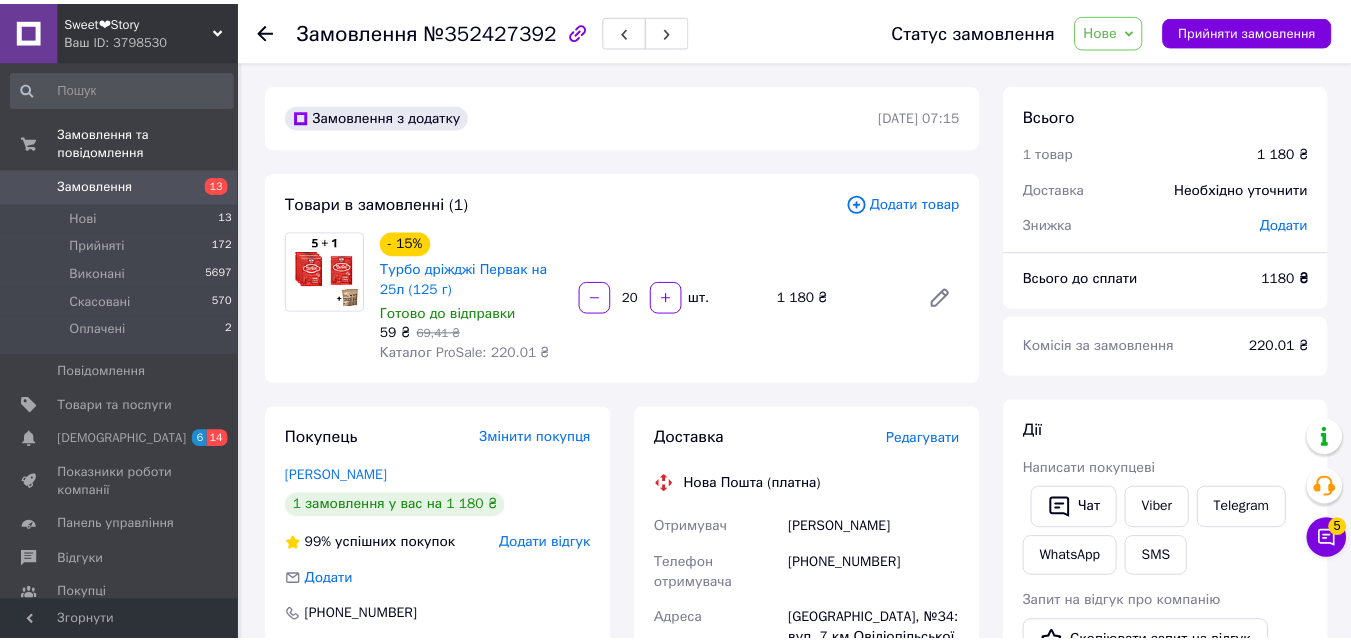 scroll, scrollTop: 0, scrollLeft: 0, axis: both 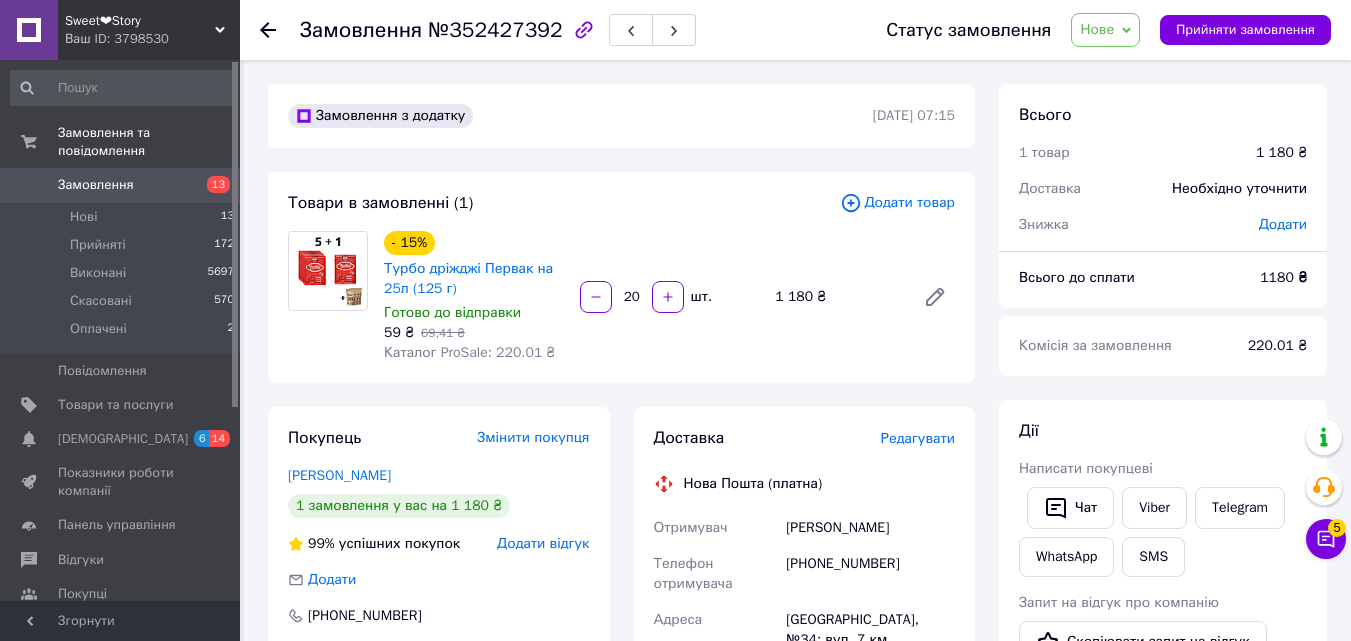click on "Нове" at bounding box center (1097, 29) 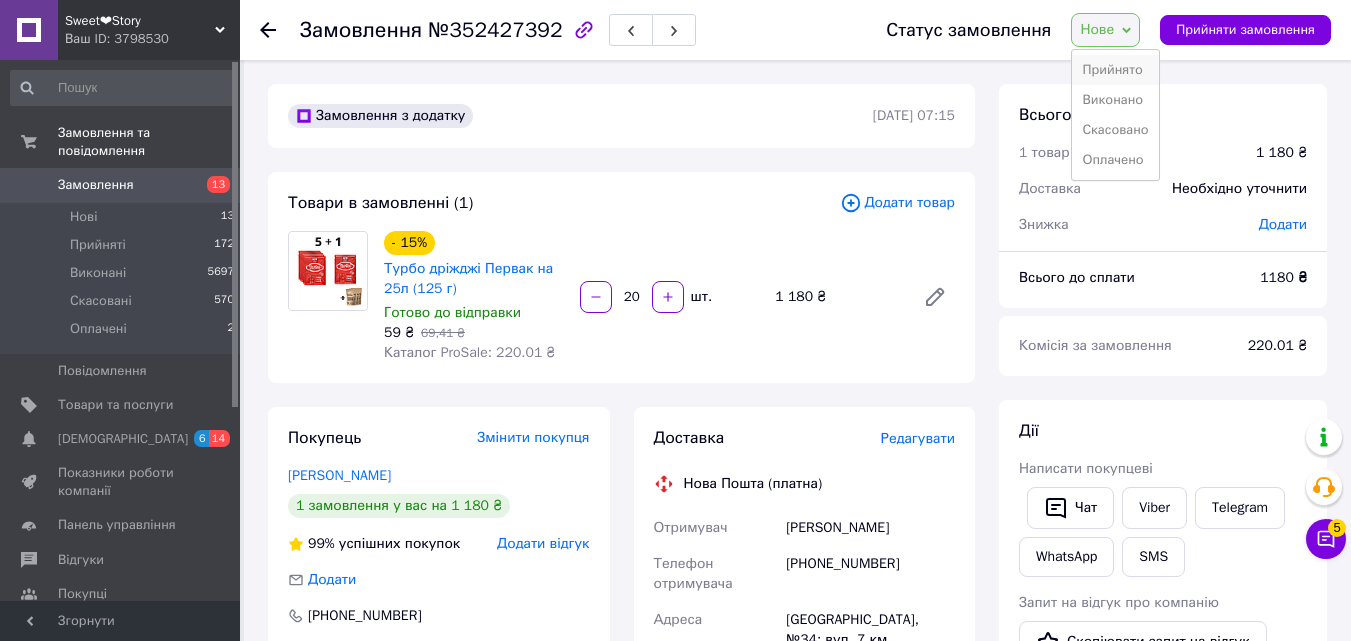 click on "Прийнято" at bounding box center [1115, 70] 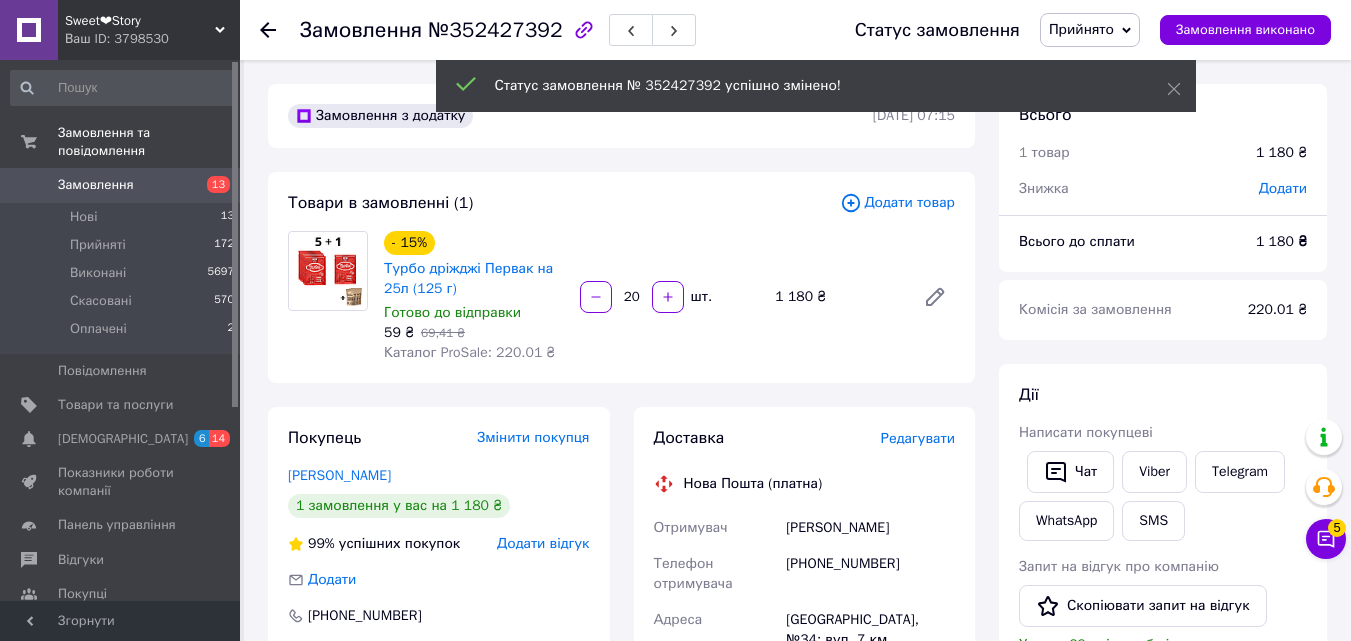click on "Написати покупцеві" at bounding box center [1086, 432] 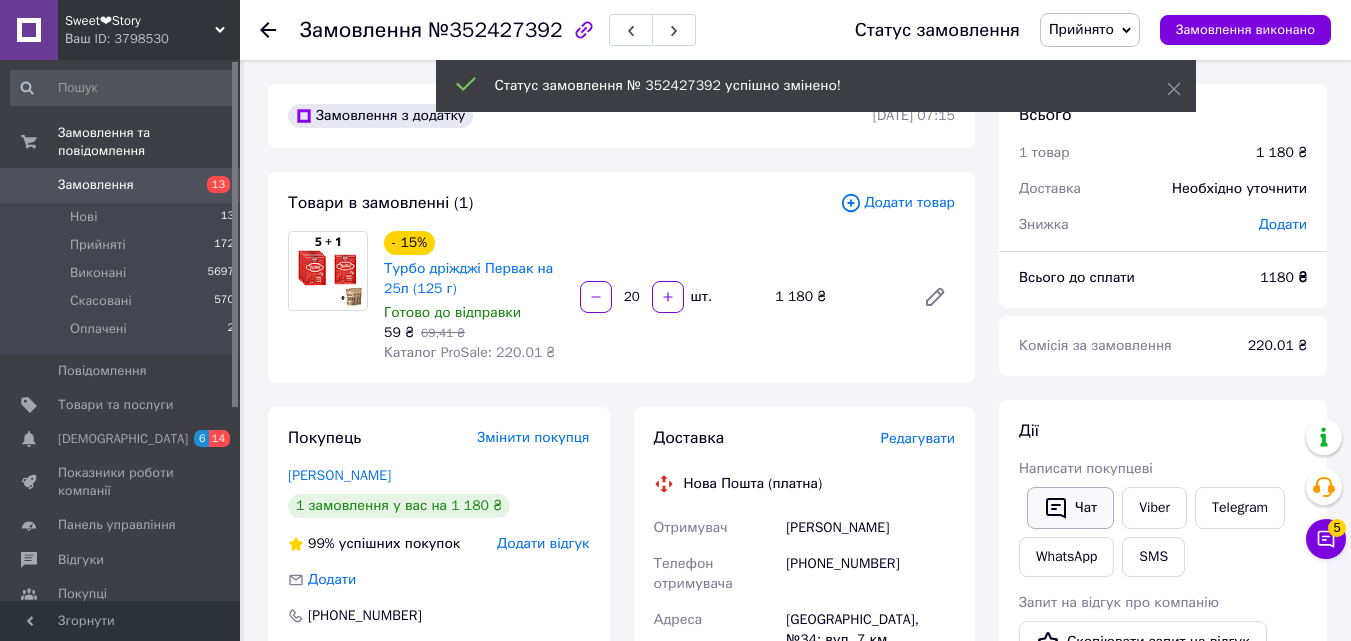 click 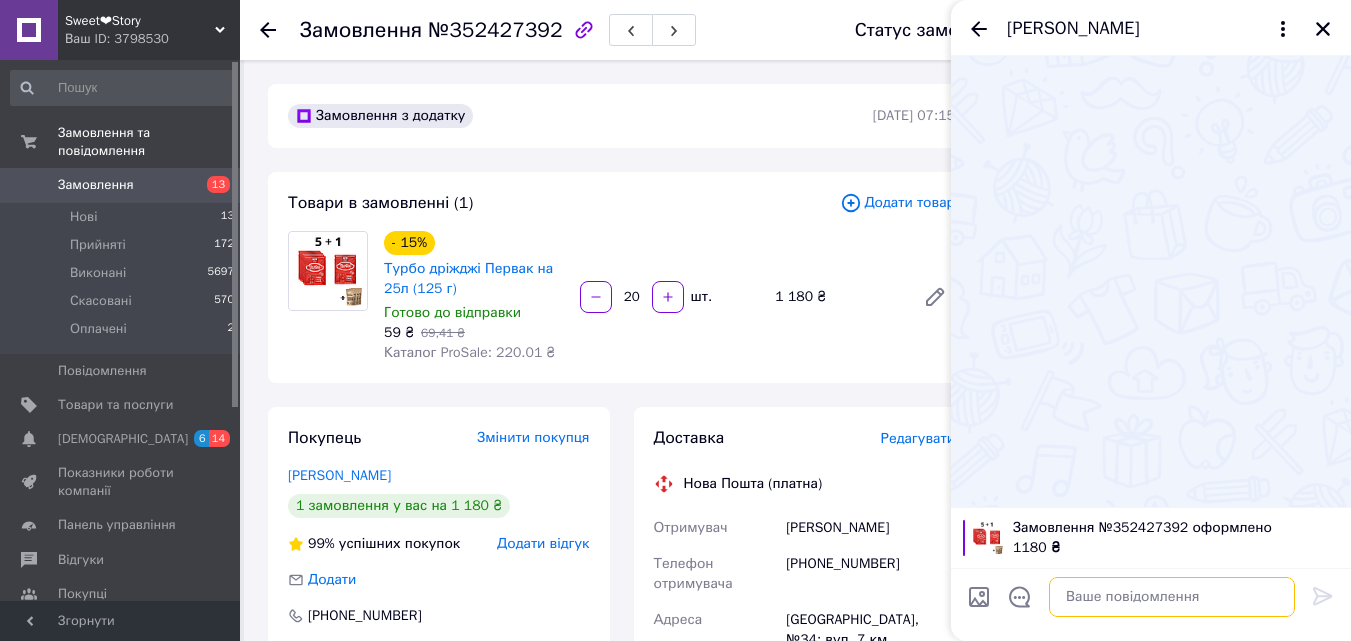 click at bounding box center [1172, 597] 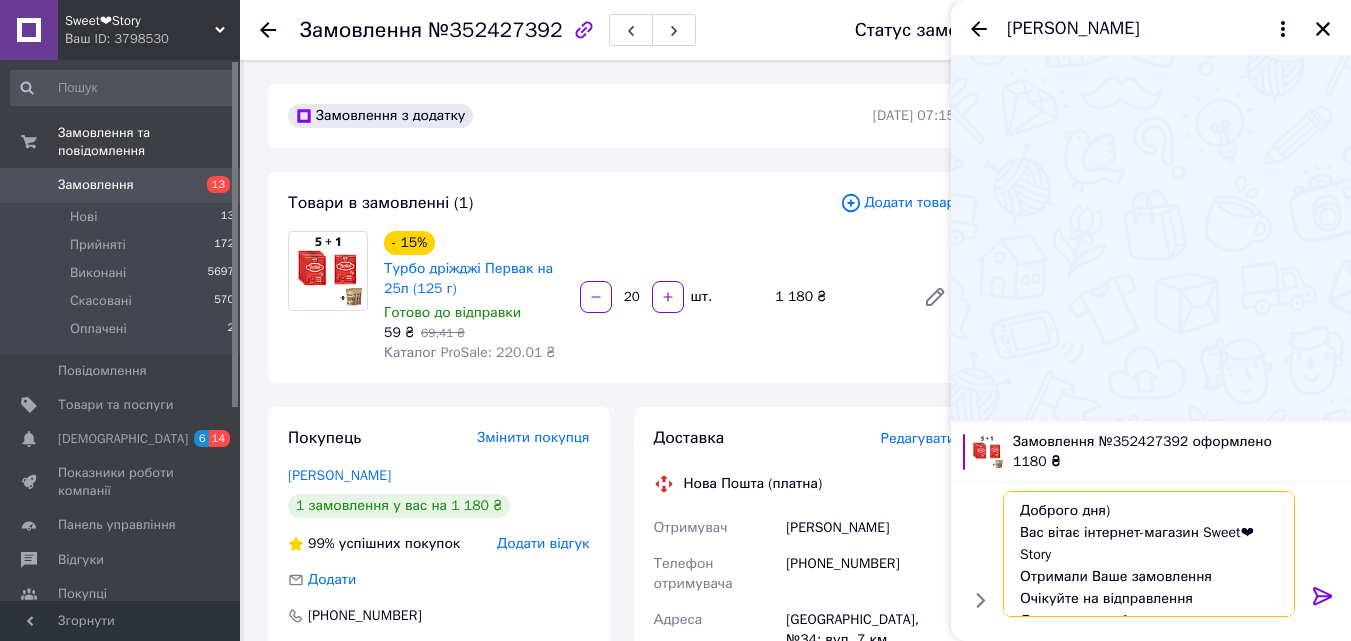 scroll, scrollTop: 36, scrollLeft: 0, axis: vertical 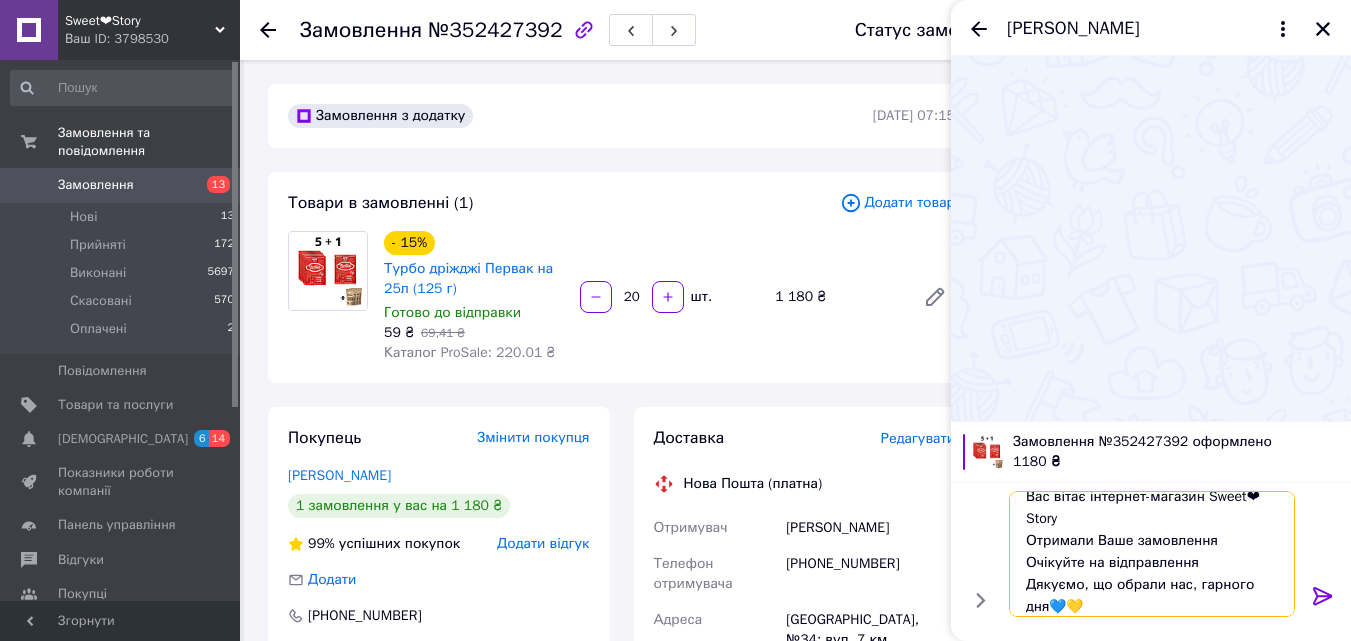 type on "Доброго дня)
Вас вітає інтернет-магазин Sweet❤Story
Отримали Ваше замовлення
Очікуйте на відправлення
Дякуємо, що обрали нас, гарного дня💙💛" 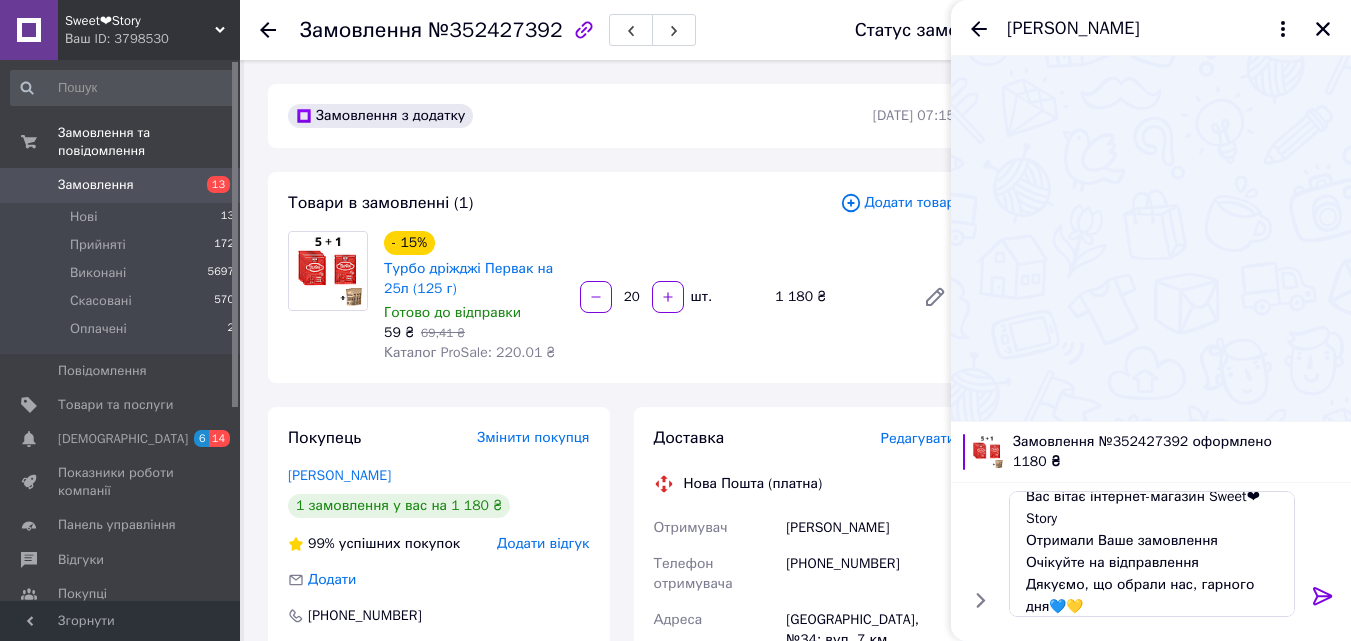 click 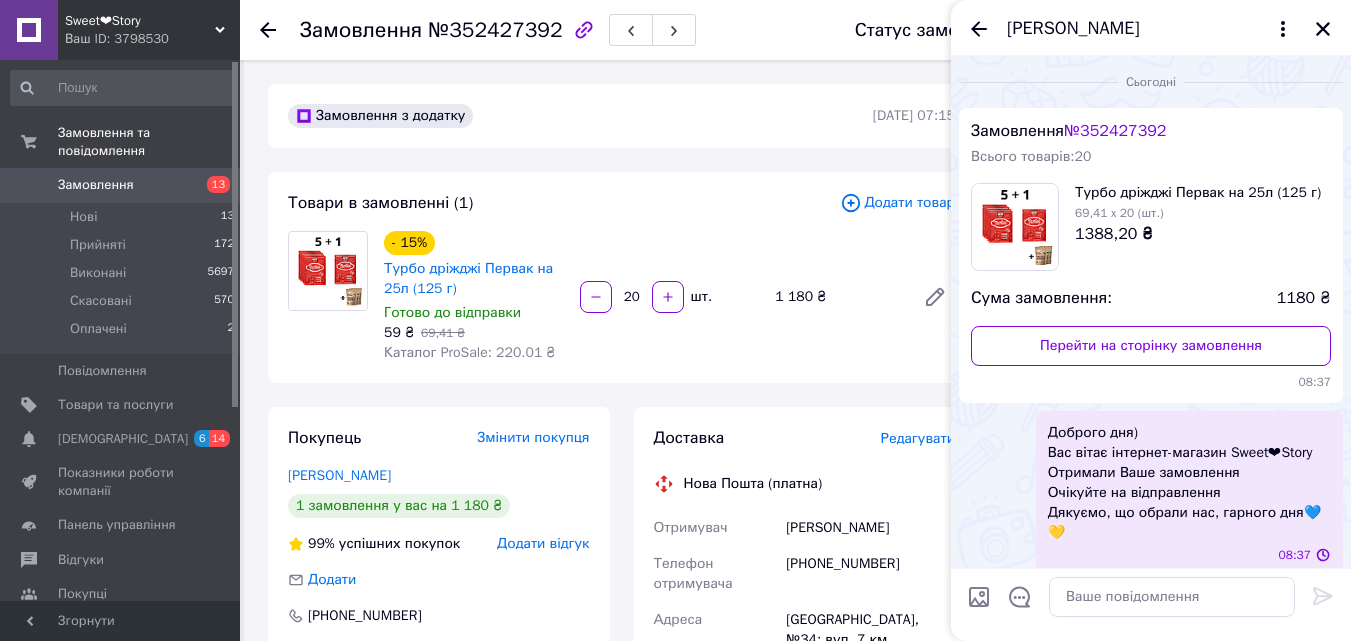 scroll, scrollTop: 0, scrollLeft: 0, axis: both 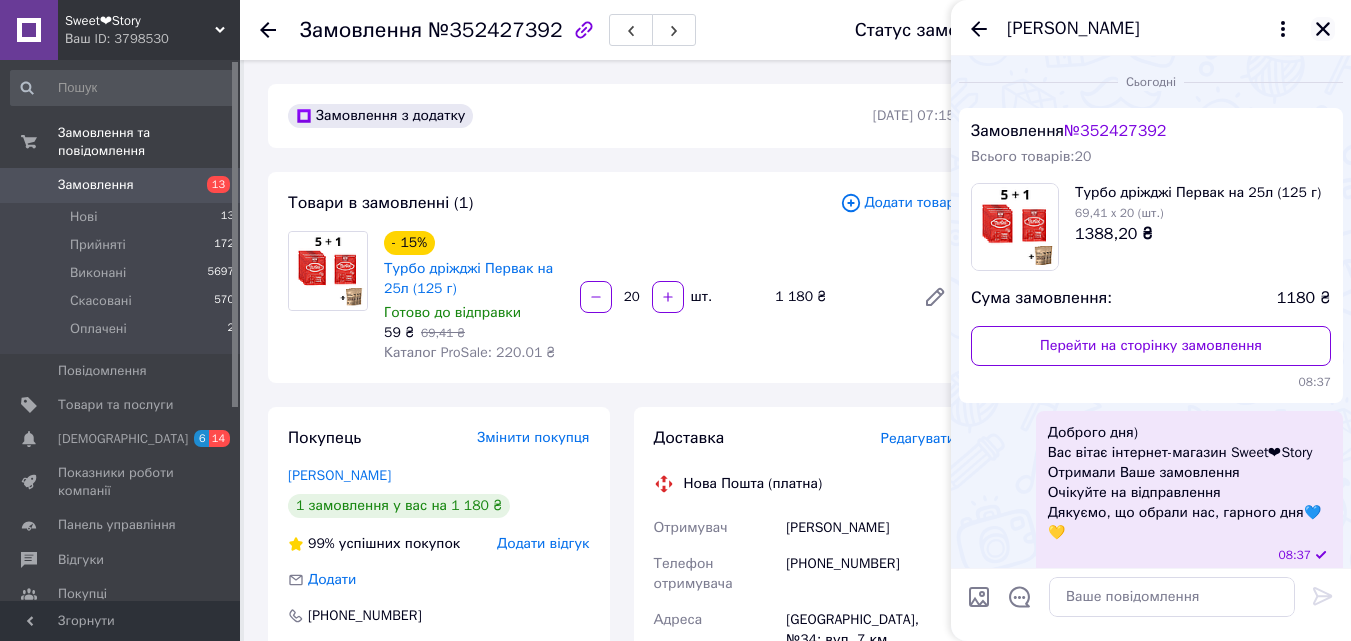 click at bounding box center (1323, 29) 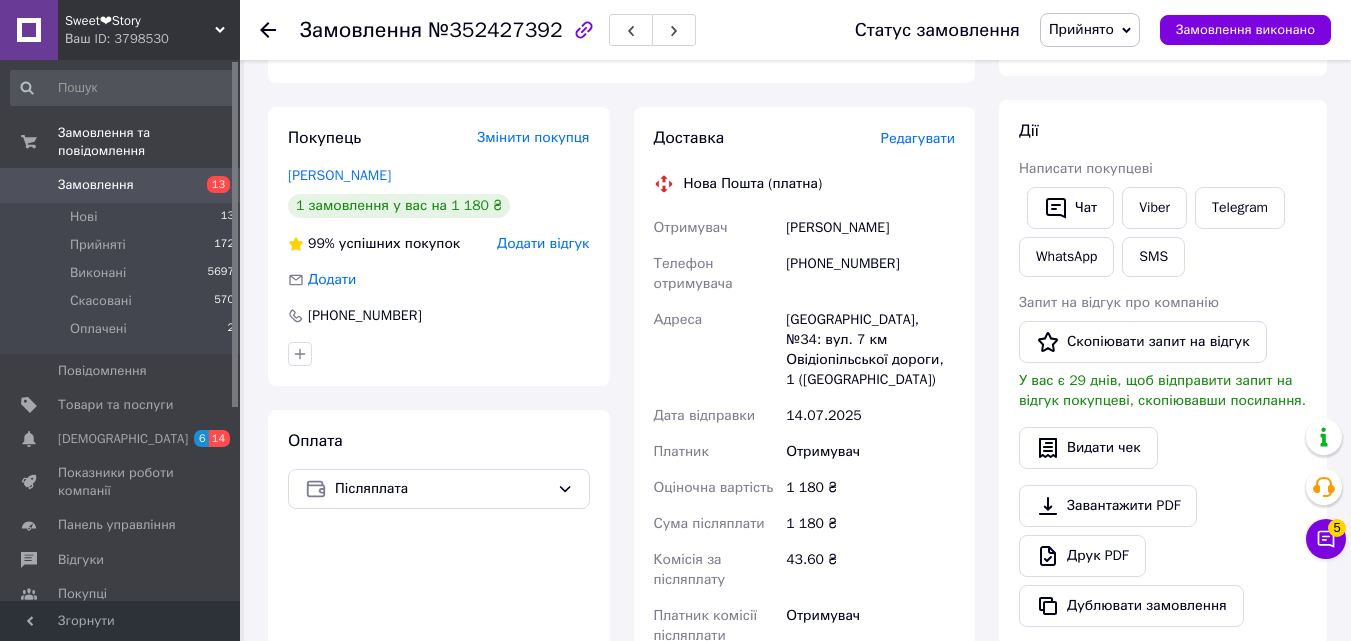 scroll, scrollTop: 500, scrollLeft: 0, axis: vertical 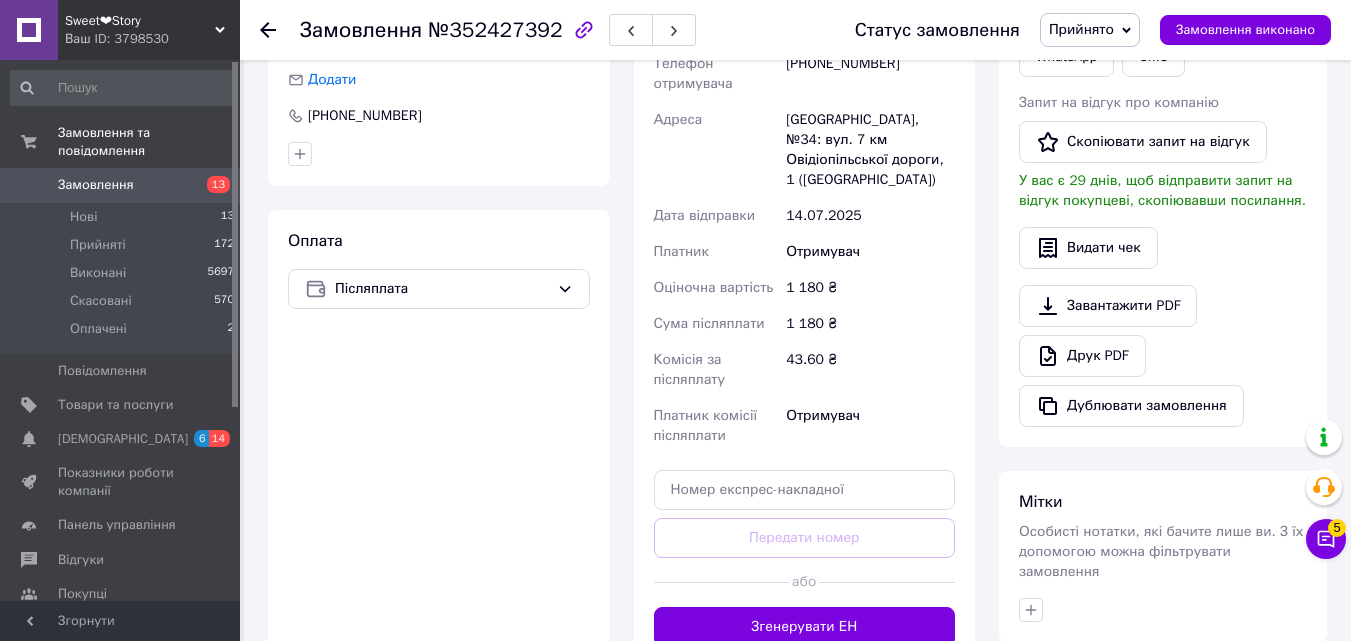 drag, startPoint x: 843, startPoint y: 606, endPoint x: 873, endPoint y: 536, distance: 76.15773 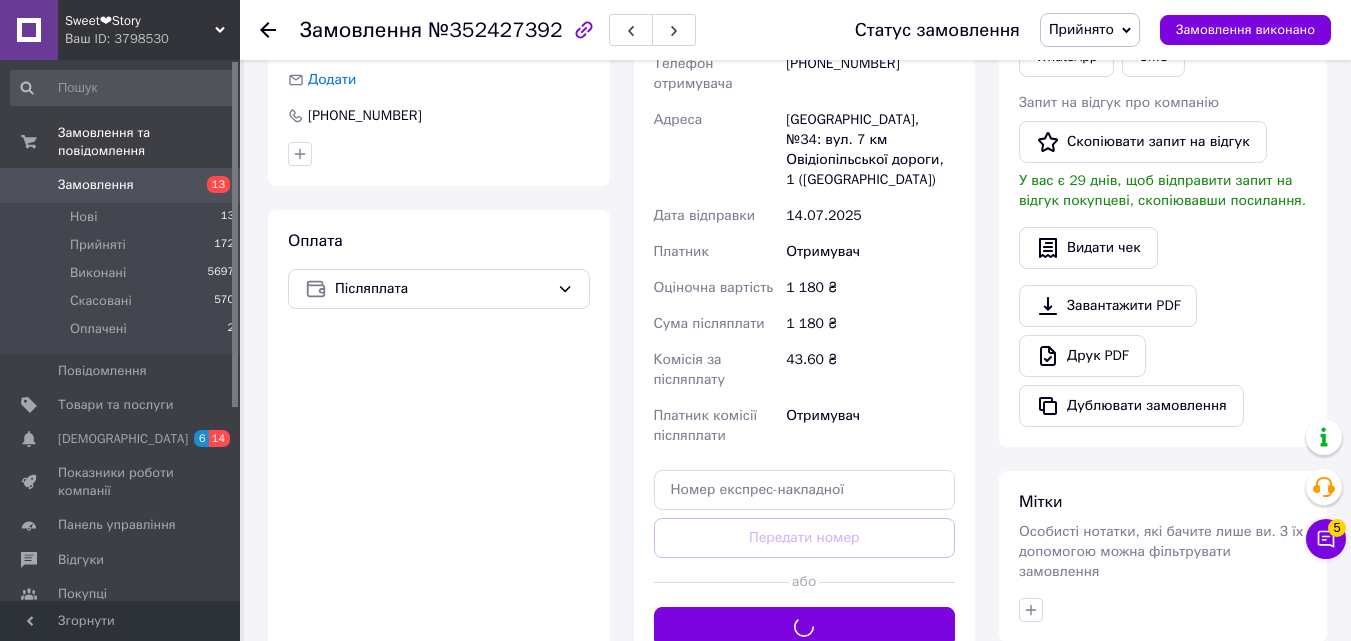 scroll, scrollTop: 400, scrollLeft: 0, axis: vertical 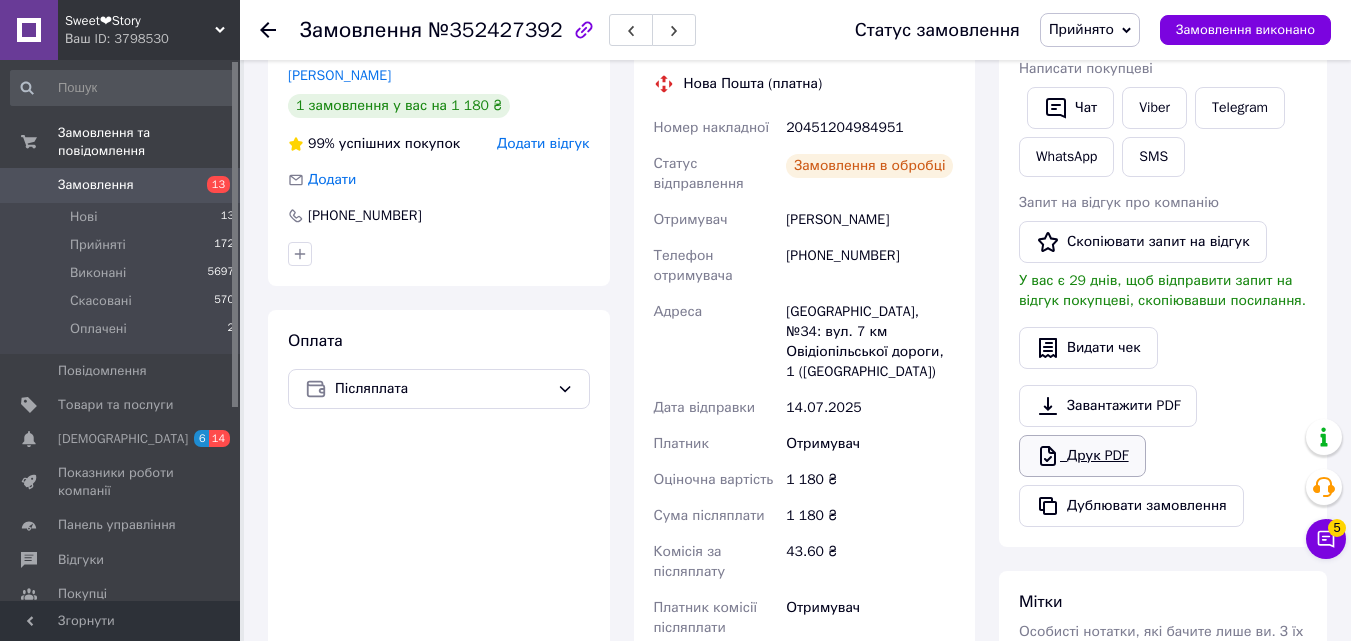 click on "Друк PDF" at bounding box center (1082, 456) 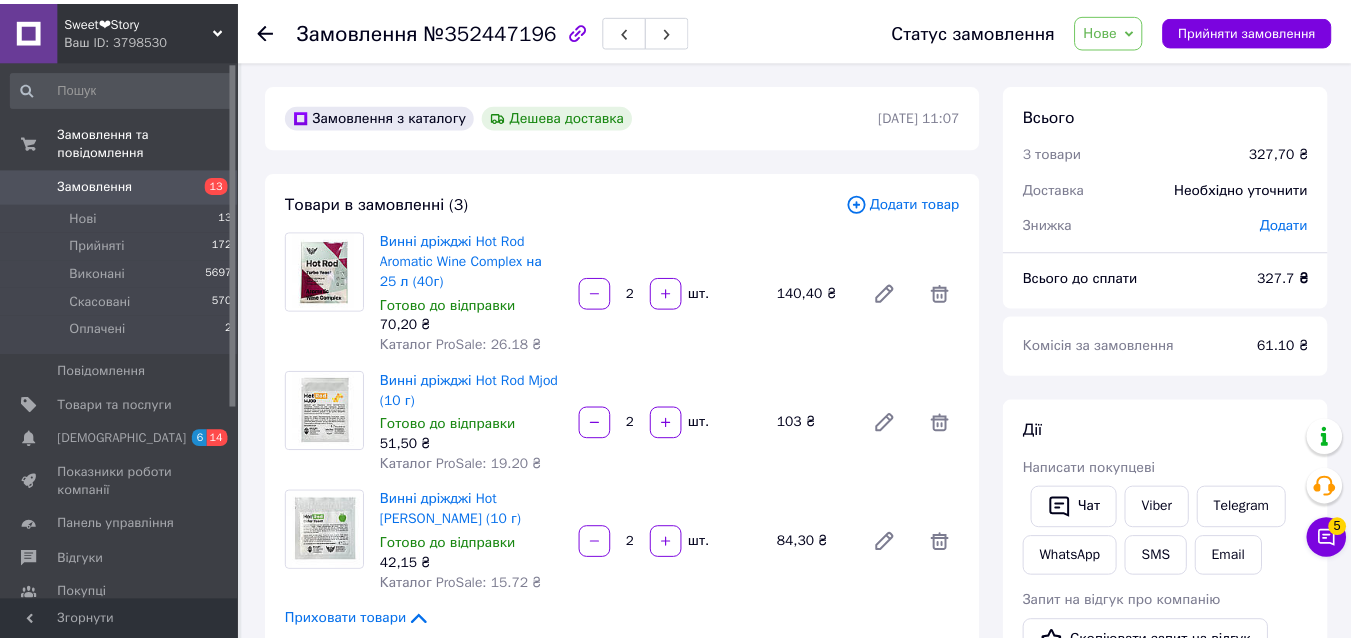 scroll, scrollTop: 0, scrollLeft: 0, axis: both 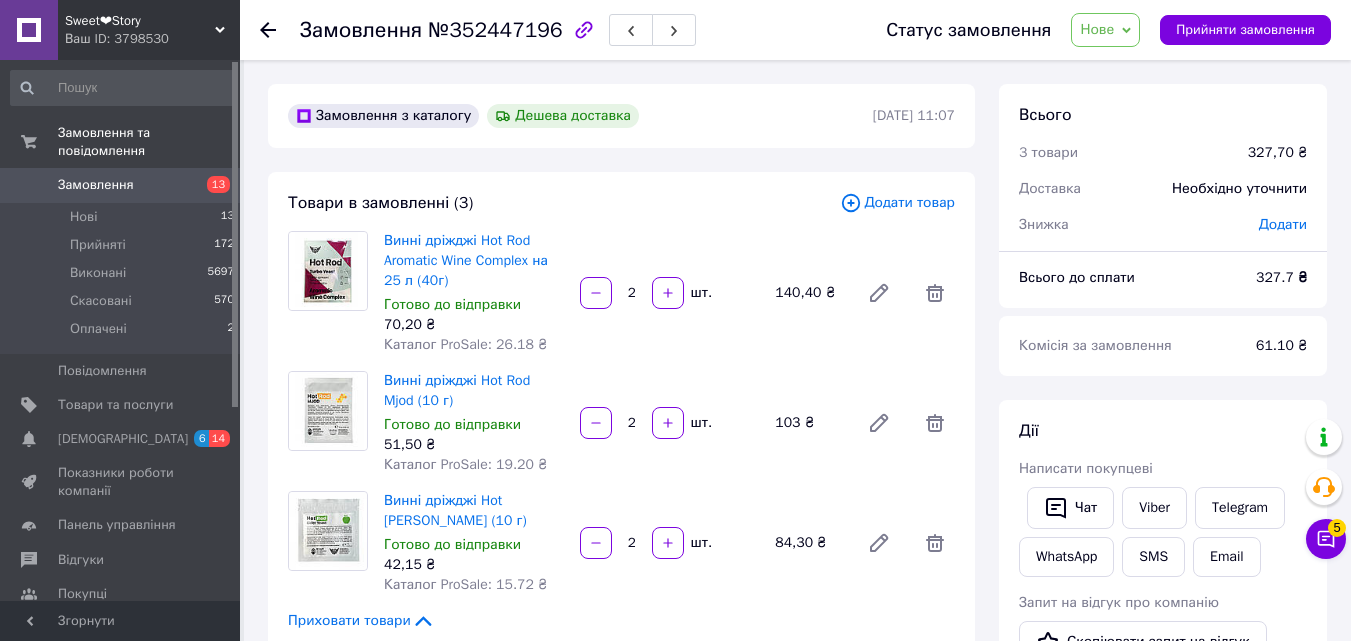 click on "Нове" at bounding box center (1105, 30) 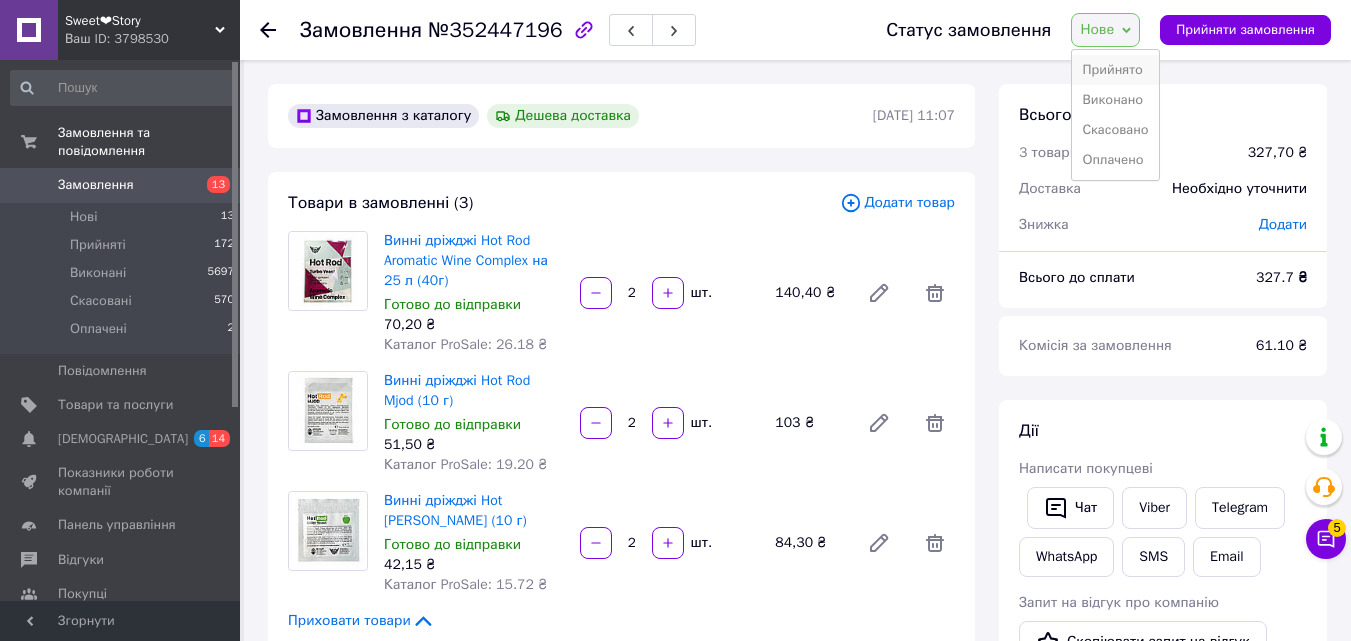 click on "Прийнято" at bounding box center (1115, 70) 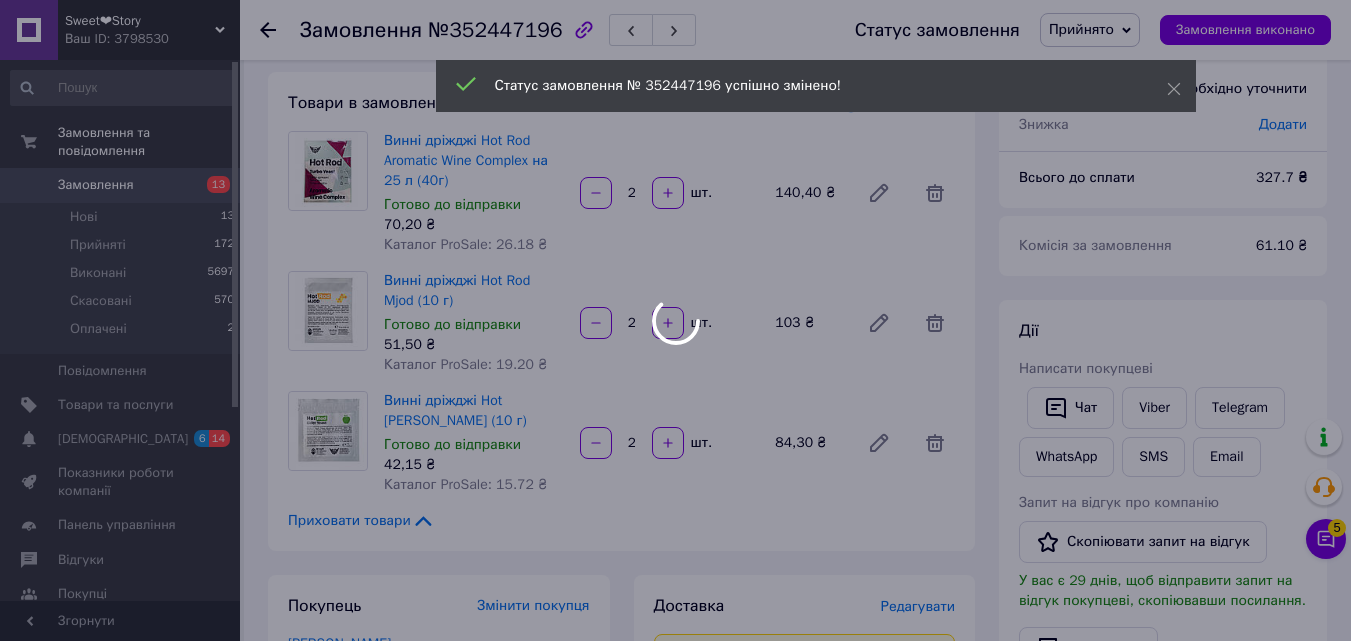 scroll, scrollTop: 0, scrollLeft: 0, axis: both 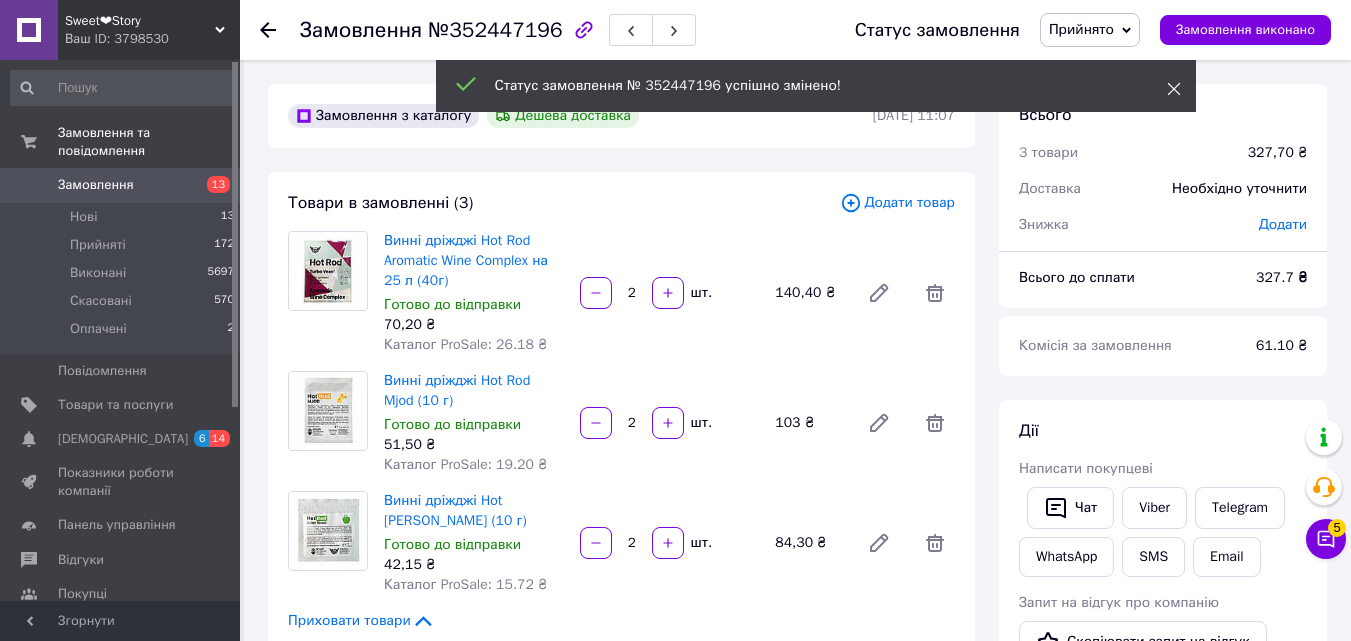 click 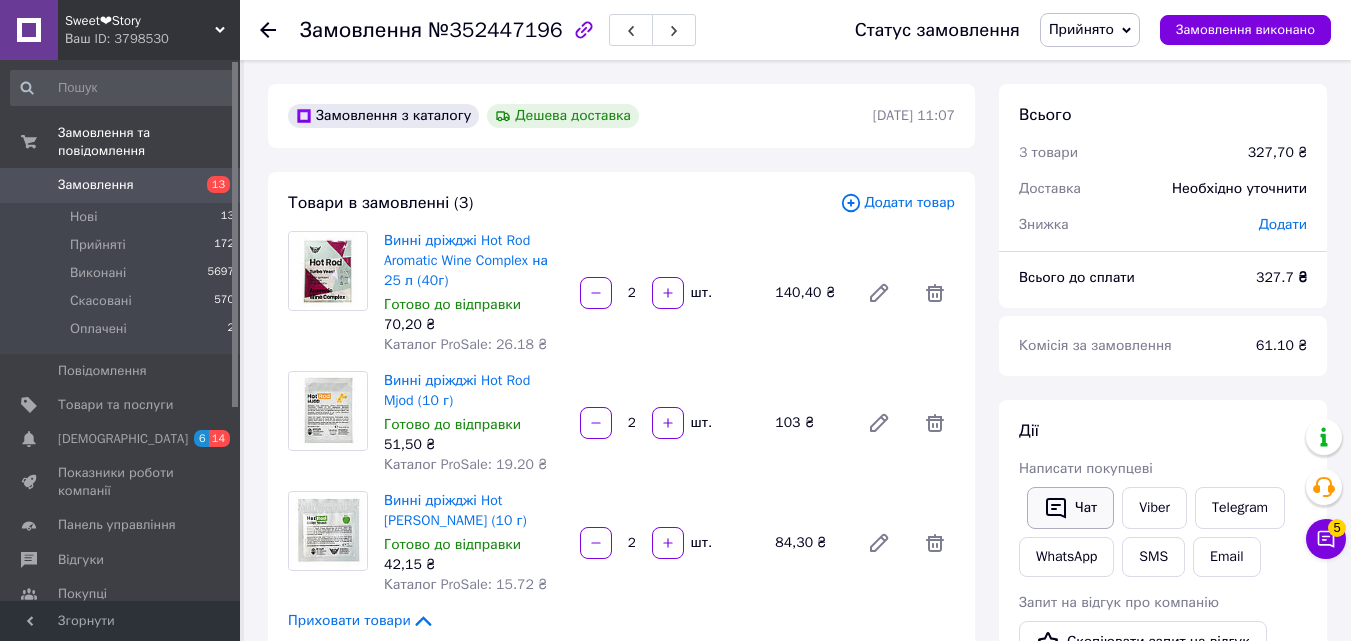 click 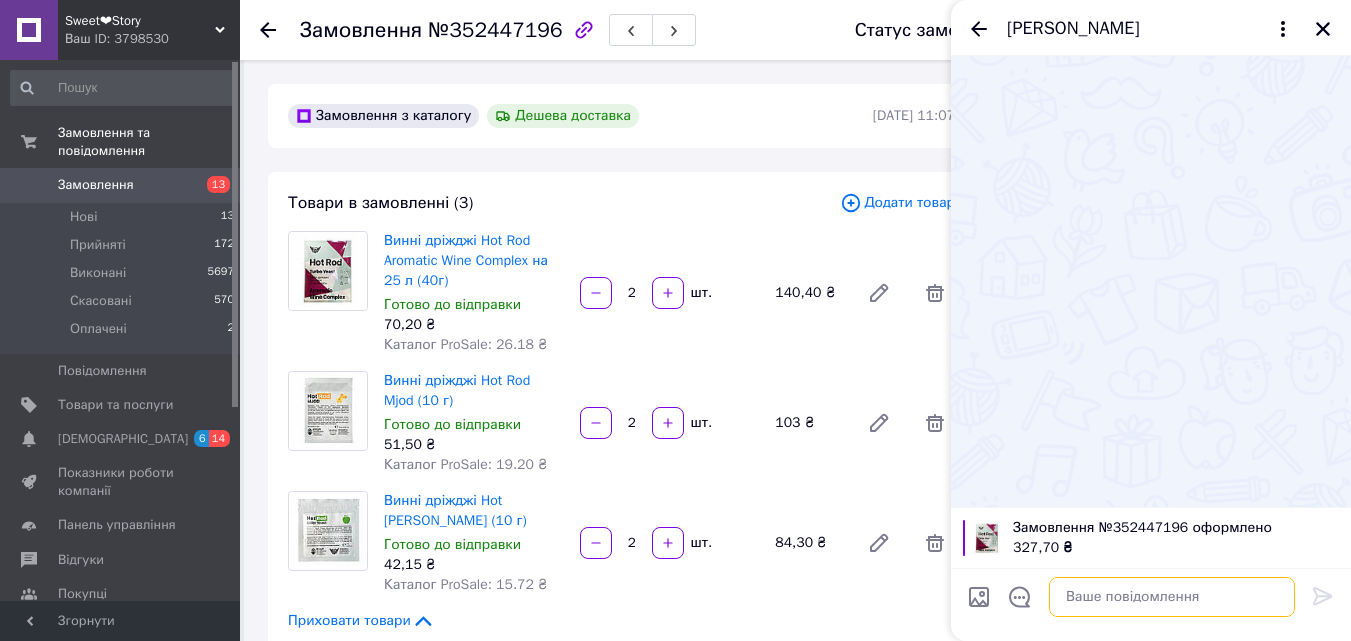 click at bounding box center (1172, 597) 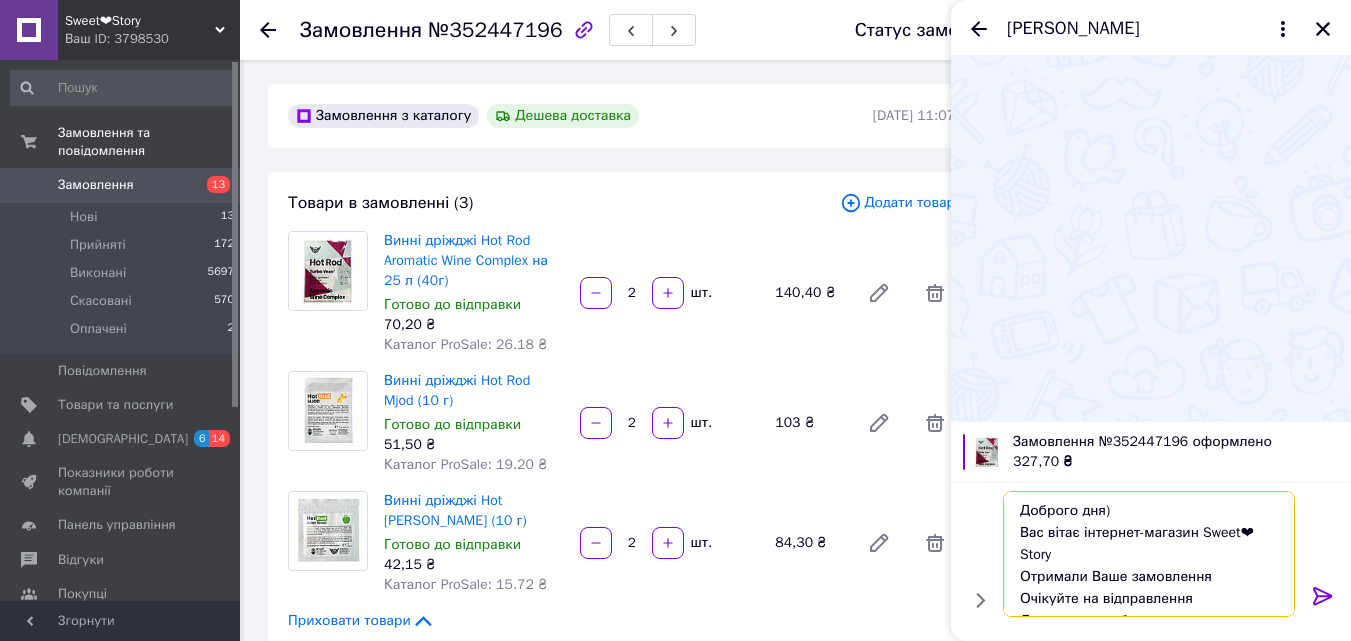 scroll, scrollTop: 36, scrollLeft: 0, axis: vertical 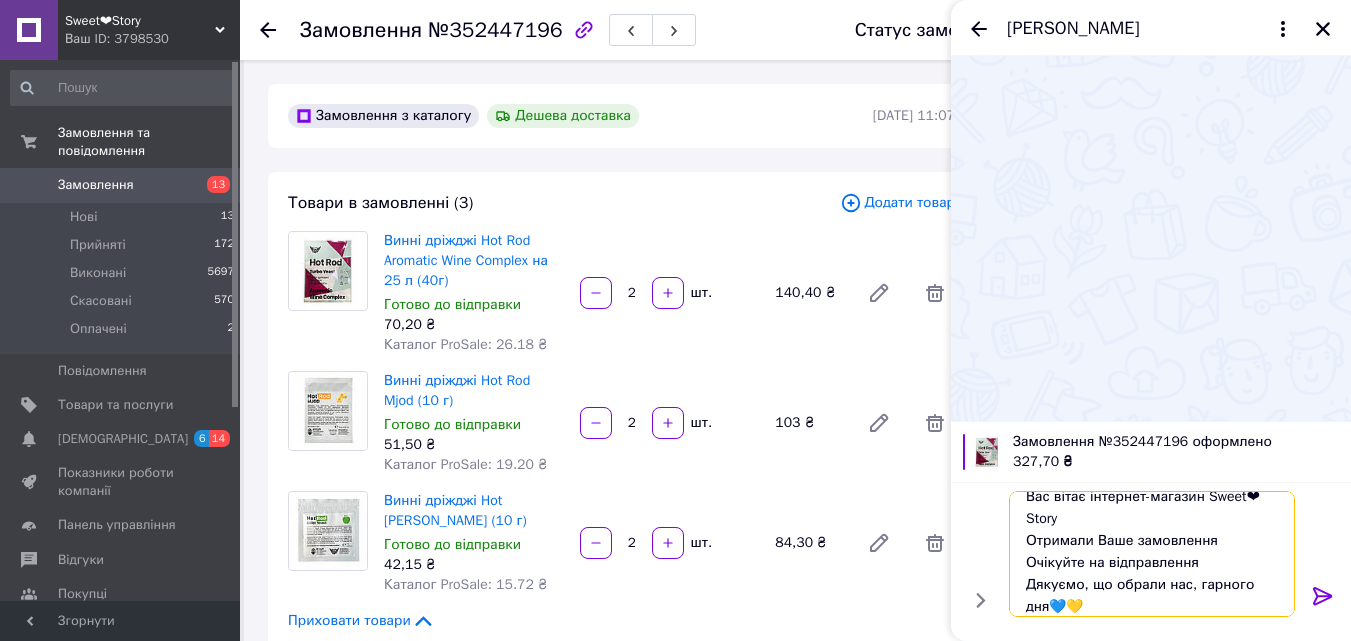 type on "Доброго дня)
Вас вітає інтернет-магазин Sweet❤Story
Отримали Ваше замовлення
Очікуйте на відправлення
Дякуємо, що обрали нас, гарного дня💙💛" 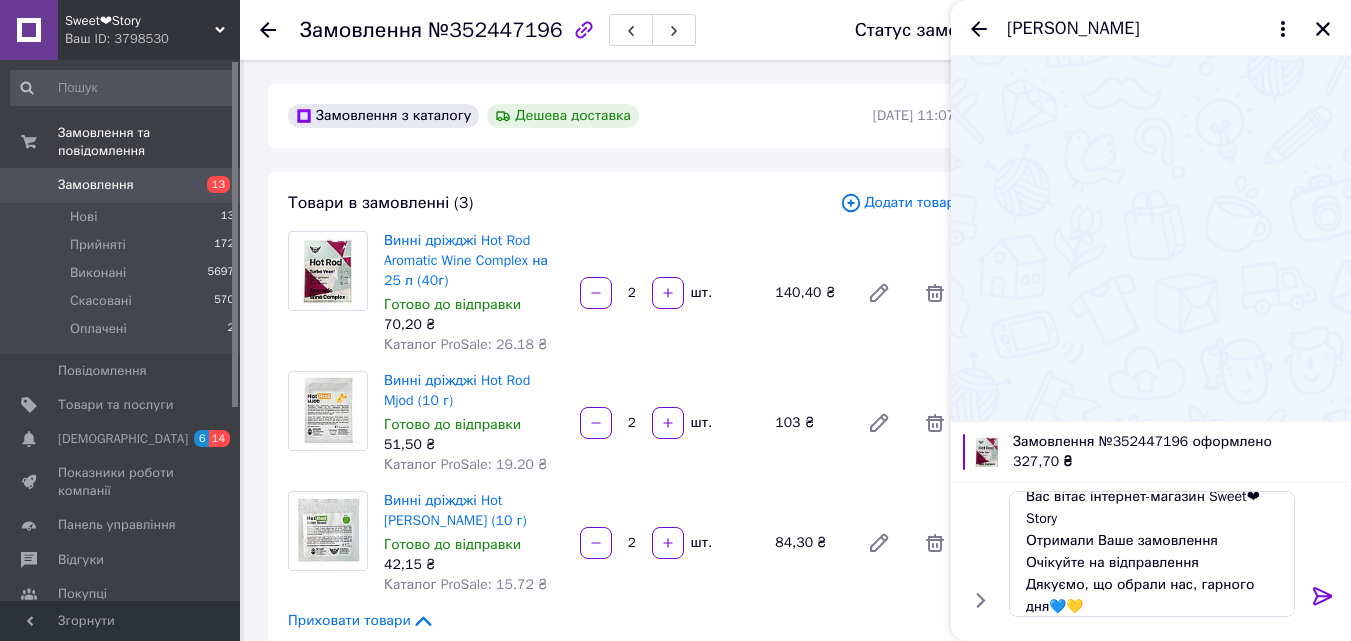click at bounding box center (1323, 600) 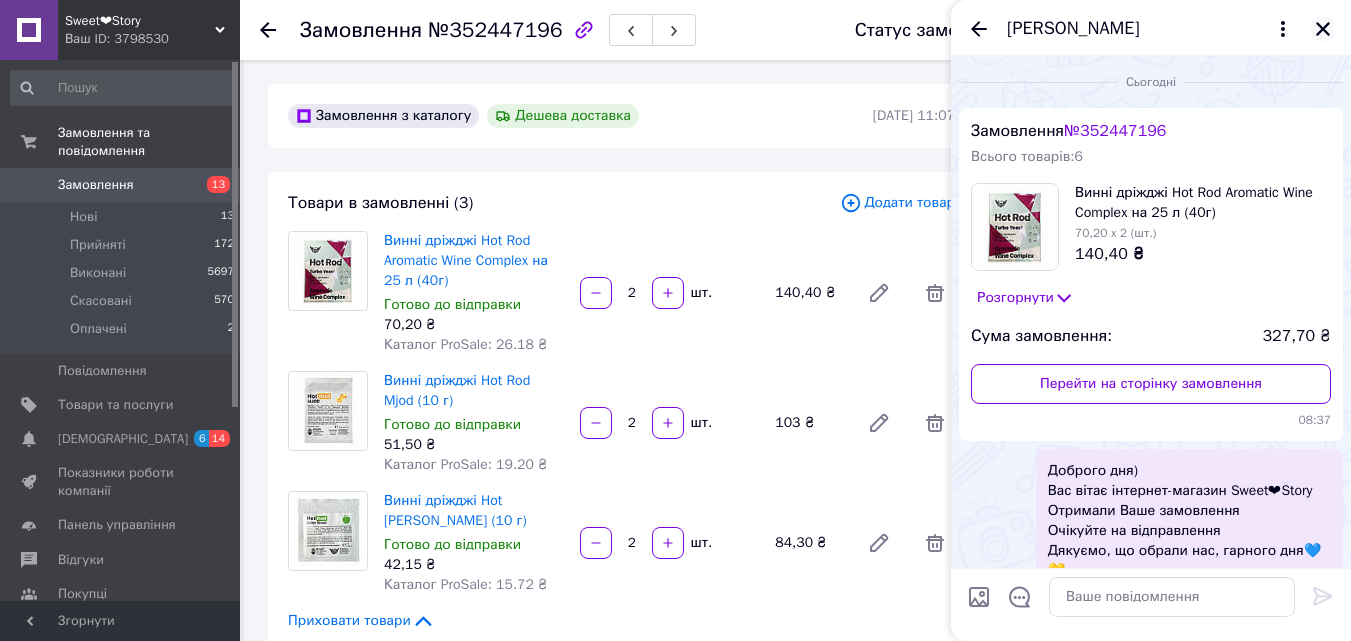 scroll, scrollTop: 0, scrollLeft: 0, axis: both 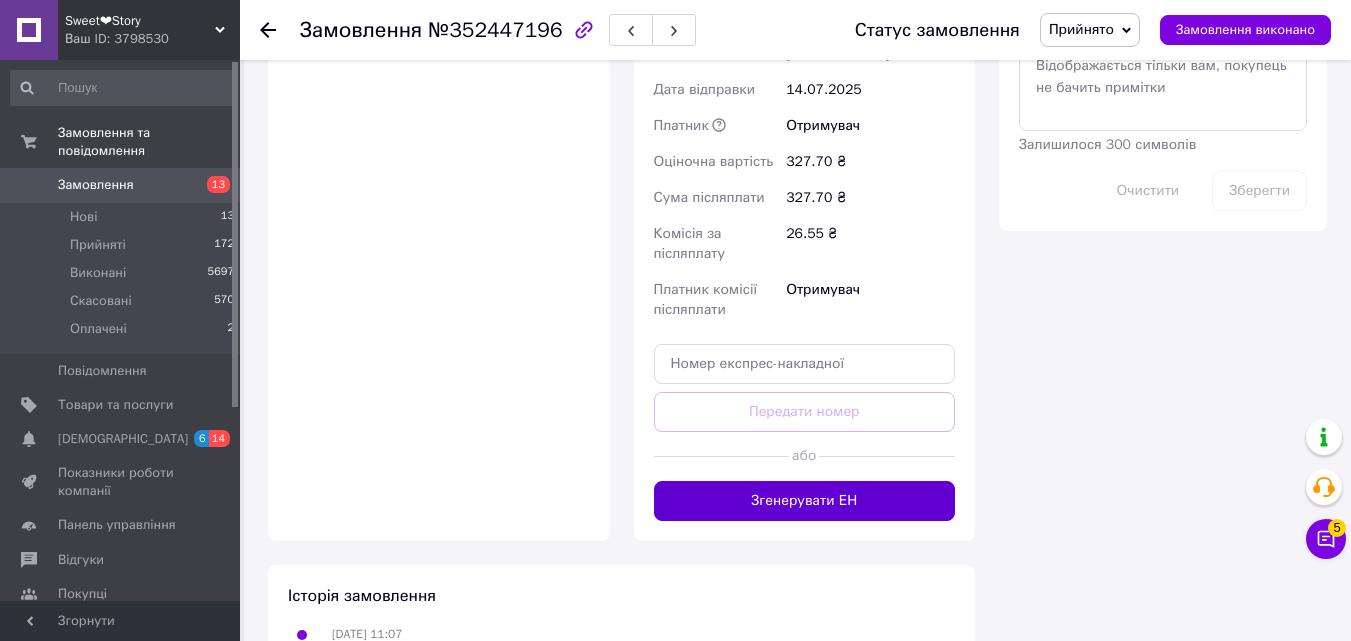 click on "Згенерувати ЕН" at bounding box center (805, 501) 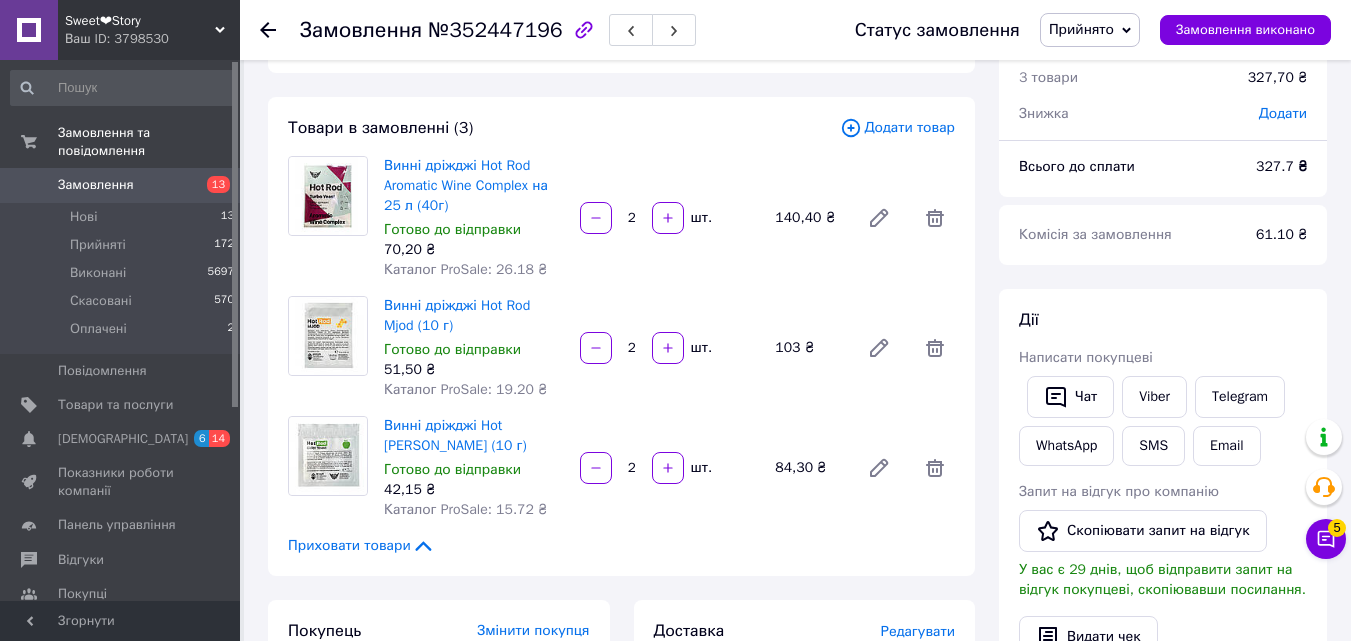 scroll, scrollTop: 200, scrollLeft: 0, axis: vertical 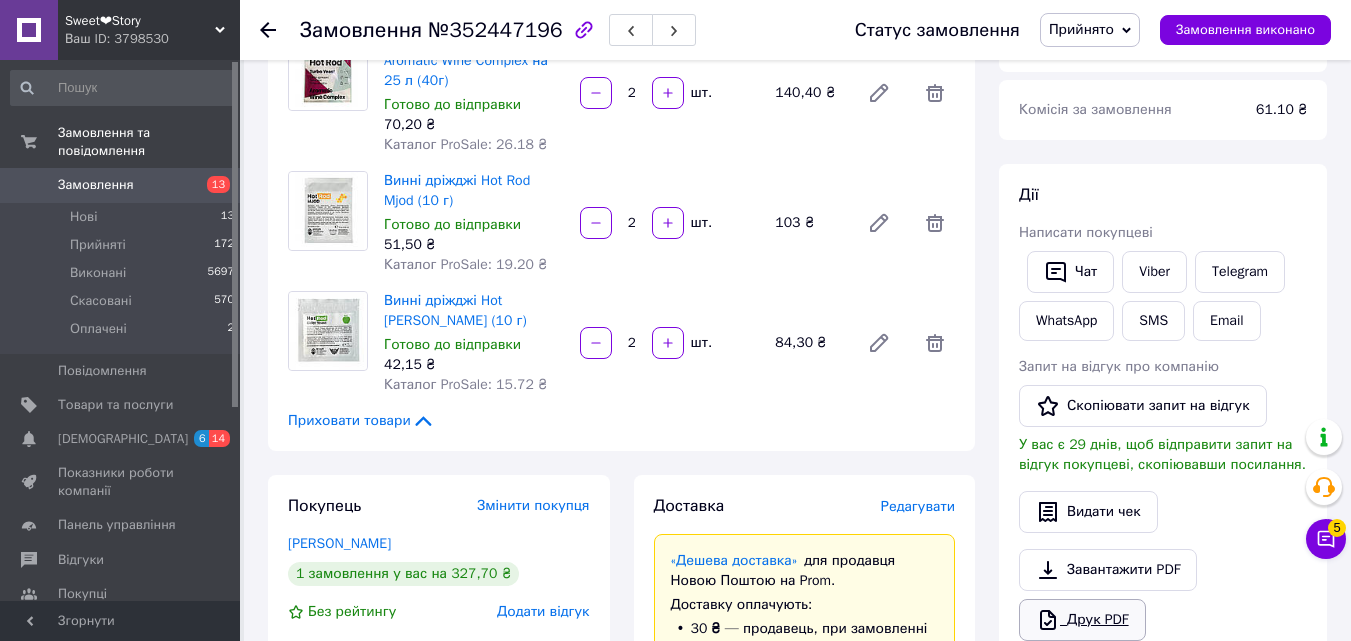 click on "Друк PDF" at bounding box center (1082, 620) 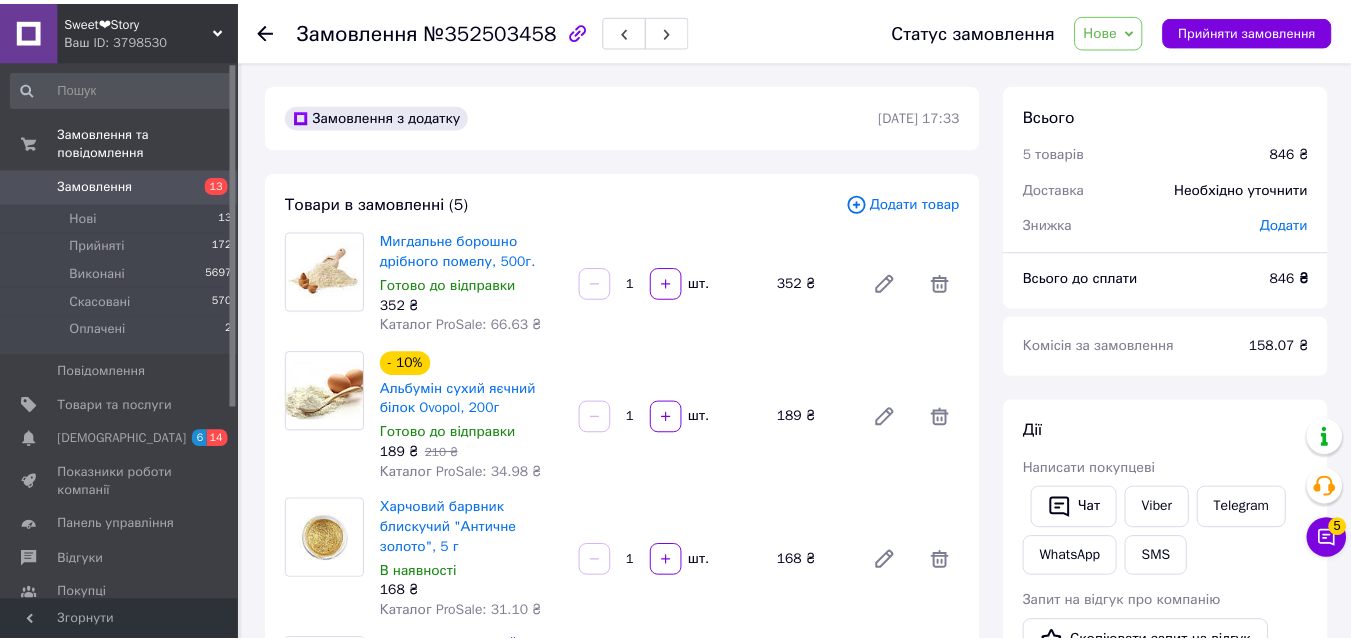 scroll, scrollTop: 0, scrollLeft: 0, axis: both 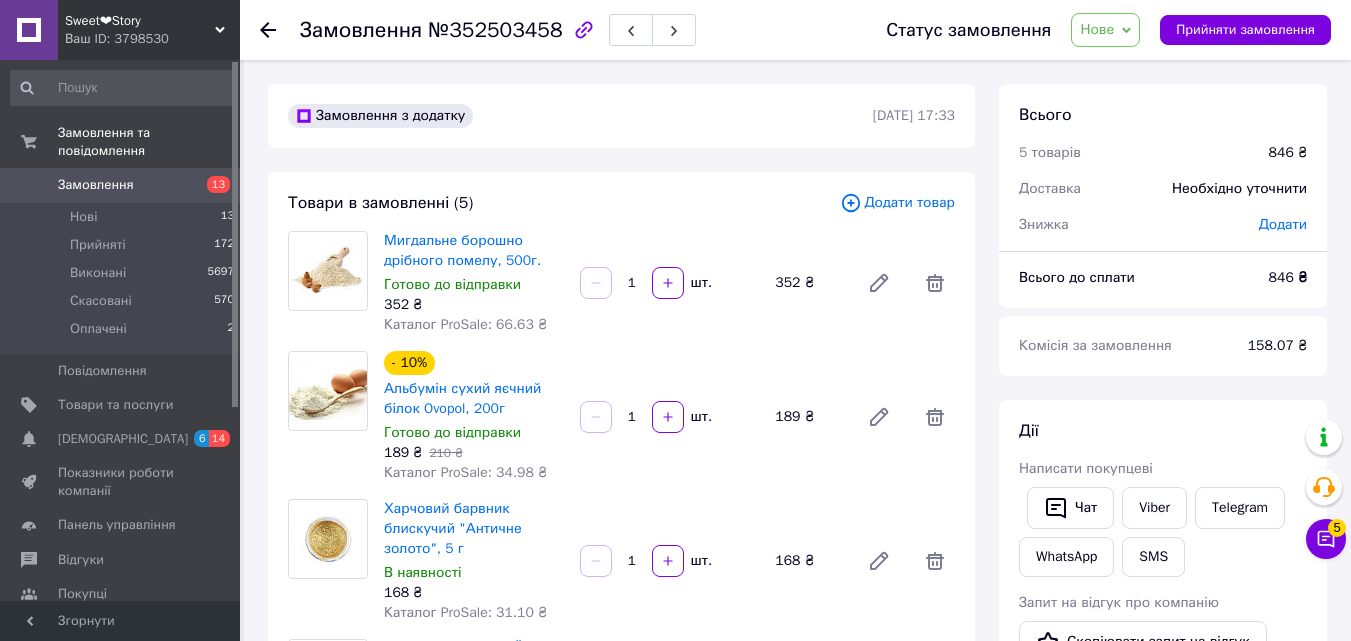 click on "Нове" at bounding box center [1097, 29] 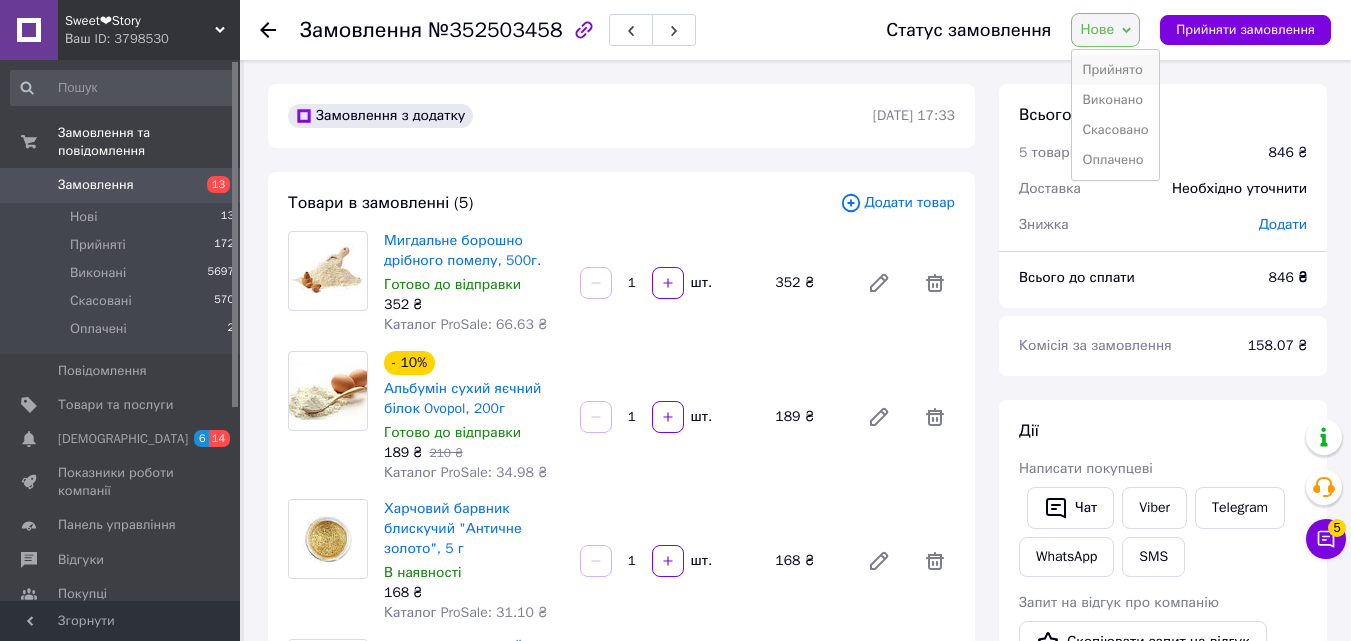 click on "Прийнято" at bounding box center [1115, 70] 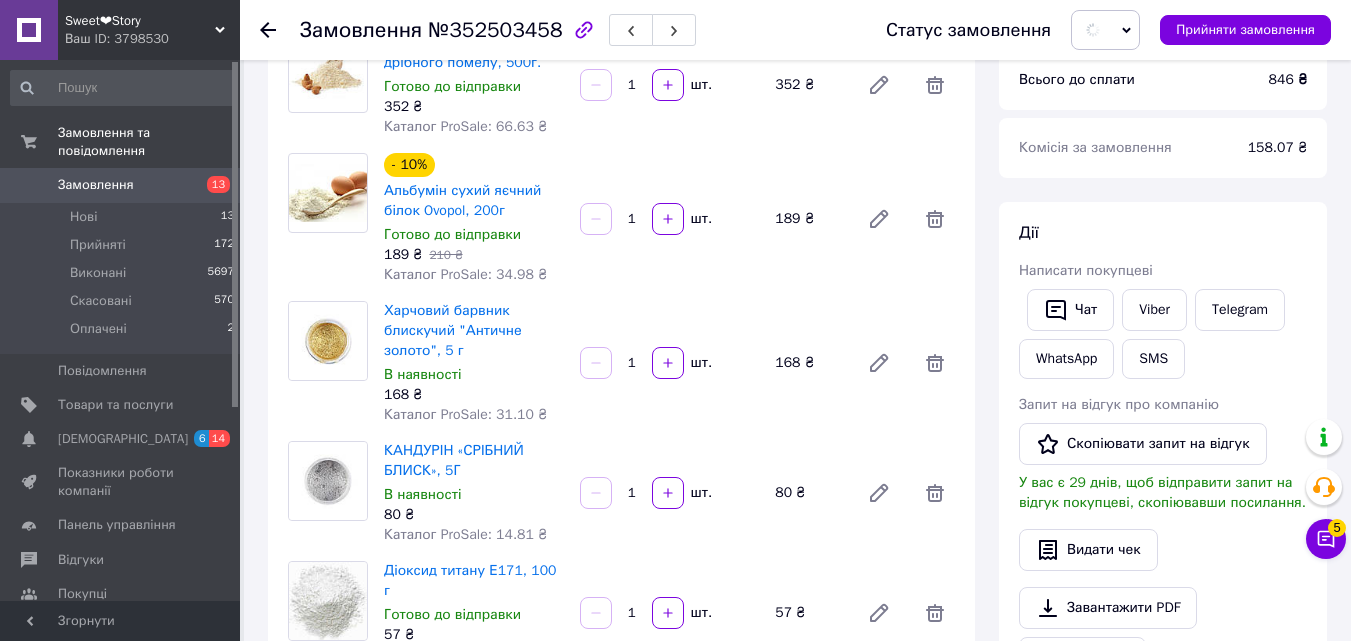 scroll, scrollTop: 200, scrollLeft: 0, axis: vertical 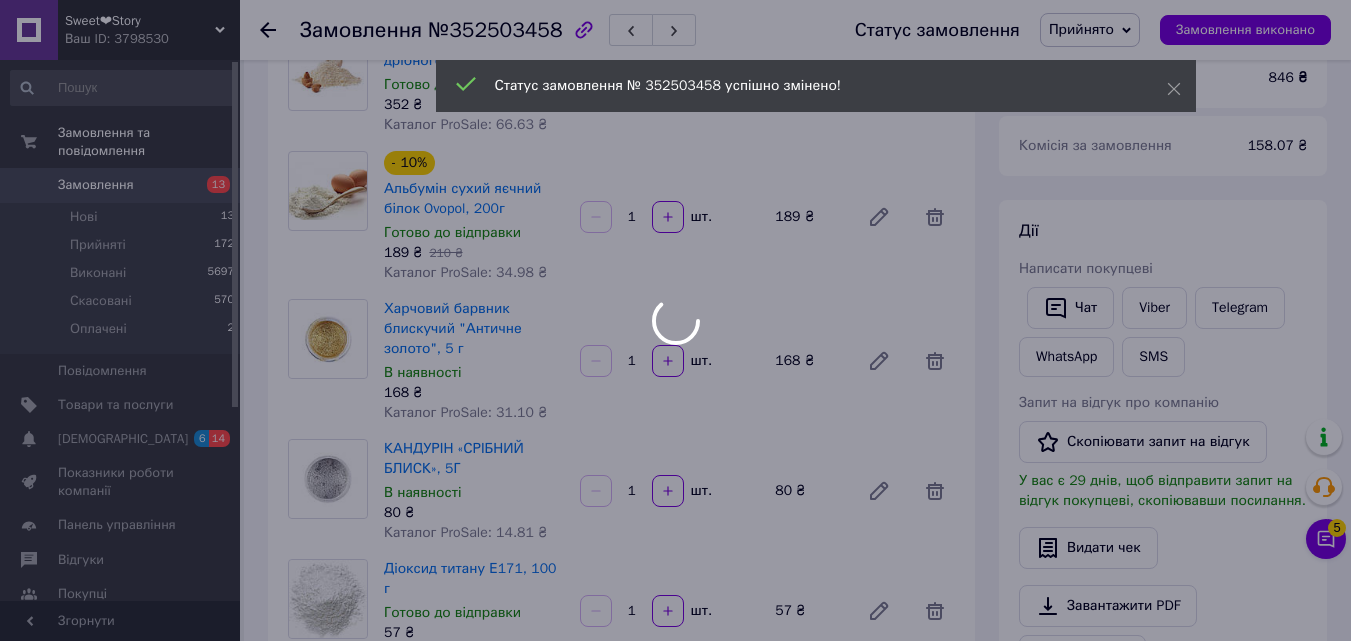click on "Sweet❤Story Ваш ID: 3798530 Сайт Sweet❤Story Кабінет покупця Перевірити стан системи Сторінка на порталі Довідка Вийти Замовлення та повідомлення Замовлення 13 Нові 13 Прийняті 172 Виконані 5697 Скасовані 570 Оплачені 2 Повідомлення 0 Товари та послуги Сповіщення 6 14 Показники роботи компанії Панель управління Відгуки Покупці Каталог ProSale Аналітика Інструменти веб-майстра та SEO Управління сайтом Гаманець компанії [PERSON_NAME] Тарифи та рахунки Prom топ Згорнути
Замовлення №352503458 Статус замовлення Прийнято 1" at bounding box center [675, 725] 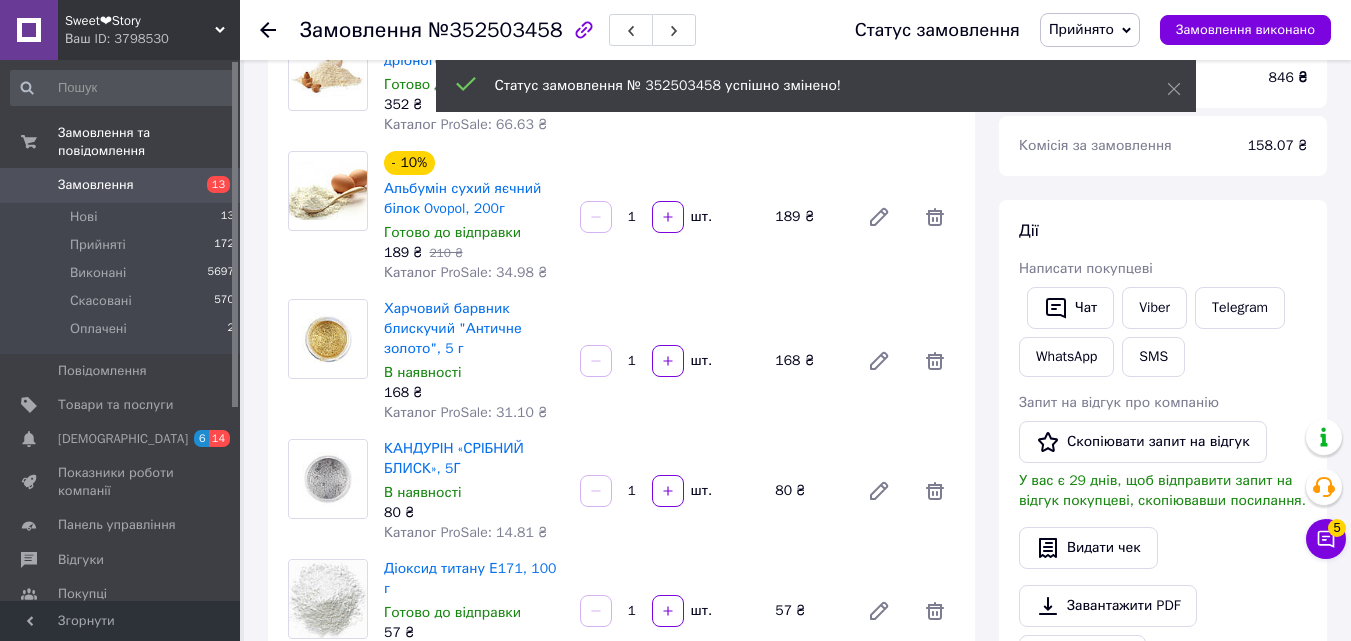 click on "Написати покупцеві" at bounding box center [1086, 268] 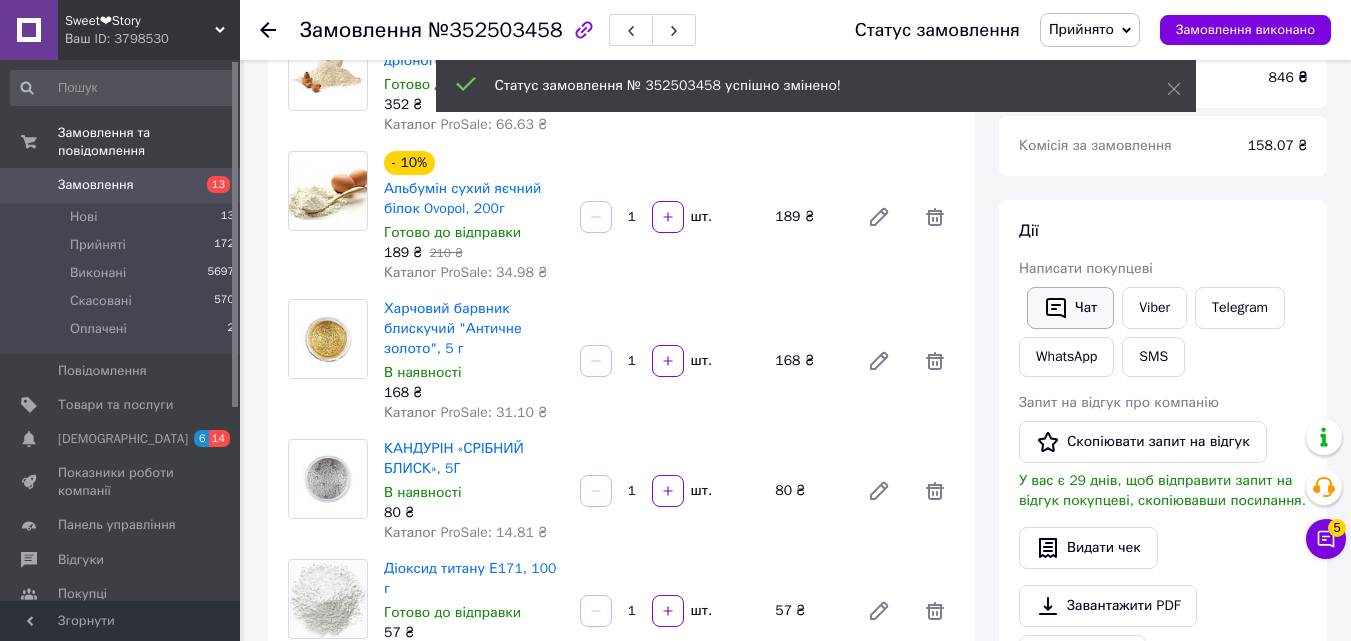 click on "Чат" at bounding box center (1070, 308) 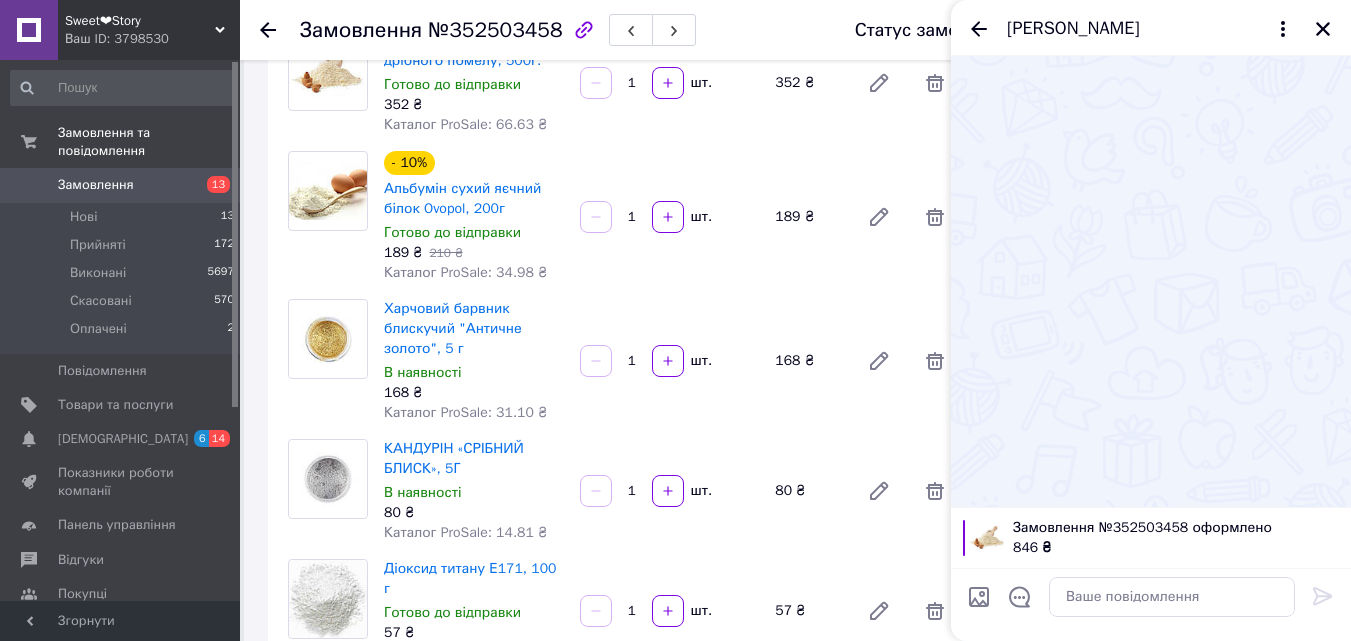drag, startPoint x: 1179, startPoint y: 564, endPoint x: 1176, endPoint y: 577, distance: 13.341664 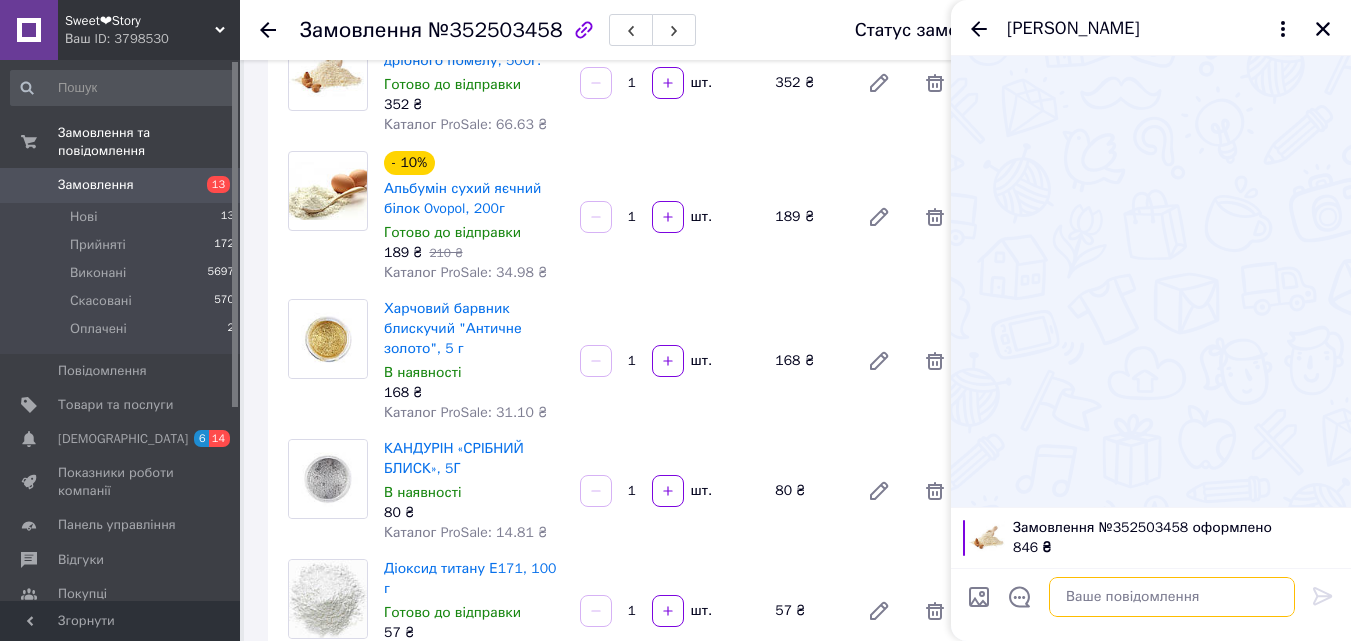 click at bounding box center (1172, 597) 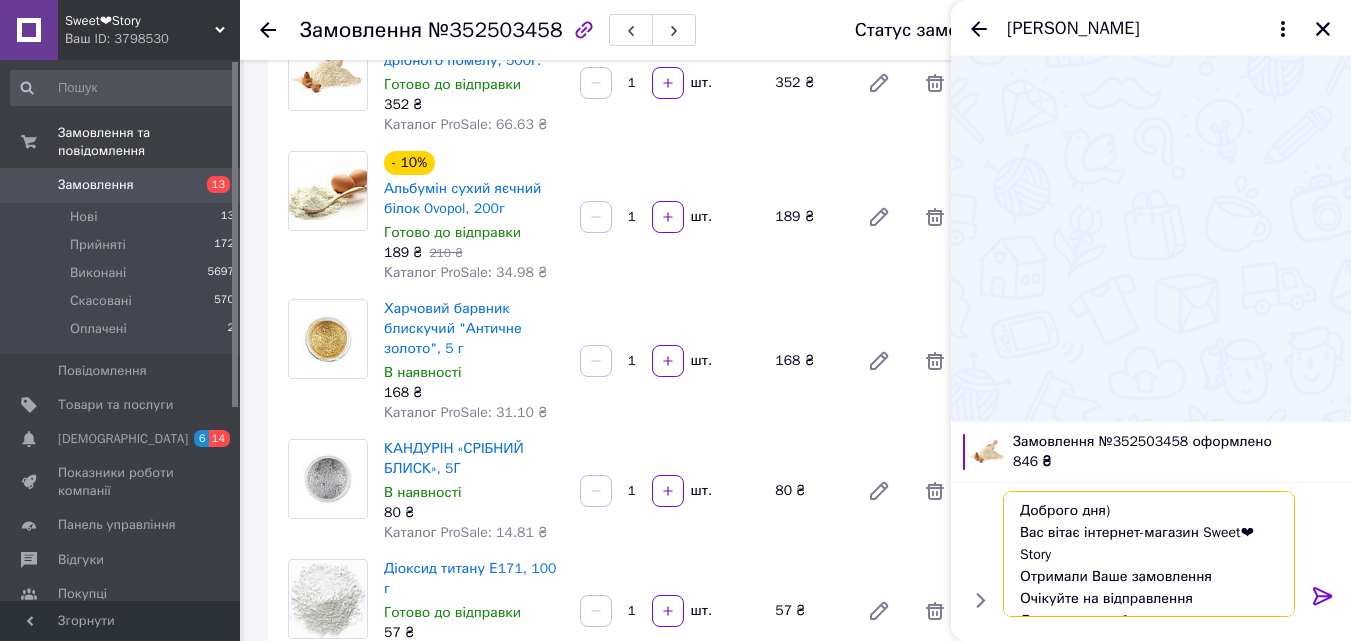 scroll, scrollTop: 36, scrollLeft: 0, axis: vertical 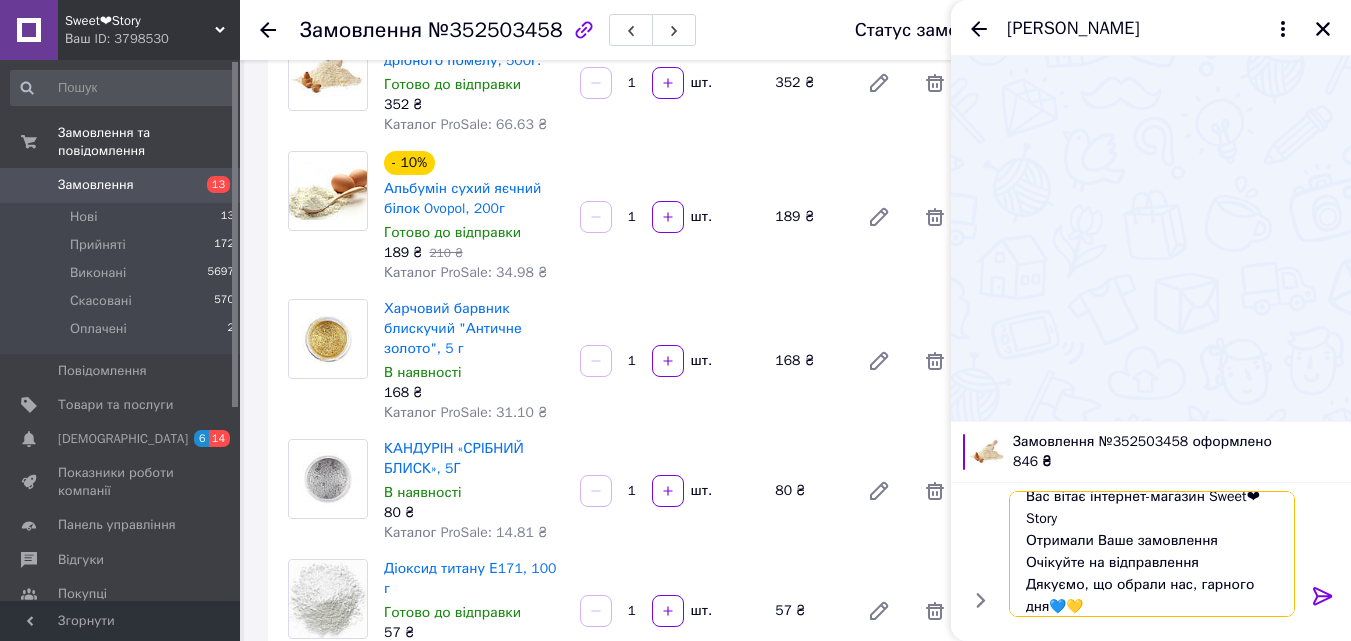 type on "Доброго дня)
Вас вітає інтернет-магазин Sweet❤Story
Отримали Ваше замовлення
Очікуйте на відправлення
Дякуємо, що обрали нас, гарного дня💙💛" 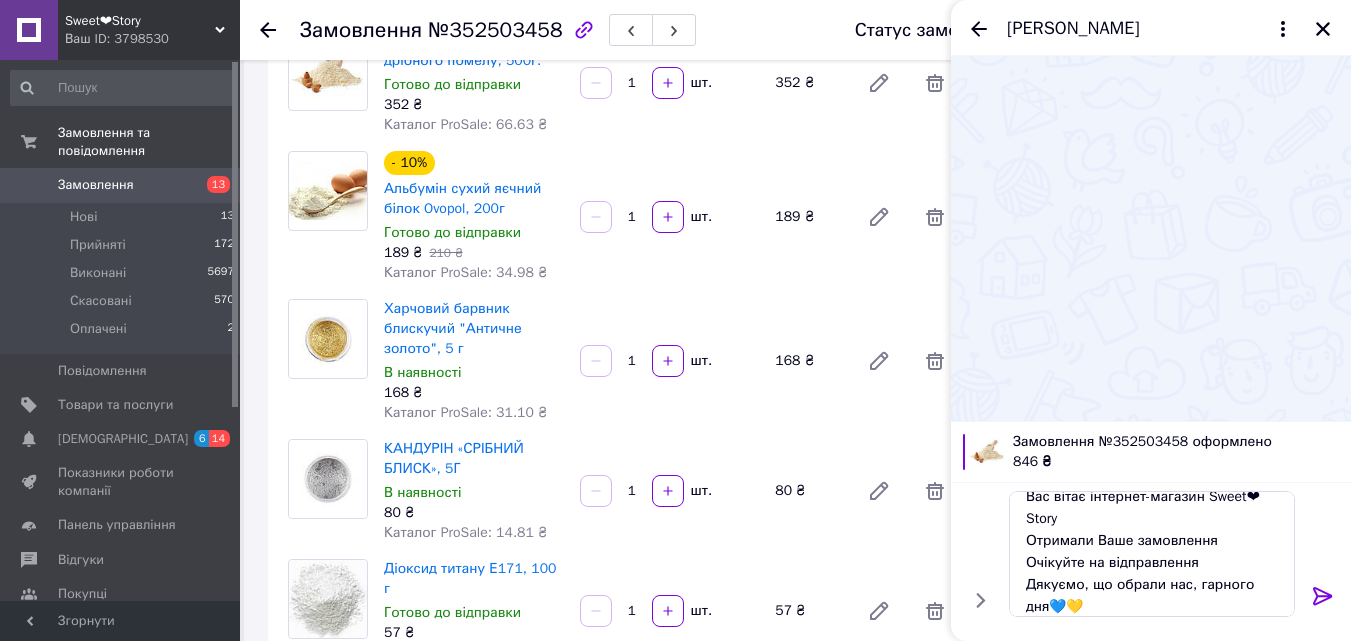 click 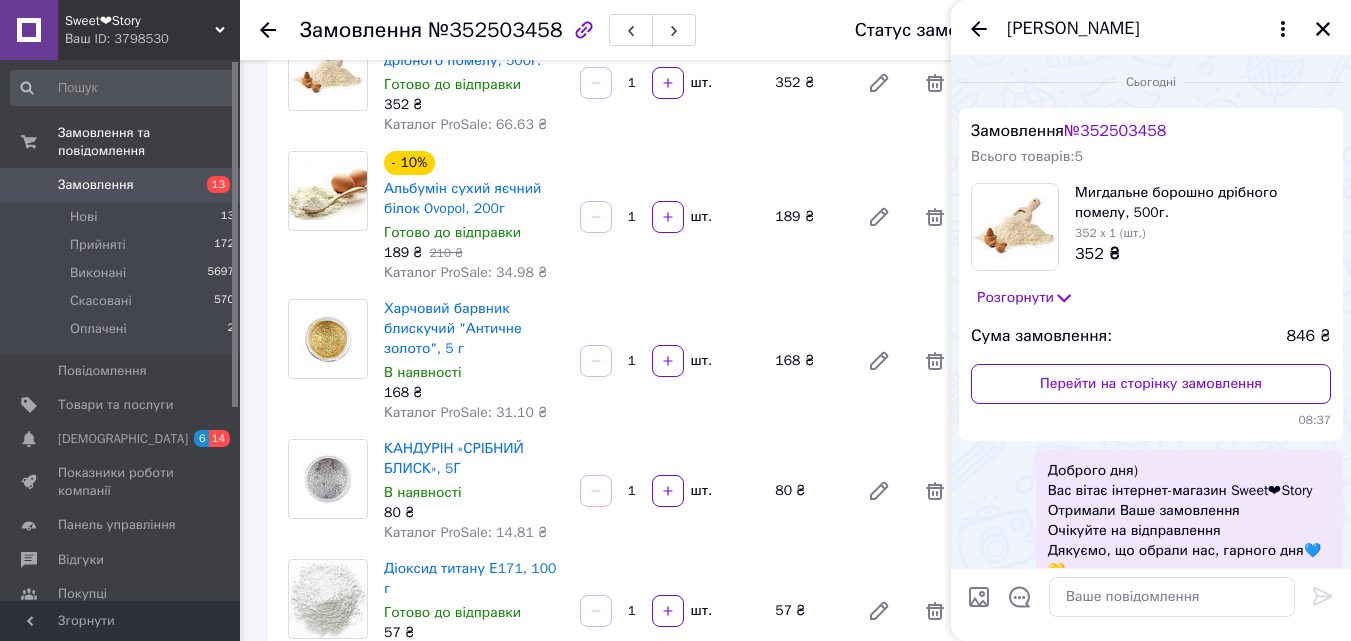 scroll, scrollTop: 0, scrollLeft: 0, axis: both 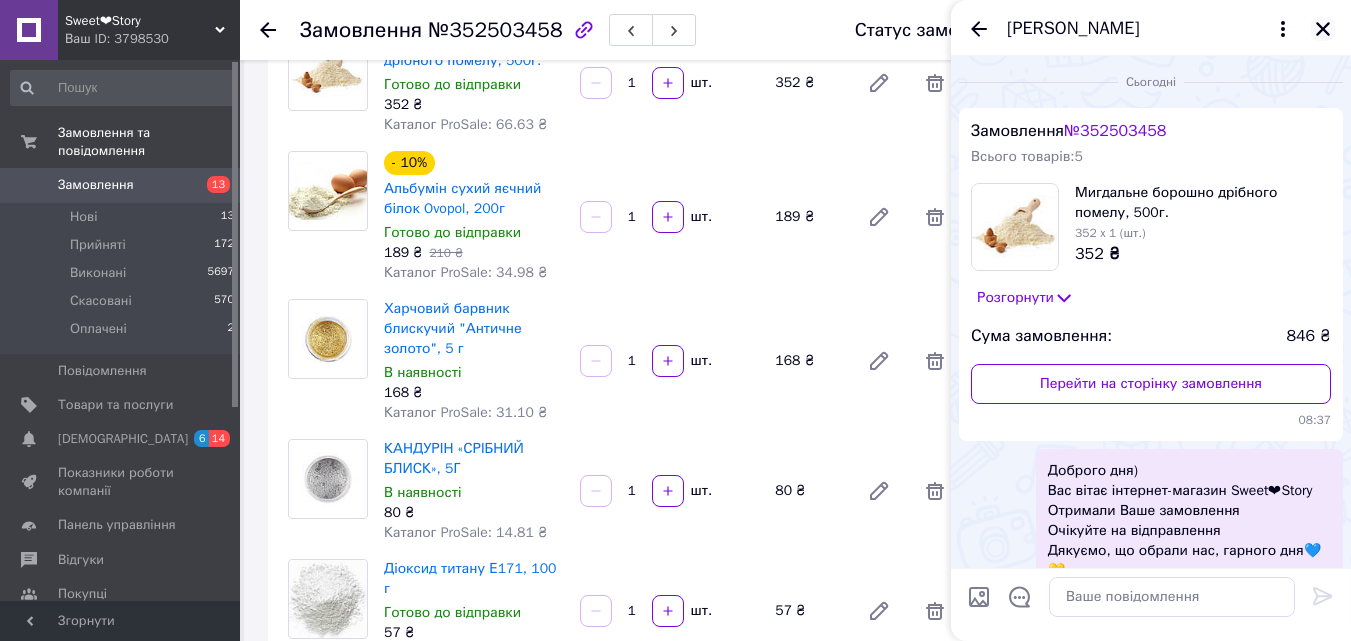 click 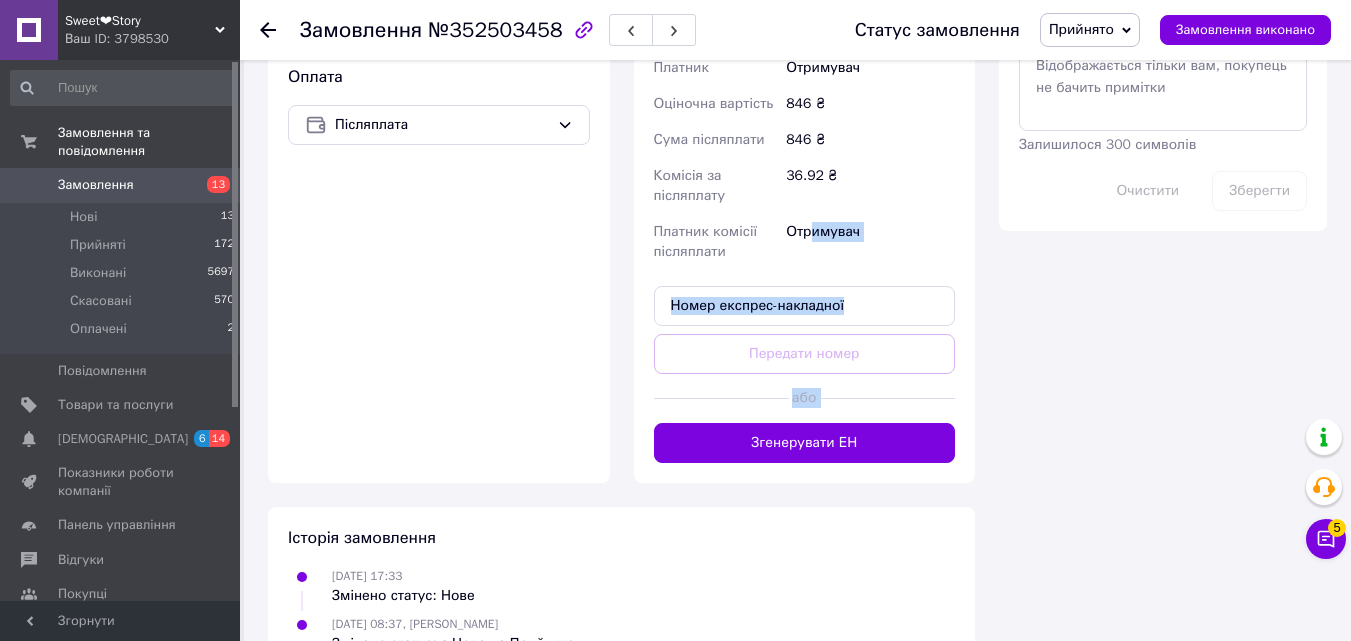 click on "Згенерувати ЕН" at bounding box center [805, 443] 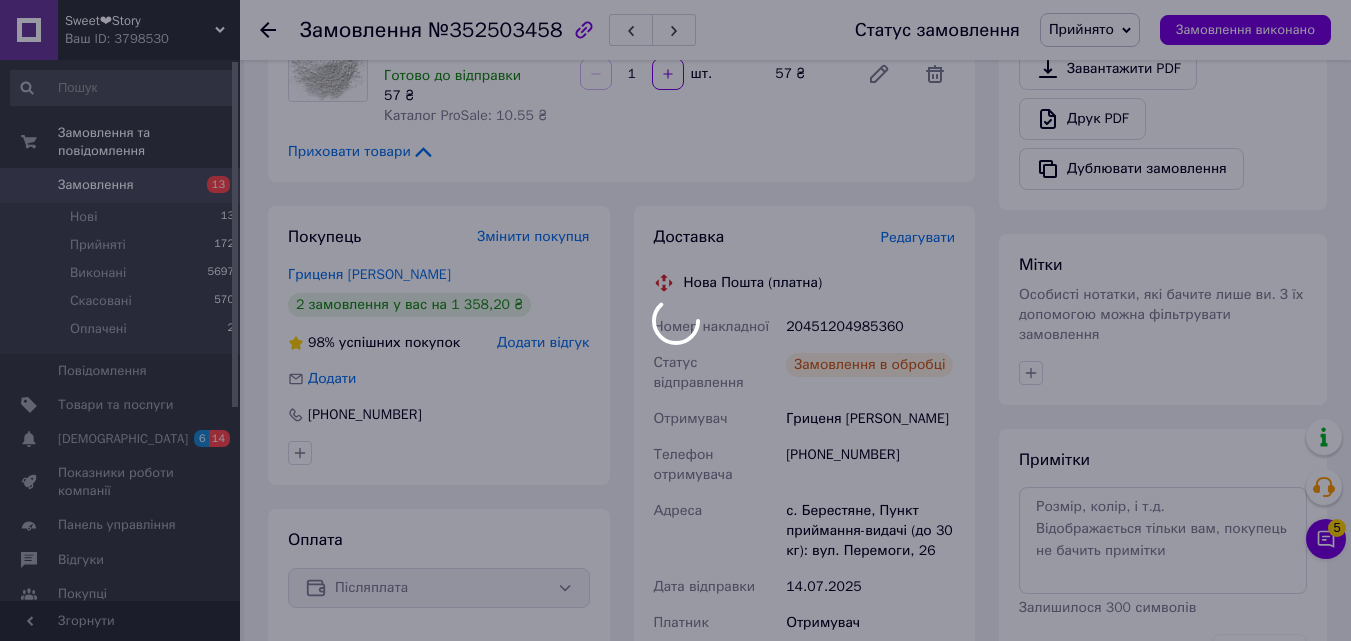 scroll, scrollTop: 600, scrollLeft: 0, axis: vertical 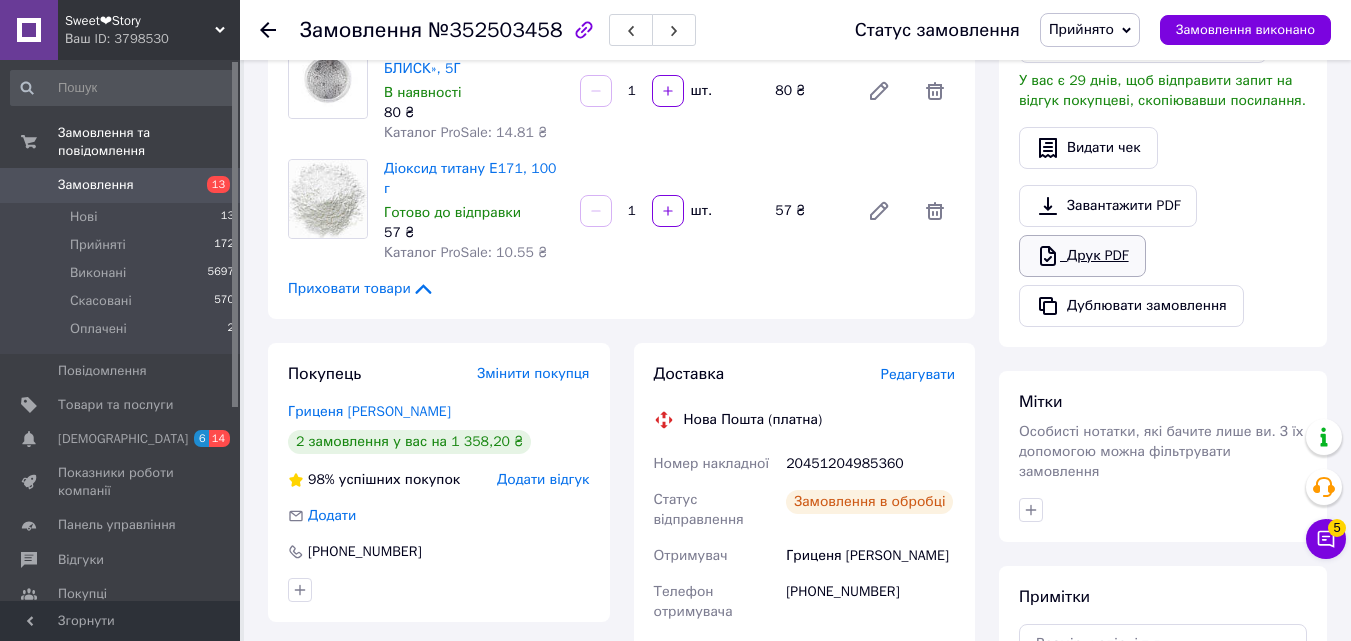 click on "Друк PDF" at bounding box center [1082, 256] 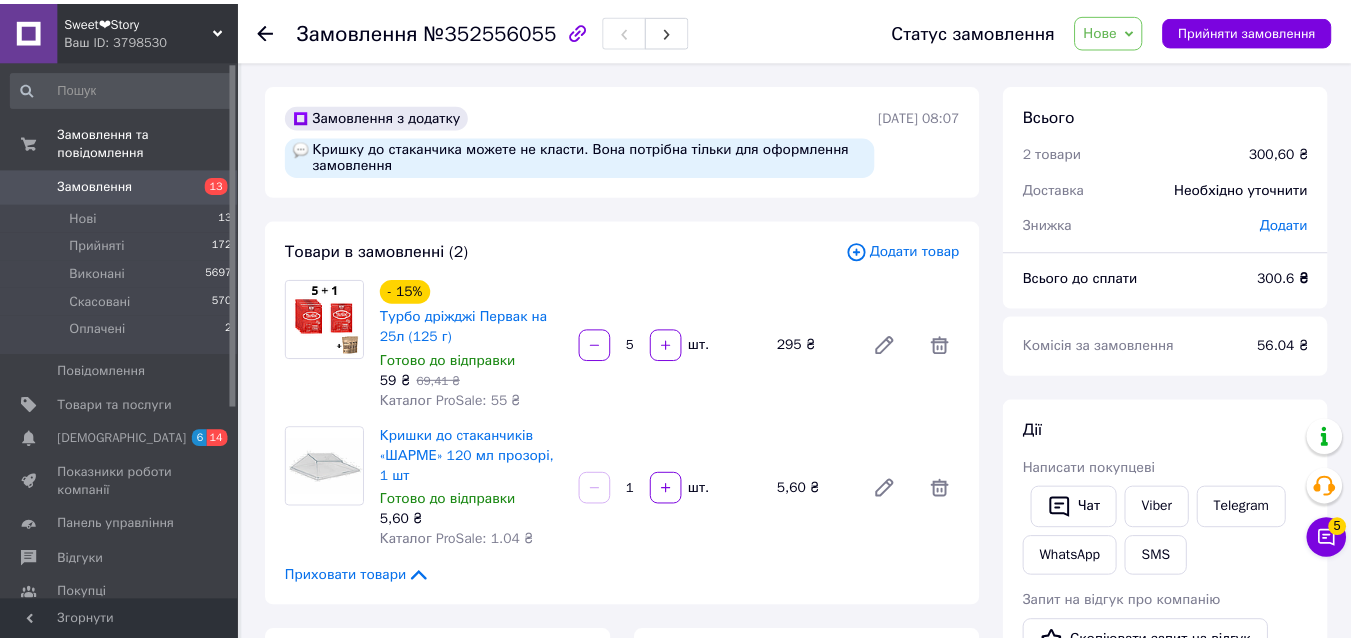 scroll, scrollTop: 0, scrollLeft: 0, axis: both 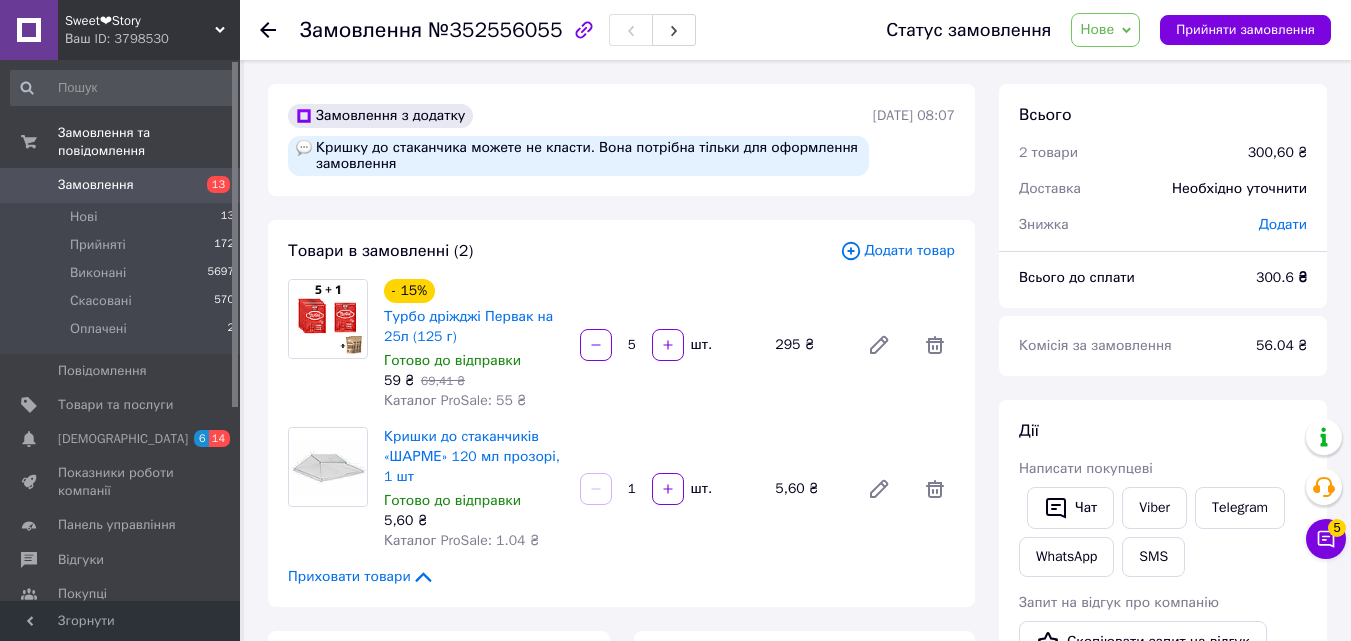 click on "Нове" at bounding box center [1097, 29] 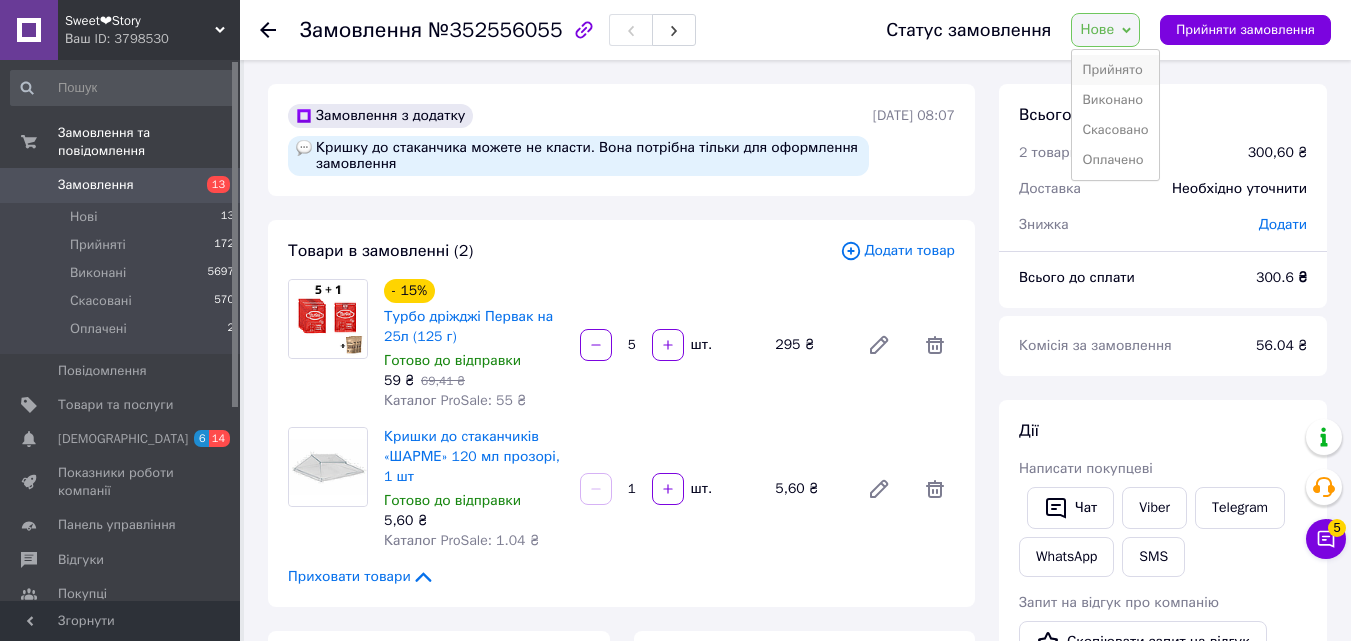 click on "Прийнято" at bounding box center [1115, 70] 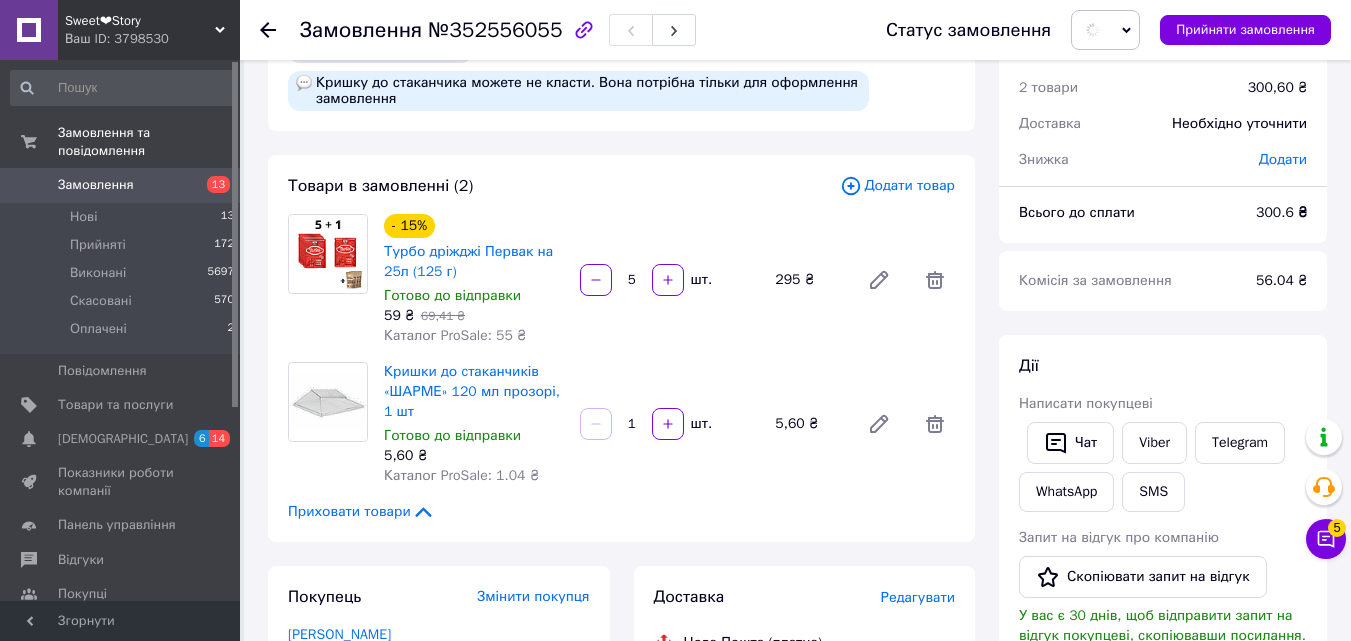 scroll, scrollTop: 100, scrollLeft: 0, axis: vertical 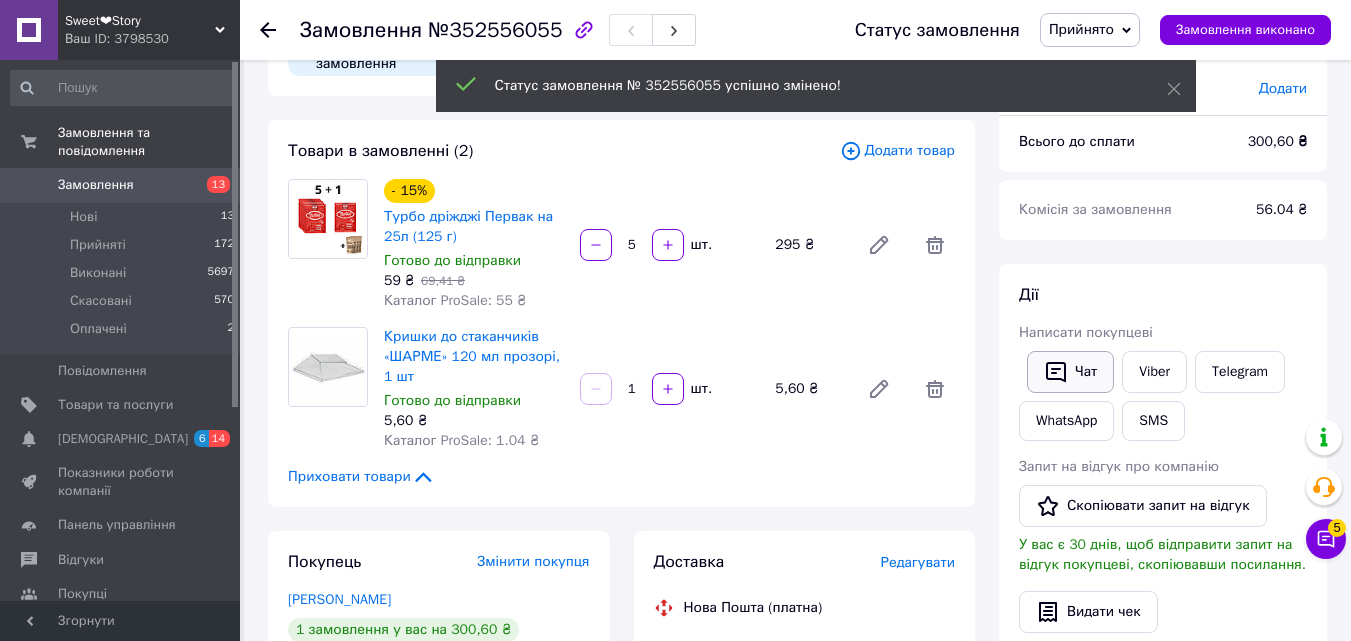 click on "Дії Написати покупцеві   Чат Viber Telegram WhatsApp SMS Запит на відгук про компанію   Скопіювати запит на відгук У вас є 30 днів, щоб відправити запит на відгук покупцеві, скопіювавши посилання.   Видати чек   Завантажити PDF   Друк PDF   Дублювати замовлення" at bounding box center [1163, 537] 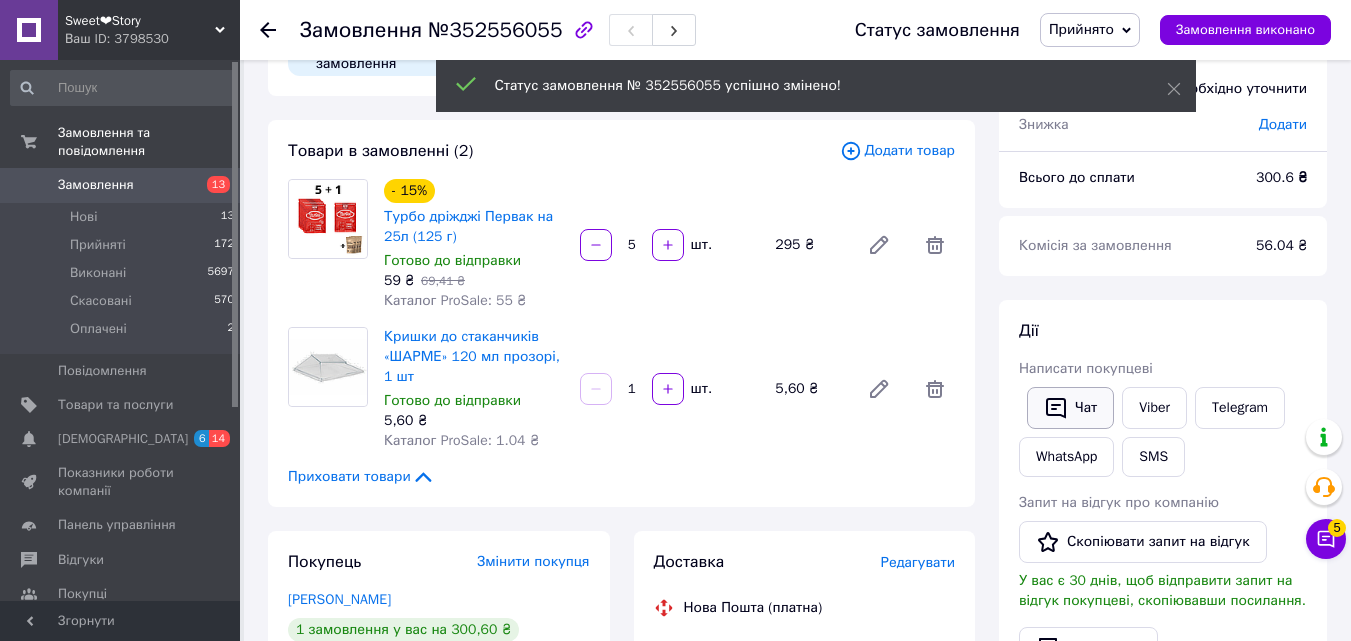 click on "Чат" at bounding box center [1070, 408] 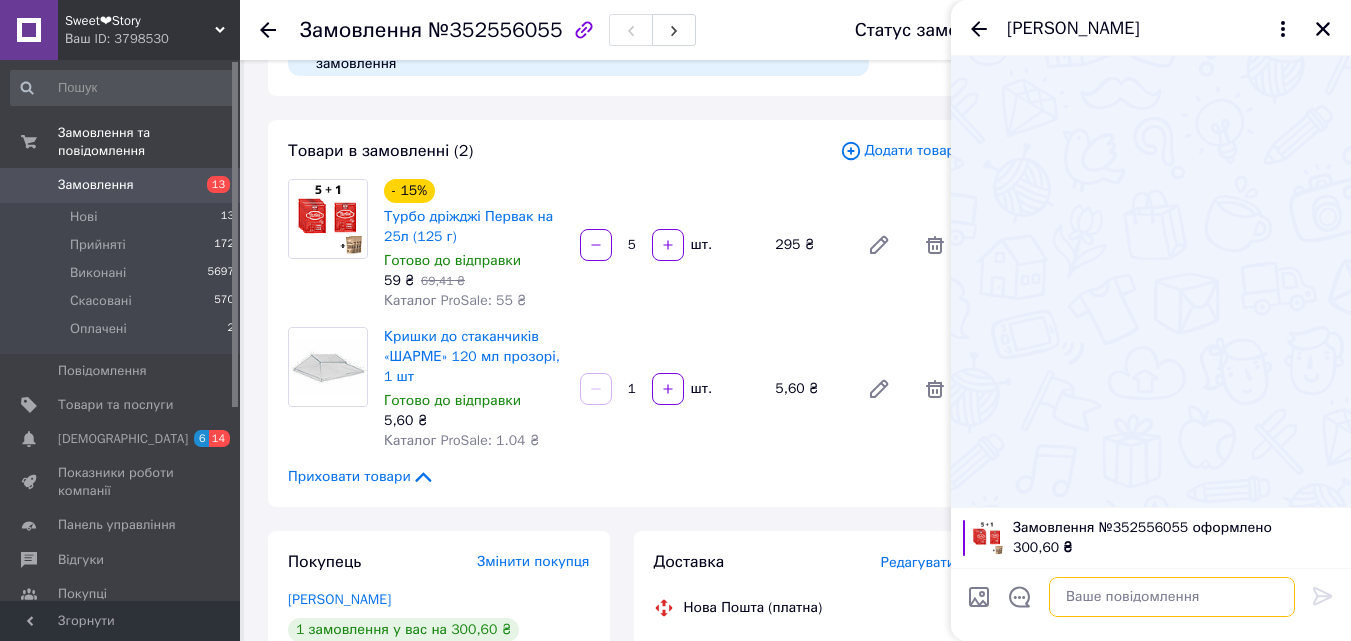 click at bounding box center (1172, 597) 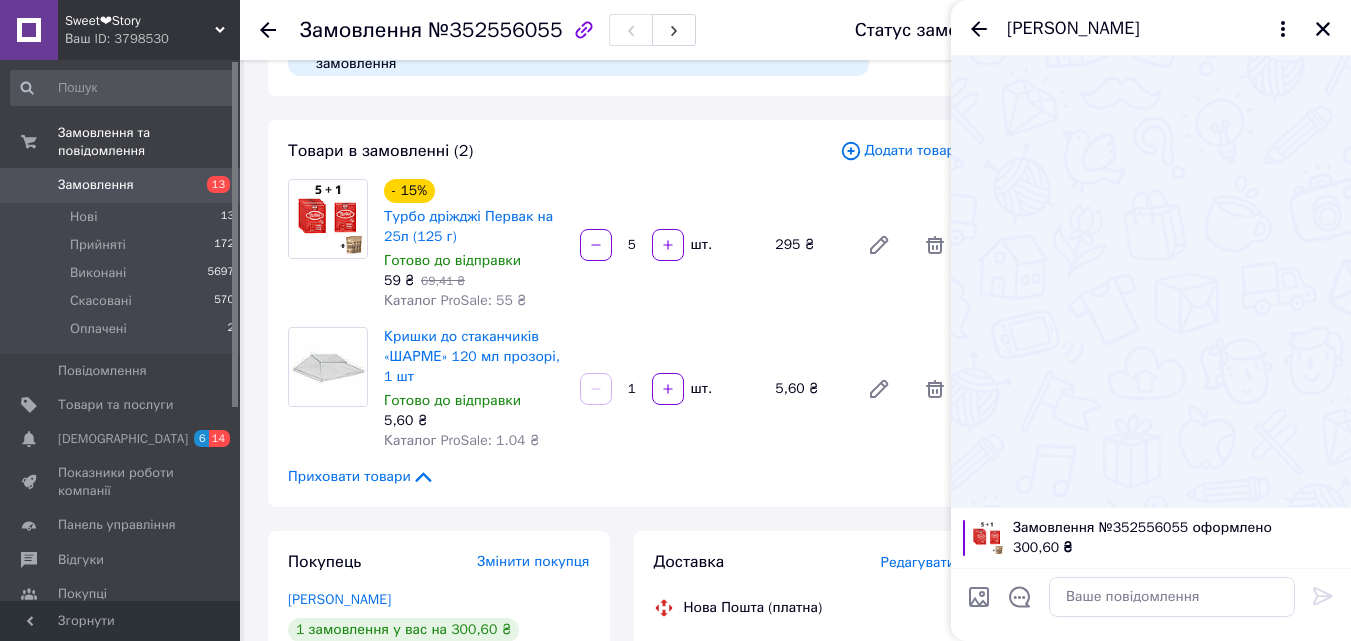 click at bounding box center (1323, 600) 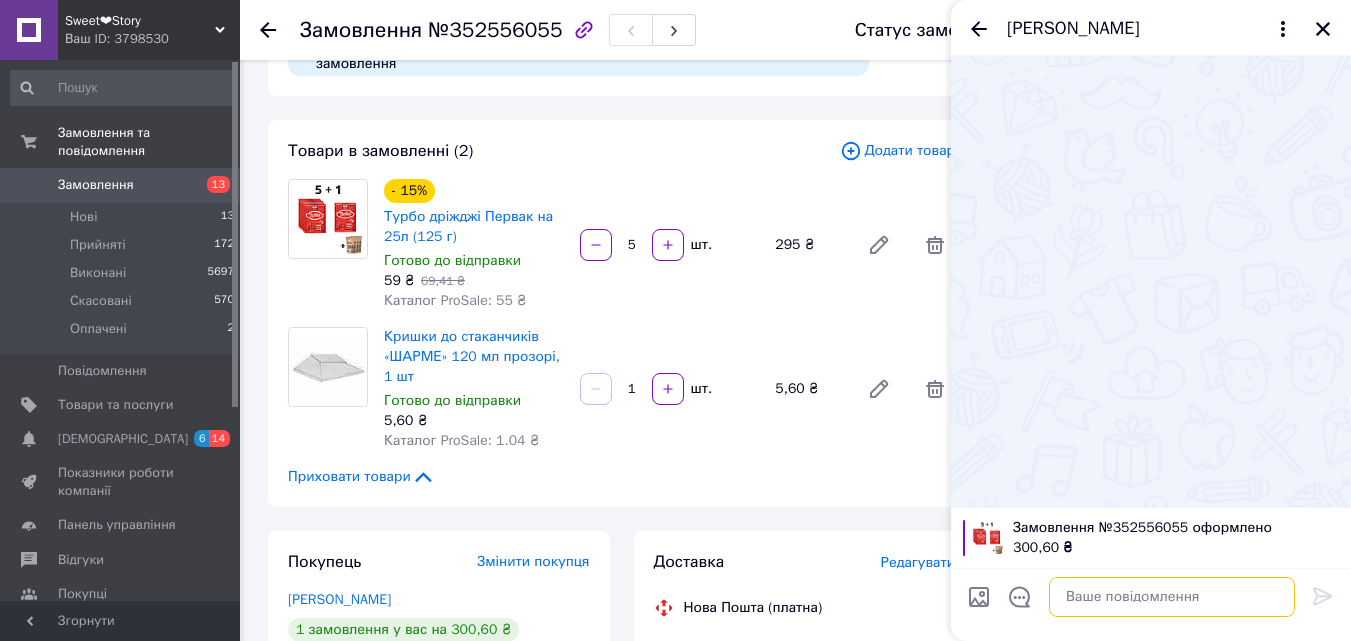click at bounding box center (1172, 597) 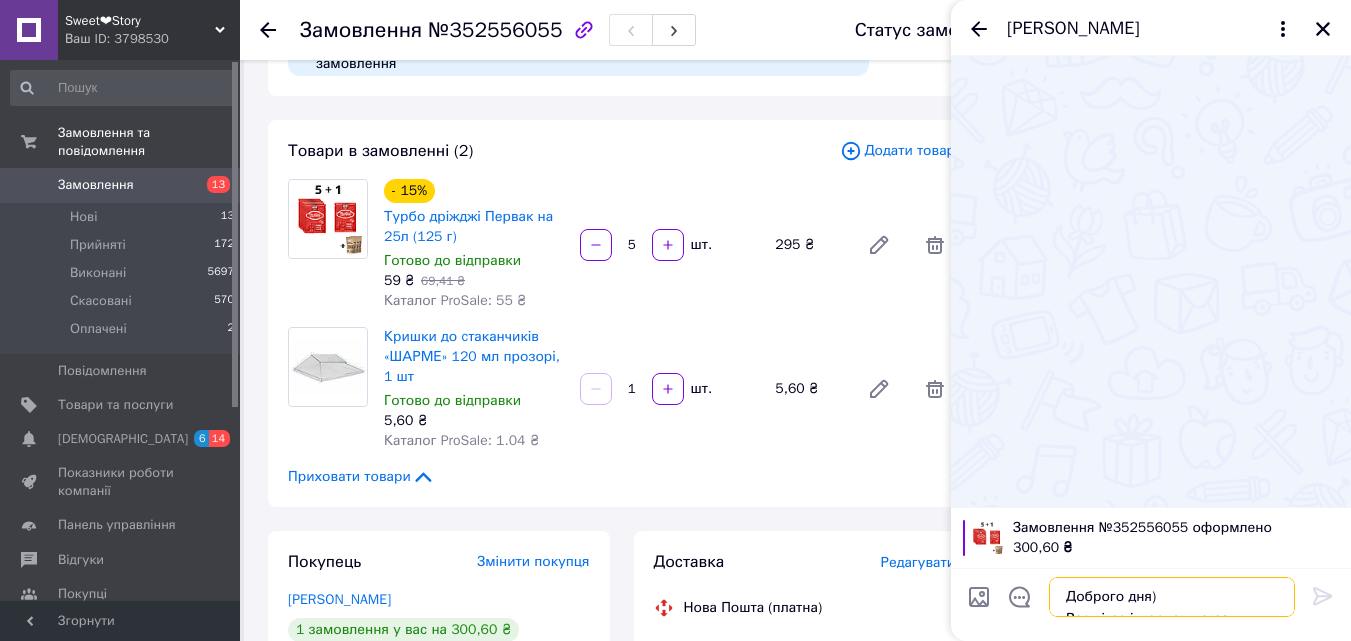 scroll, scrollTop: 36, scrollLeft: 0, axis: vertical 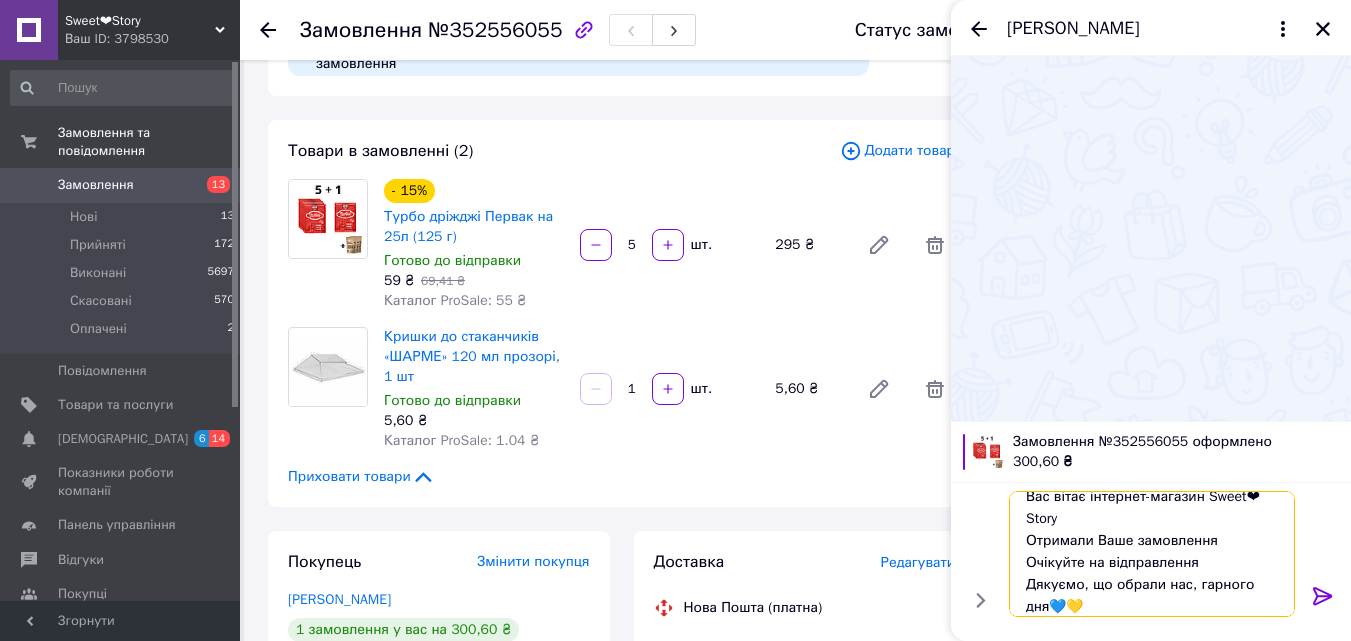 type on "Доброго дня)
Вас вітає інтернет-магазин Sweet❤Story
Отримали Ваше замовлення
Очікуйте на відправлення
Дякуємо, що обрали нас, гарного дня💙💛" 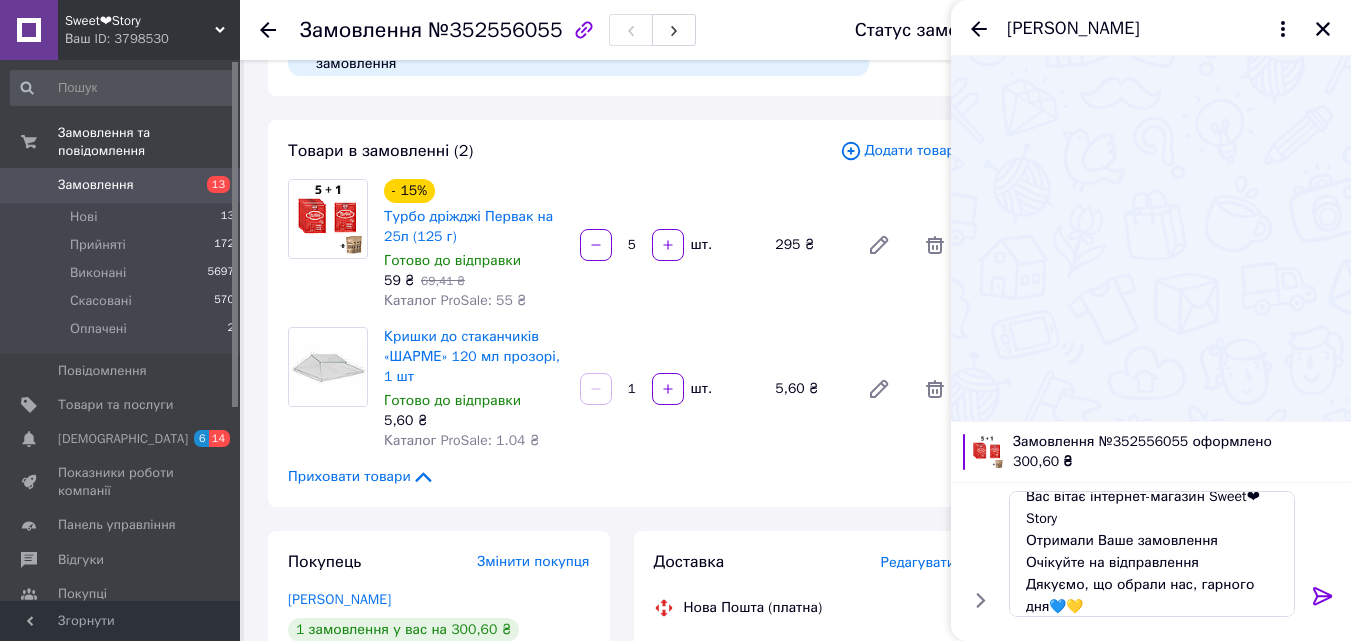 click at bounding box center (1323, 600) 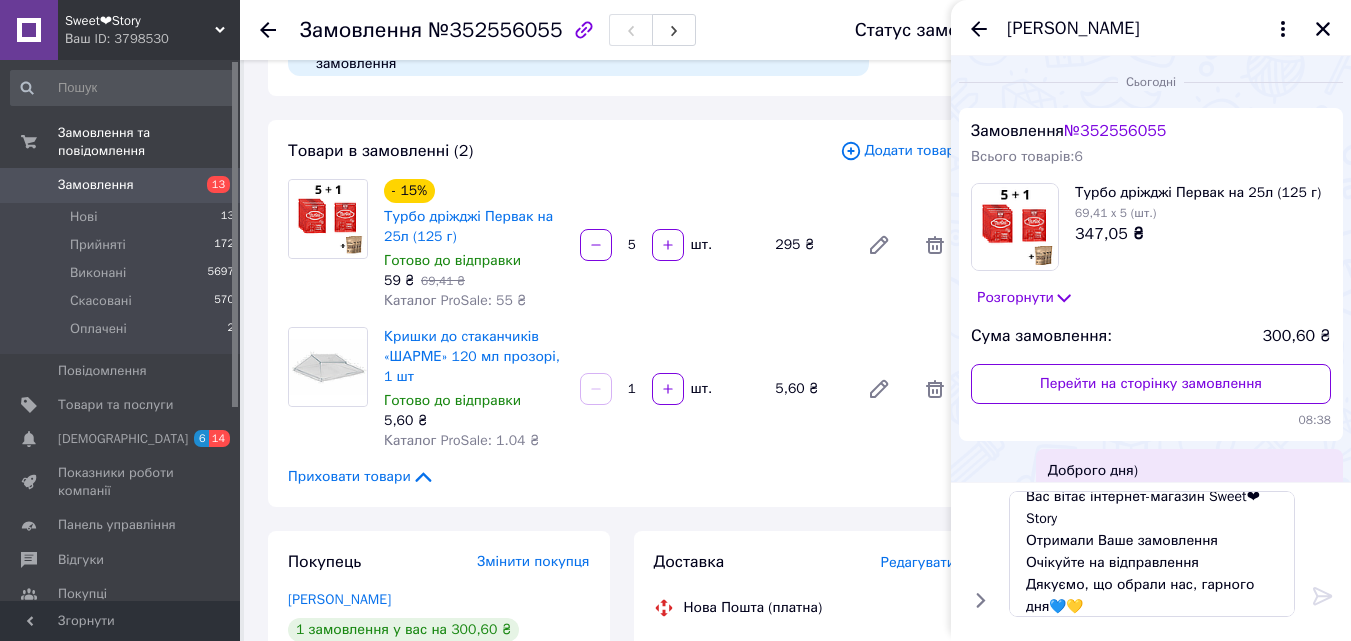 type 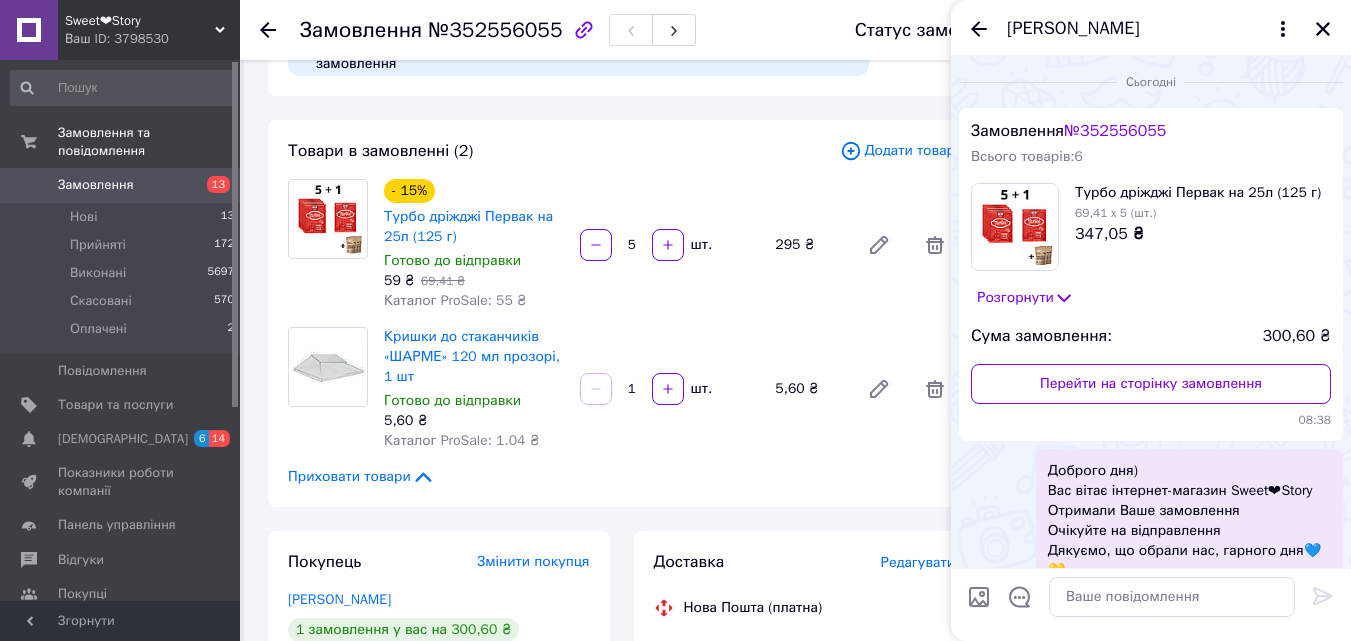 scroll, scrollTop: 0, scrollLeft: 0, axis: both 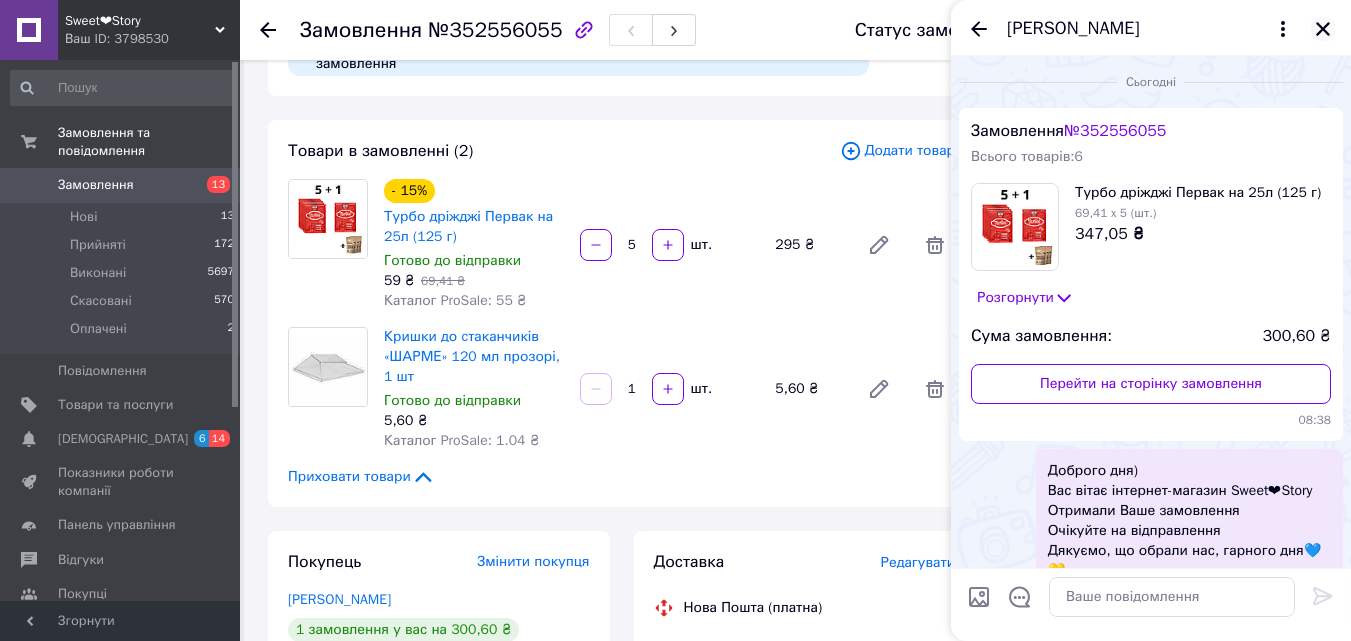 drag, startPoint x: 1319, startPoint y: 20, endPoint x: 1320, endPoint y: 34, distance: 14.035668 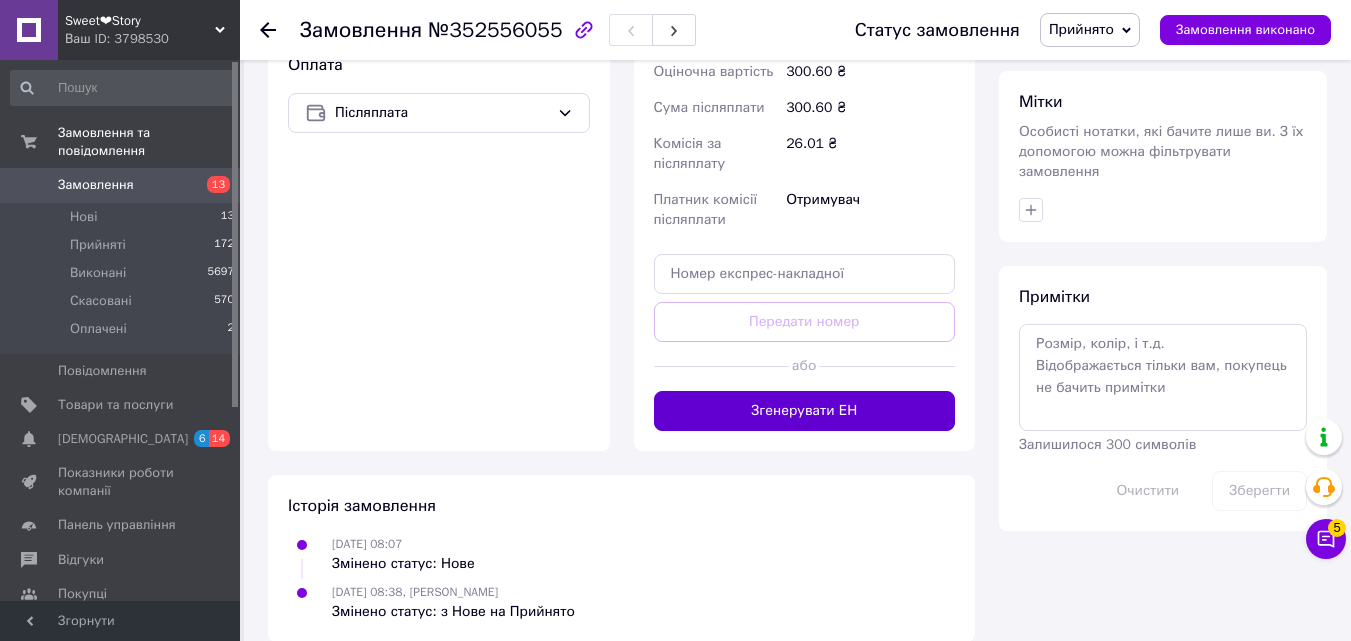 click on "Згенерувати ЕН" at bounding box center [805, 411] 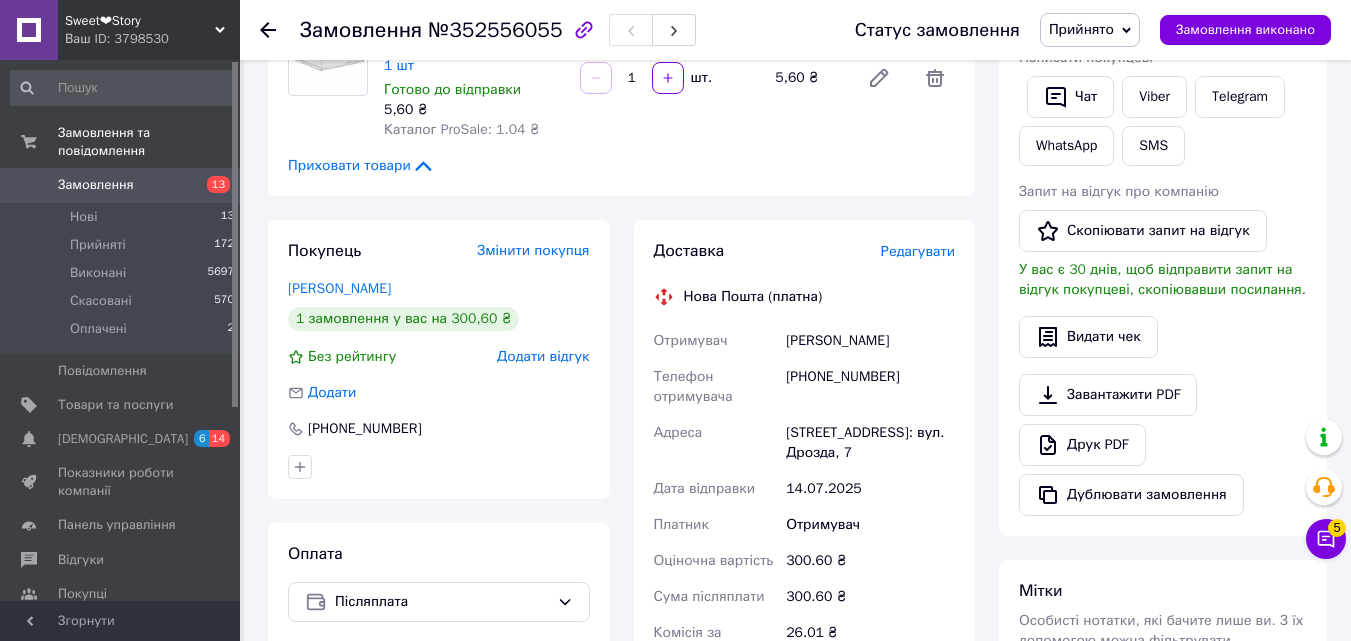 scroll, scrollTop: 300, scrollLeft: 0, axis: vertical 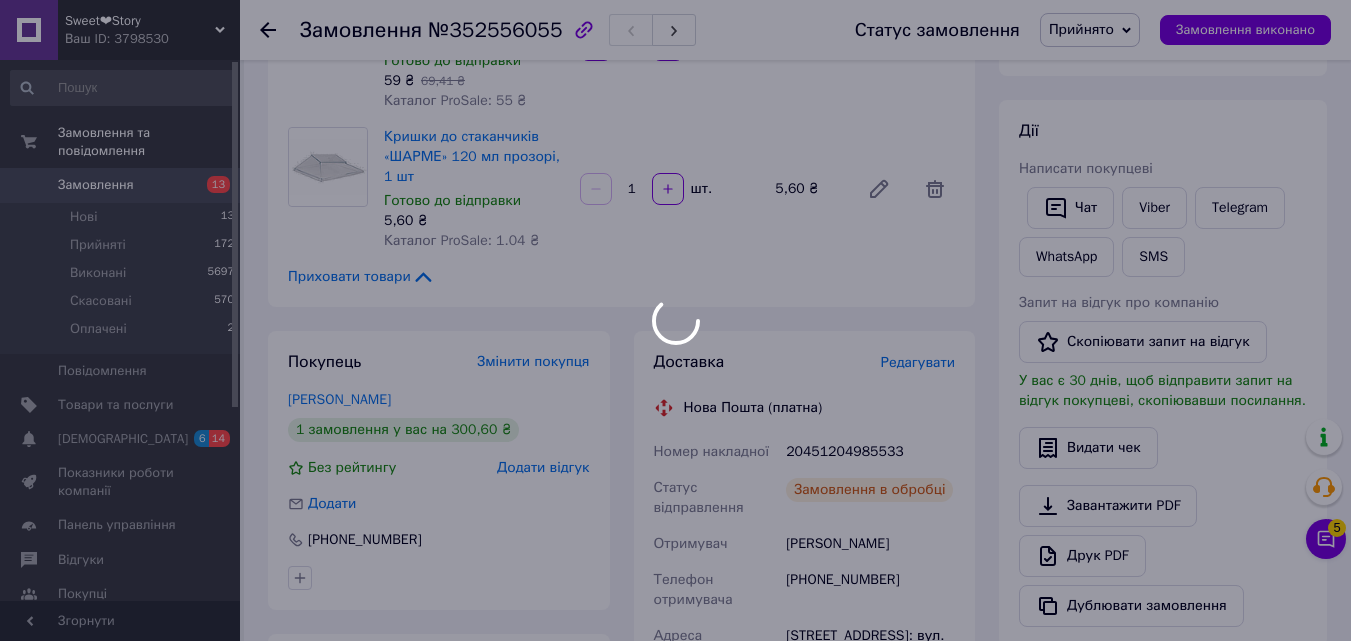 drag, startPoint x: 1191, startPoint y: 492, endPoint x: 1172, endPoint y: 460, distance: 37.215588 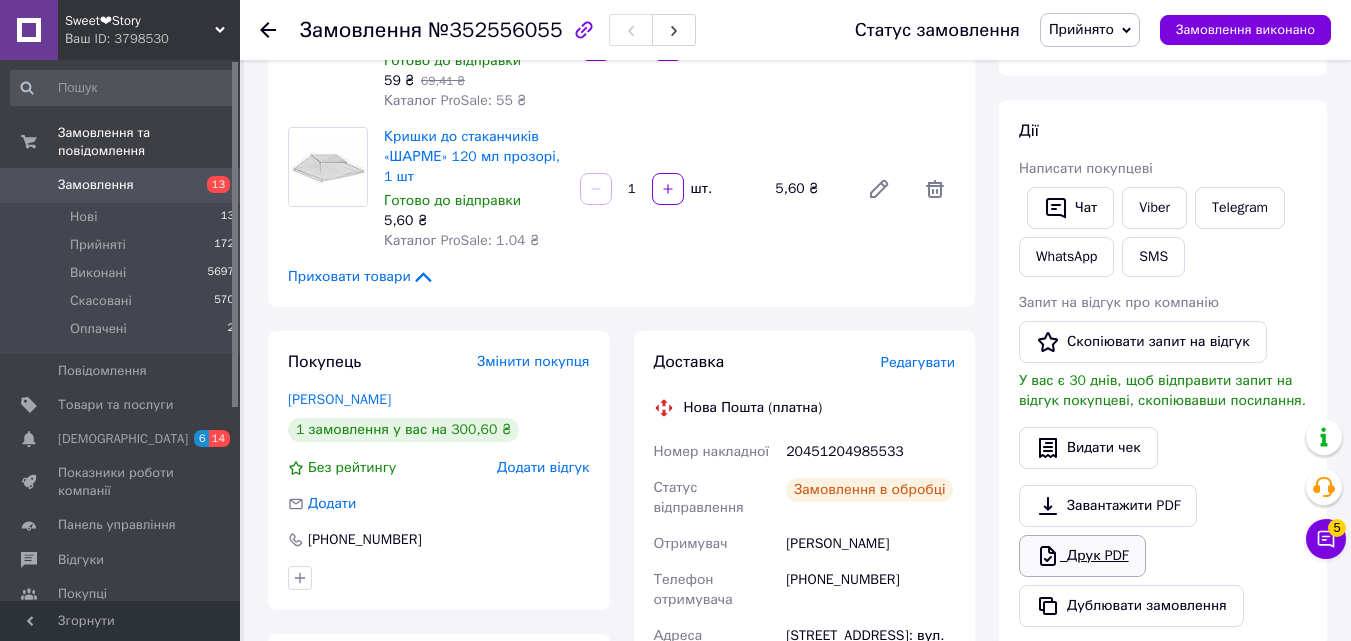 click on "Друк PDF" at bounding box center (1082, 556) 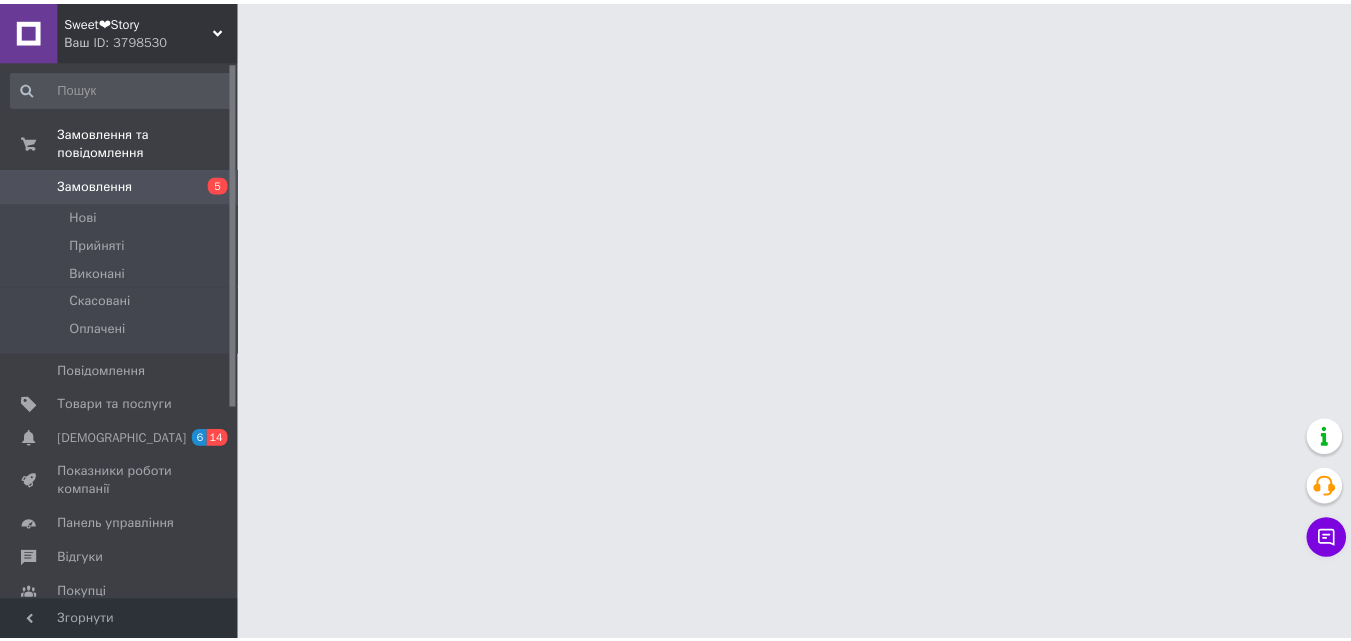 scroll, scrollTop: 0, scrollLeft: 0, axis: both 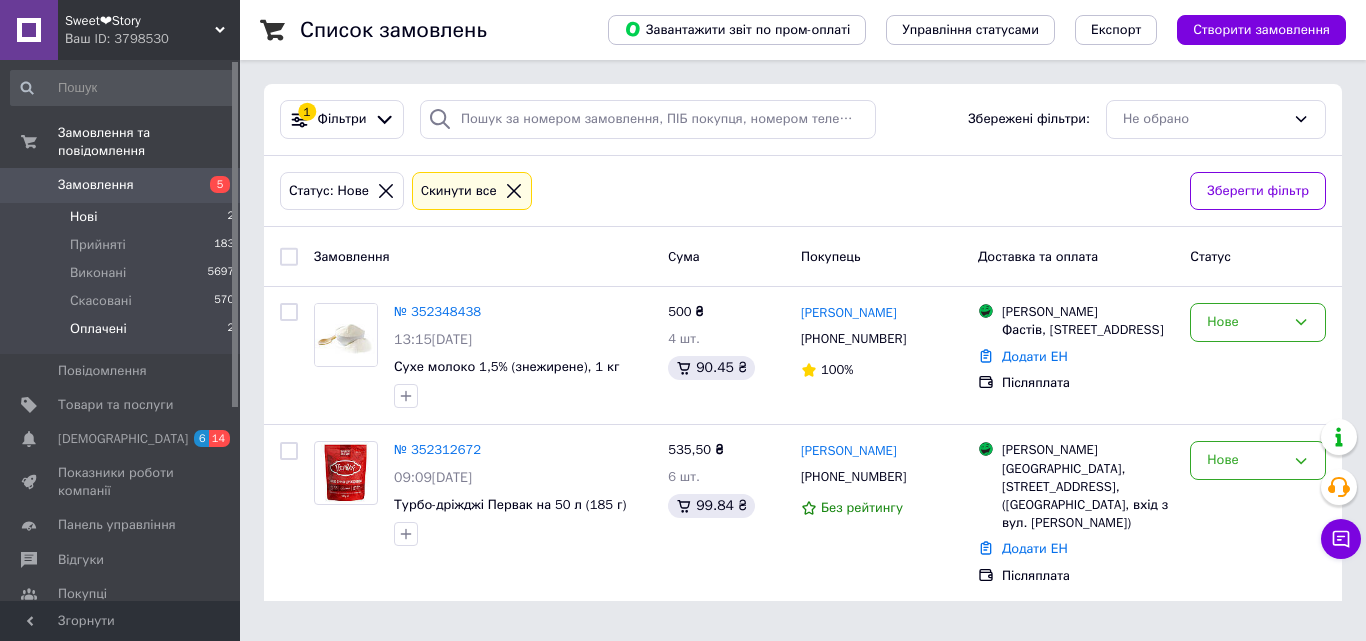 click on "Оплачені 2" at bounding box center [123, 334] 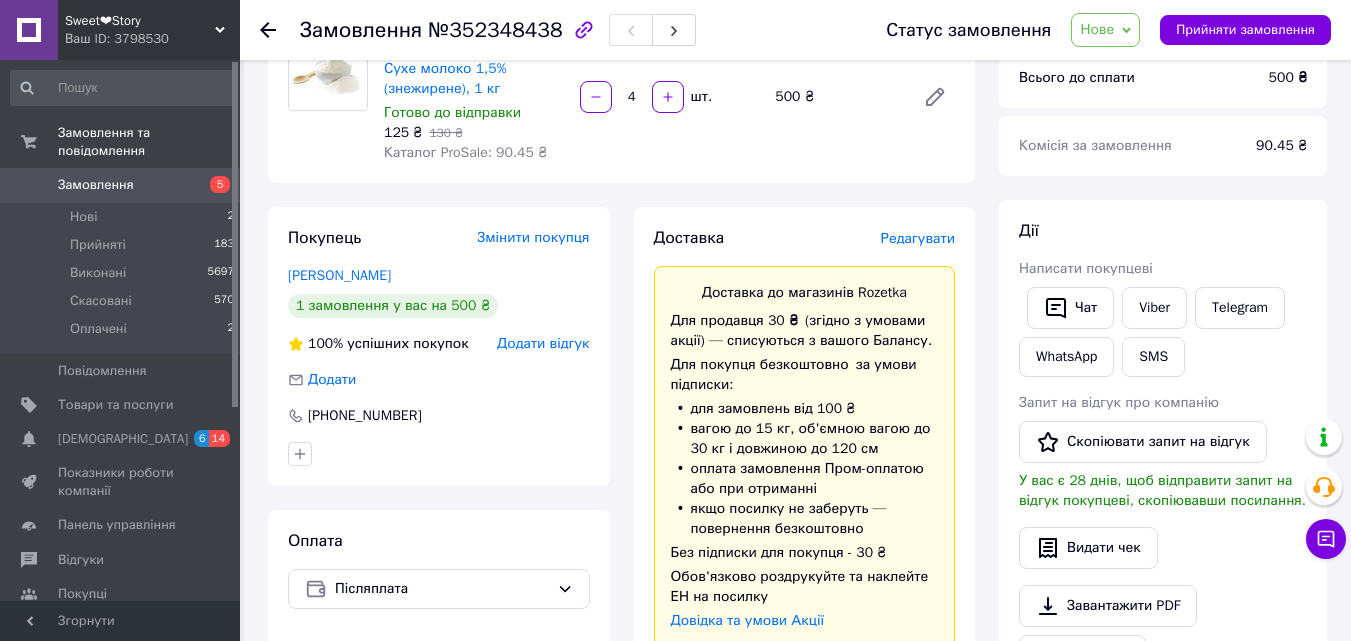 scroll, scrollTop: 0, scrollLeft: 0, axis: both 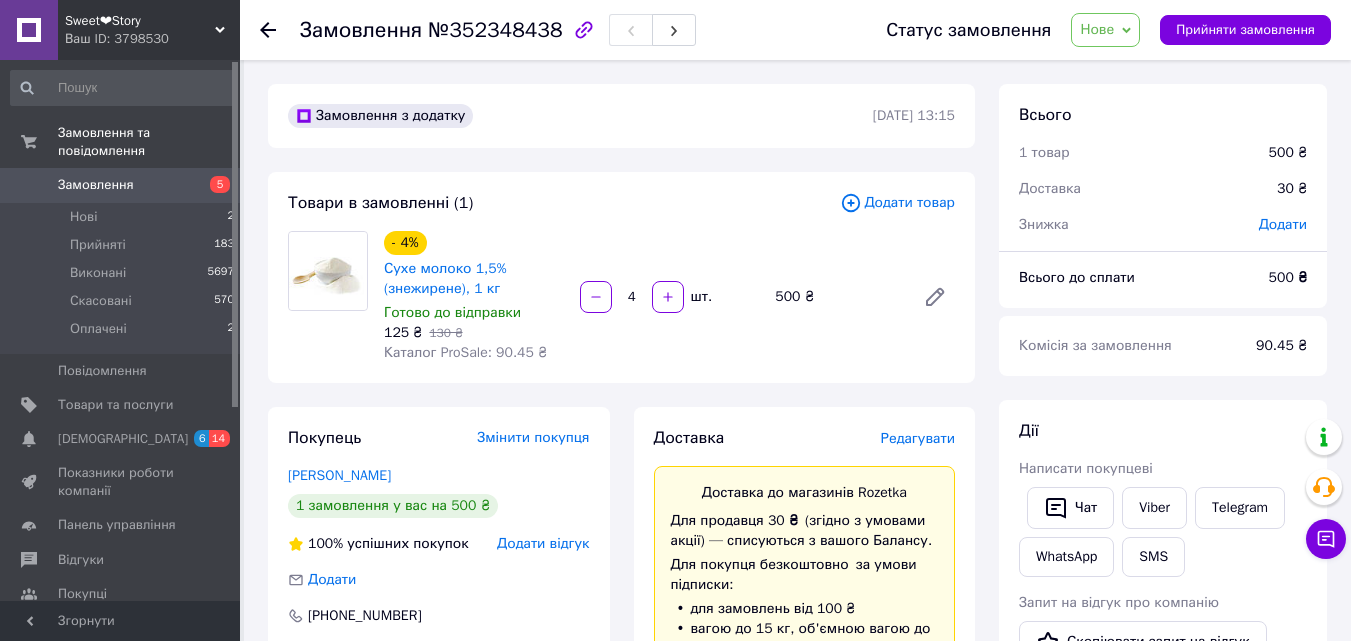 click on "Нове" at bounding box center (1097, 29) 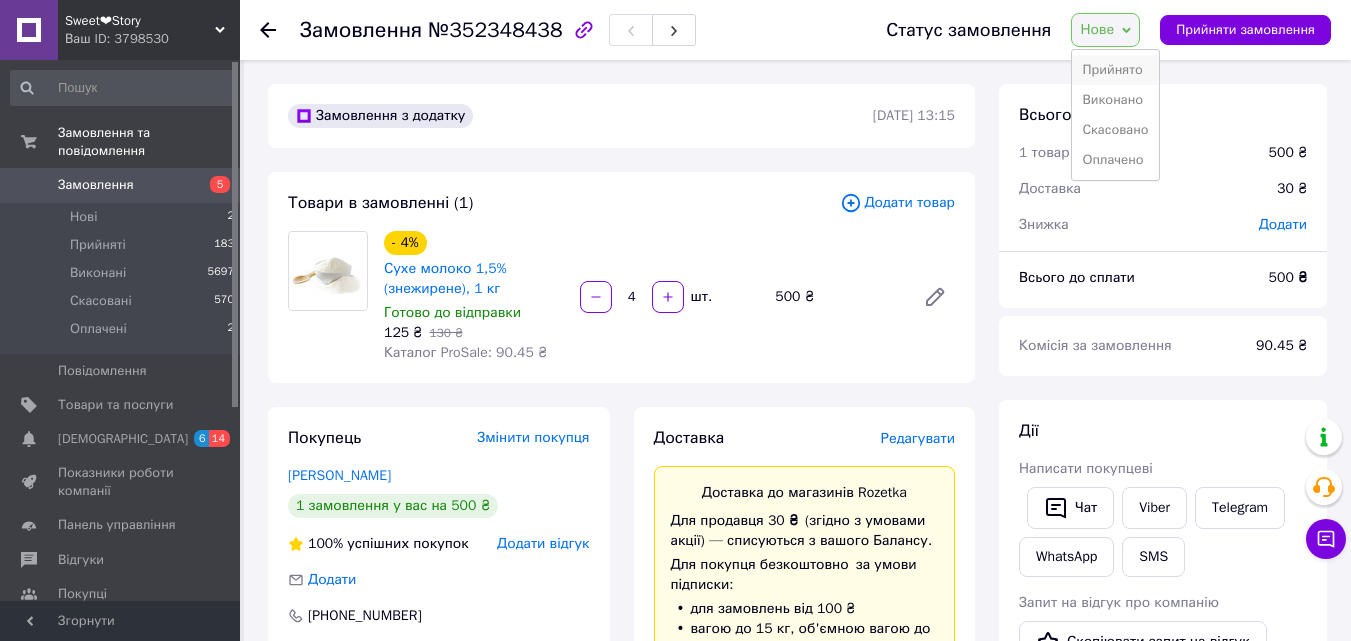 click on "Прийнято" at bounding box center (1115, 70) 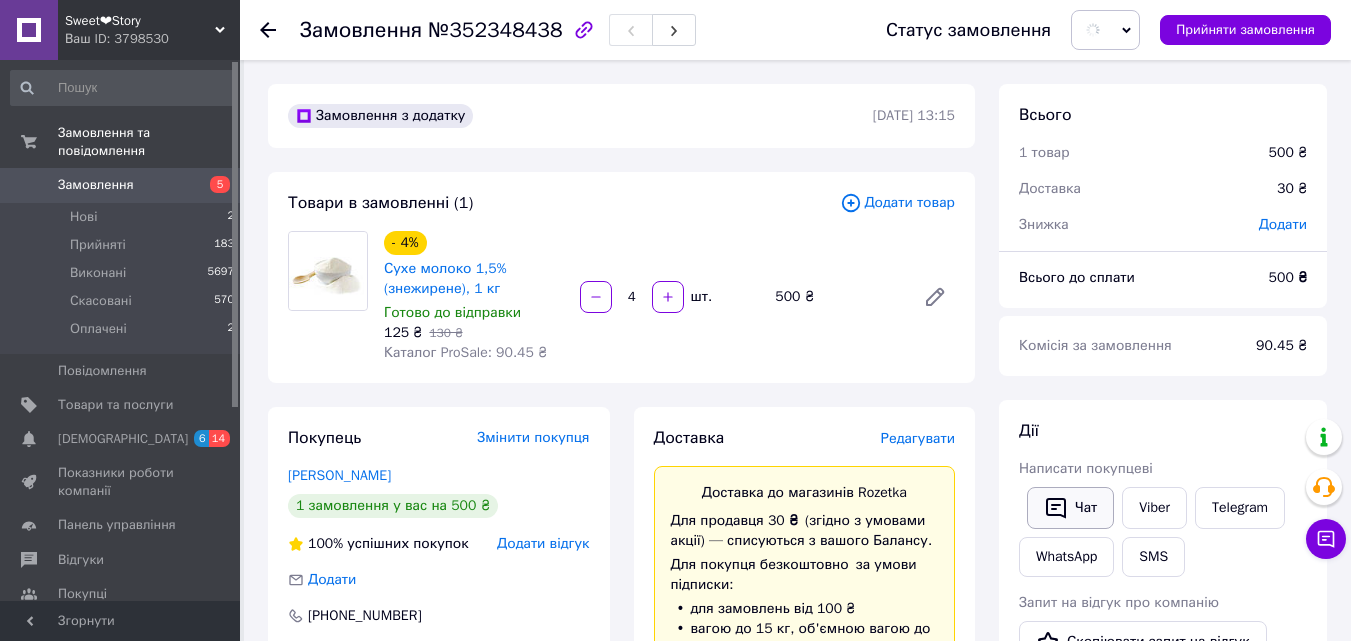 click on "Чат" at bounding box center [1070, 508] 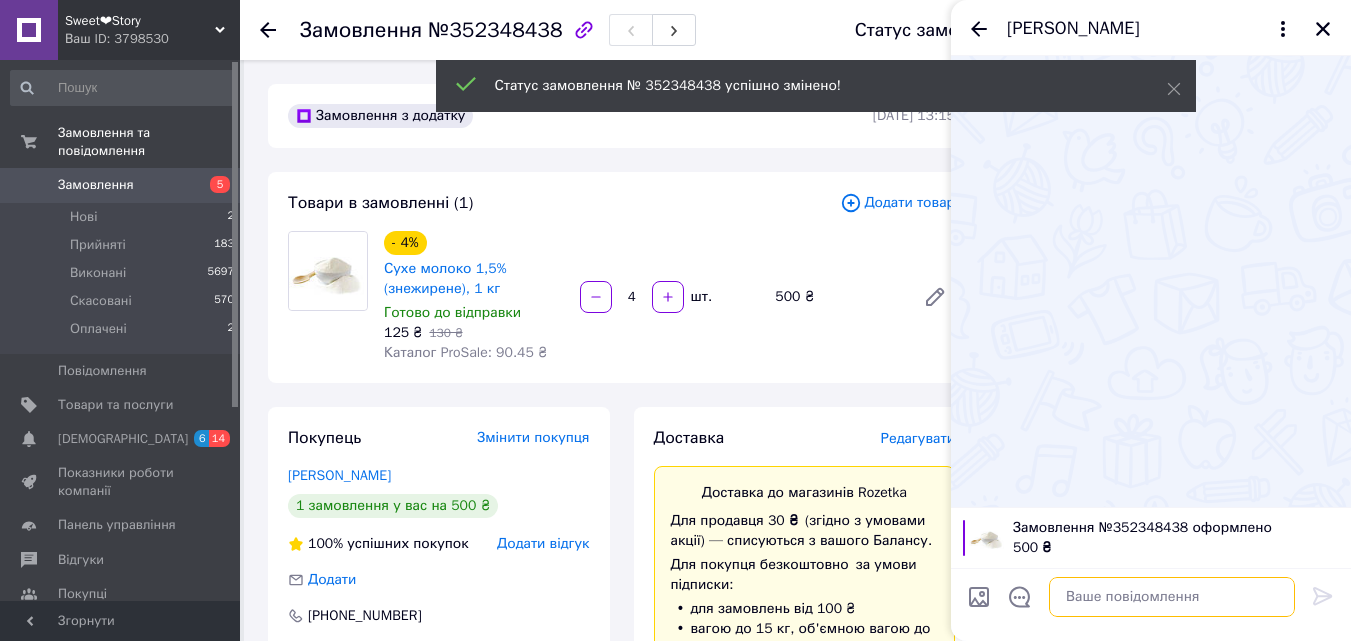 click at bounding box center [1172, 597] 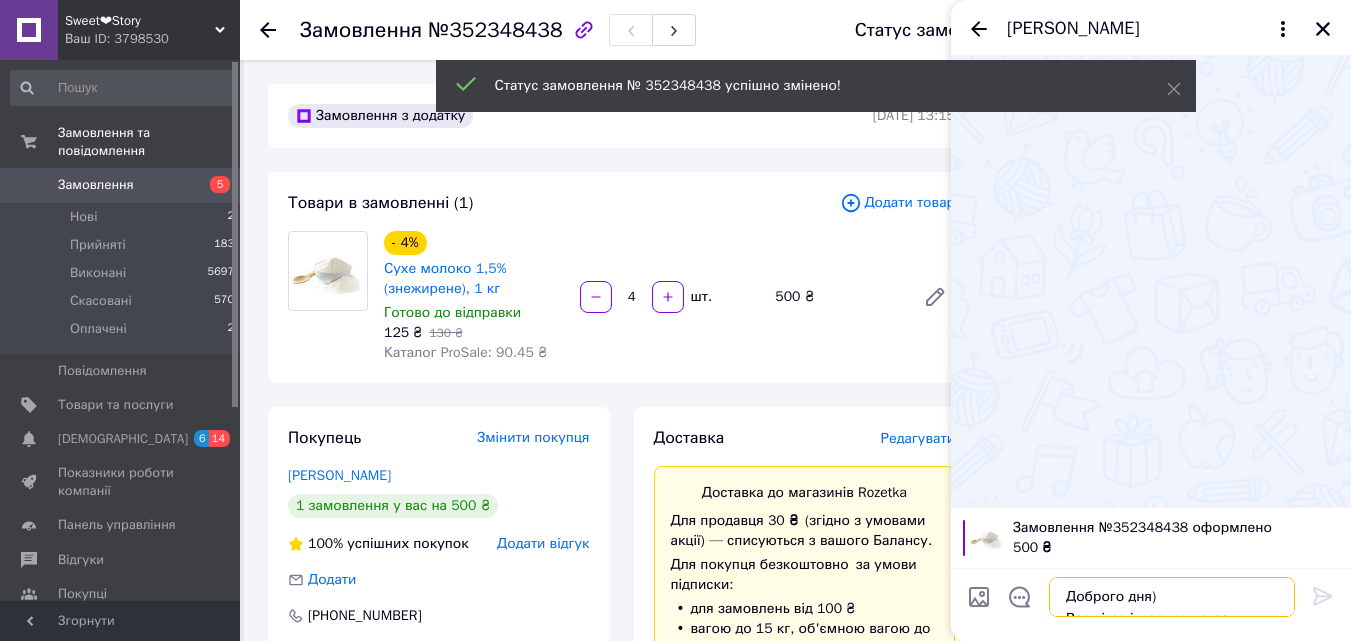 scroll, scrollTop: 36, scrollLeft: 0, axis: vertical 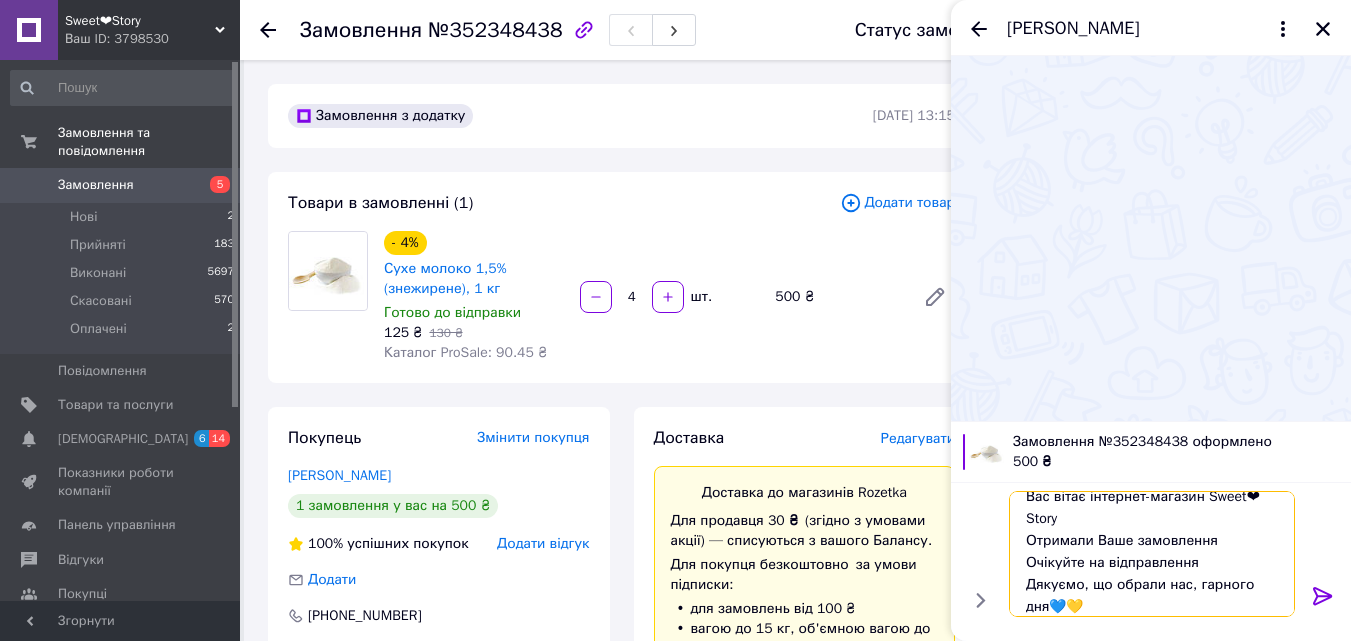 type on "Доброго дня)
Вас вітає інтернет-магазин Sweet❤Story
Отримали Ваше замовлення
Очікуйте на відправлення
Дякуємо, що обрали нас, гарного дня💙💛" 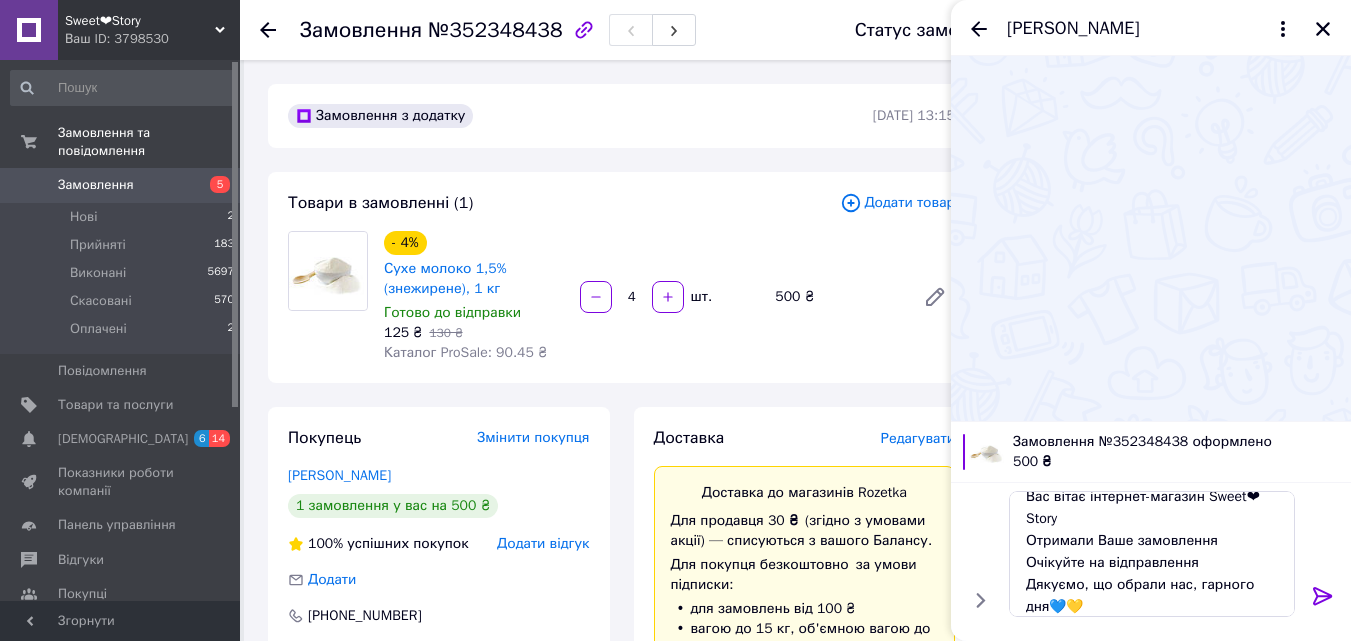 click on "Доброго дня)
Вас вітає інтернет-магазин Sweet❤Story
Отримали Ваше замовлення
Очікуйте на відправлення
Дякуємо, що обрали нас, гарного дня💙💛 Доброго дня)
Вас вітає інтернет-магазин Sweet❤Story
Отримали Ваше замовлення
Очікуйте на відправлення
Дякуємо, що обрали нас, гарного дня💙💛" at bounding box center (1151, 554) 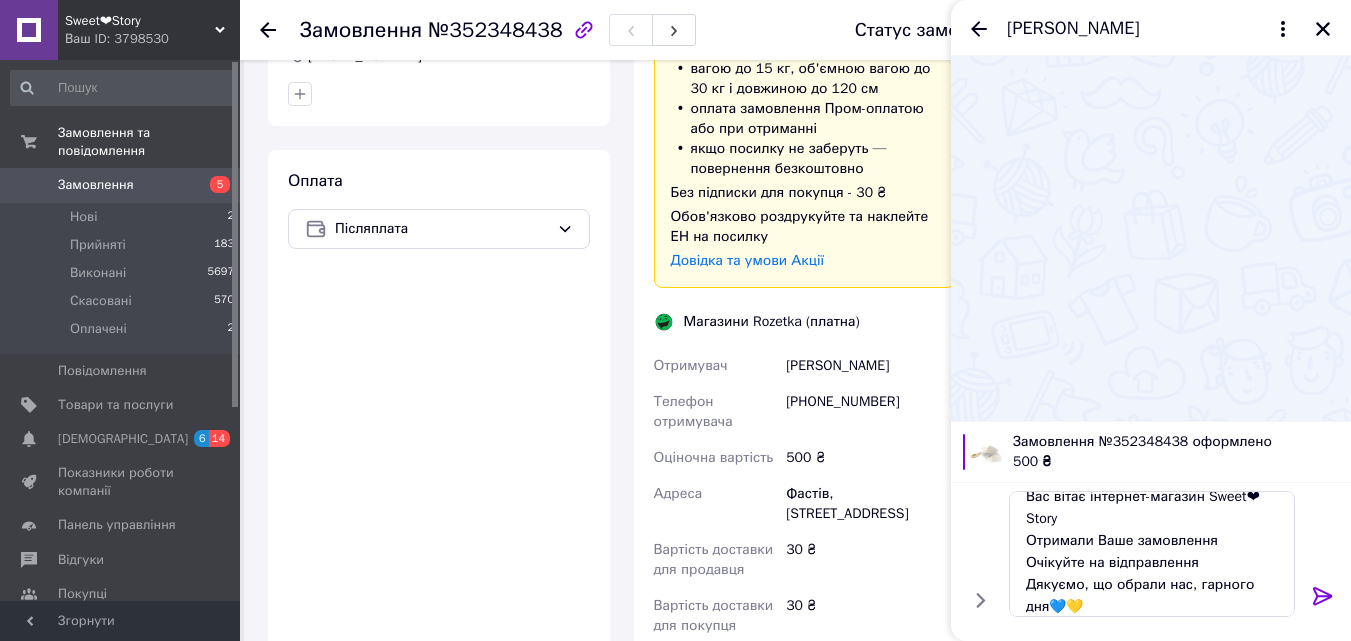 click 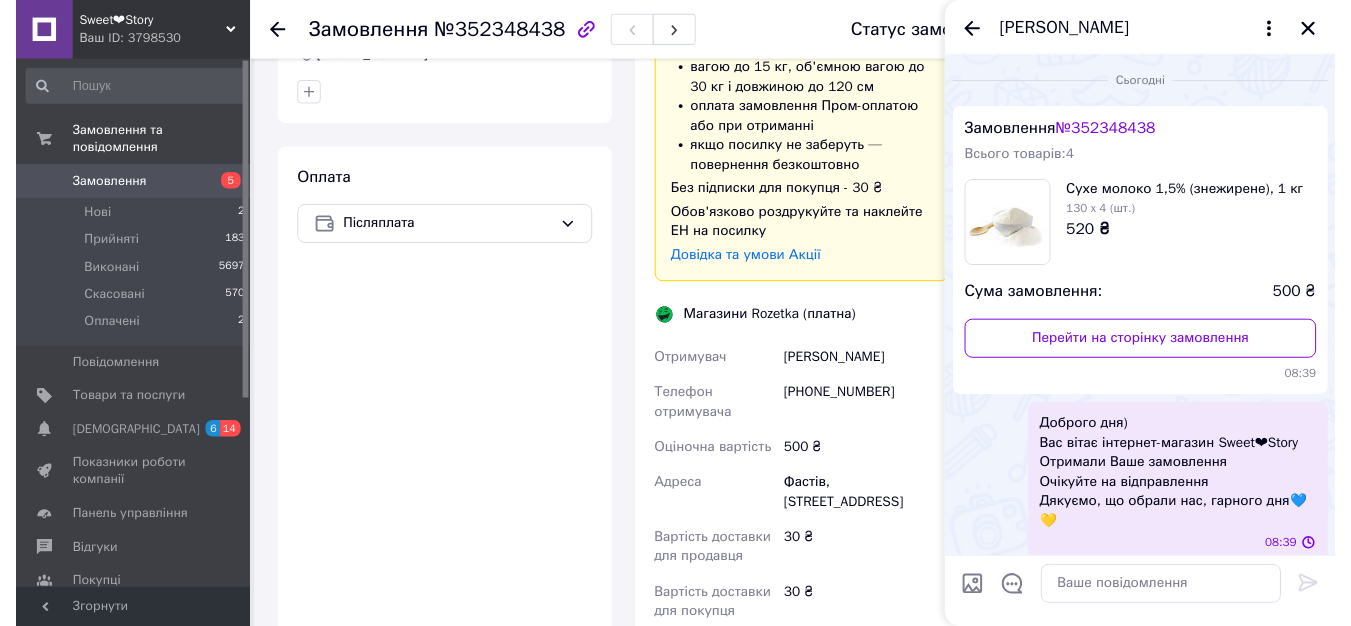 scroll, scrollTop: 0, scrollLeft: 0, axis: both 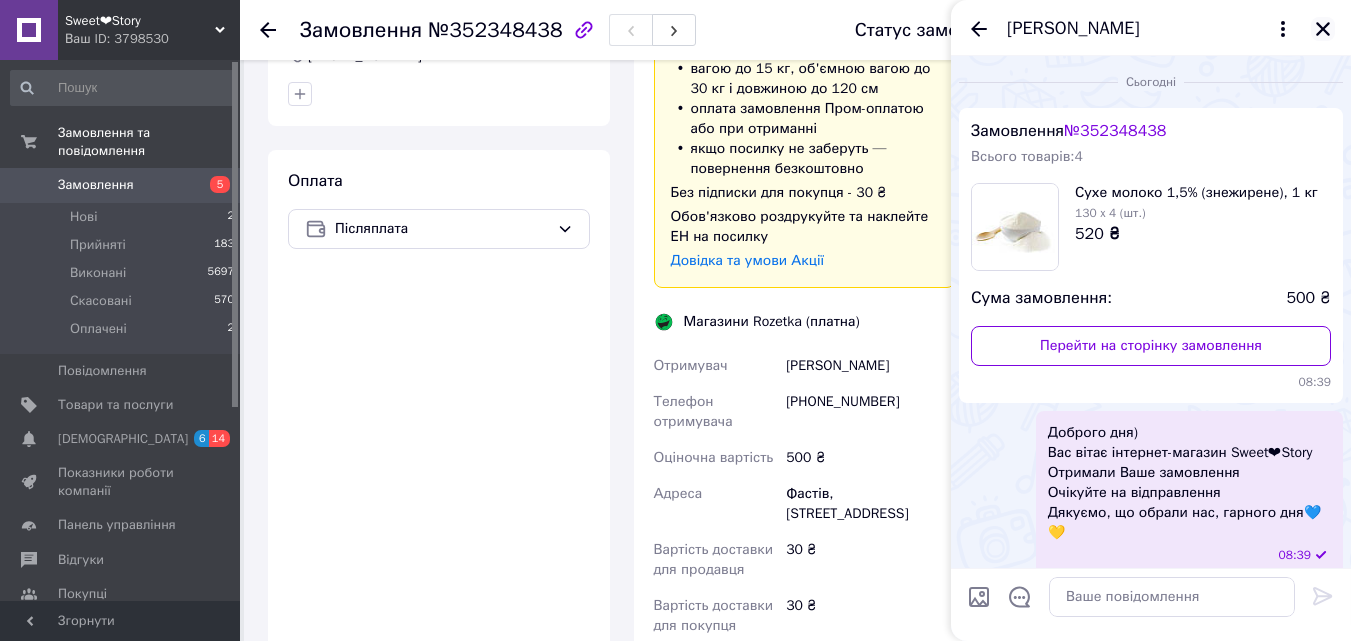 click 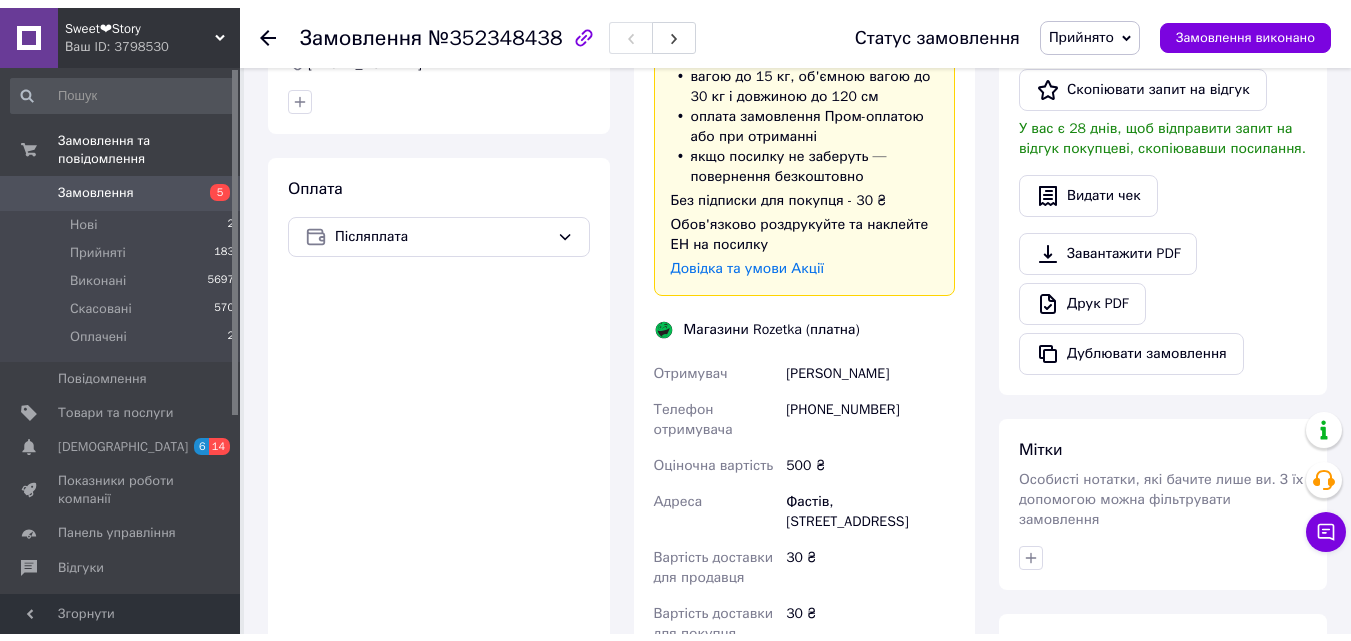 scroll, scrollTop: 960, scrollLeft: 0, axis: vertical 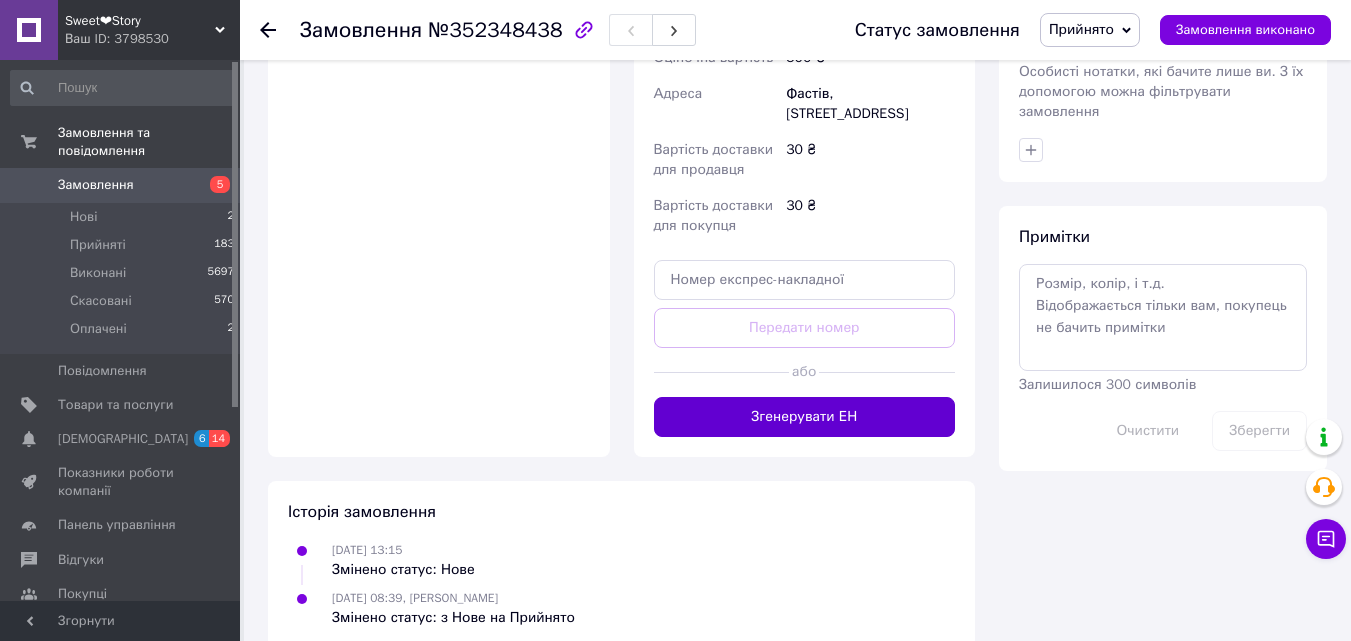 click on "Згенерувати ЕН" at bounding box center [805, 417] 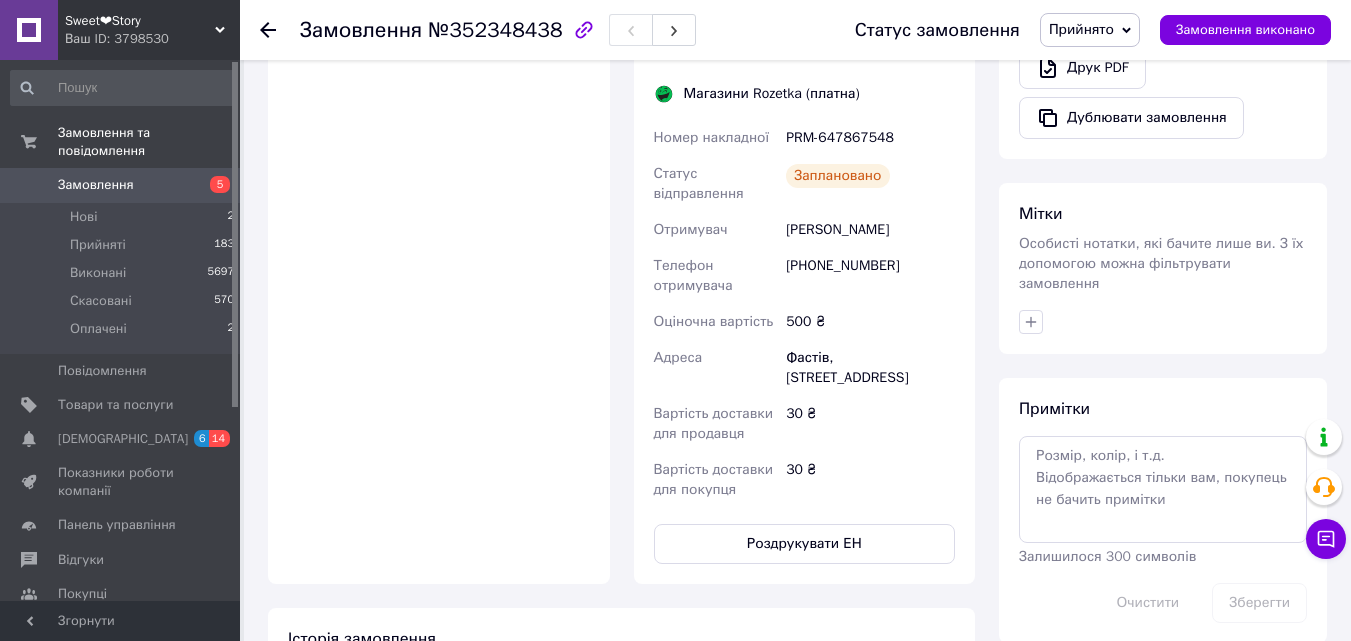 scroll, scrollTop: 894, scrollLeft: 0, axis: vertical 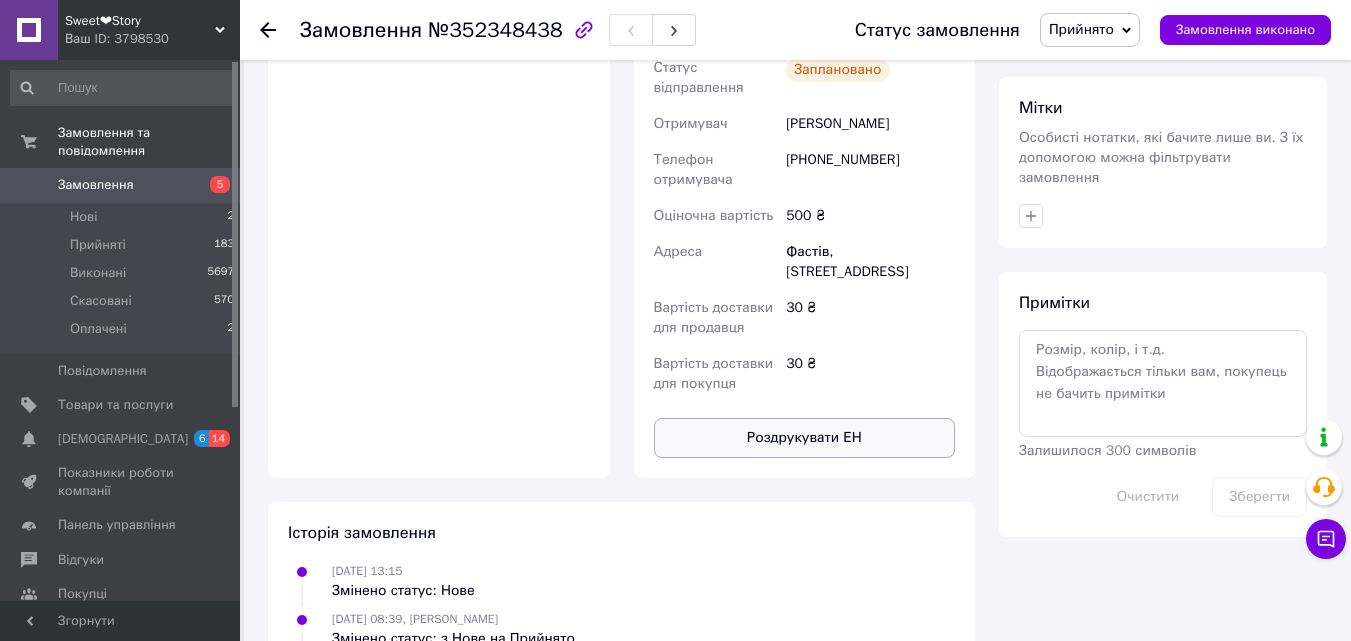 click on "Роздрукувати ЕН" at bounding box center [805, 438] 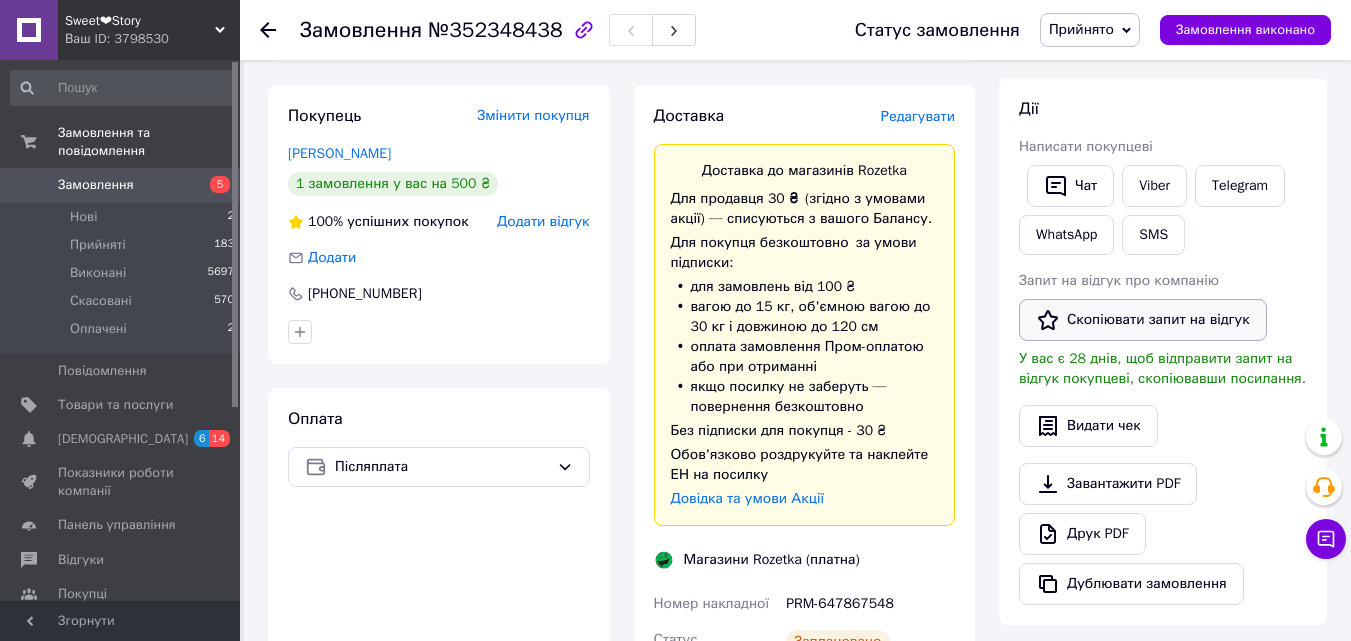 scroll, scrollTop: 294, scrollLeft: 0, axis: vertical 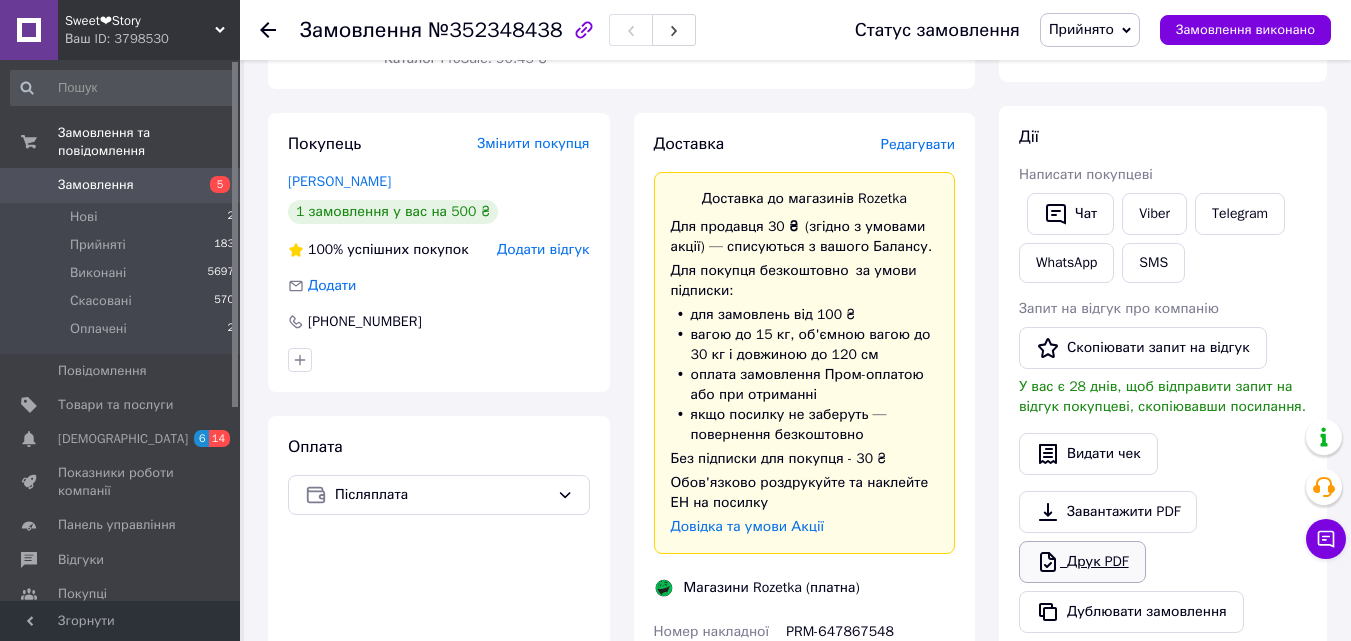 click on "Друк PDF" at bounding box center [1082, 562] 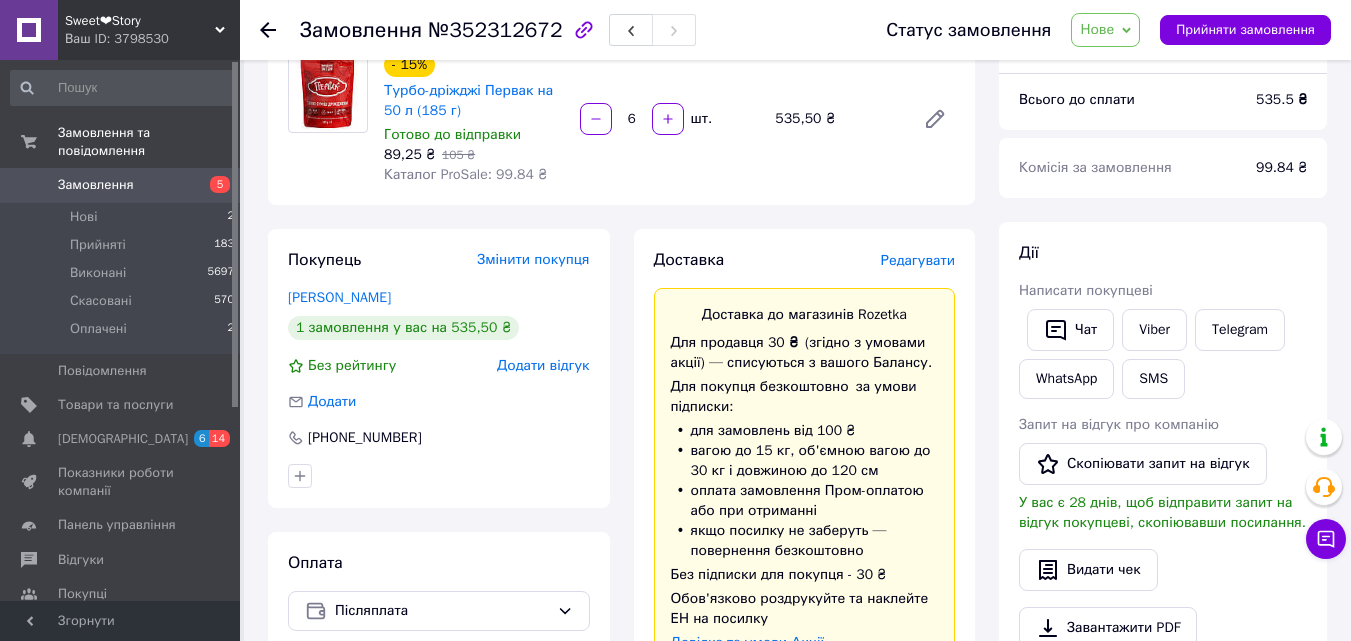scroll, scrollTop: 200, scrollLeft: 0, axis: vertical 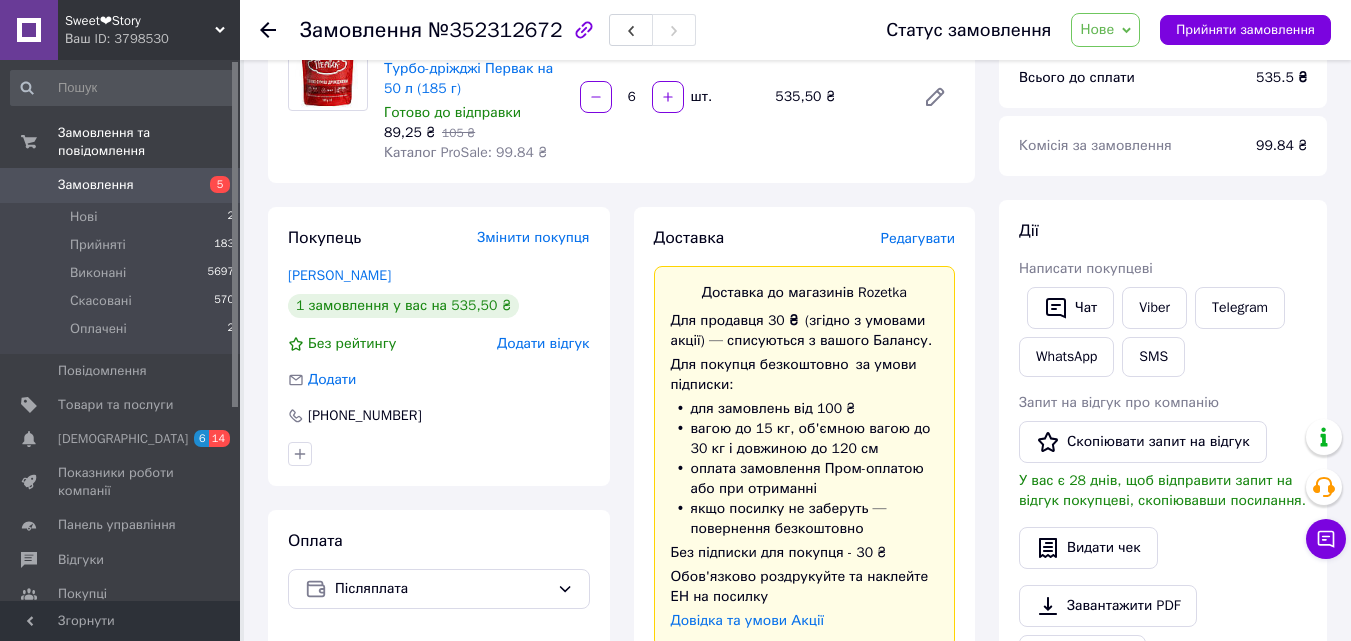 click on "Нове" at bounding box center [1105, 30] 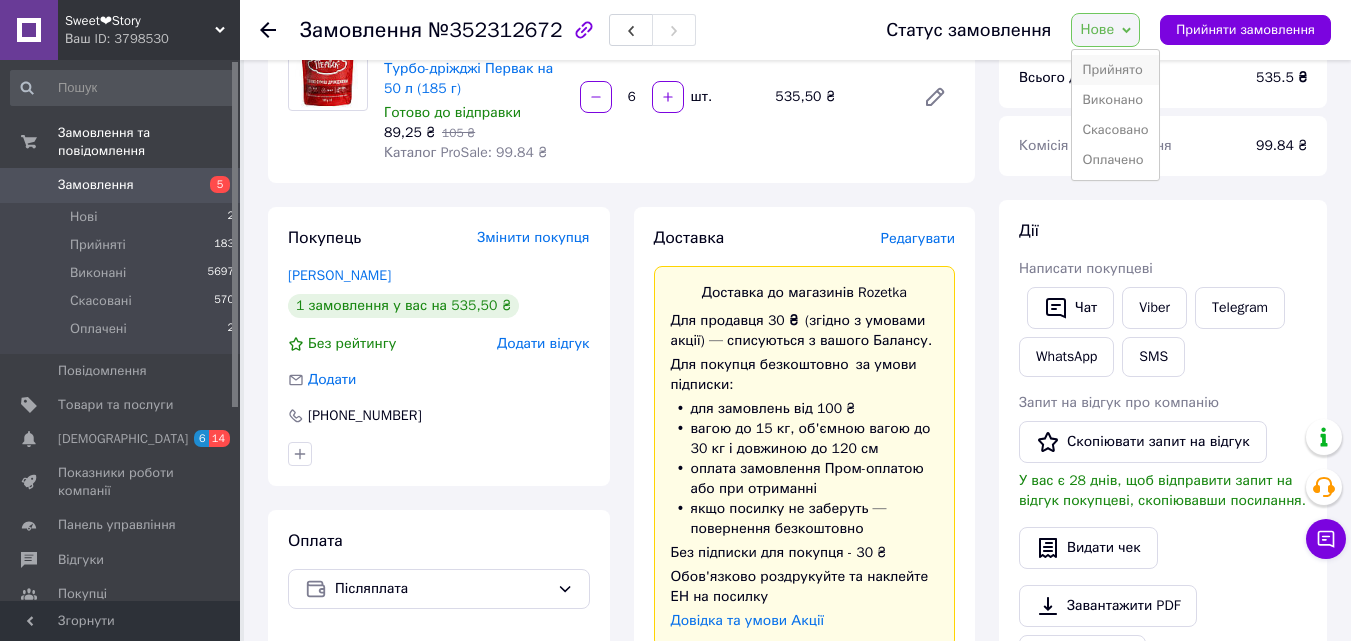 click on "Прийнято" at bounding box center [1115, 70] 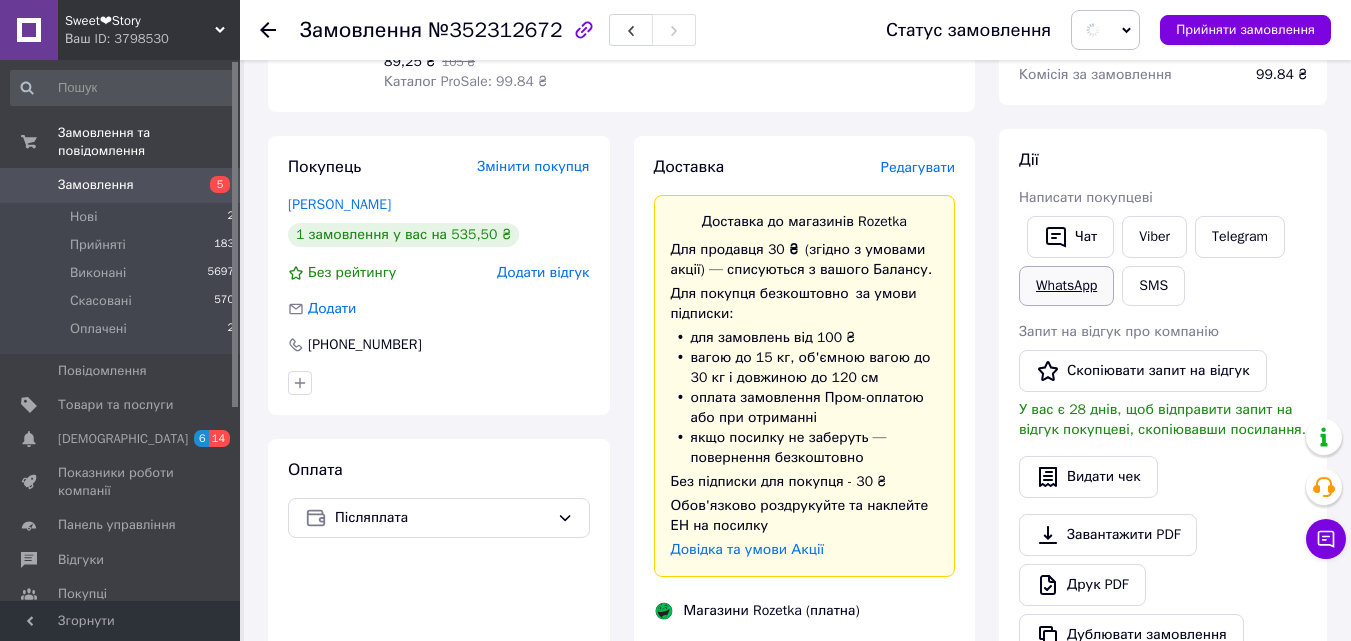 scroll, scrollTop: 300, scrollLeft: 0, axis: vertical 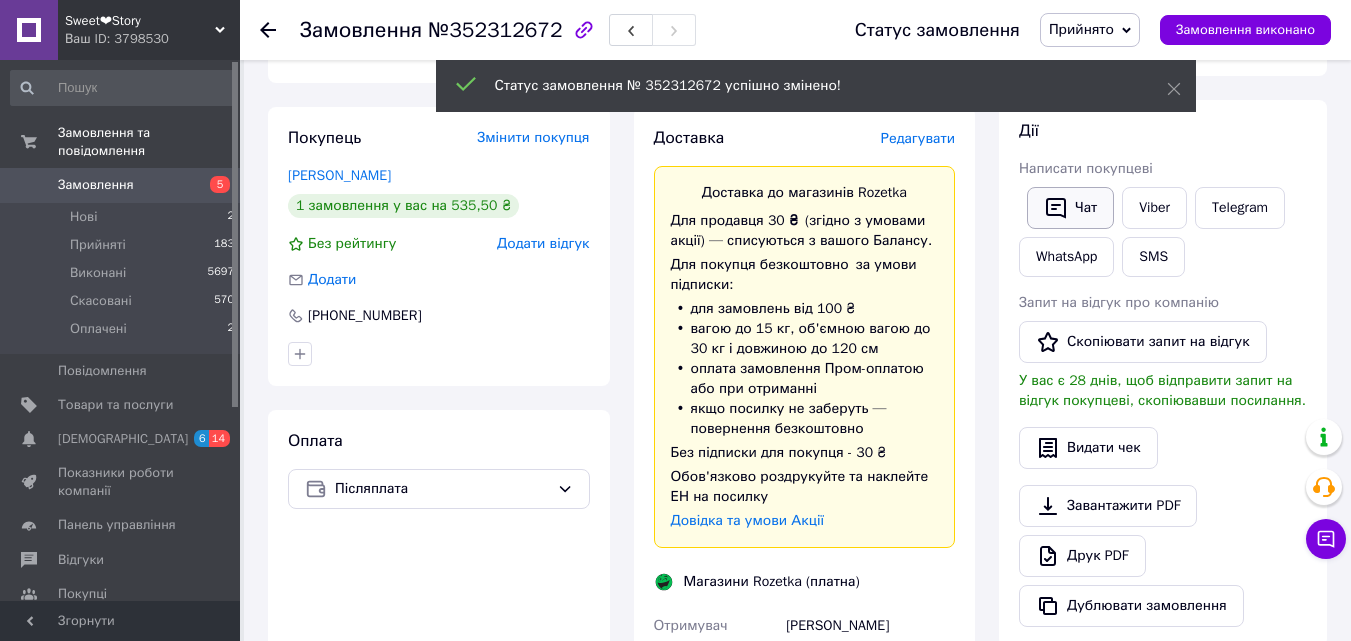 click on "Чат" at bounding box center [1070, 208] 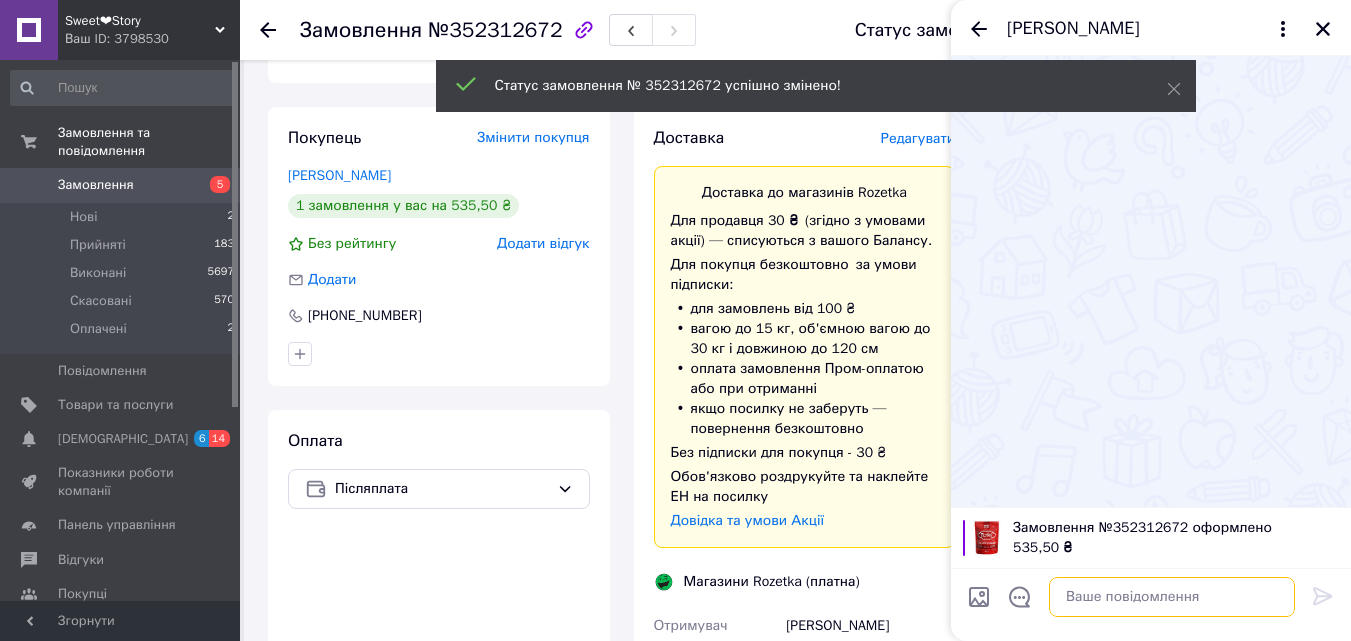 click at bounding box center (1172, 597) 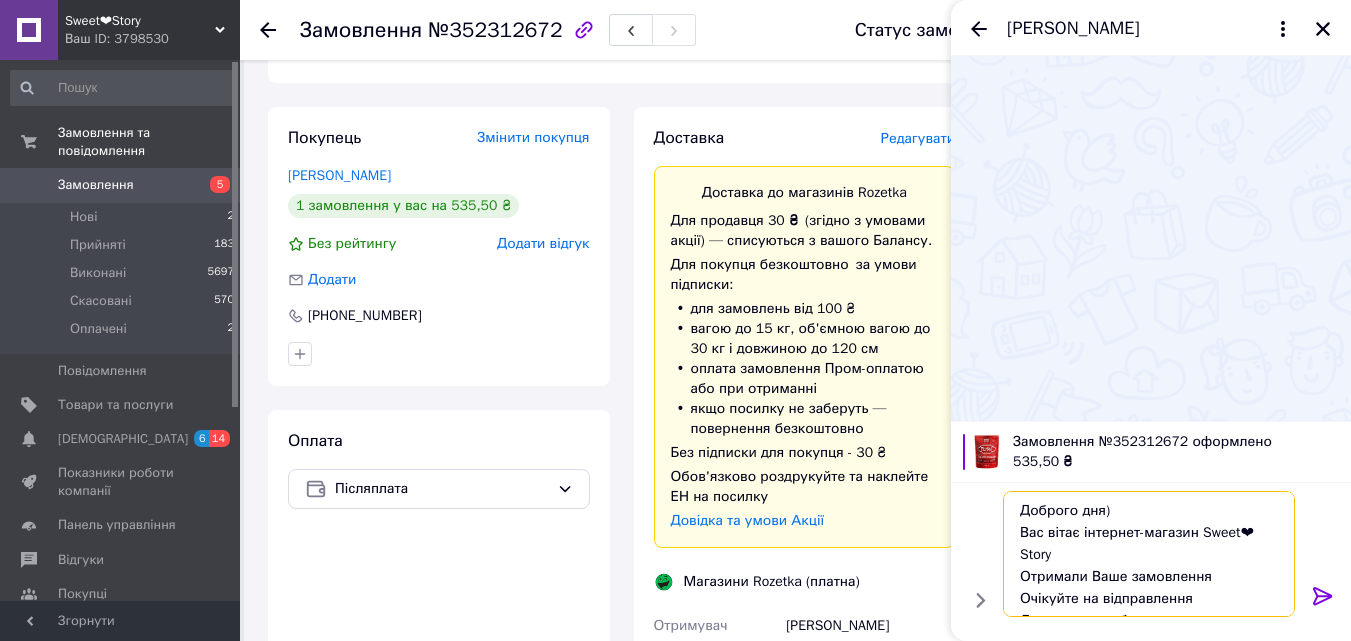 scroll, scrollTop: 36, scrollLeft: 0, axis: vertical 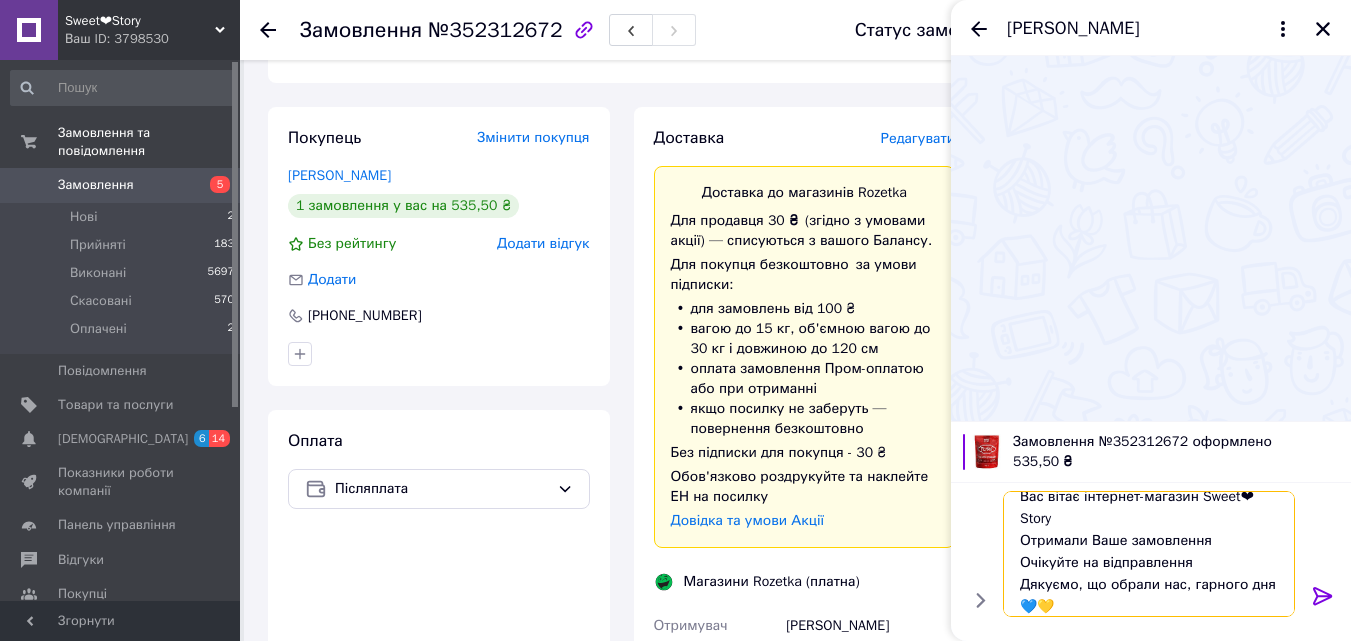 type on "Доброго дня)
Вас вітає інтернет-магазин Sweet❤Story
Отримали Ваше замовлення
Очікуйте на відправлення
Дякуємо, що обрали нас, гарного дня💙💛" 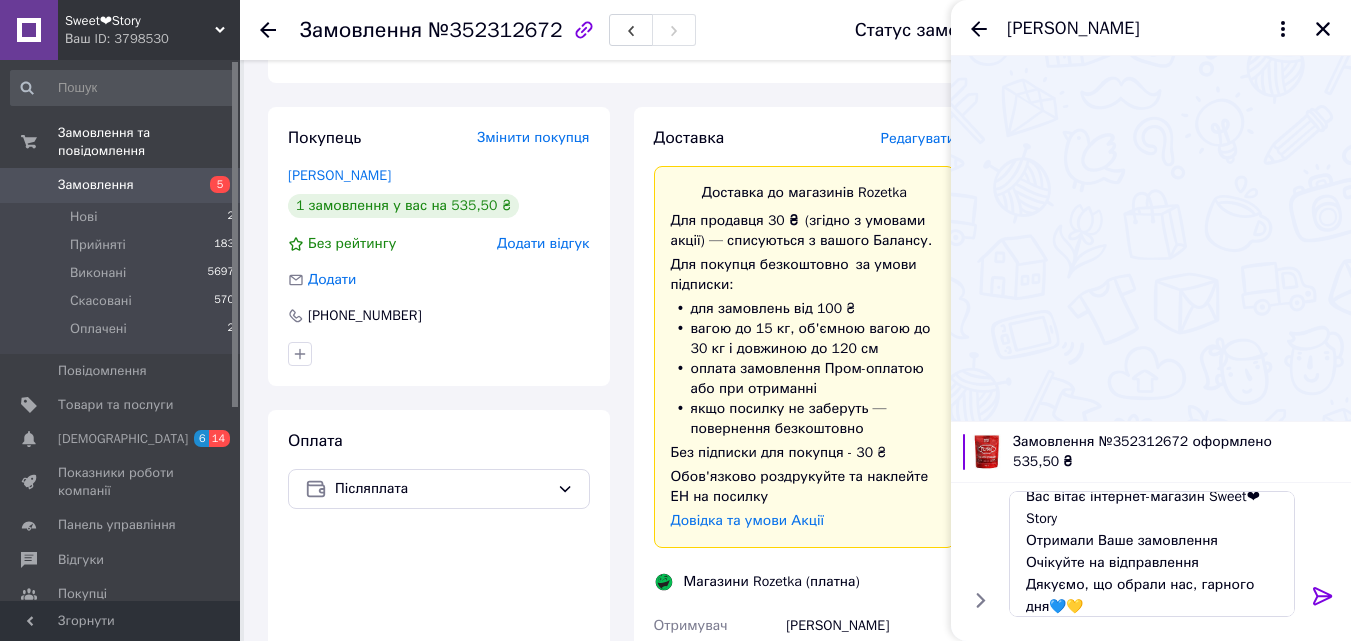 click 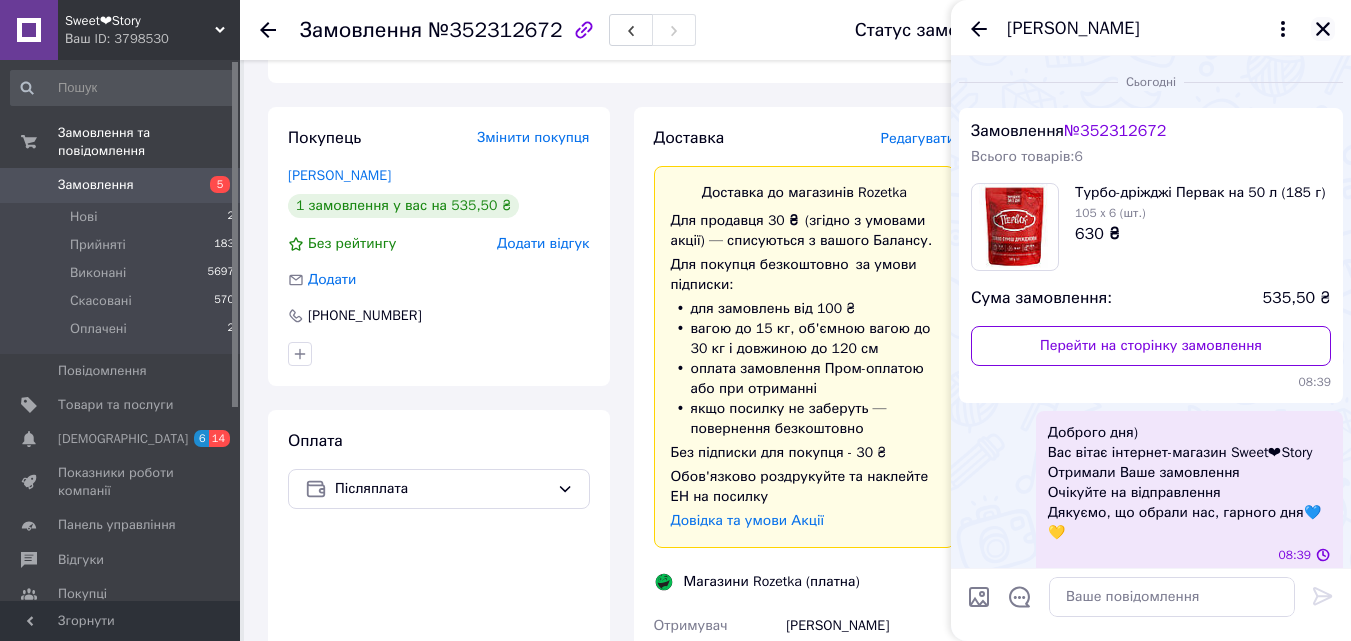 scroll, scrollTop: 0, scrollLeft: 0, axis: both 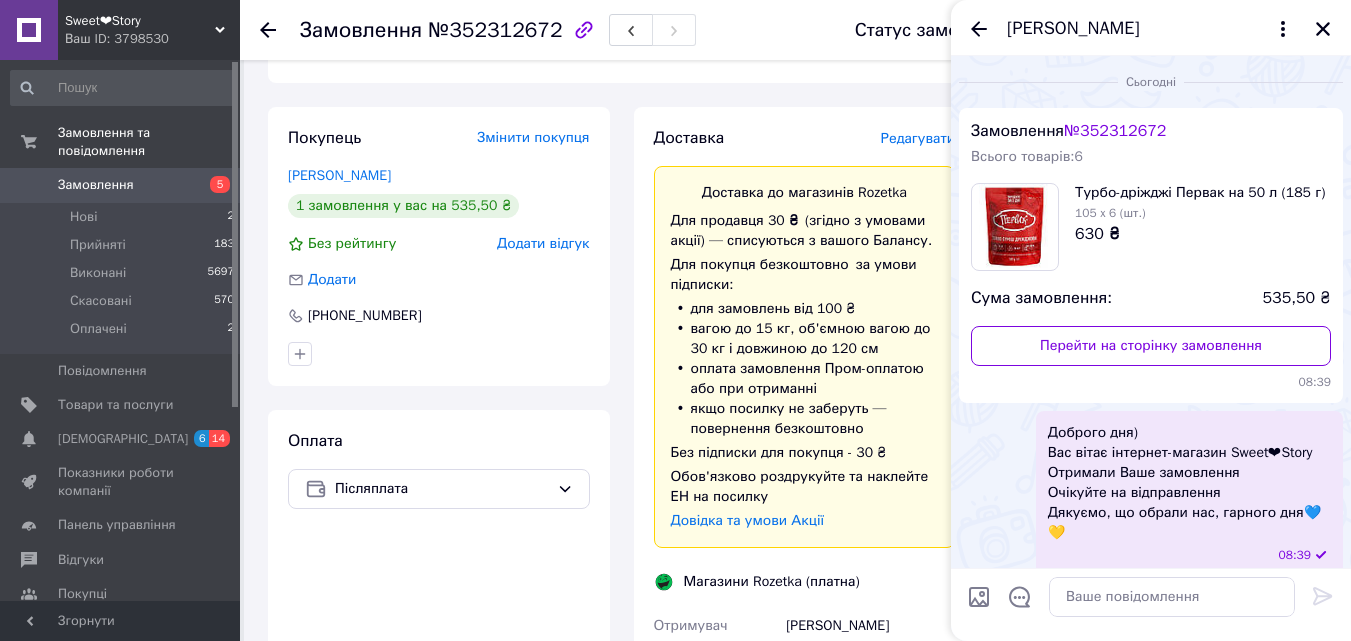 drag, startPoint x: 1316, startPoint y: 27, endPoint x: 1294, endPoint y: 63, distance: 42.190044 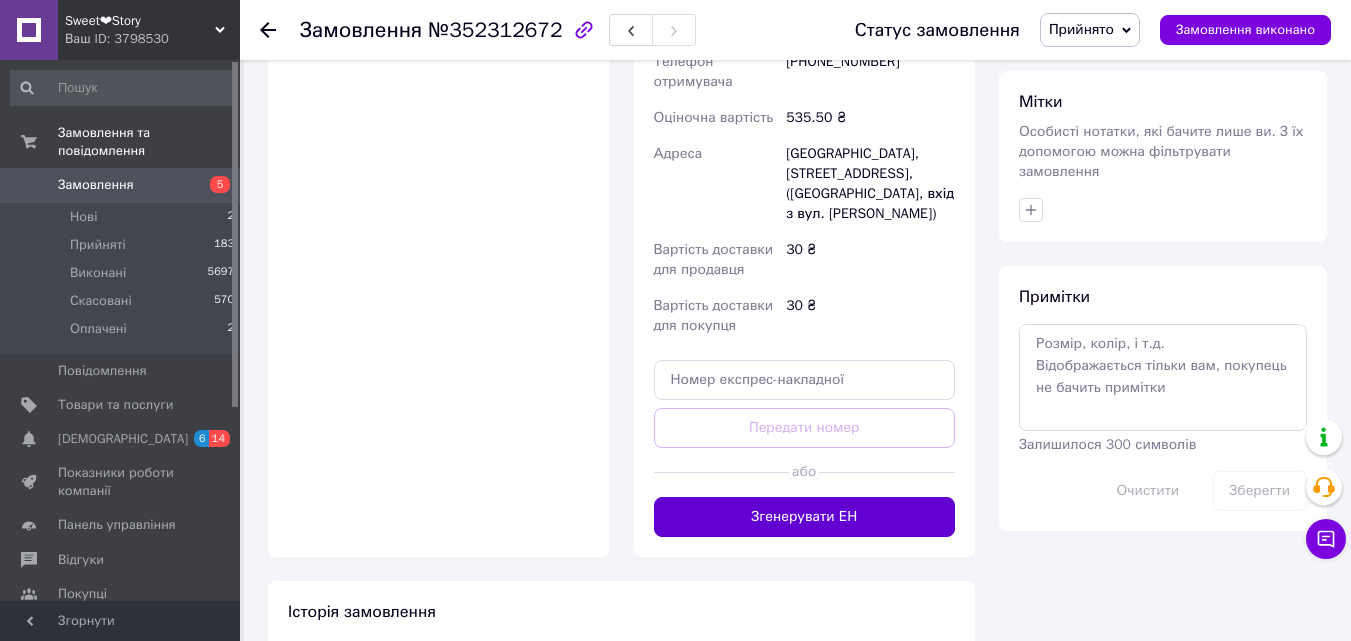 click on "Згенерувати ЕН" at bounding box center [805, 517] 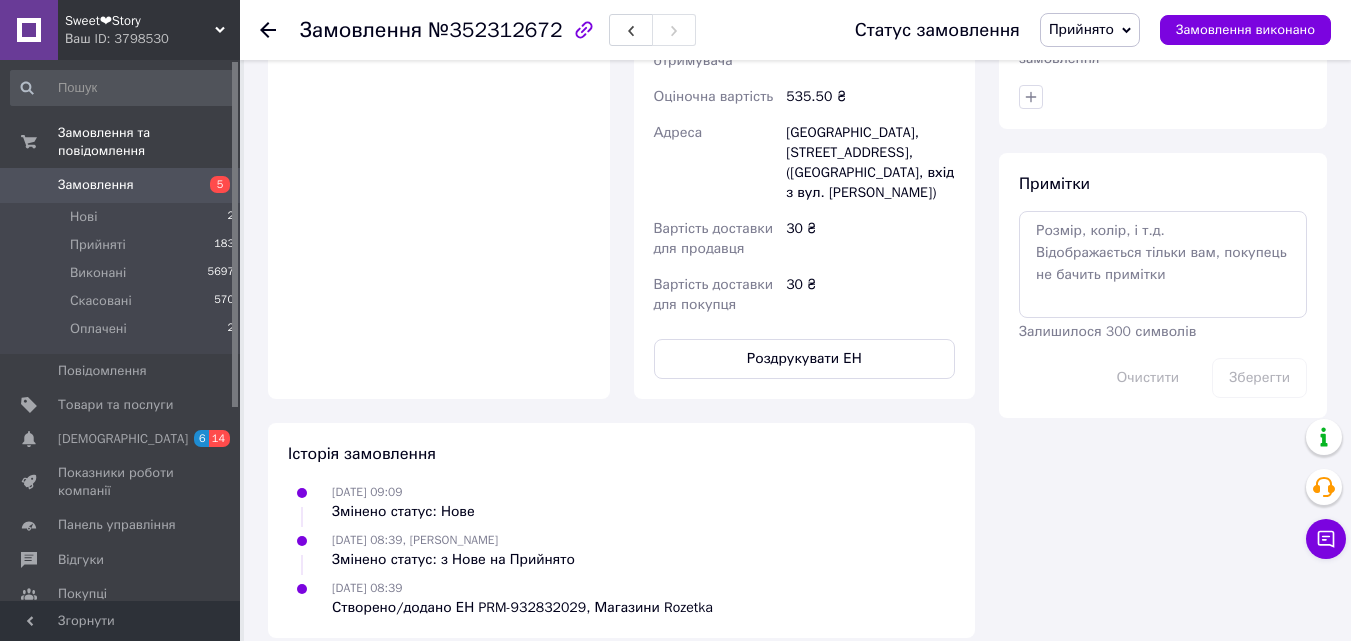 scroll, scrollTop: 1014, scrollLeft: 0, axis: vertical 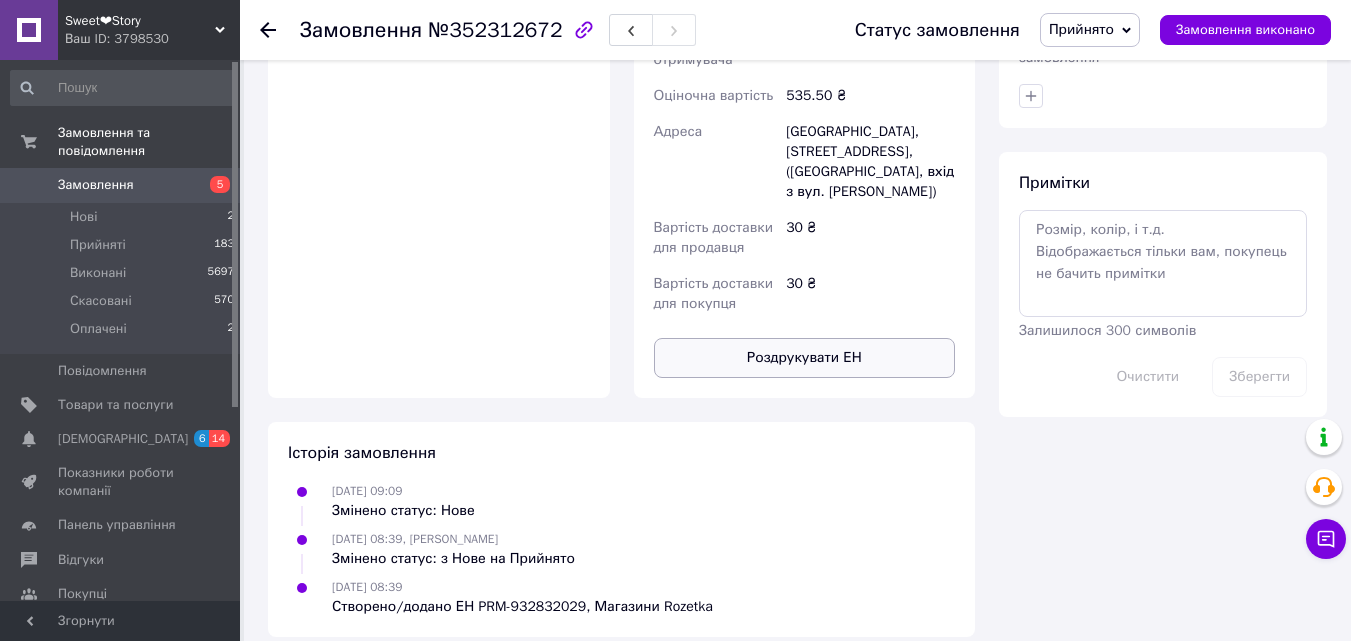 click on "Роздрукувати ЕН" at bounding box center (805, 358) 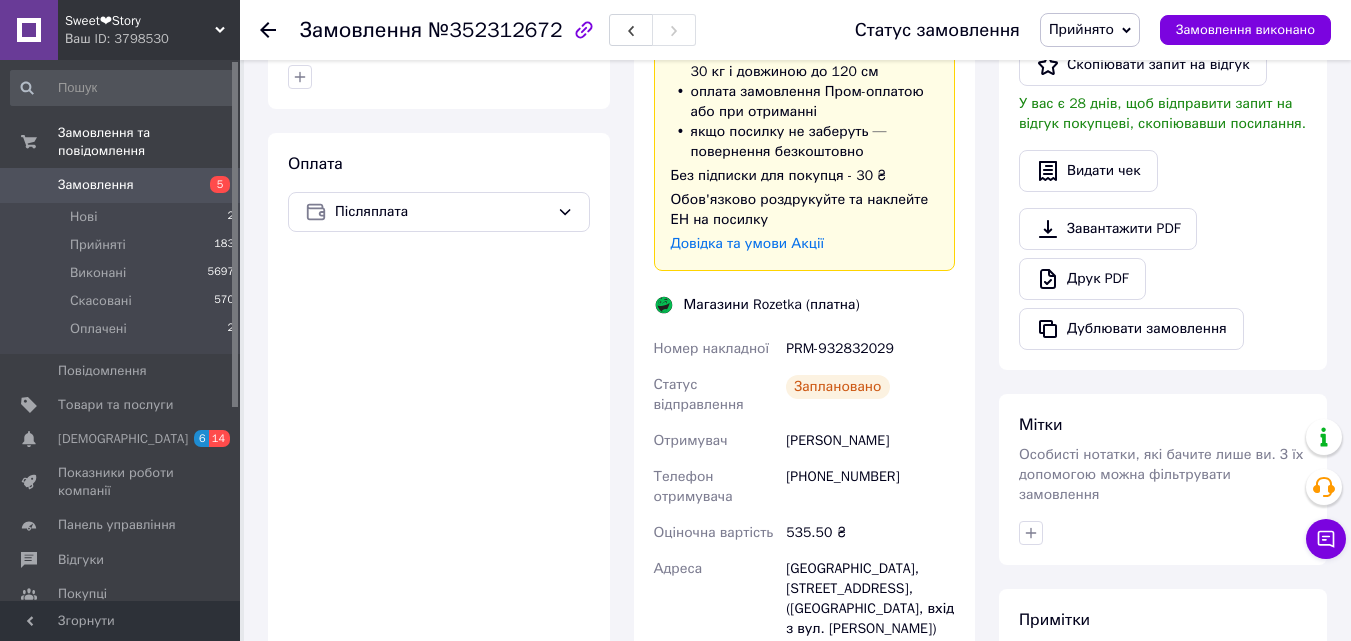 scroll, scrollTop: 514, scrollLeft: 0, axis: vertical 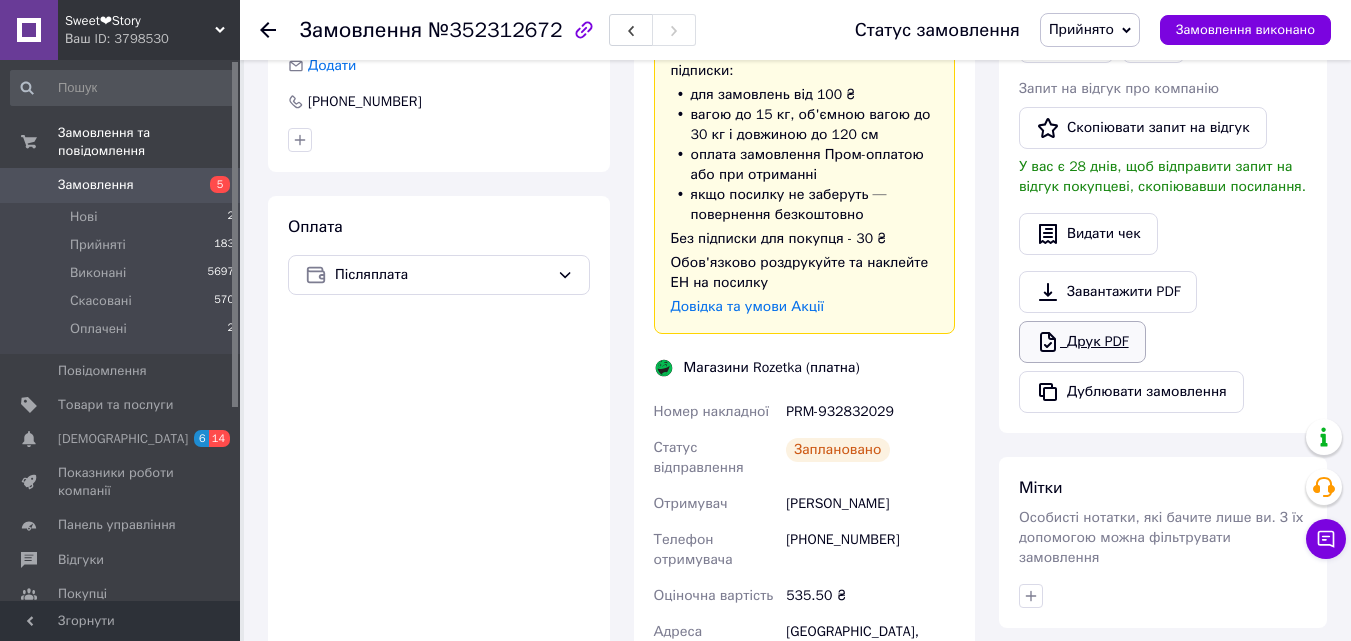click on "Друк PDF" at bounding box center (1082, 342) 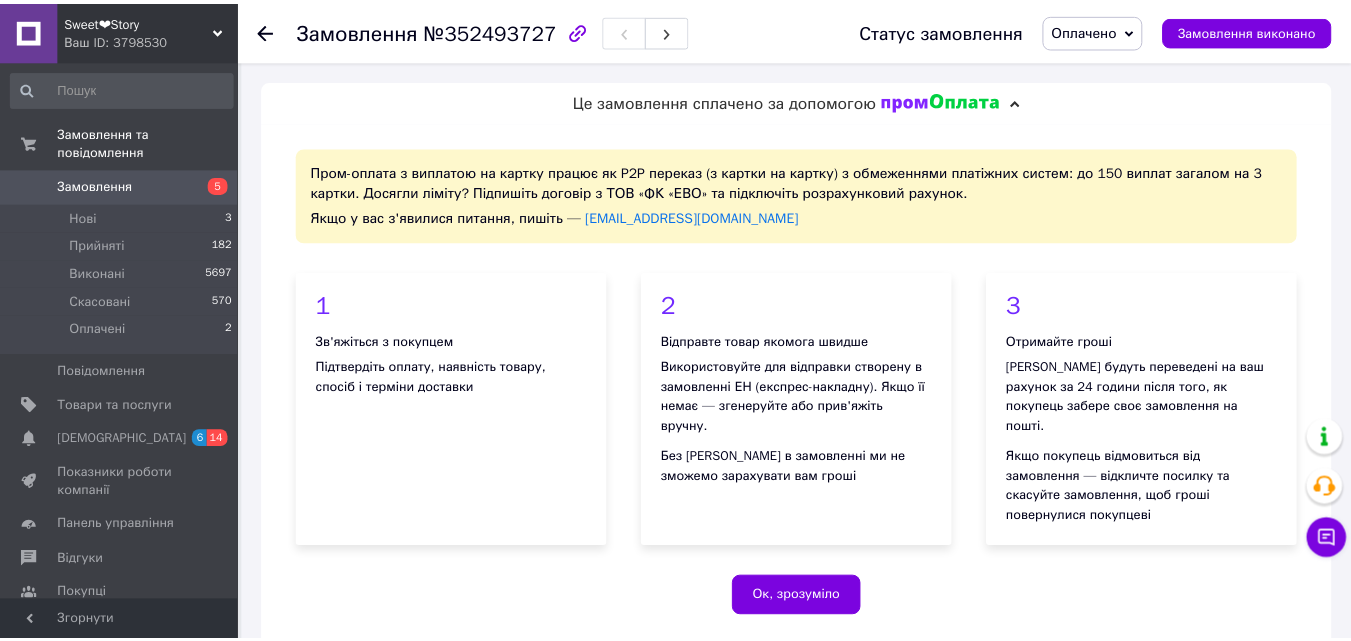 scroll, scrollTop: 0, scrollLeft: 0, axis: both 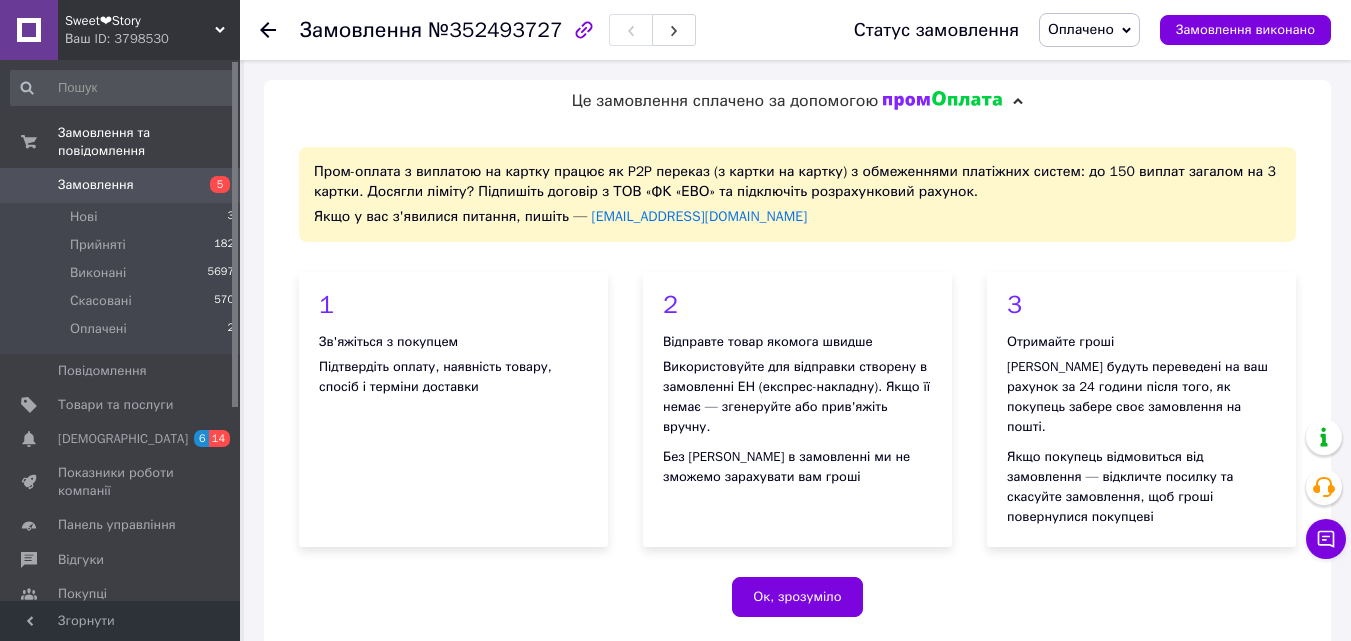 click on "Оплачено" at bounding box center [1081, 29] 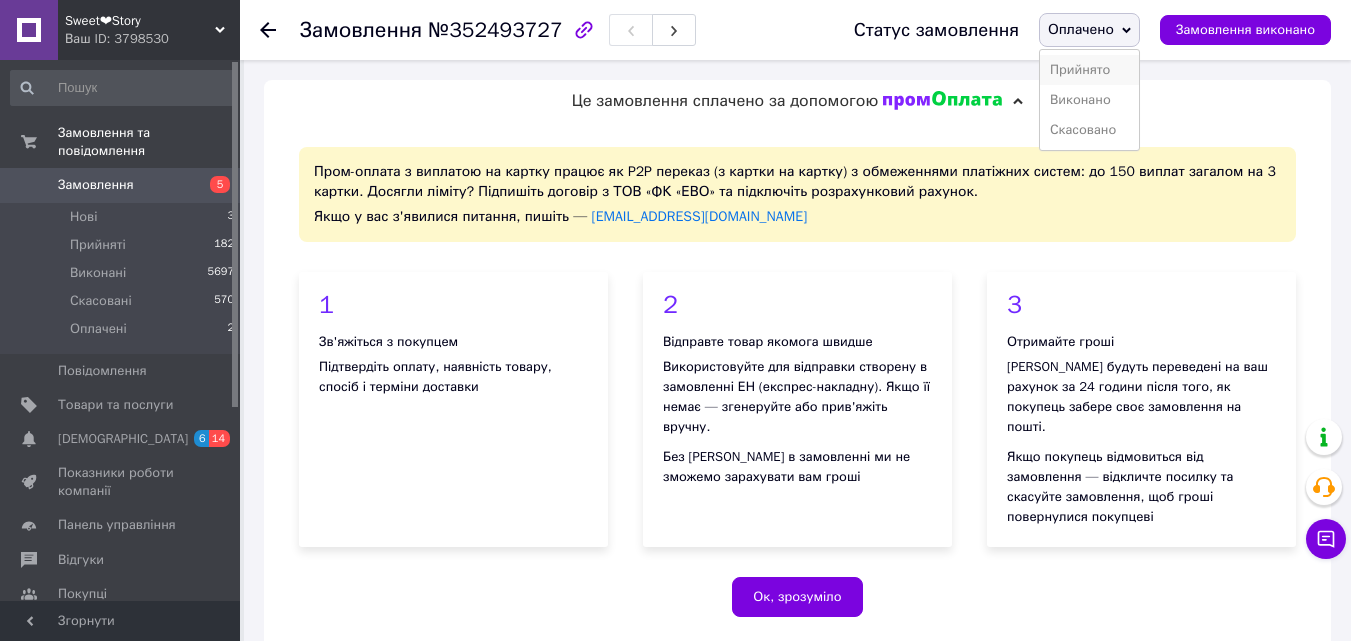 click on "Прийнято" at bounding box center [1089, 70] 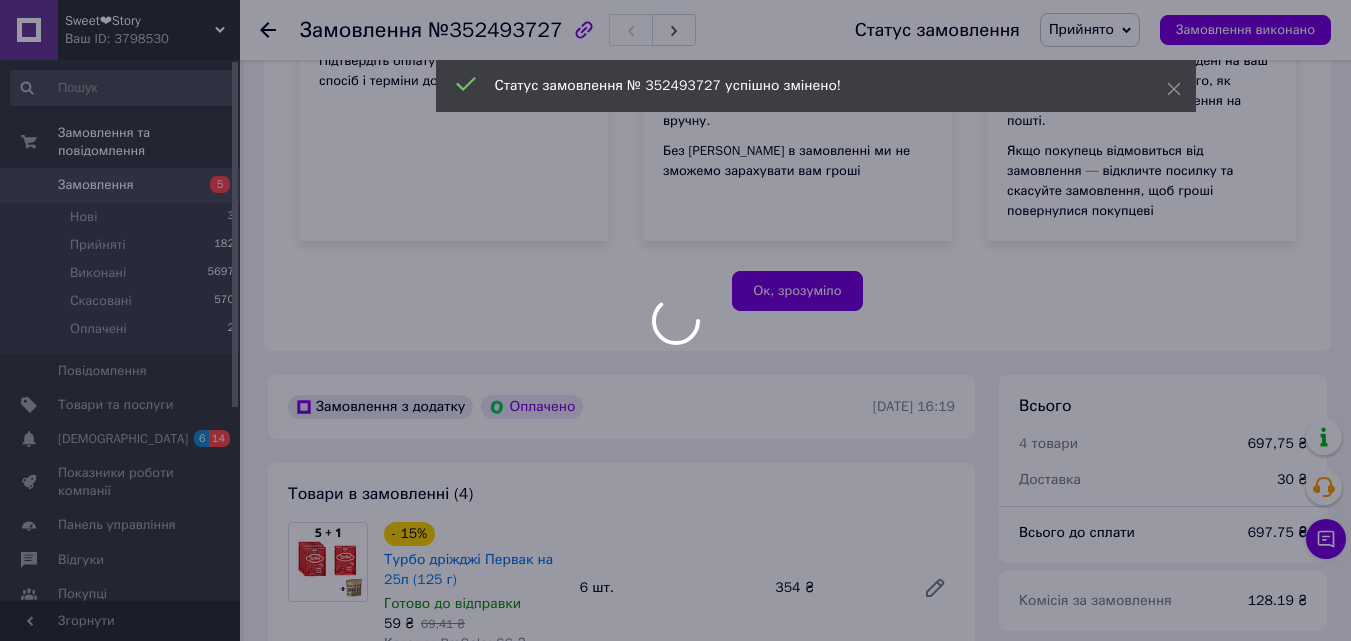 scroll, scrollTop: 600, scrollLeft: 0, axis: vertical 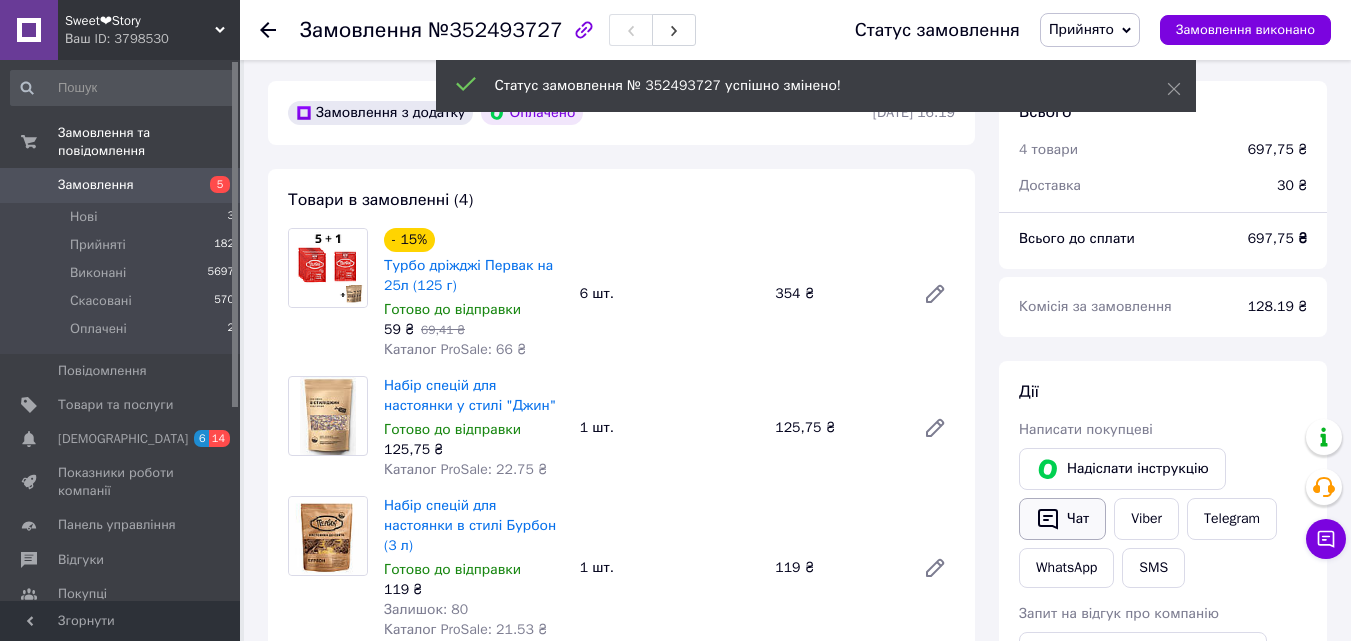 click on "Чат" at bounding box center [1062, 519] 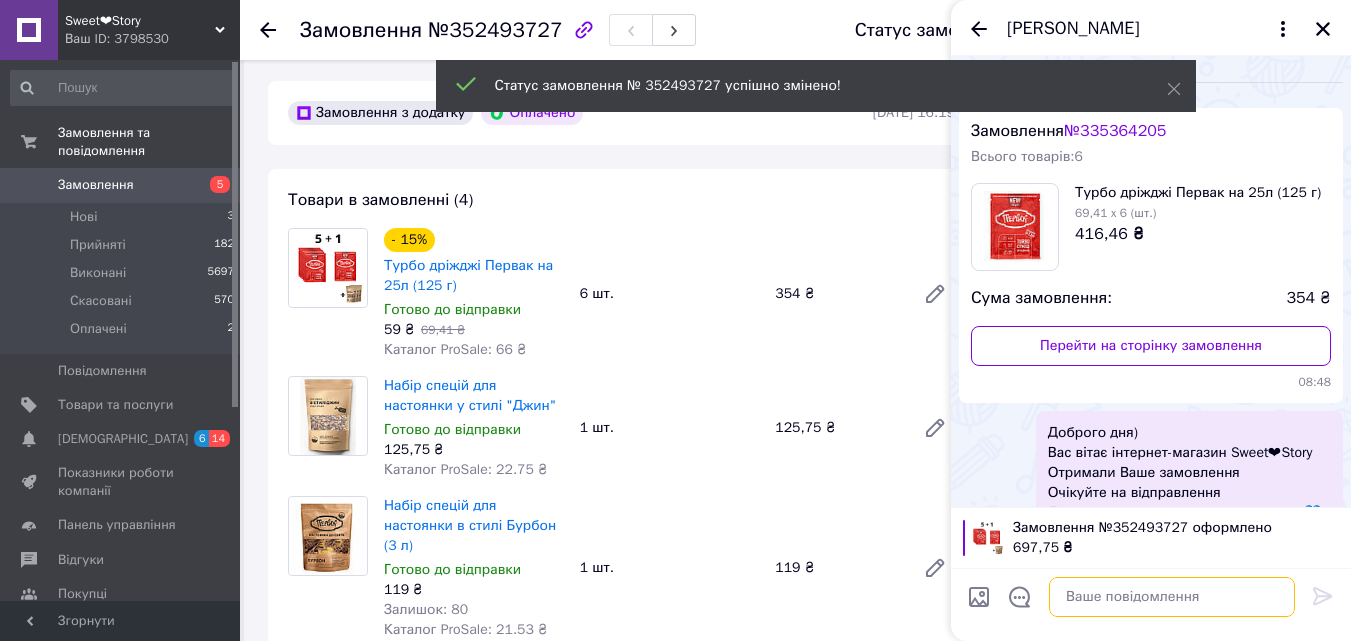 click at bounding box center [1172, 597] 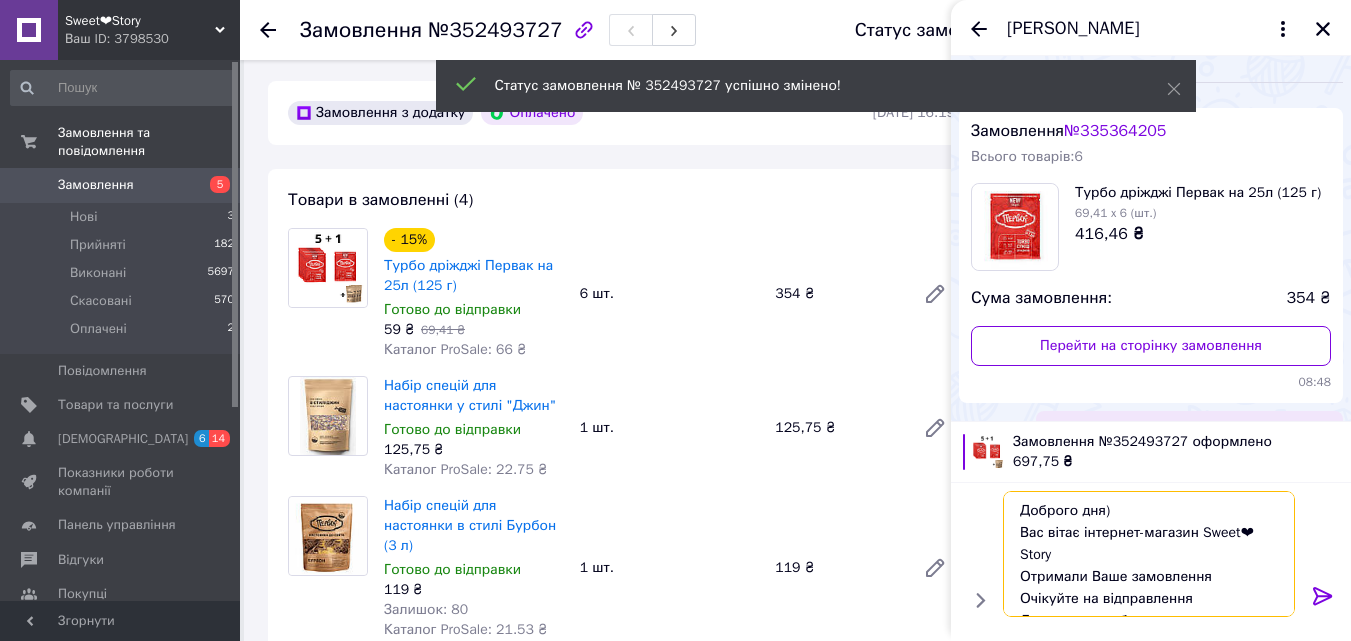 scroll, scrollTop: 36, scrollLeft: 0, axis: vertical 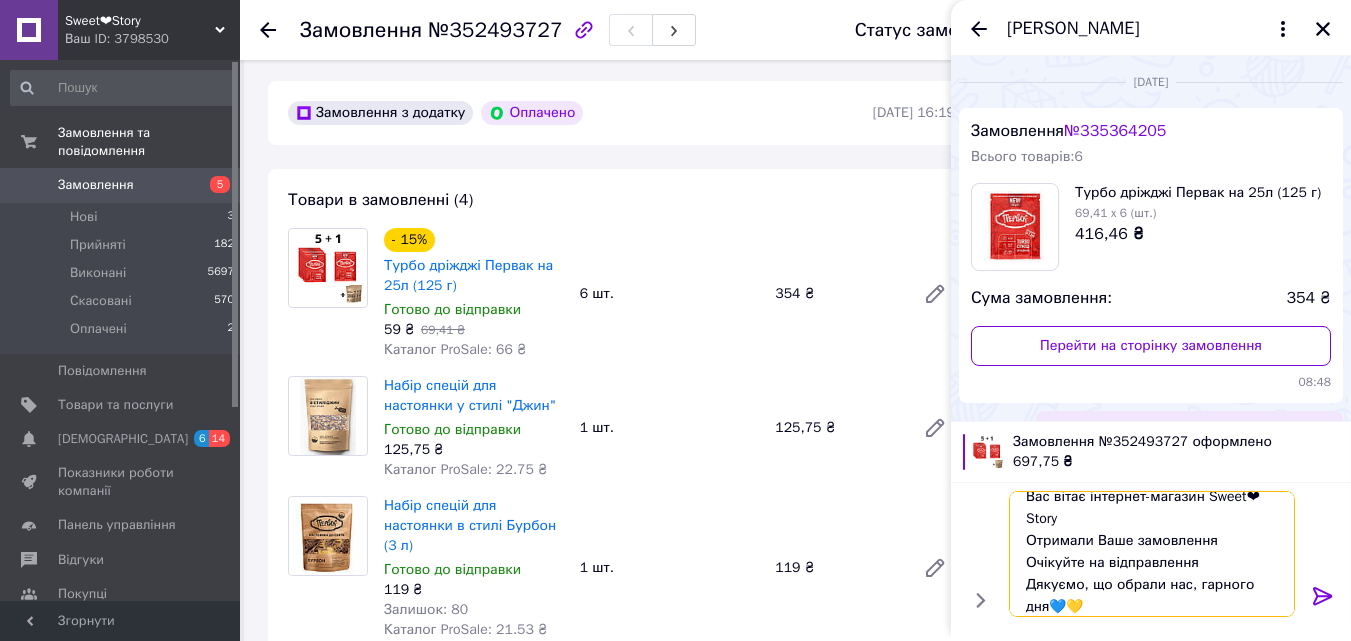 type on "Доброго дня)
Вас вітає інтернет-магазин Sweet❤Story
Отримали Ваше замовлення
Очікуйте на відправлення
Дякуємо, що обрали нас, гарного дня💙💛" 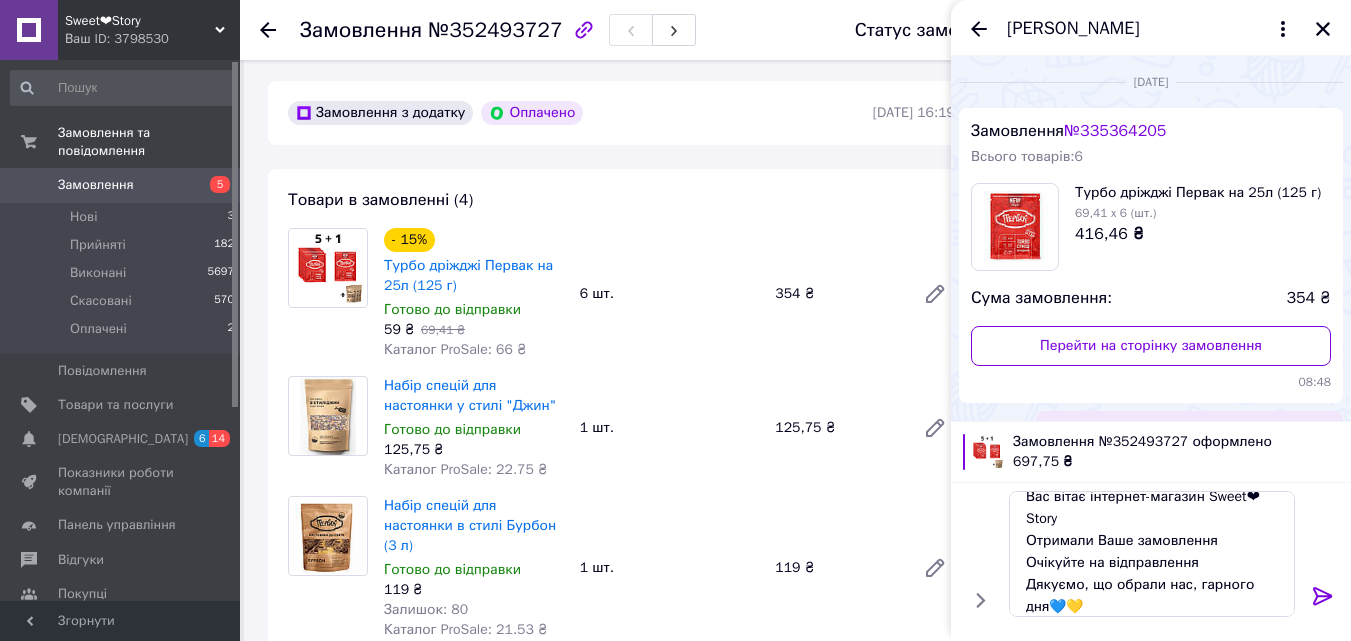 click at bounding box center [1323, 600] 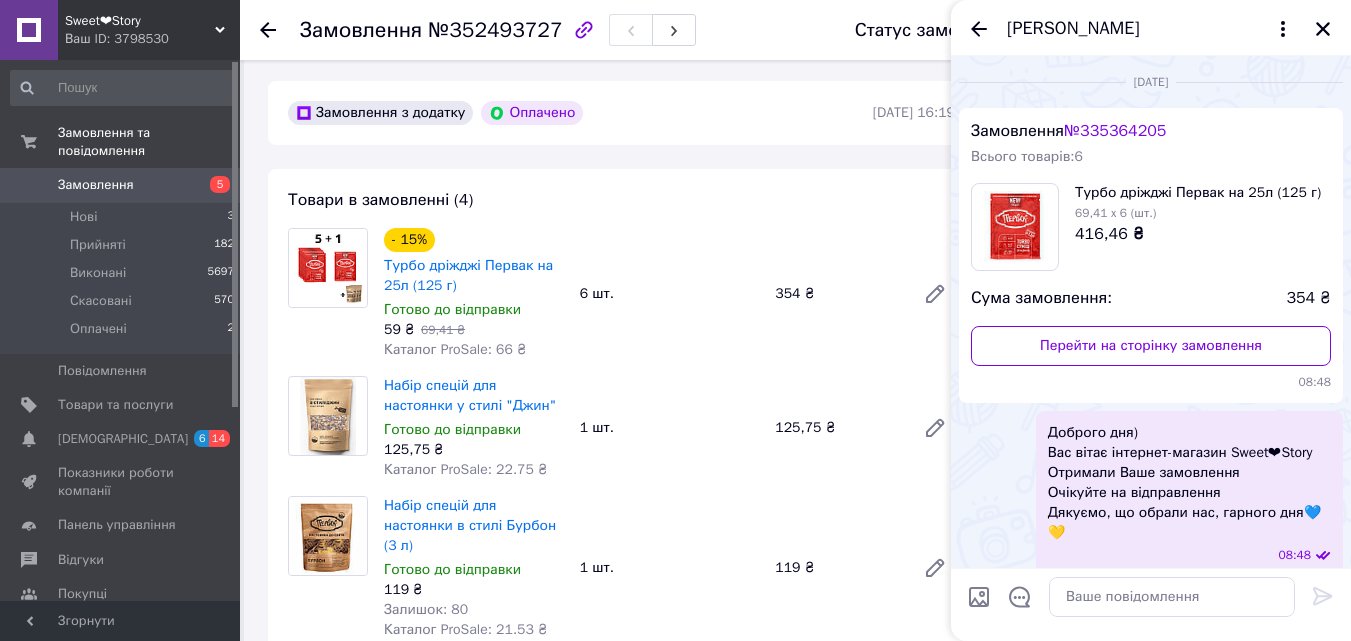 scroll, scrollTop: 0, scrollLeft: 0, axis: both 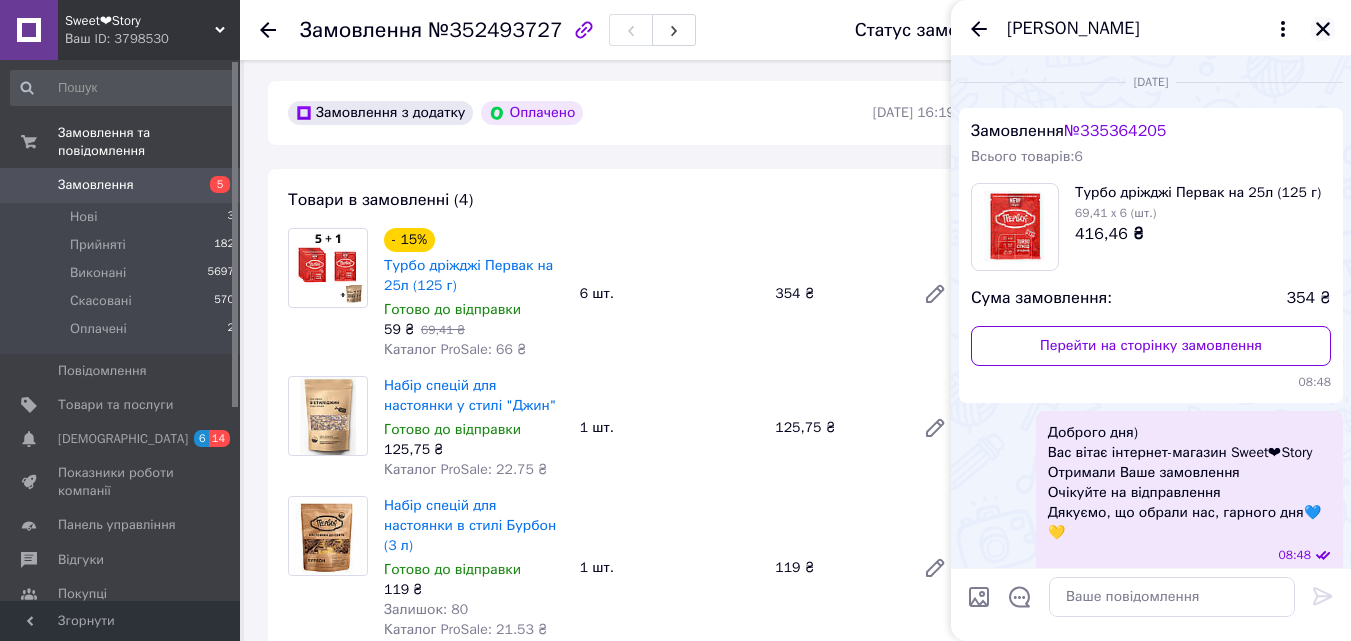 drag, startPoint x: 1319, startPoint y: 31, endPoint x: 1302, endPoint y: 40, distance: 19.235384 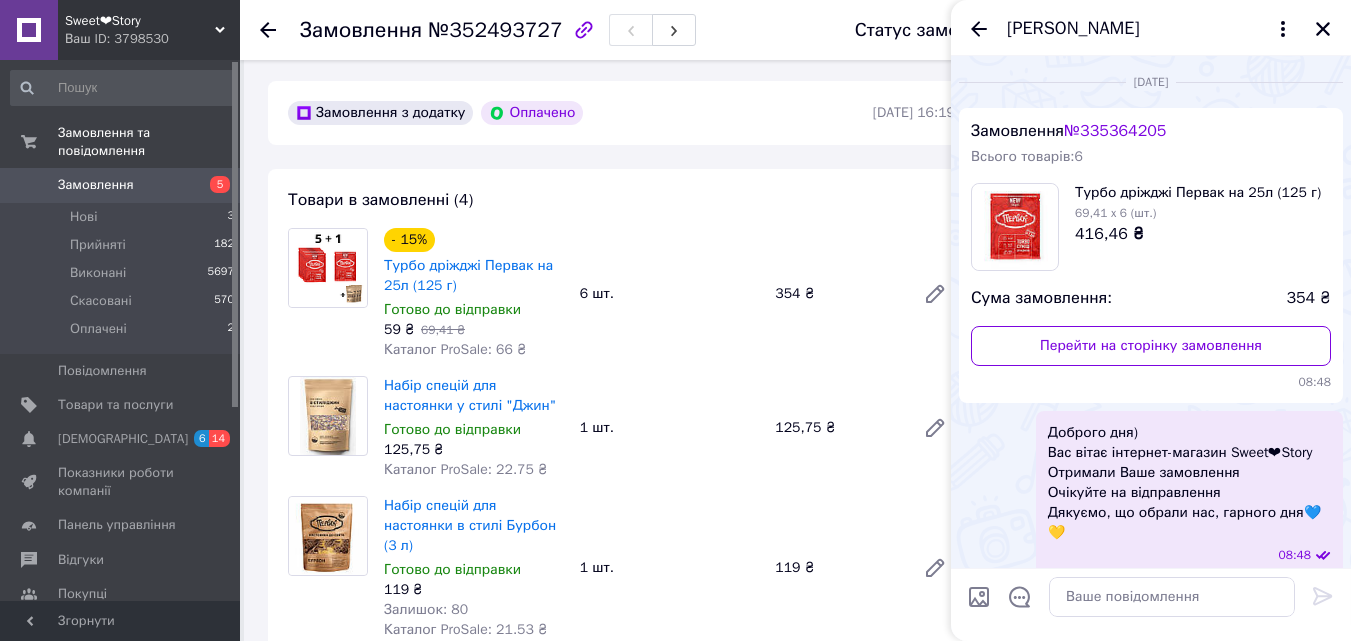 click 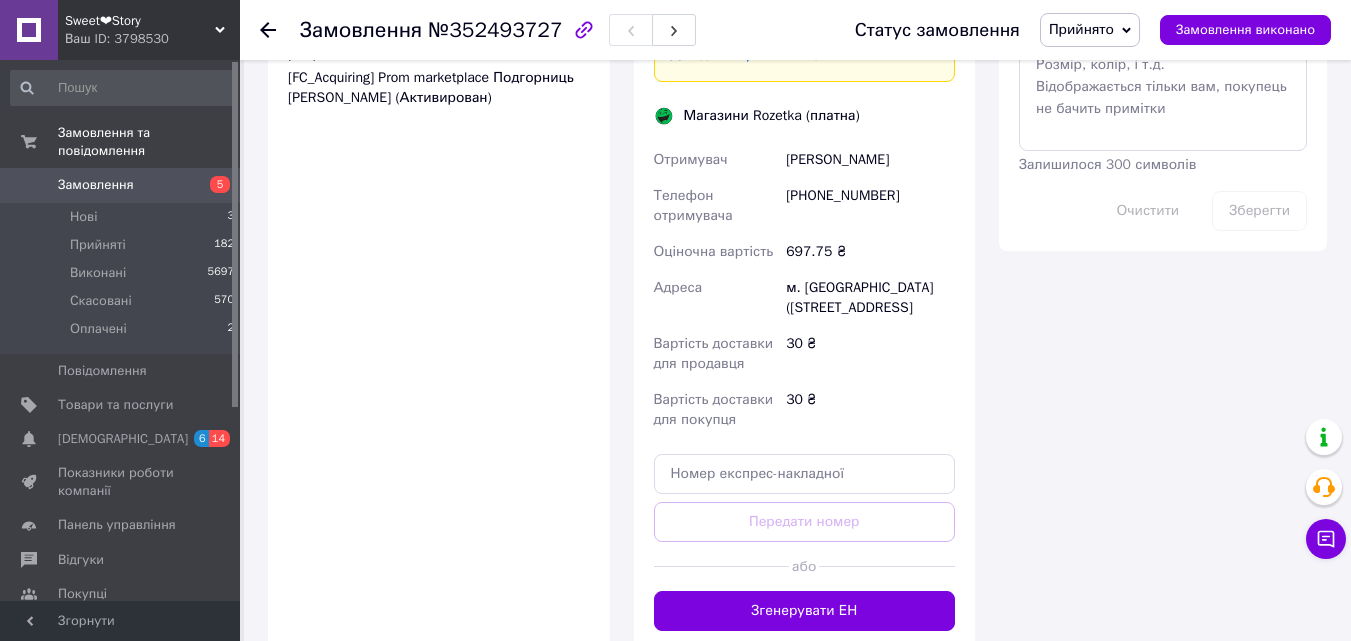 scroll, scrollTop: 1900, scrollLeft: 0, axis: vertical 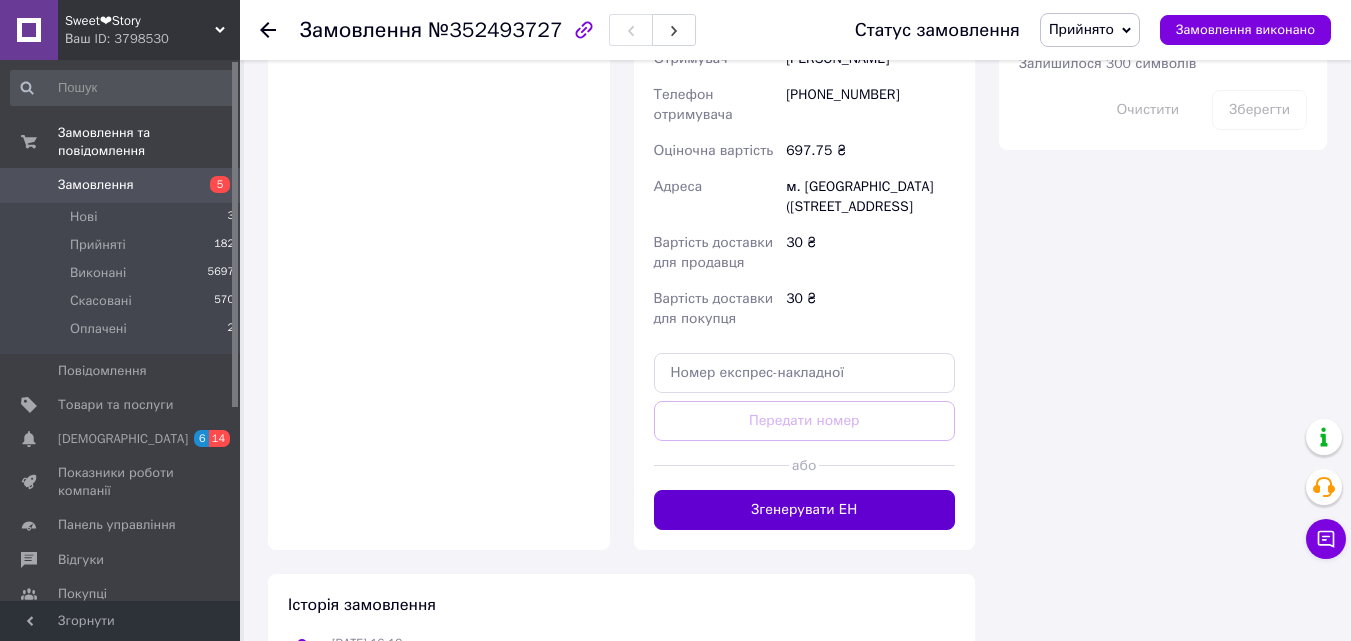click on "Згенерувати ЕН" at bounding box center (805, 510) 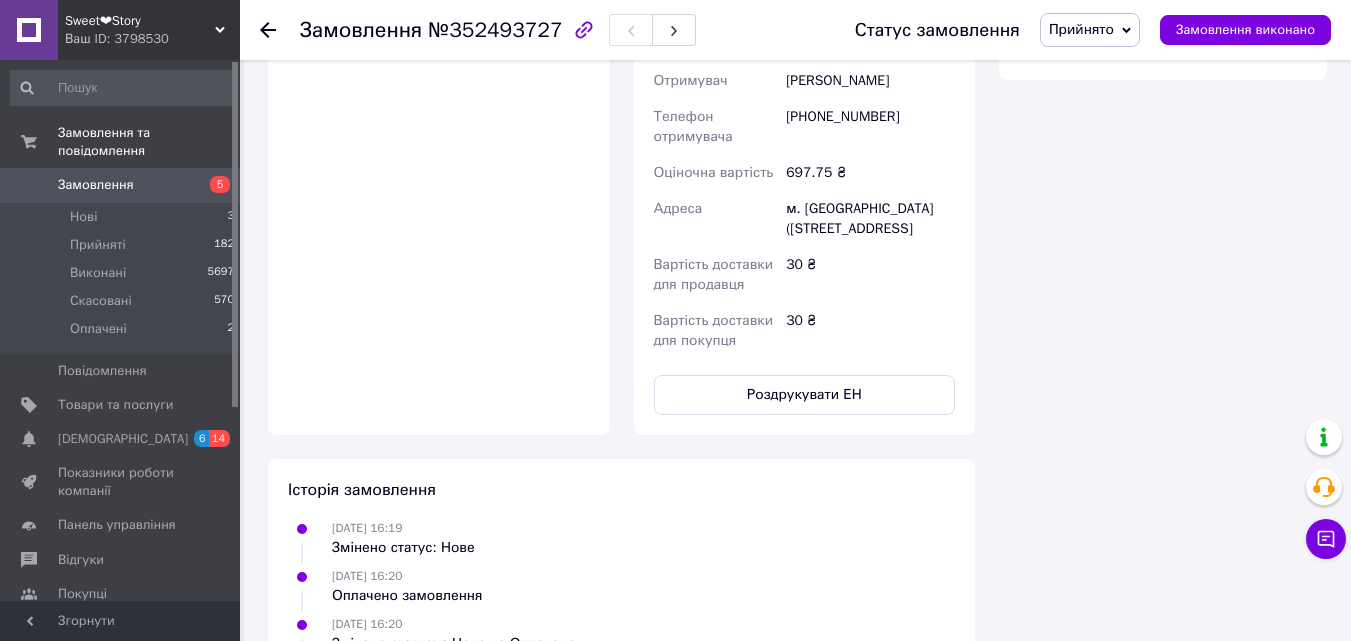 scroll, scrollTop: 2000, scrollLeft: 0, axis: vertical 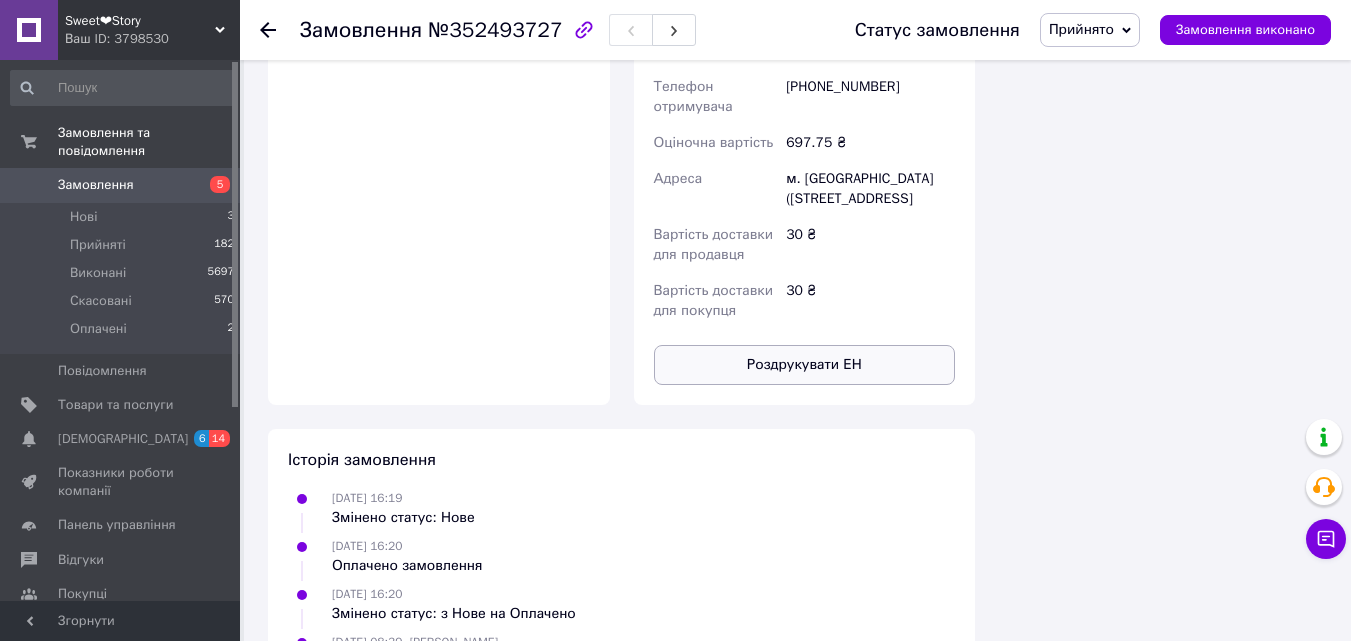 drag, startPoint x: 825, startPoint y: 350, endPoint x: 765, endPoint y: 348, distance: 60.033325 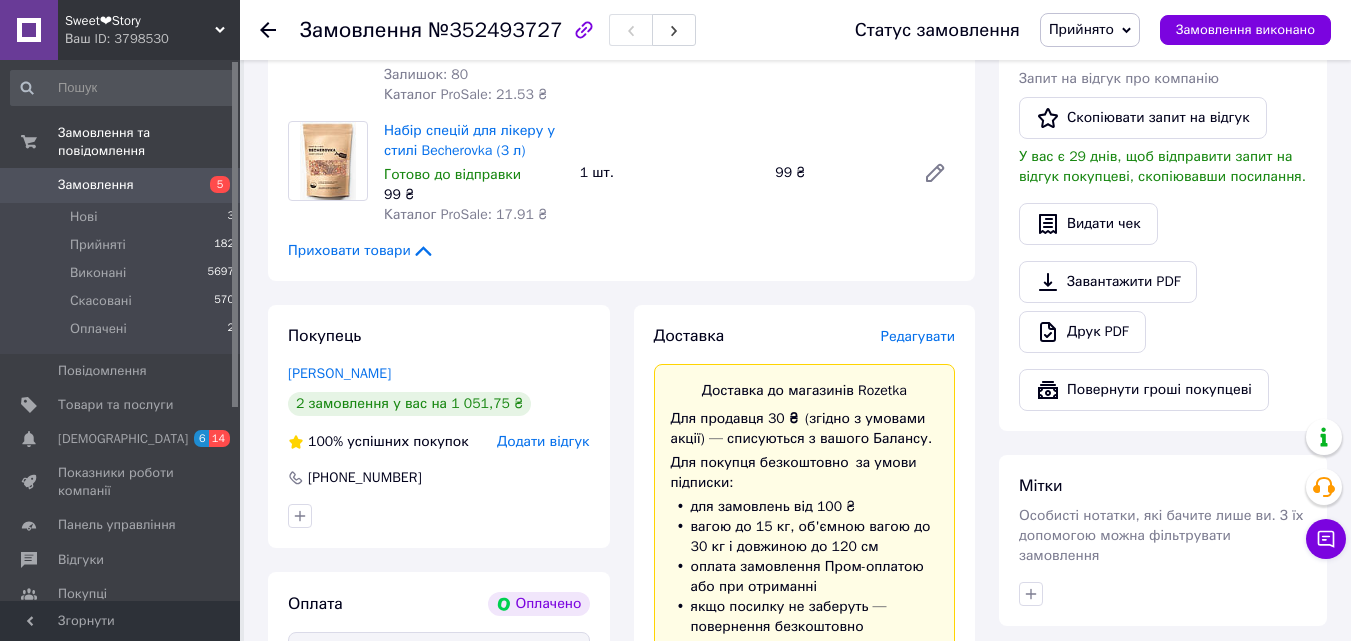 scroll, scrollTop: 1100, scrollLeft: 0, axis: vertical 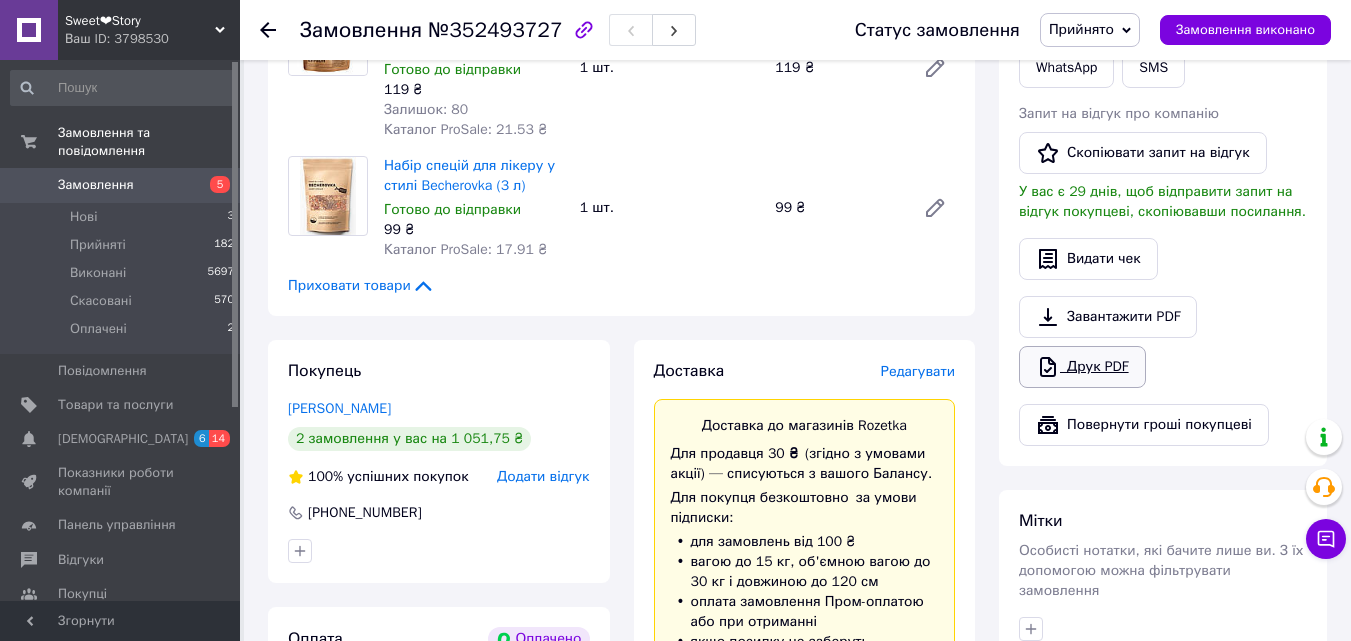 click on "Друк PDF" at bounding box center (1082, 367) 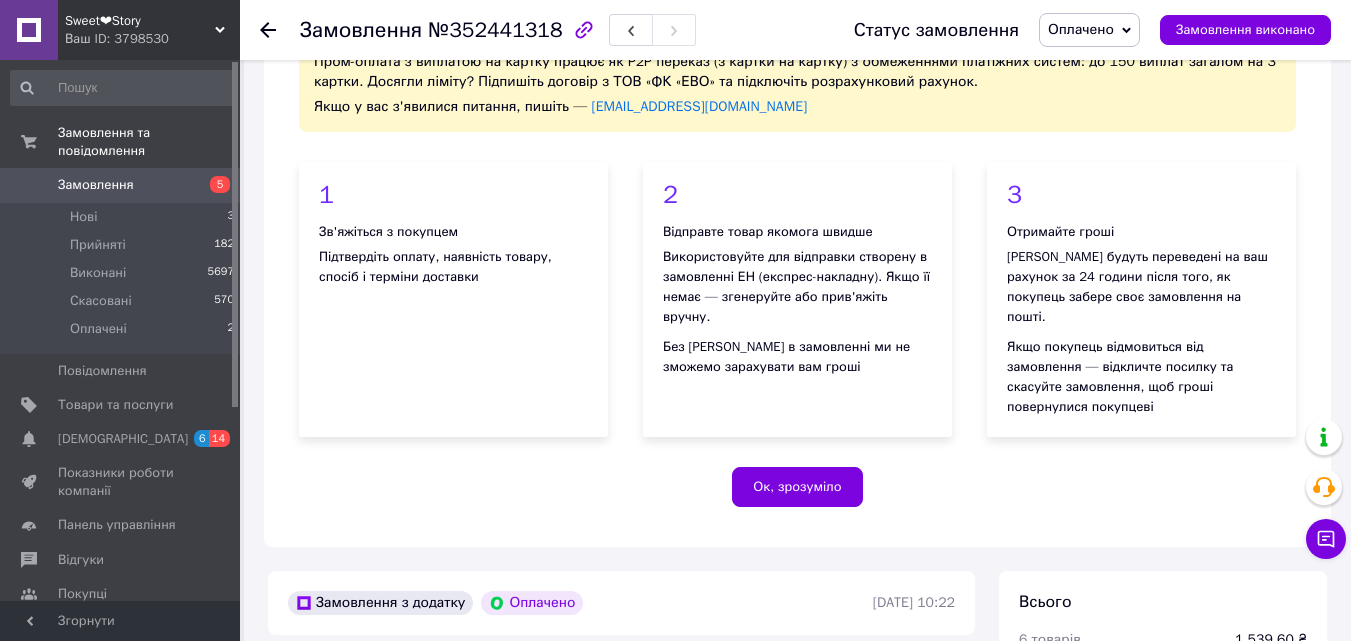 scroll, scrollTop: 300, scrollLeft: 0, axis: vertical 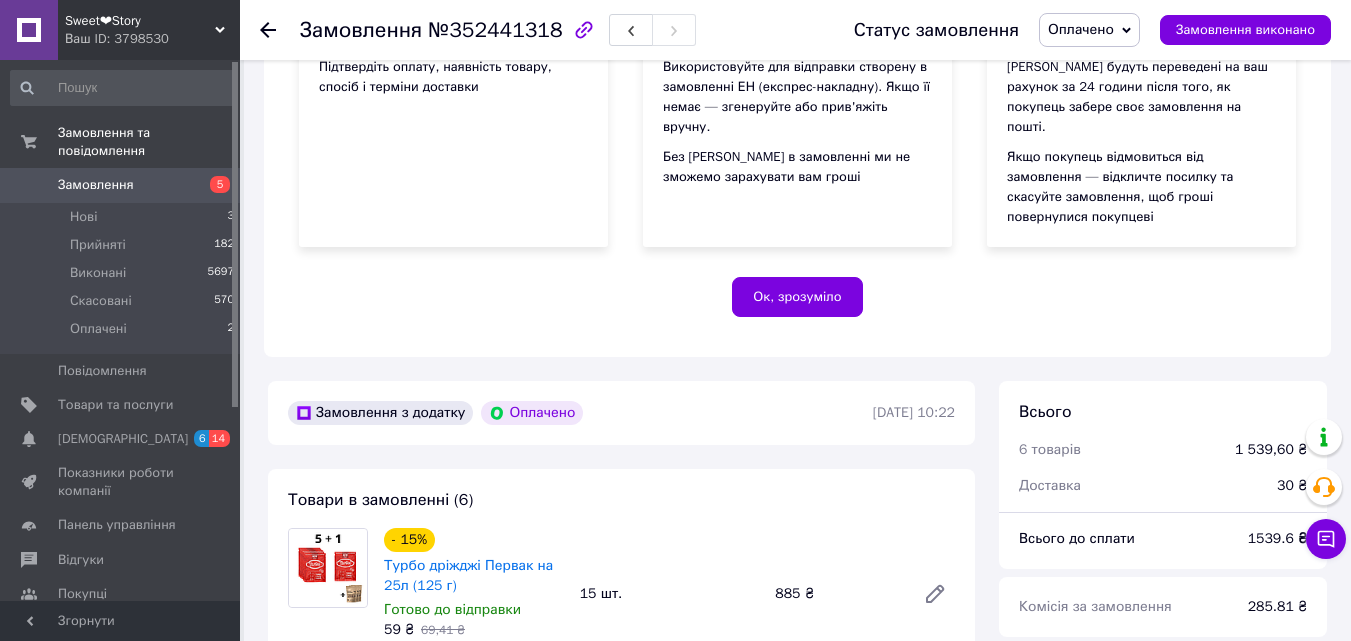 click on "Оплачено" at bounding box center [1081, 29] 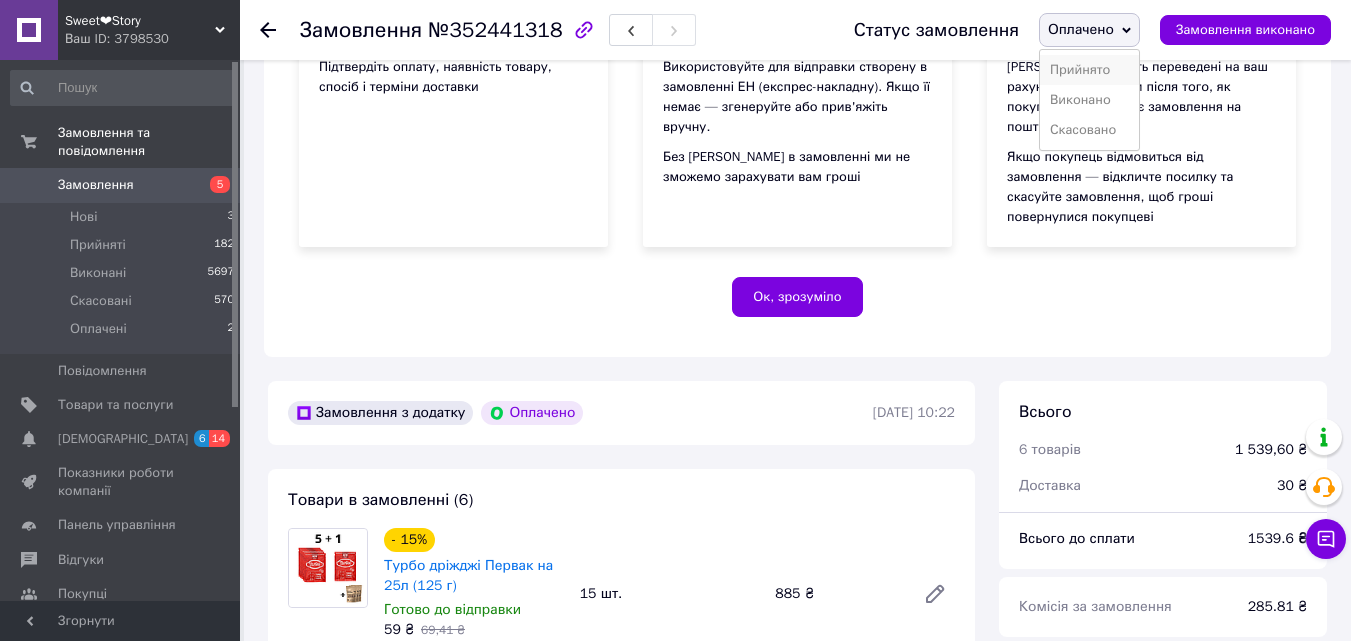 click on "Прийнято" at bounding box center (1089, 70) 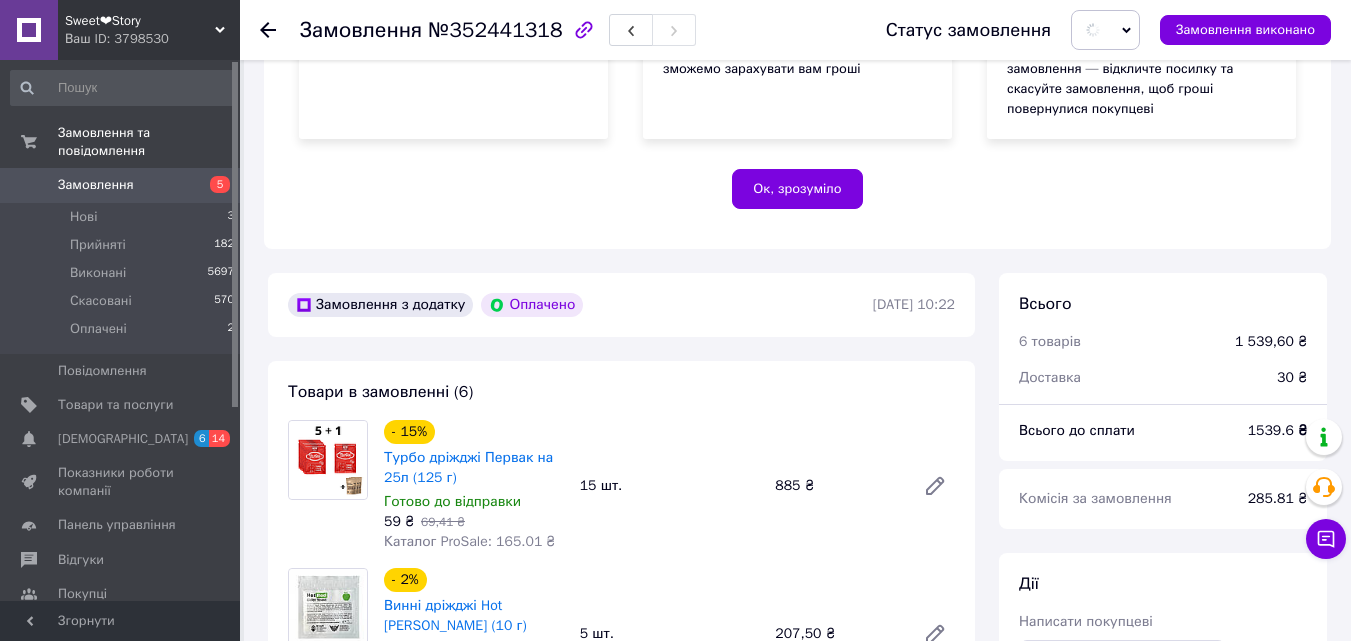 scroll, scrollTop: 600, scrollLeft: 0, axis: vertical 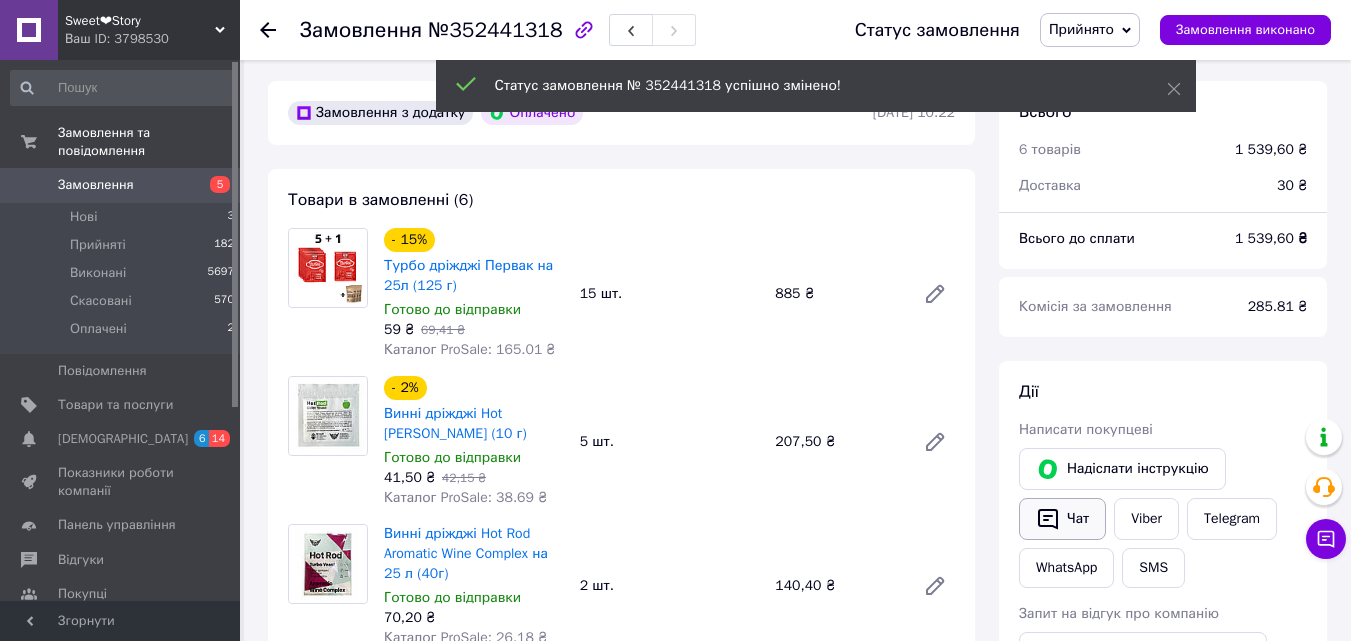 click on "Чат" at bounding box center [1062, 519] 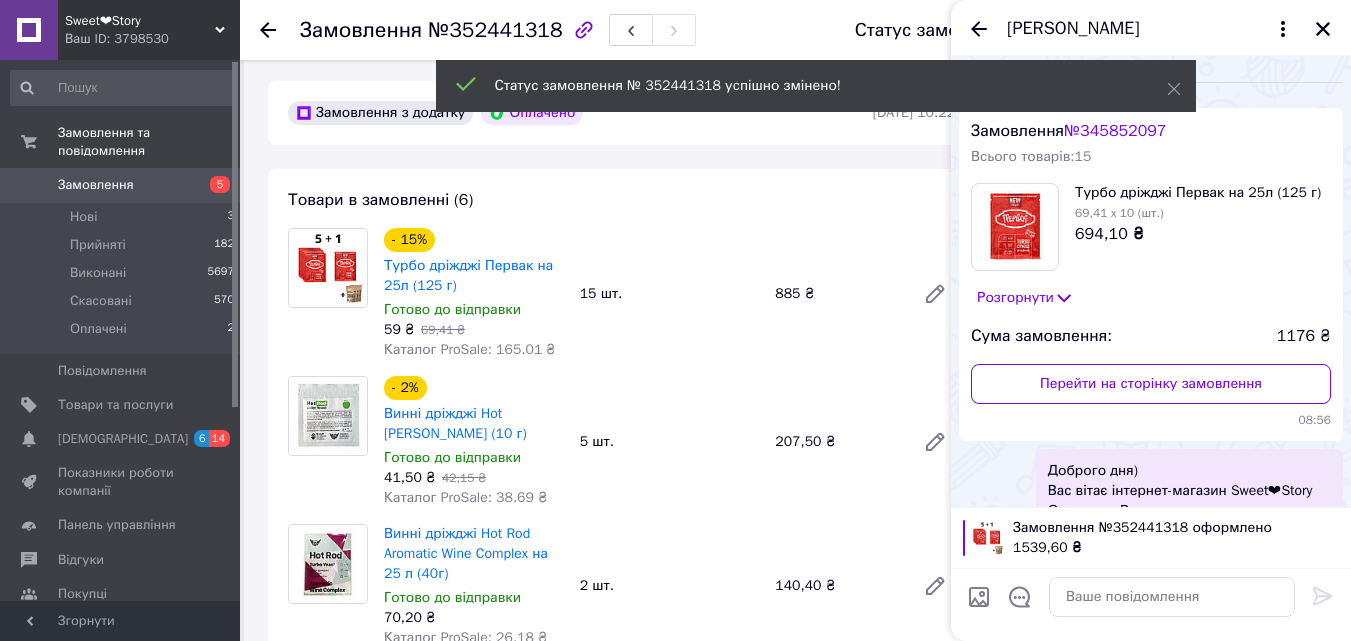scroll, scrollTop: 34, scrollLeft: 0, axis: vertical 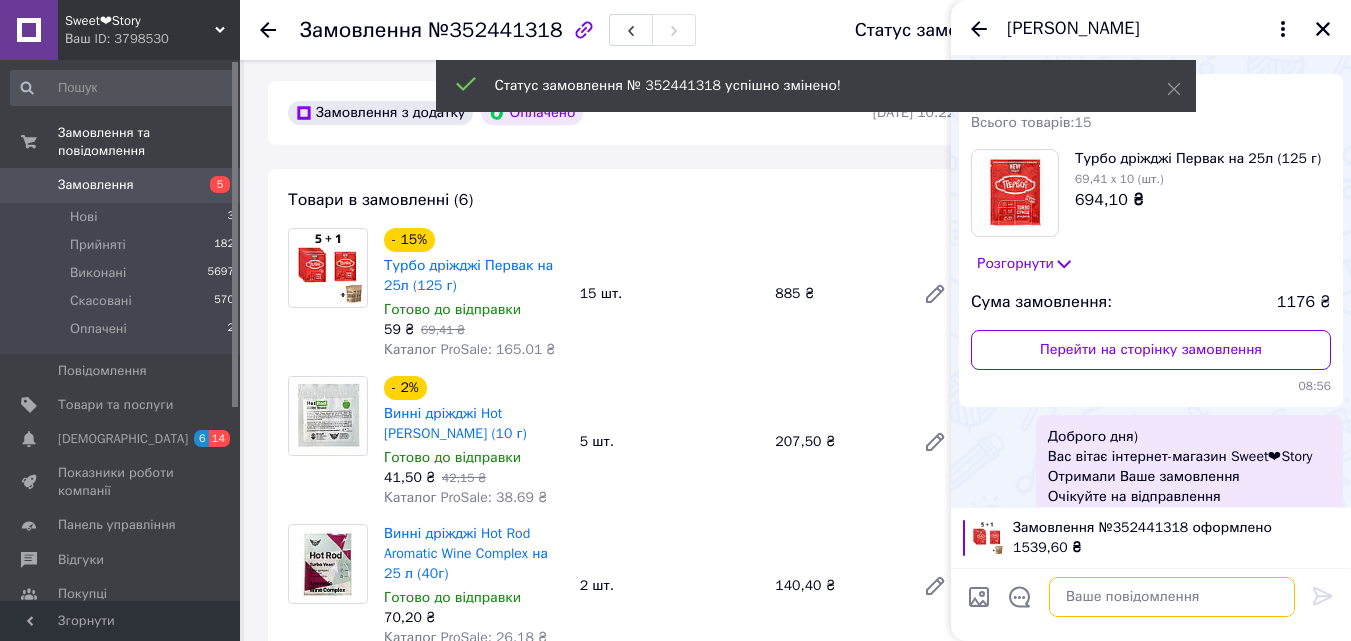 click at bounding box center (1172, 597) 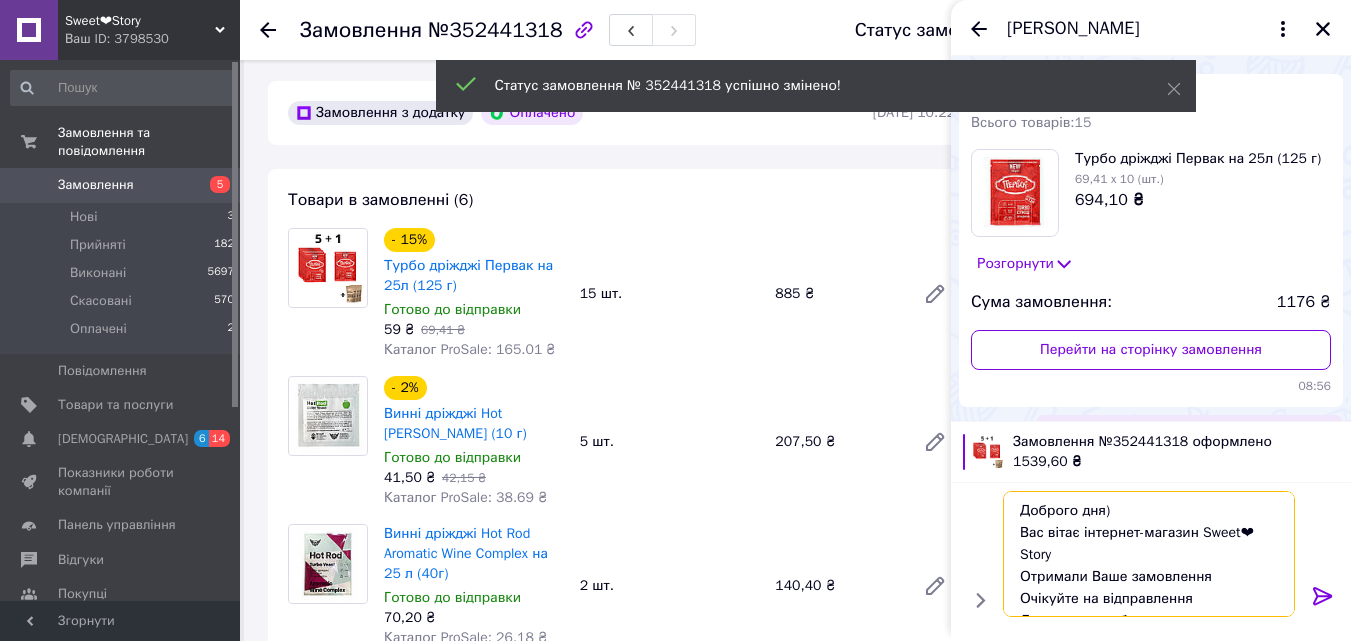 scroll, scrollTop: 36, scrollLeft: 0, axis: vertical 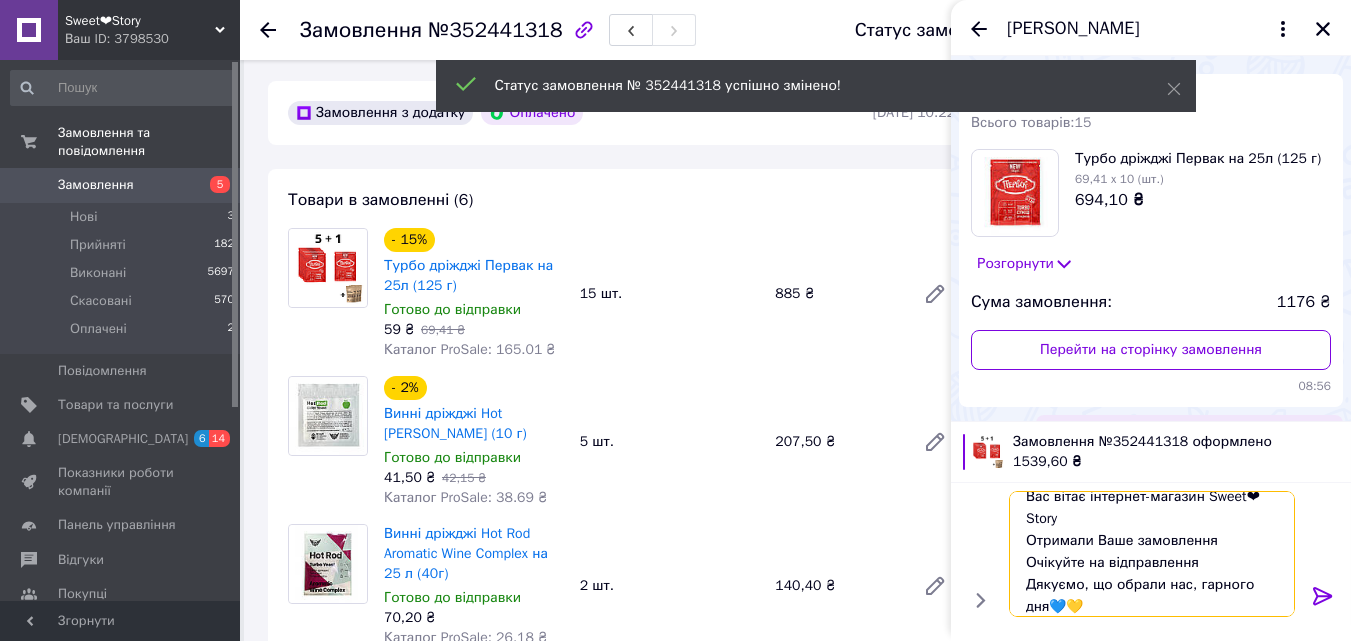 type on "Доброго дня)
Вас вітає інтернет-магазин Sweet❤Story
Отримали Ваше замовлення
Очікуйте на відправлення
Дякуємо, що обрали нас, гарного дня💙💛" 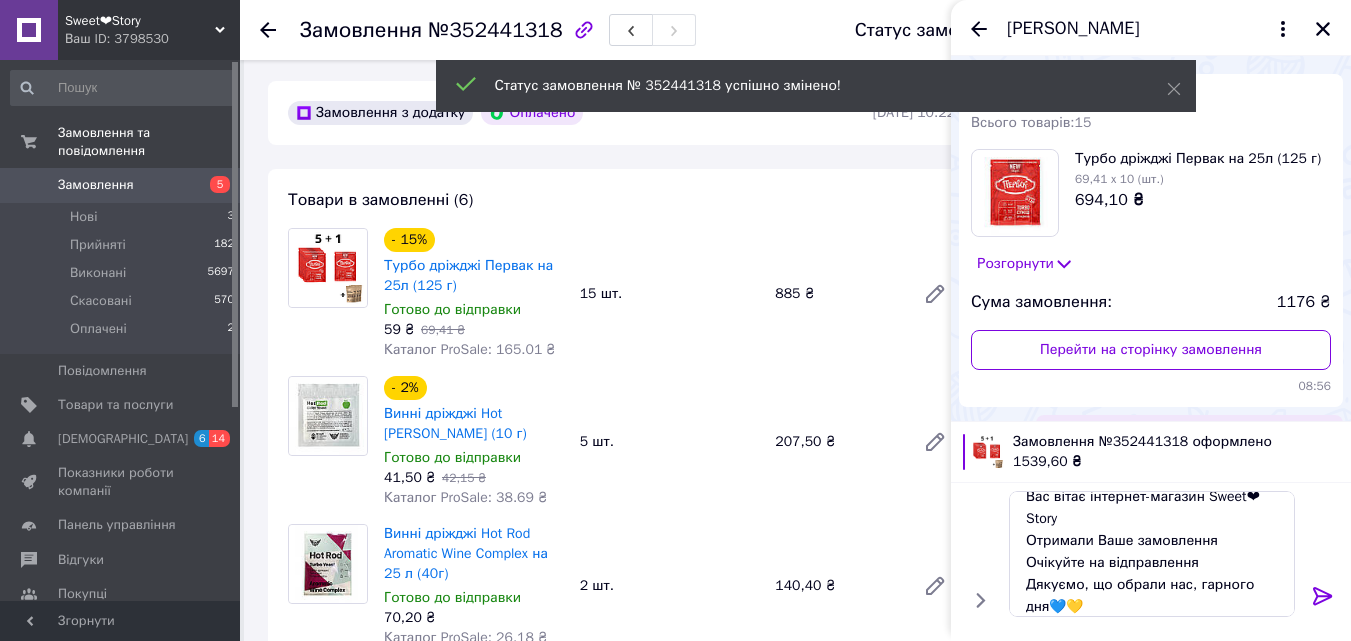 click 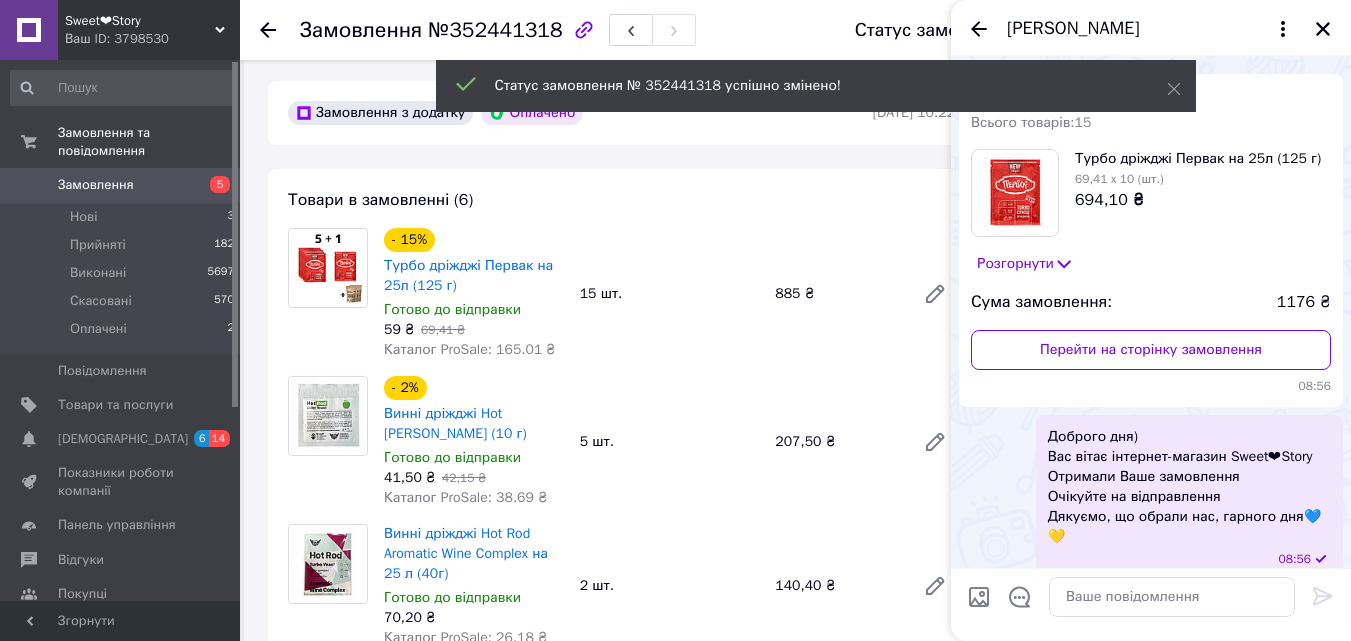 scroll, scrollTop: 0, scrollLeft: 0, axis: both 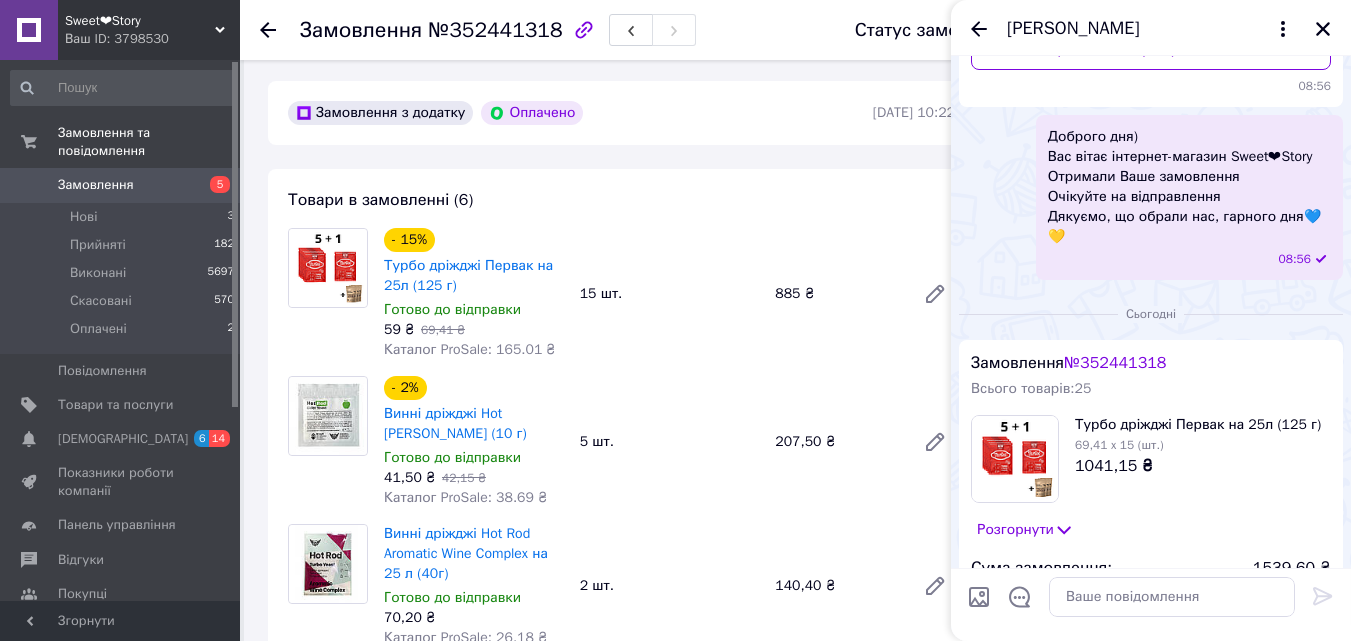 drag, startPoint x: 1328, startPoint y: 38, endPoint x: 1318, endPoint y: 184, distance: 146.34207 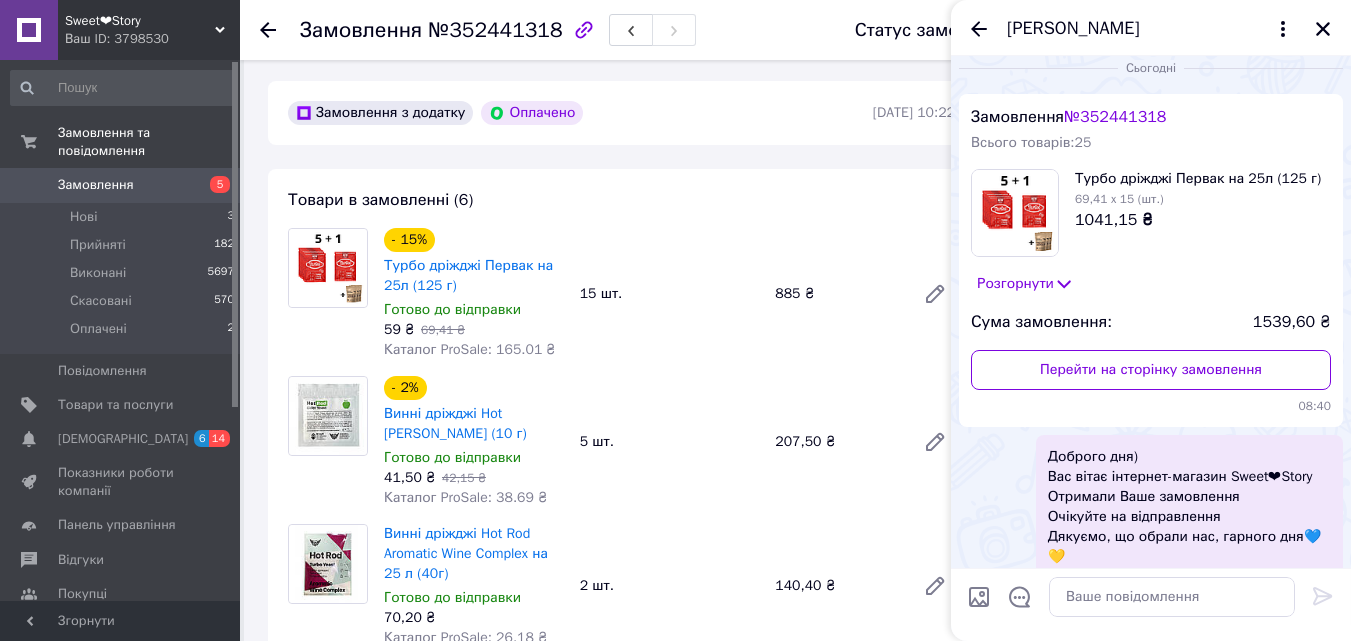 click on "Турбо дріжджі Первак на 25л (125 г) 69,41 x 15 (шт.) 1041,15 ₴" at bounding box center (1151, 213) 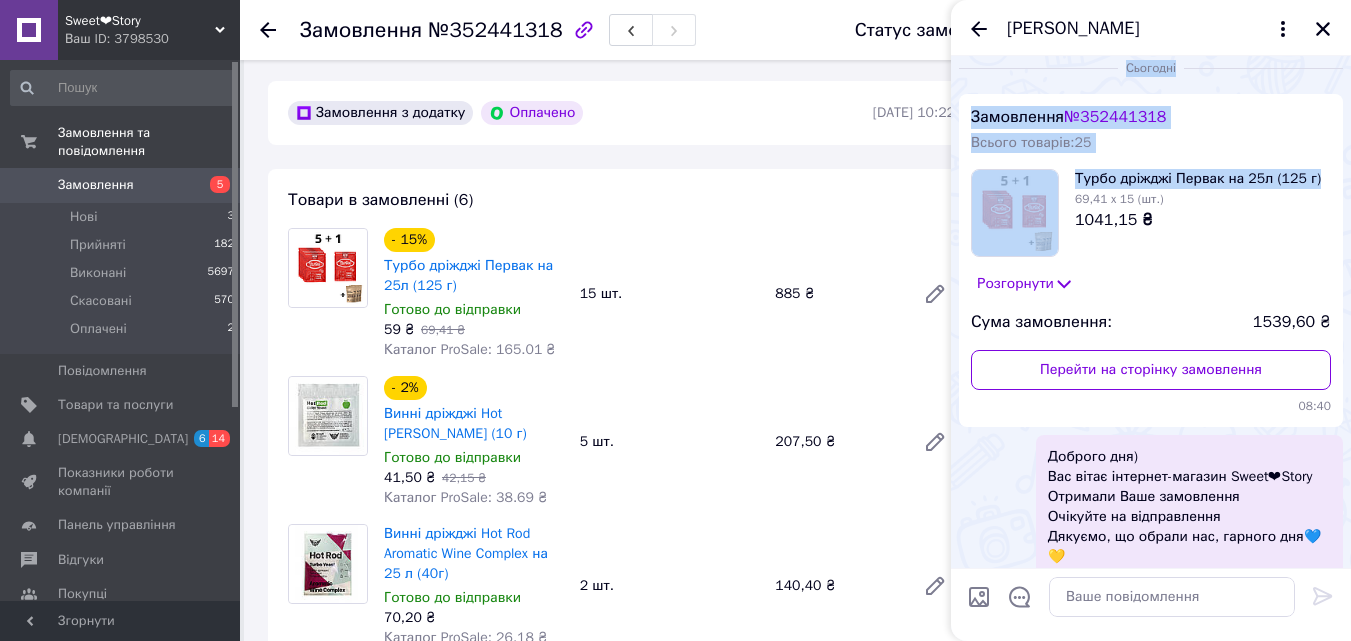 scroll, scrollTop: 59, scrollLeft: 0, axis: vertical 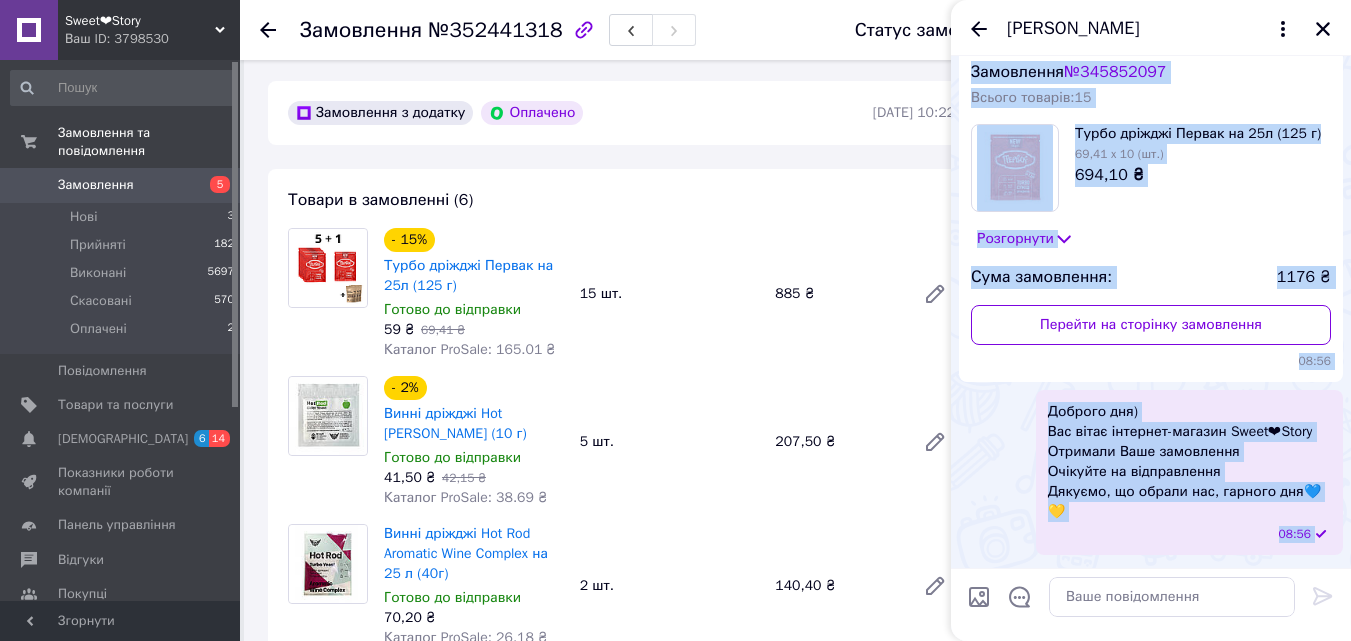drag, startPoint x: 1343, startPoint y: 76, endPoint x: 1344, endPoint y: 31, distance: 45.01111 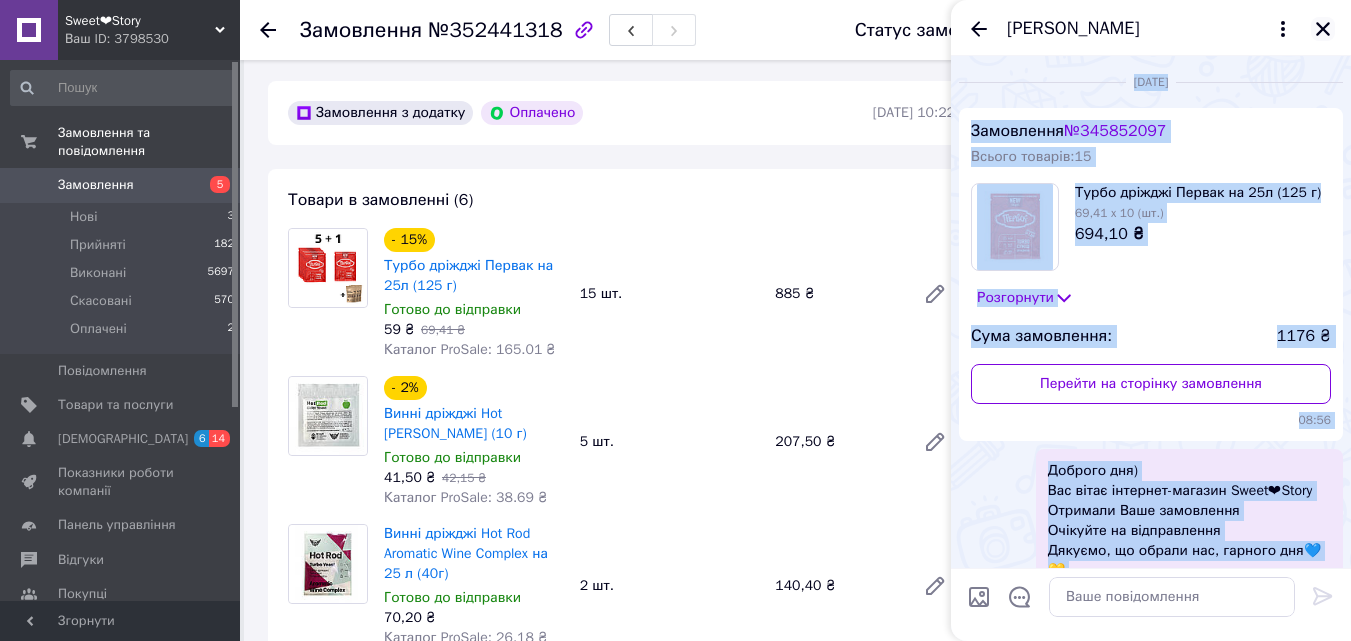 click 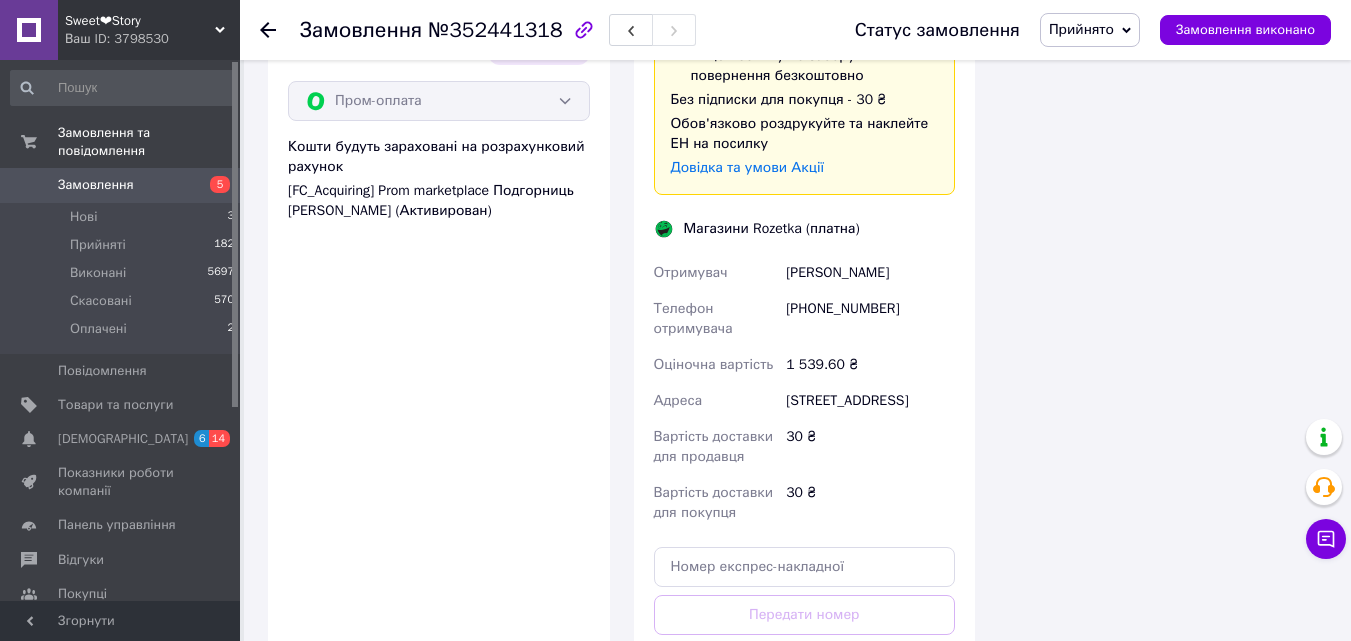 scroll, scrollTop: 2300, scrollLeft: 0, axis: vertical 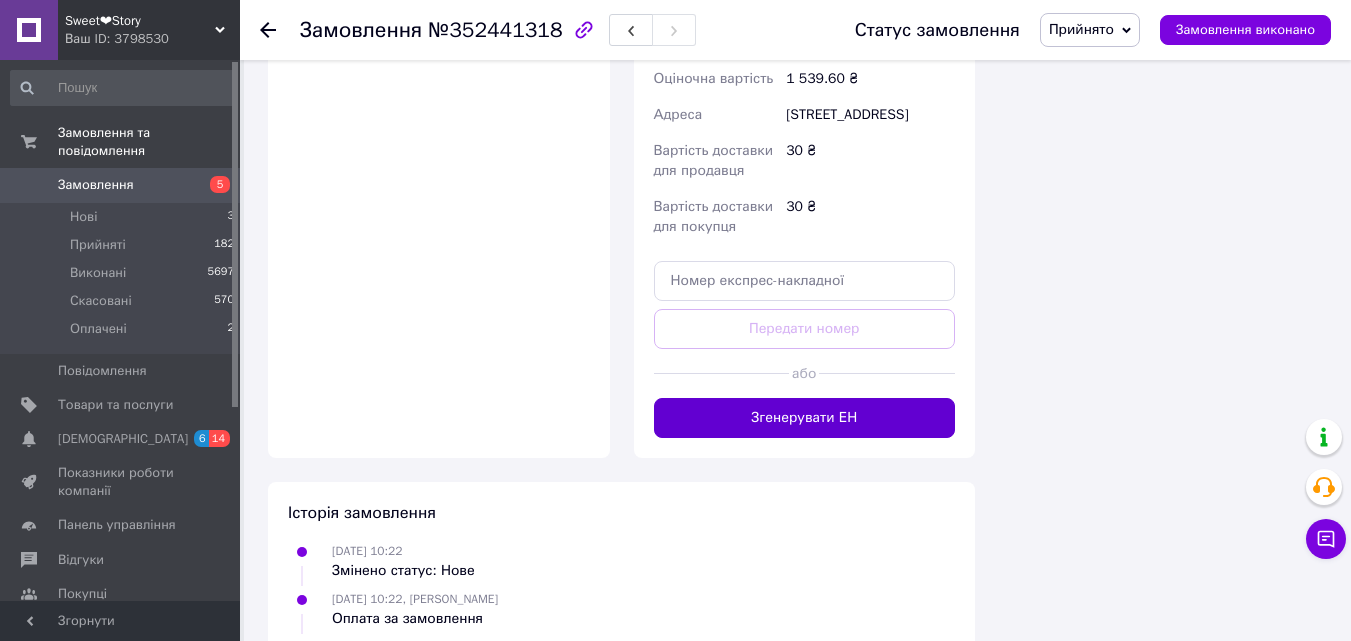 click on "Згенерувати ЕН" at bounding box center (805, 418) 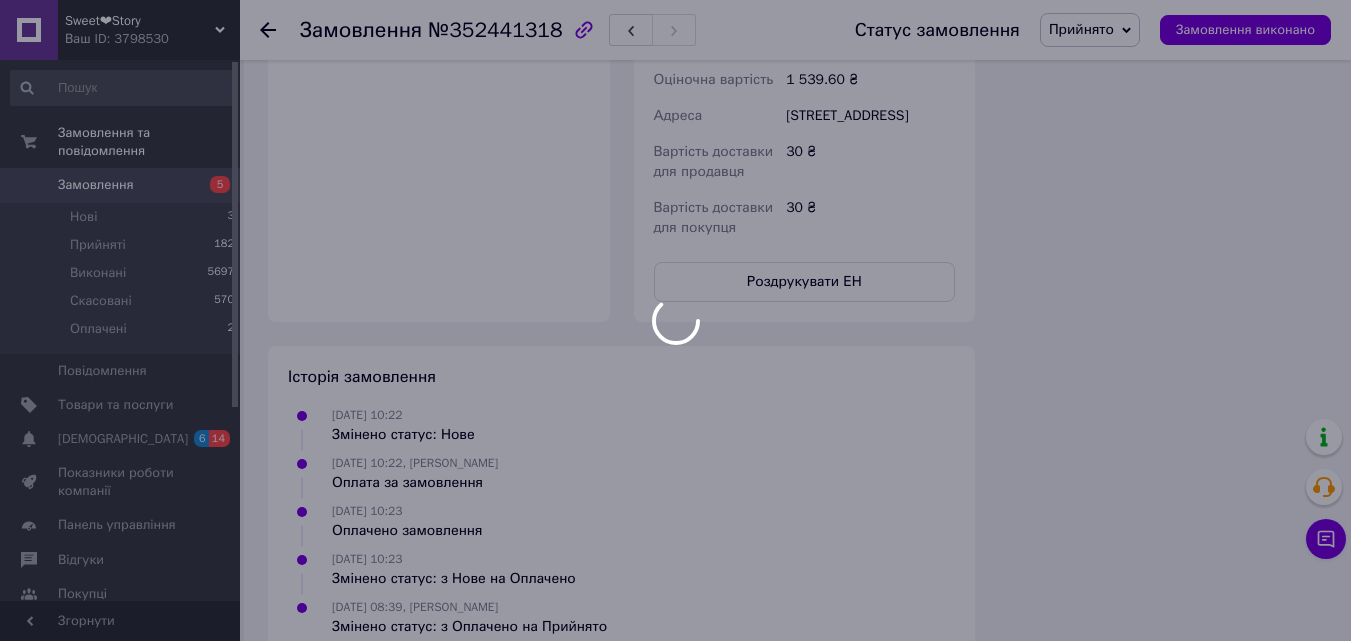 scroll, scrollTop: 2300, scrollLeft: 0, axis: vertical 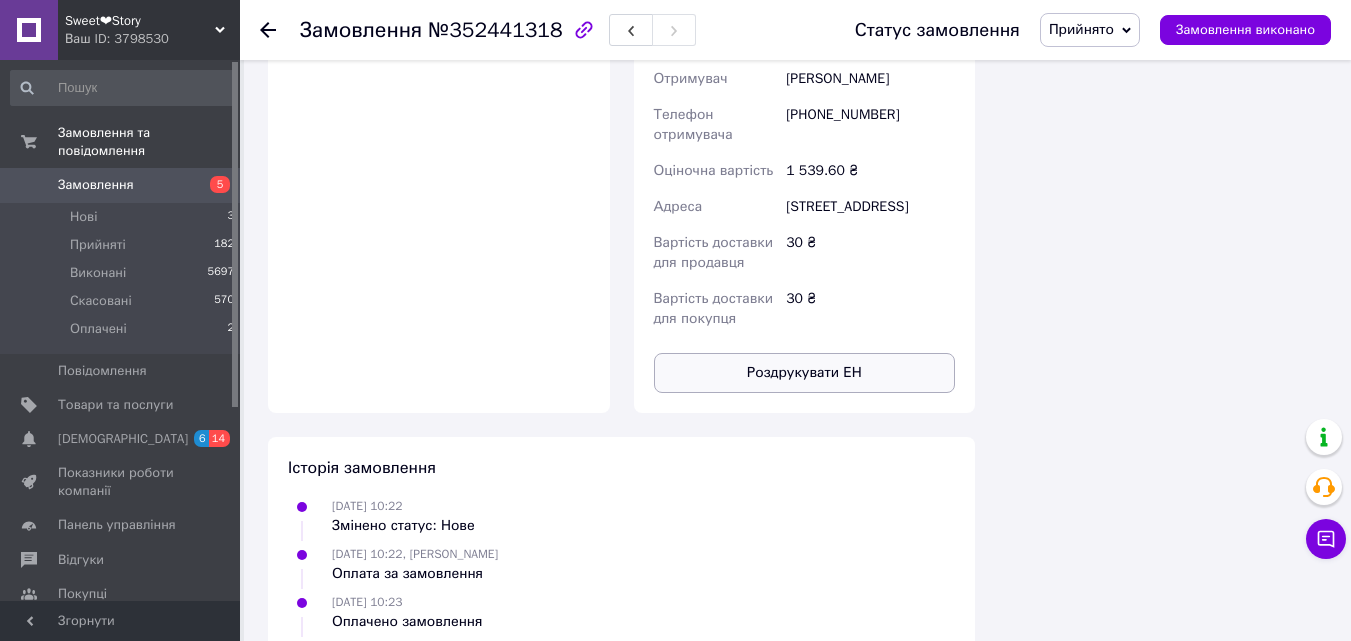 click on "Роздрукувати ЕН" at bounding box center (805, 373) 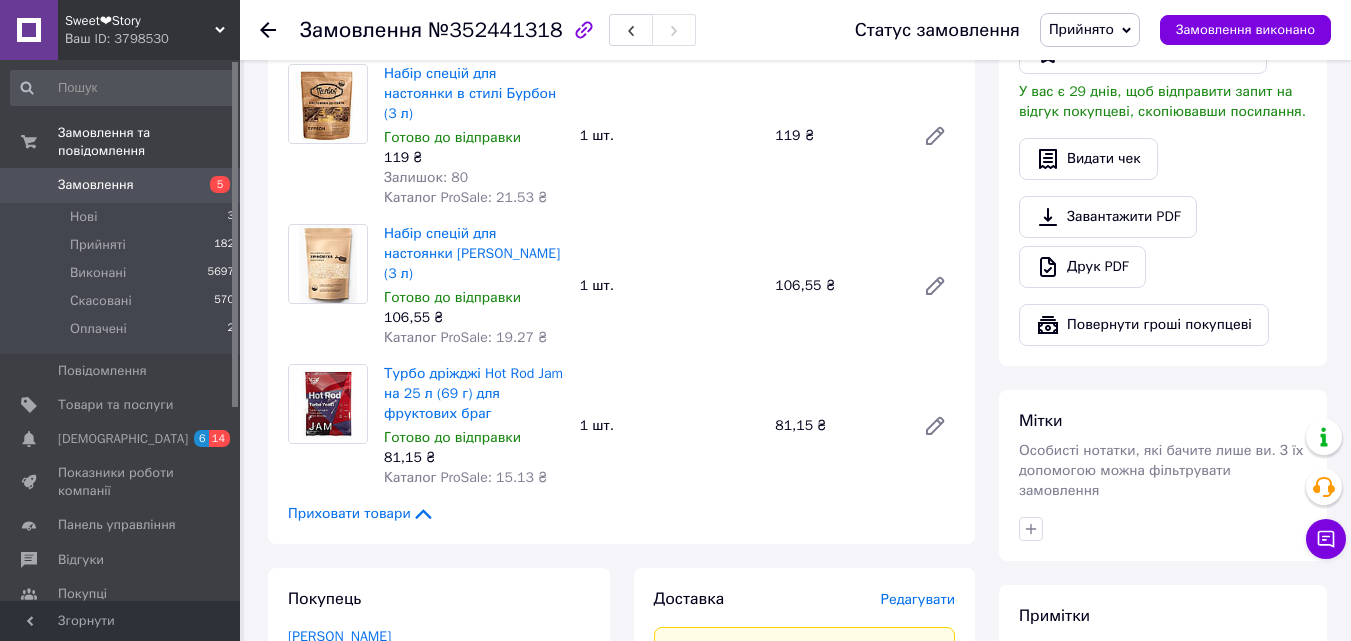 scroll, scrollTop: 1000, scrollLeft: 0, axis: vertical 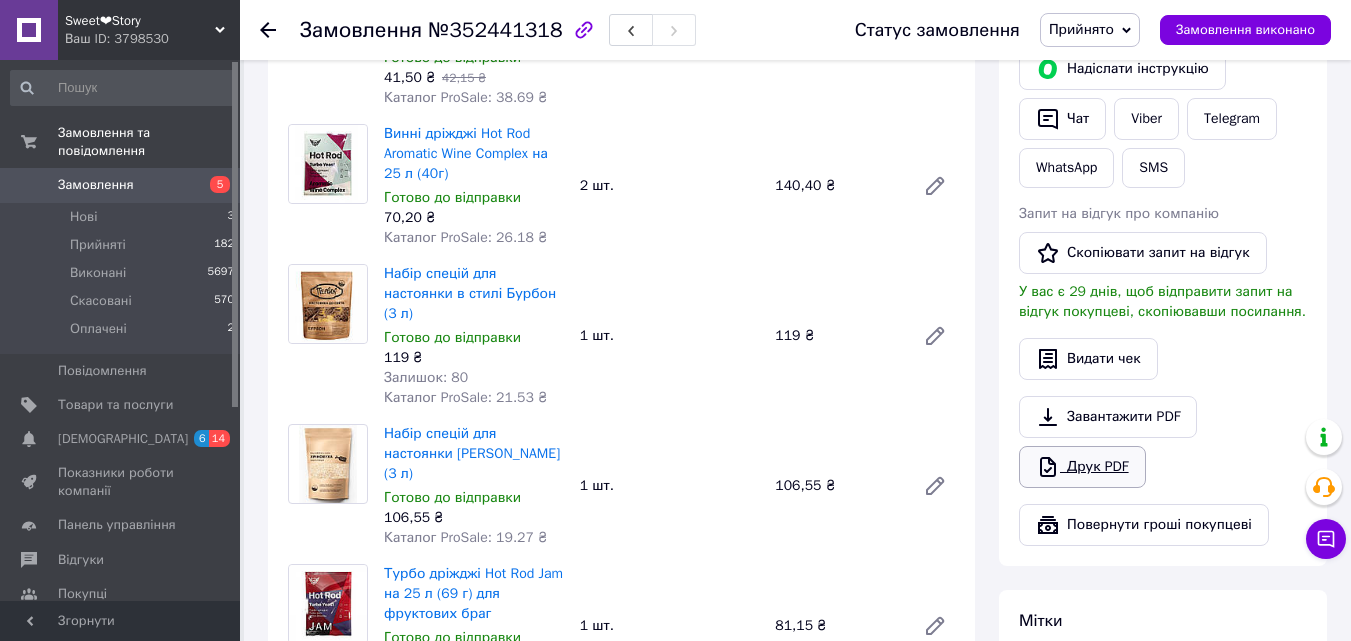 click on "Друк PDF" at bounding box center (1082, 467) 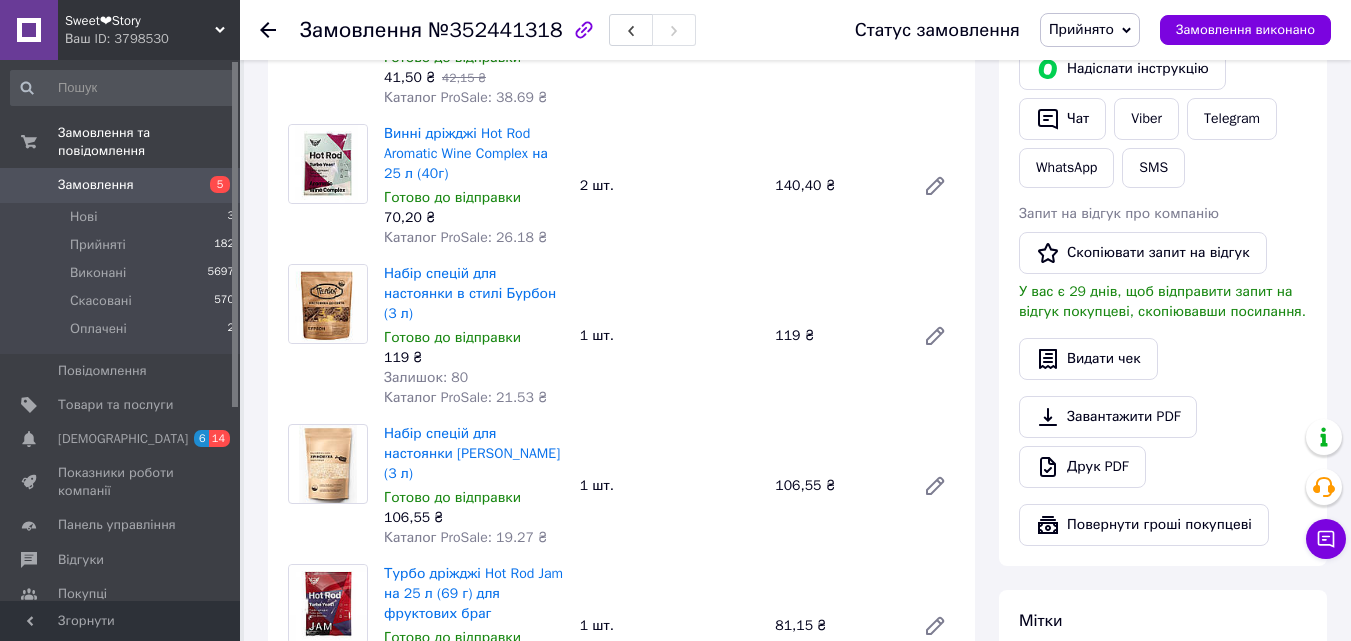 click 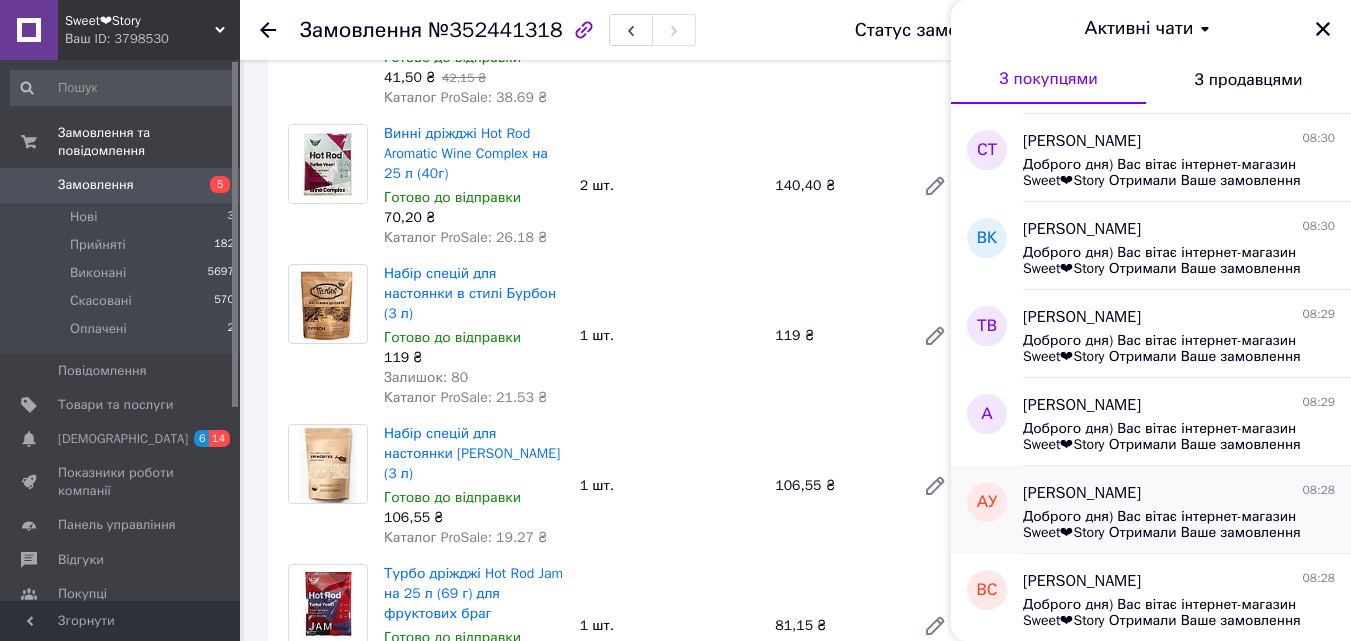 scroll, scrollTop: 1575, scrollLeft: 0, axis: vertical 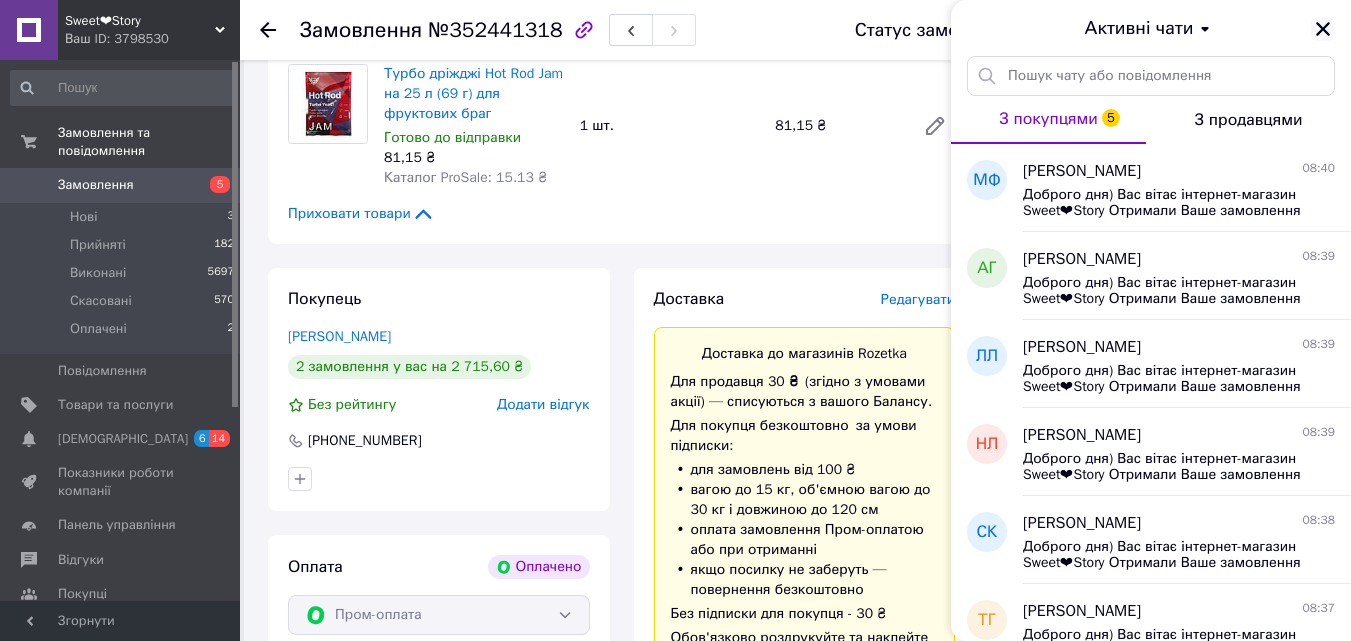 click 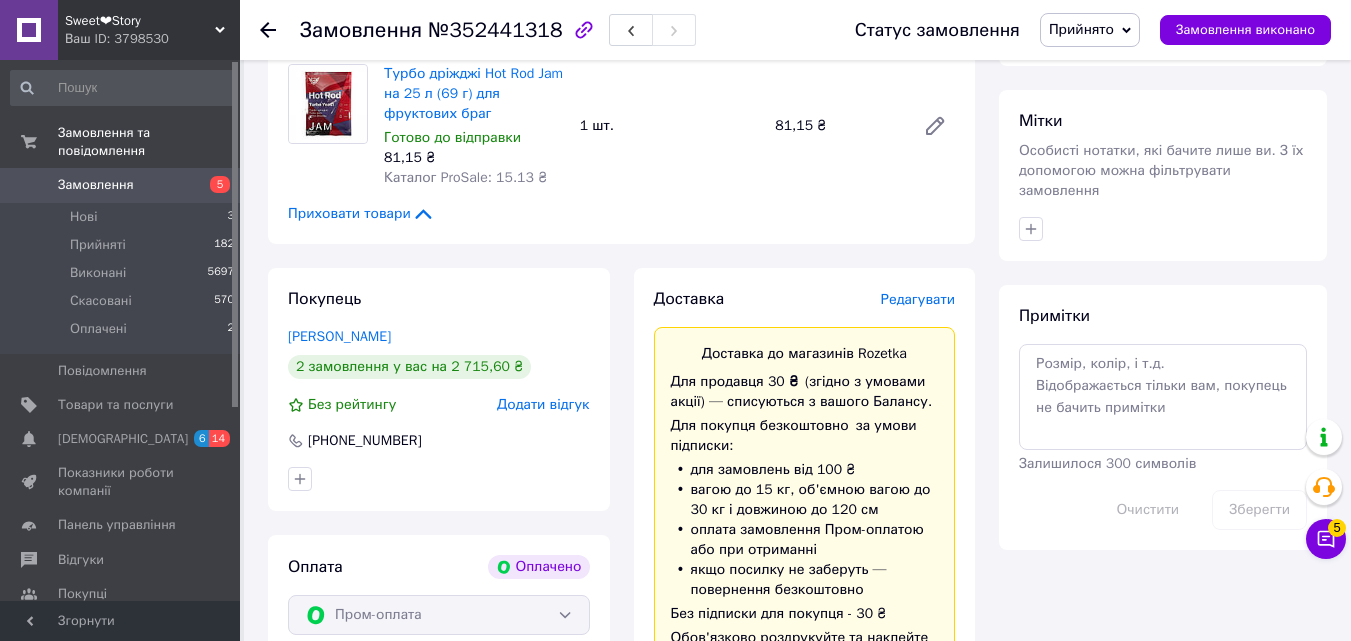 click on "Замовлення" at bounding box center (96, 185) 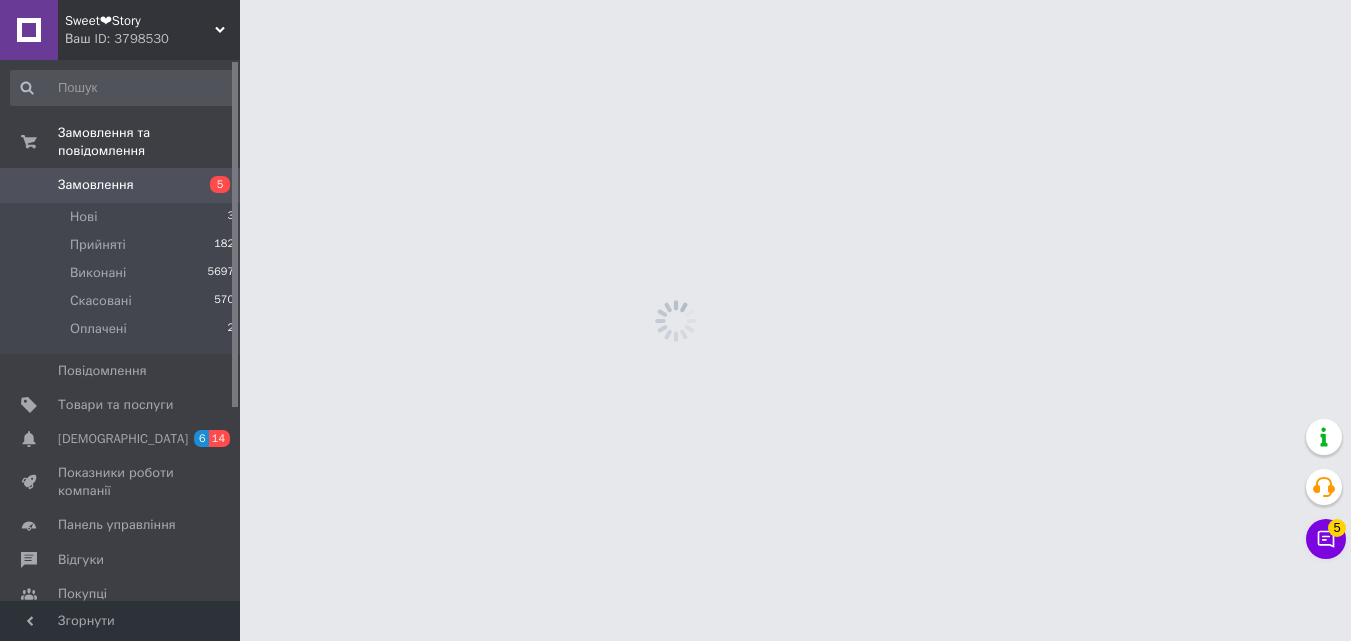 scroll, scrollTop: 0, scrollLeft: 0, axis: both 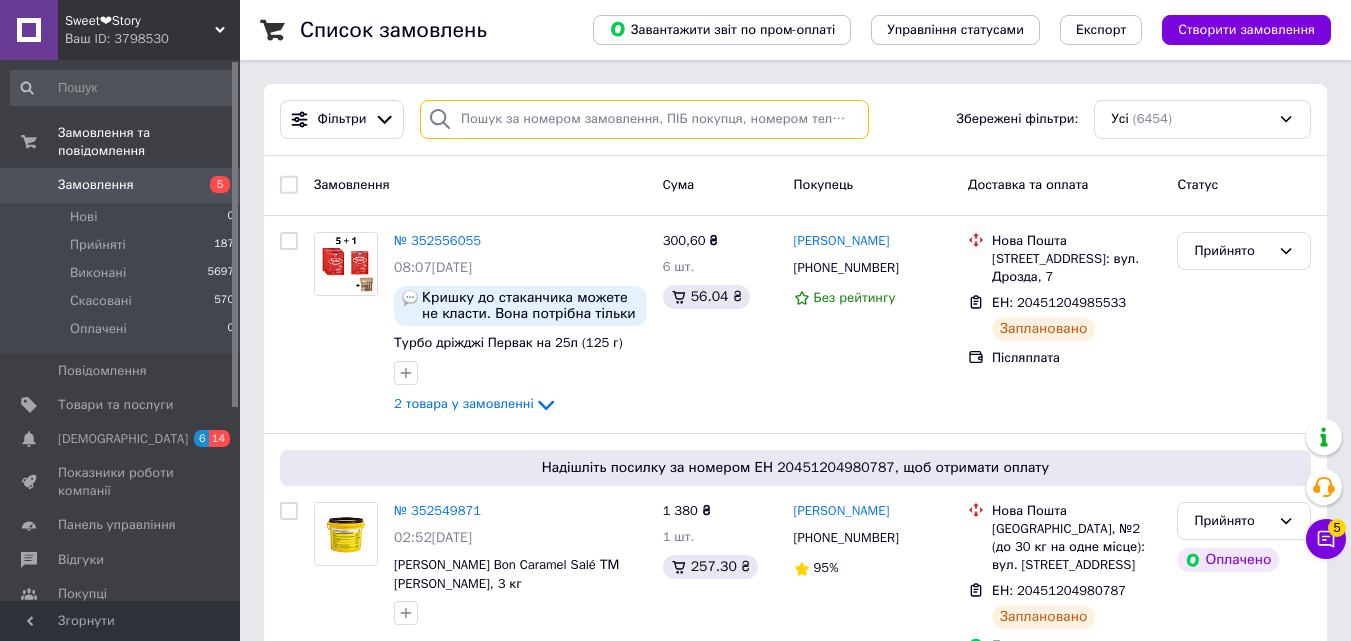 click at bounding box center (644, 119) 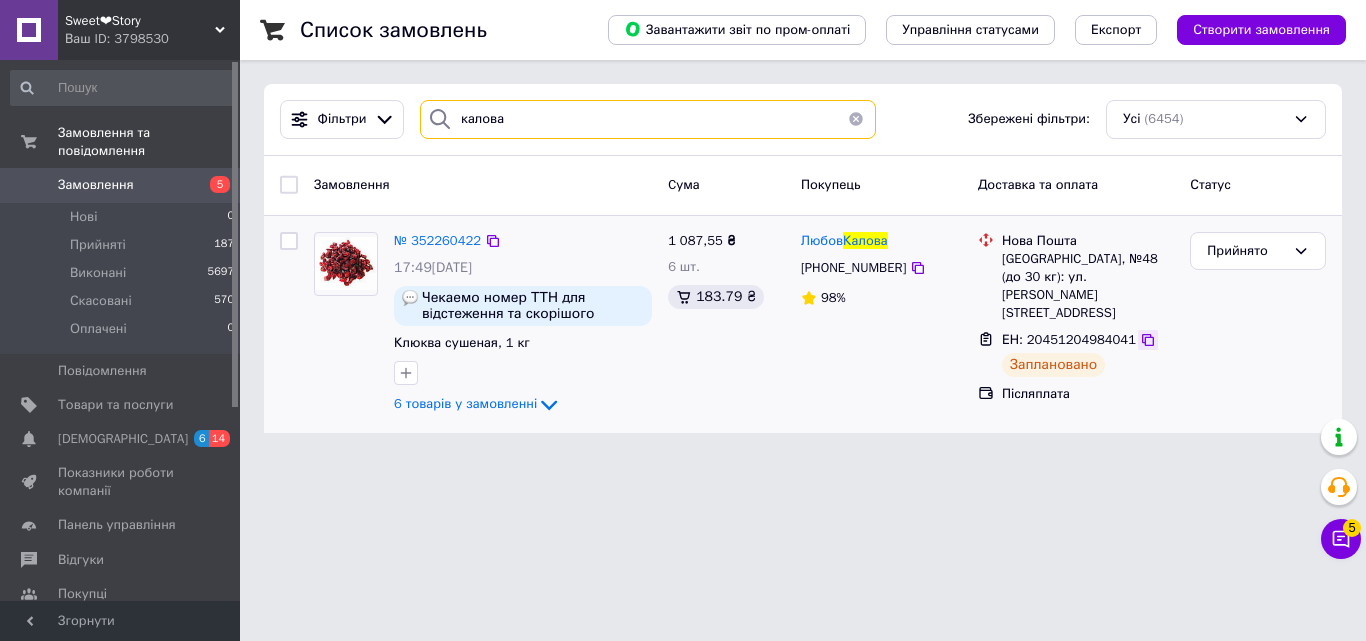 type on "калова" 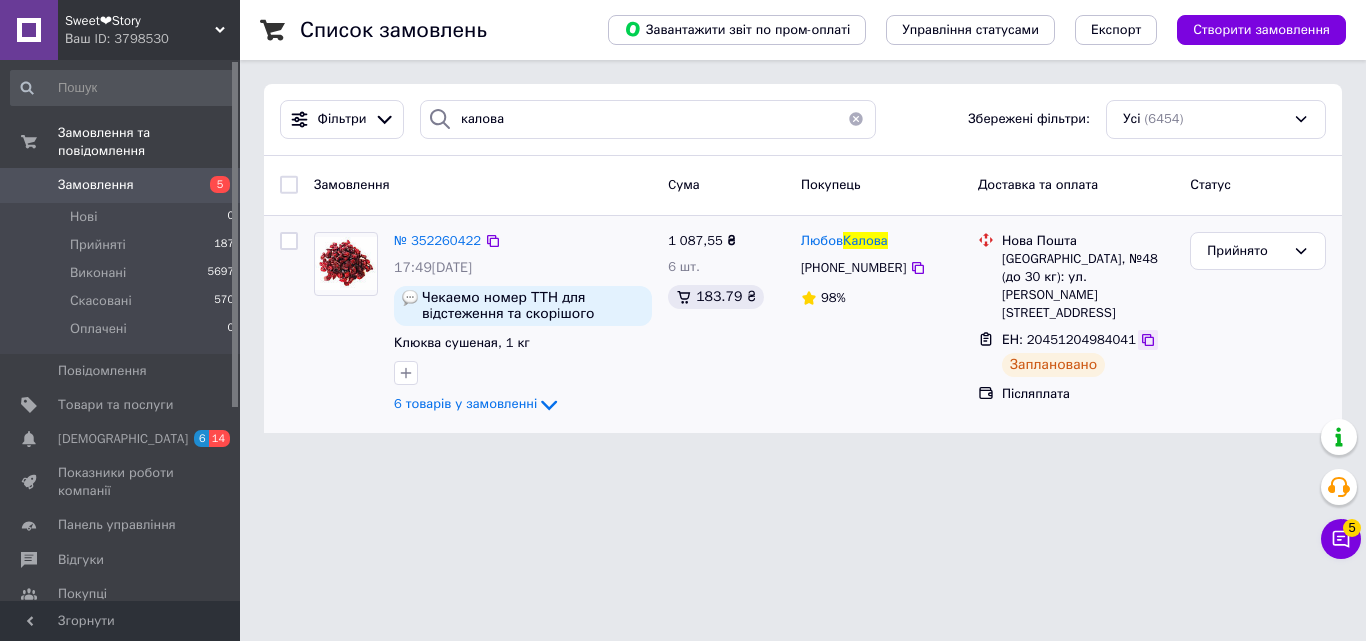 click 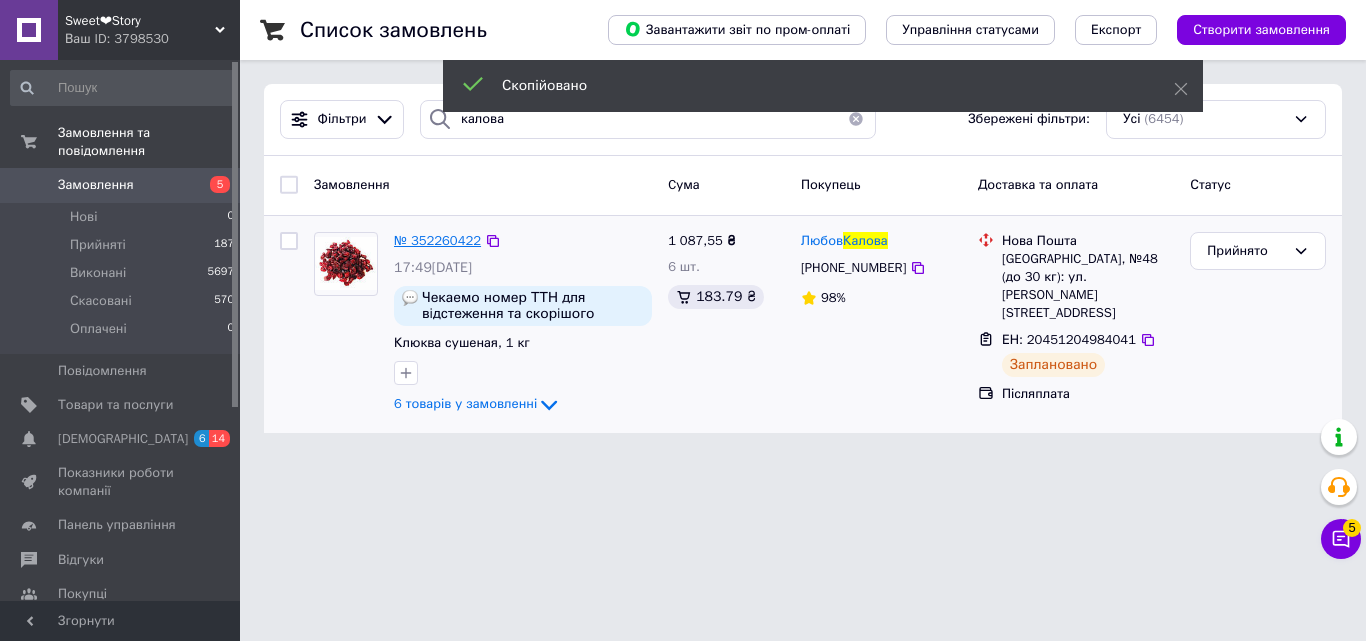 click on "№ 352260422" at bounding box center (437, 240) 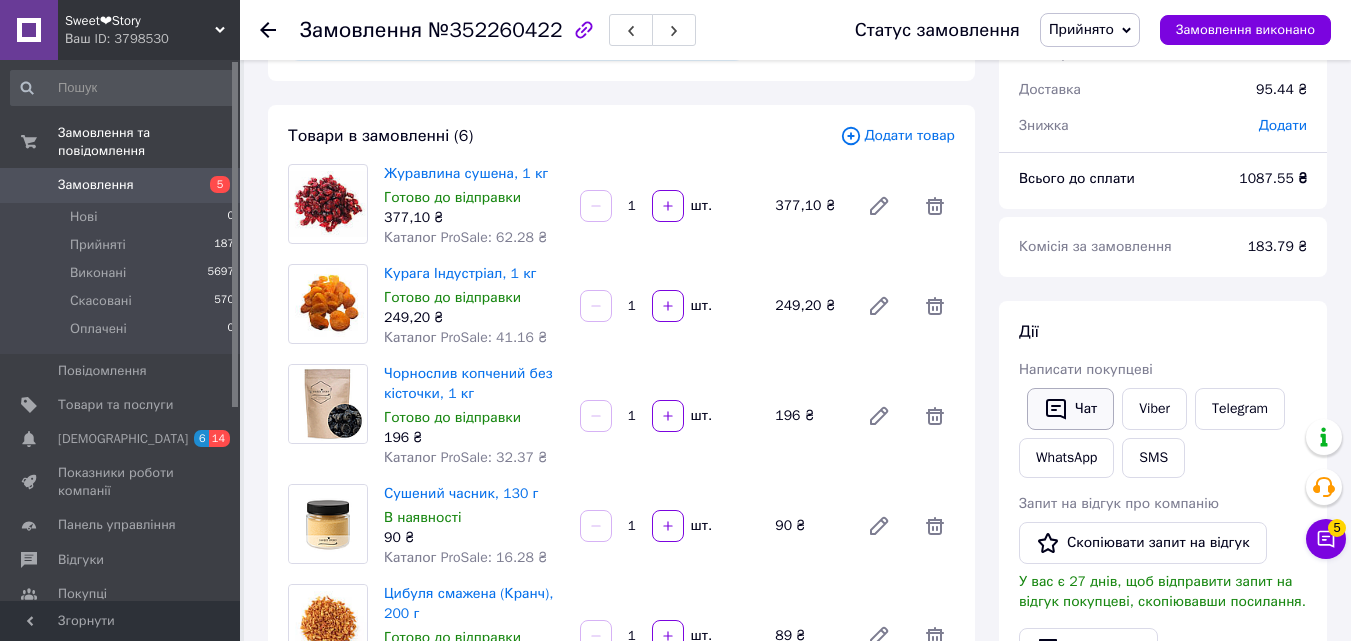 scroll, scrollTop: 100, scrollLeft: 0, axis: vertical 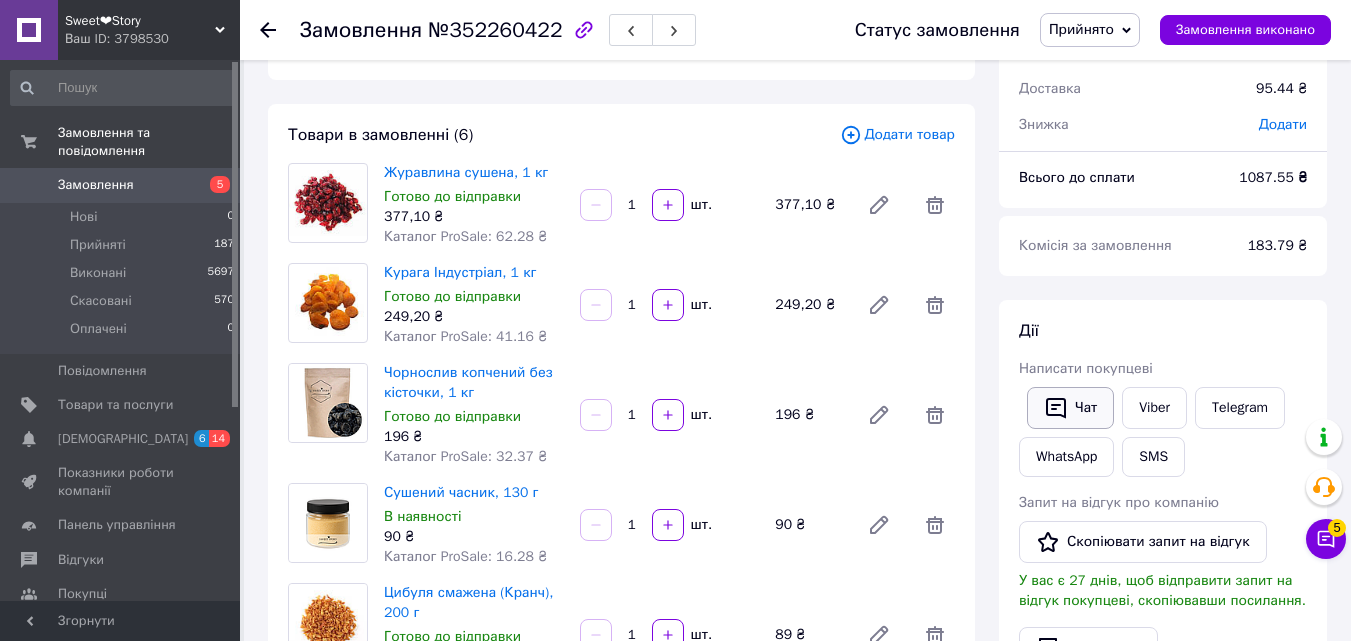 click 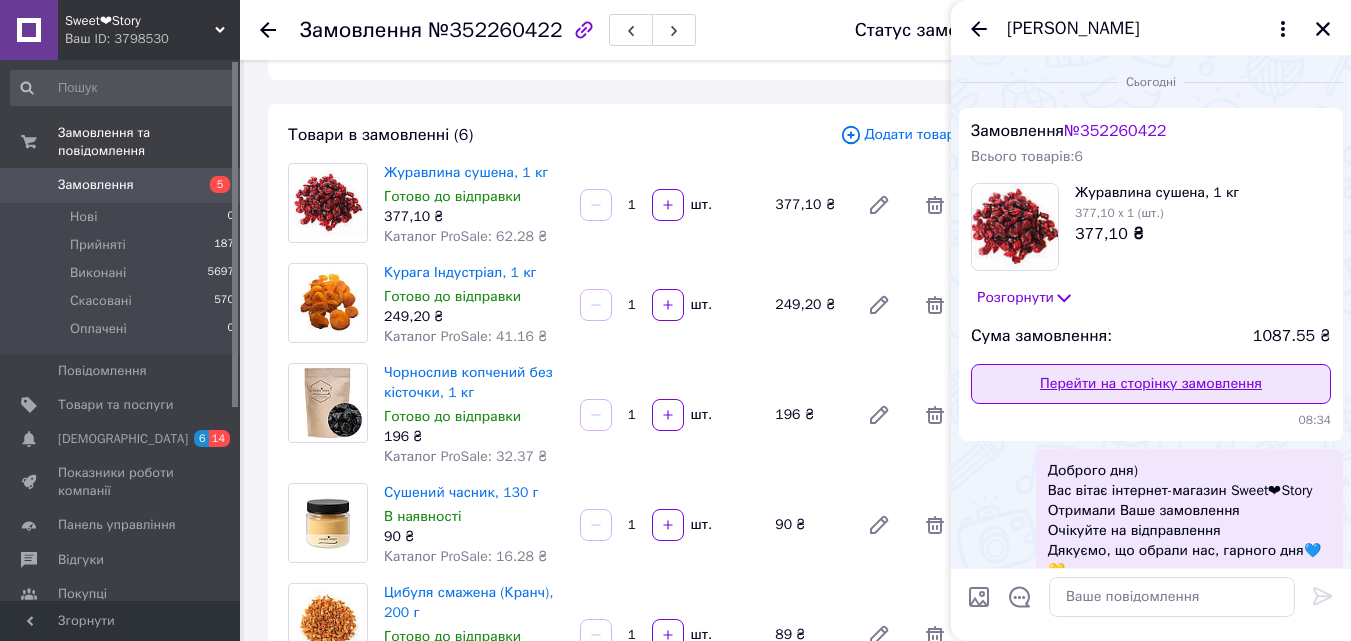 scroll, scrollTop: 34, scrollLeft: 0, axis: vertical 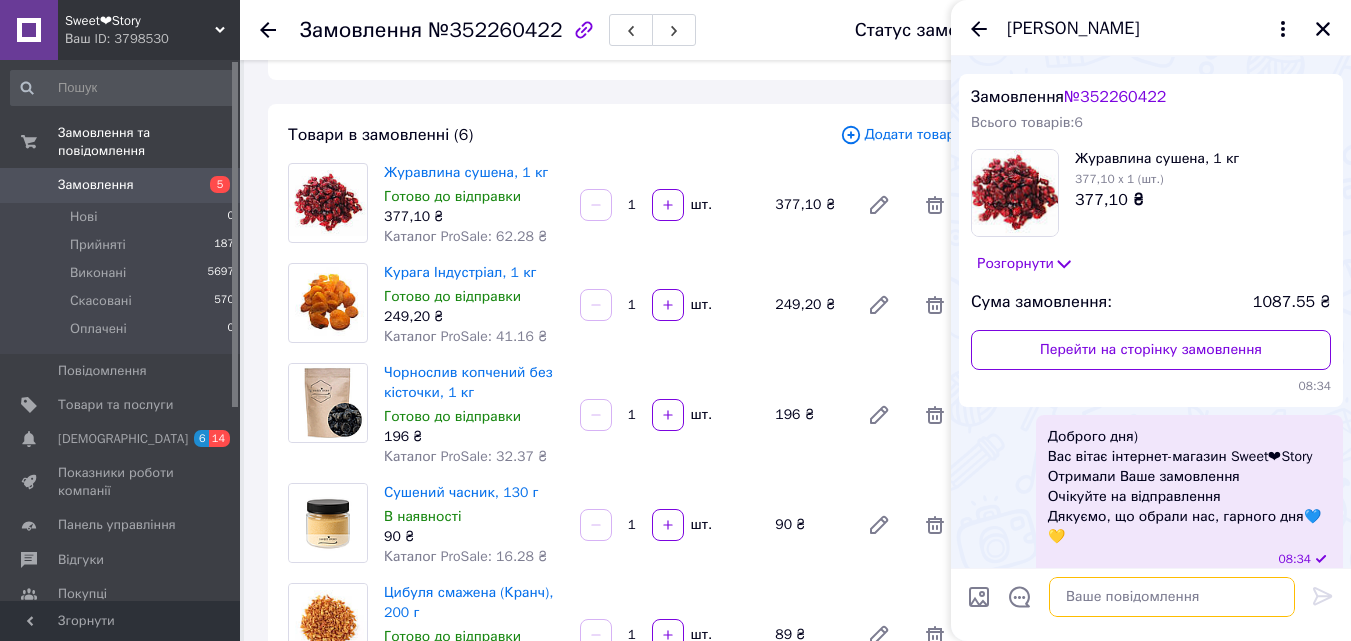 click at bounding box center (1172, 597) 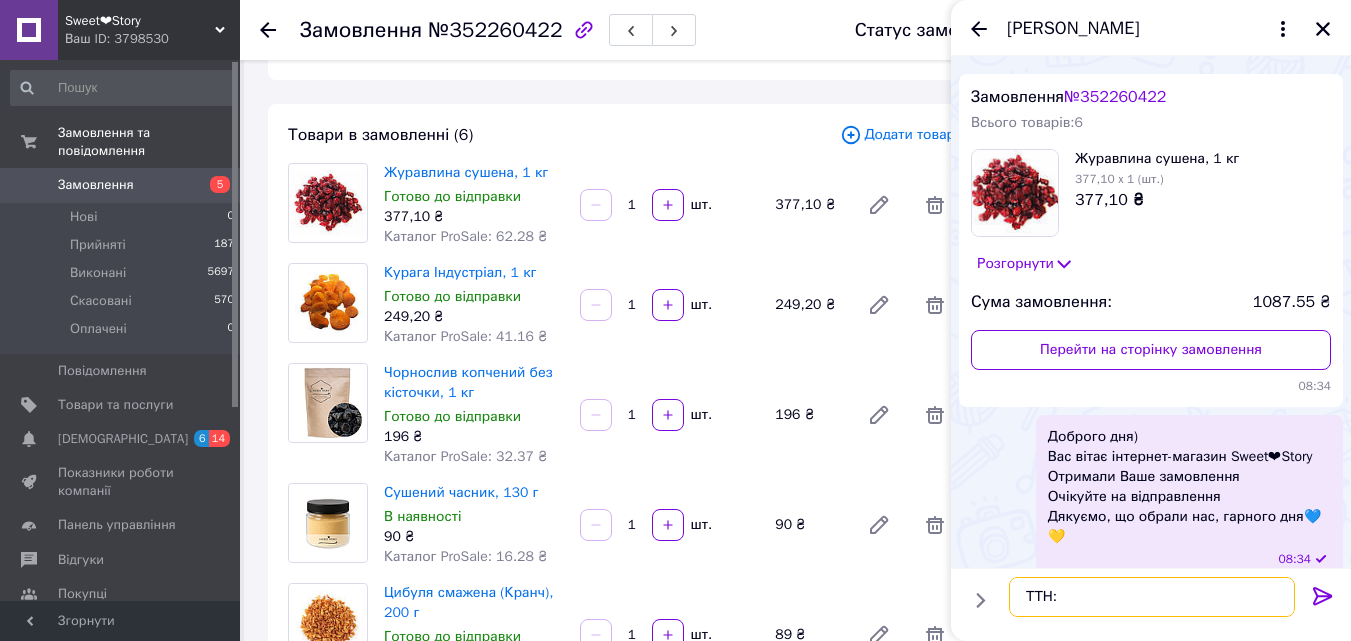 paste on "20451204984041" 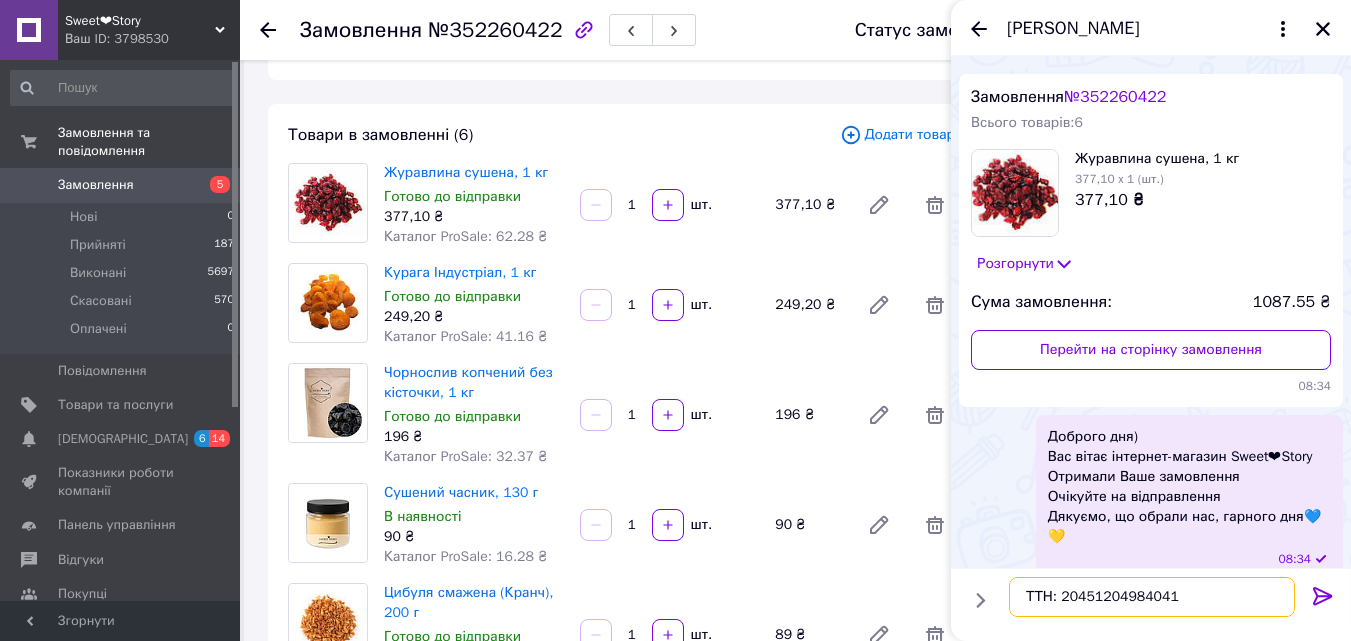 type 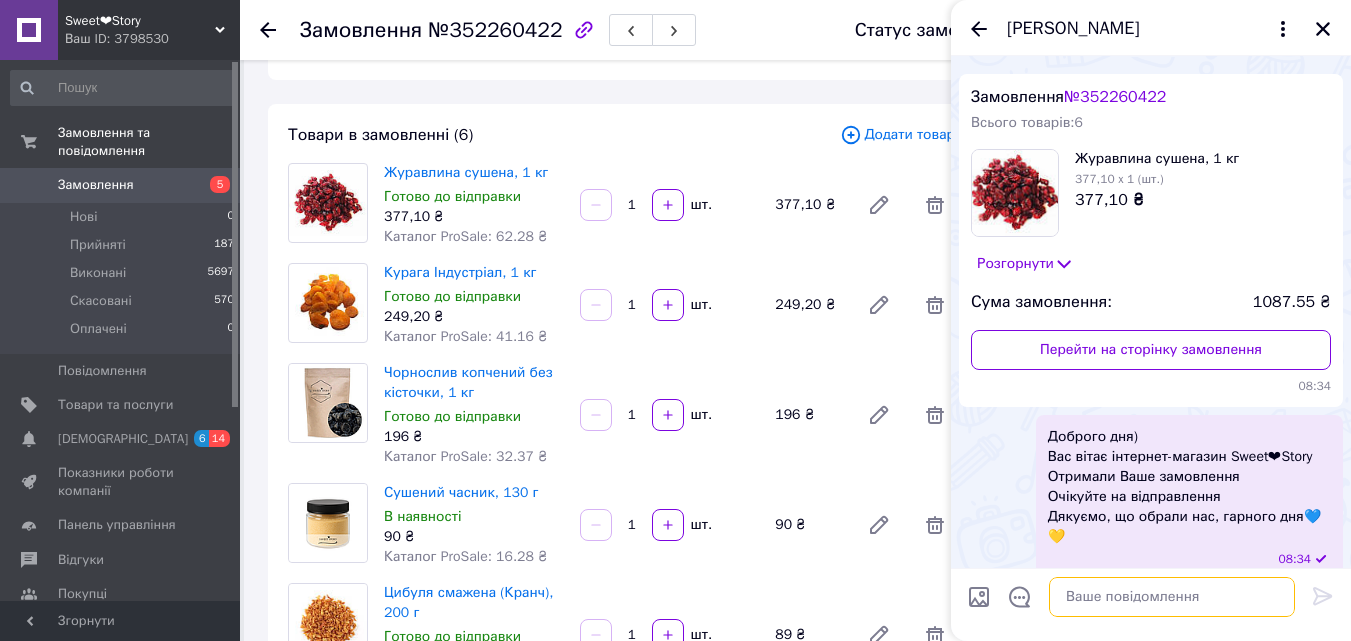 scroll, scrollTop: 87, scrollLeft: 0, axis: vertical 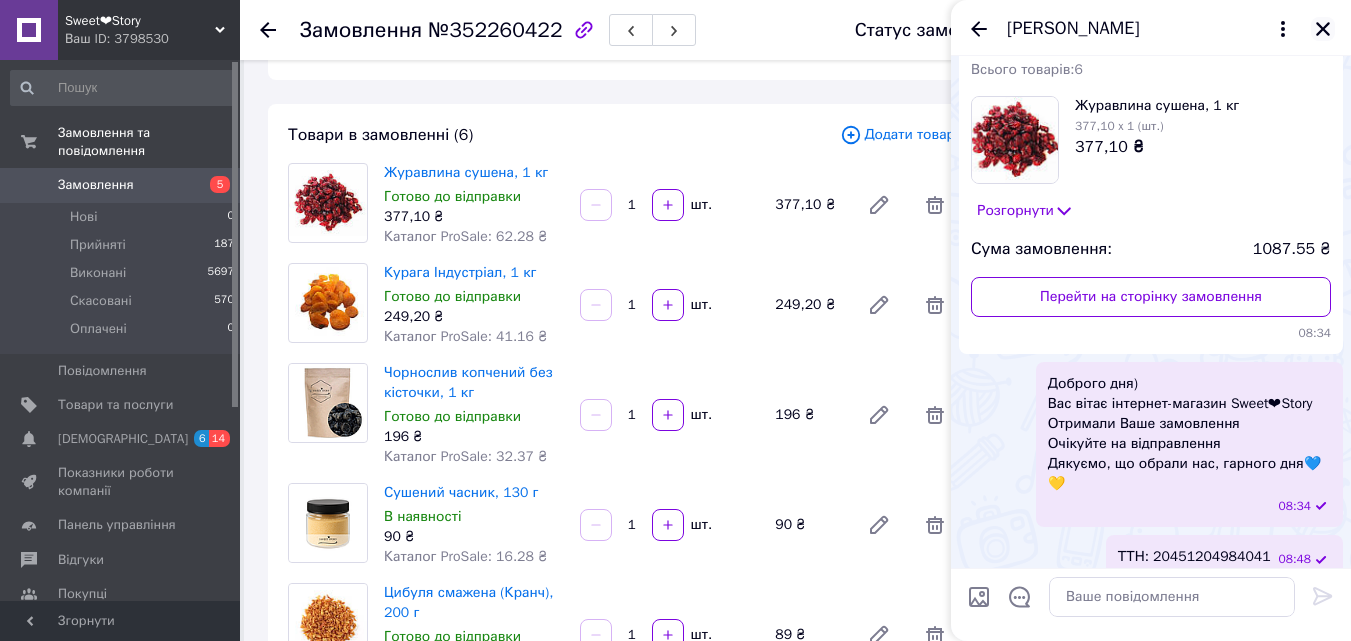 click at bounding box center (1323, 29) 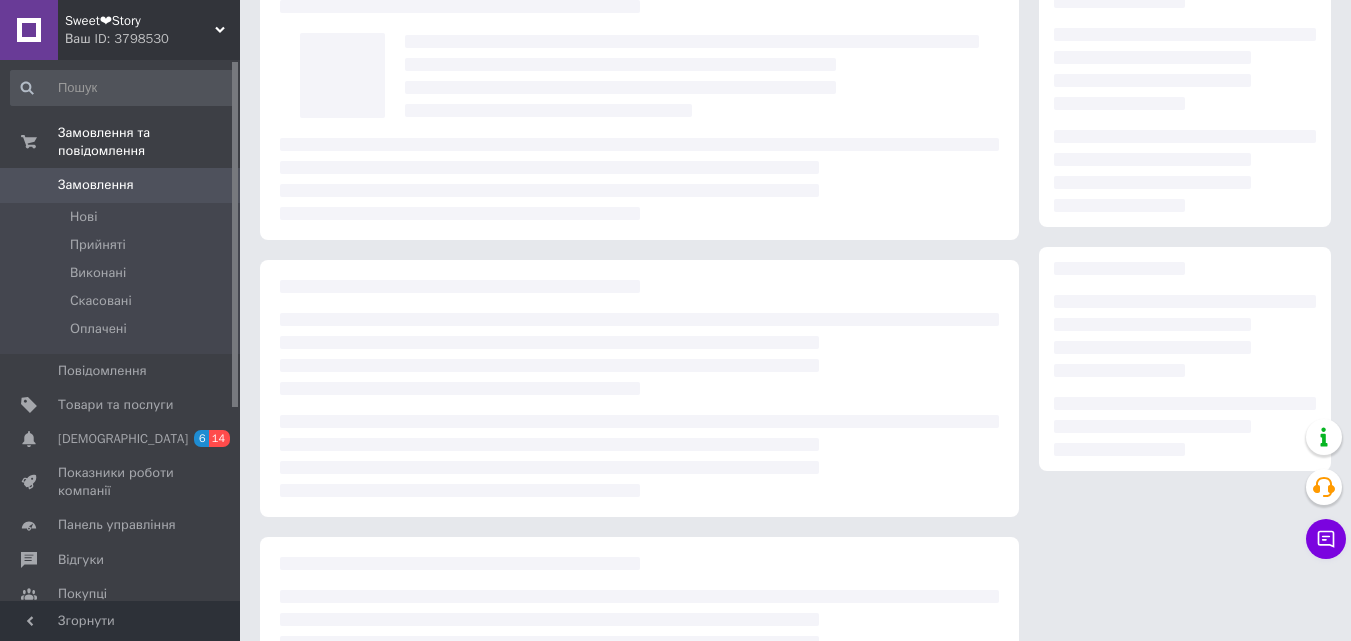 scroll, scrollTop: 100, scrollLeft: 0, axis: vertical 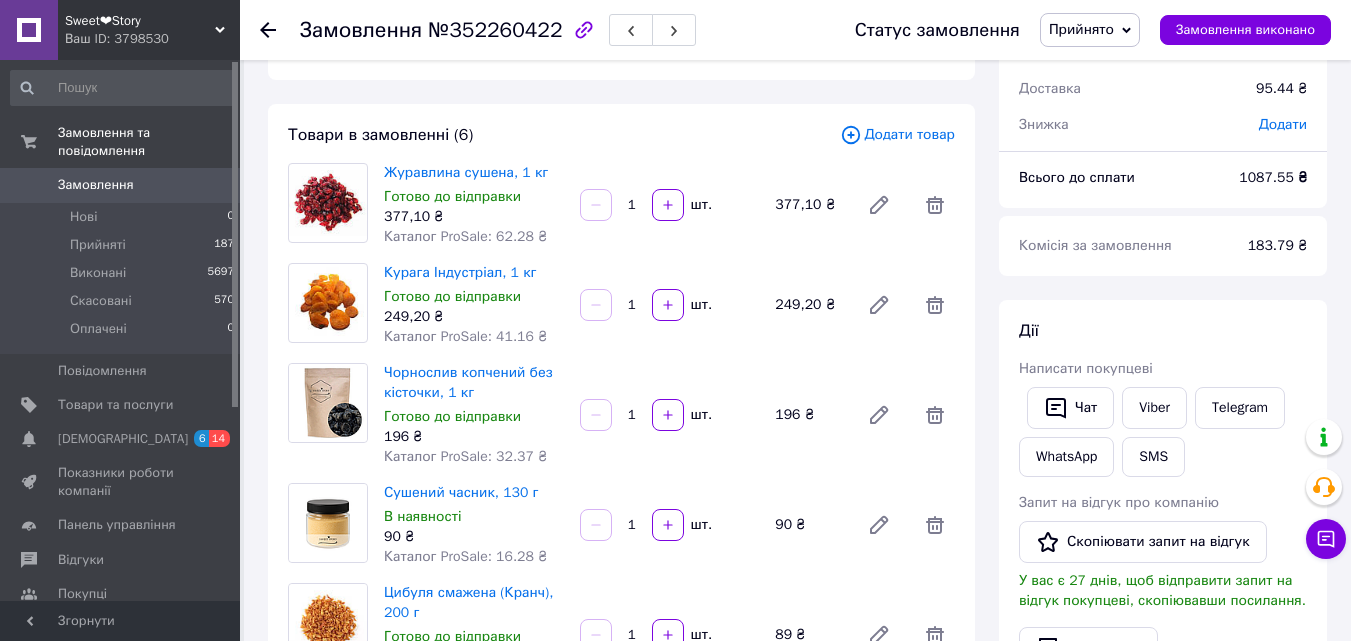 click on "Замовлення" at bounding box center (96, 185) 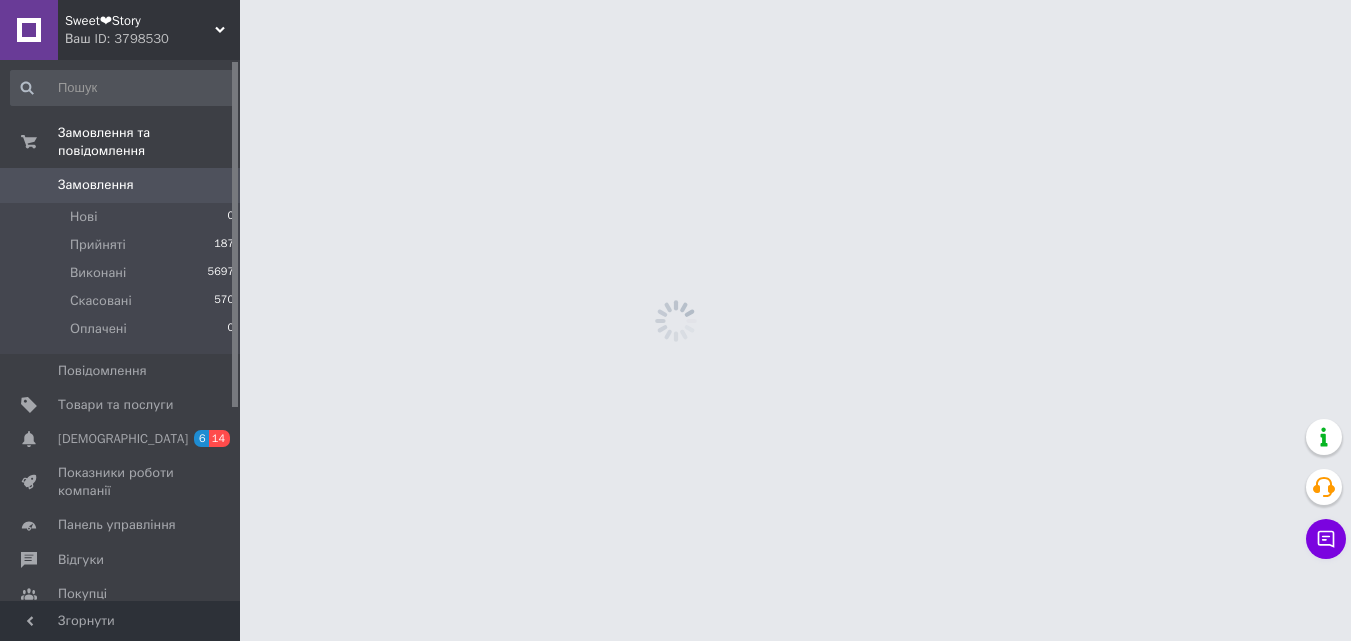 scroll, scrollTop: 0, scrollLeft: 0, axis: both 